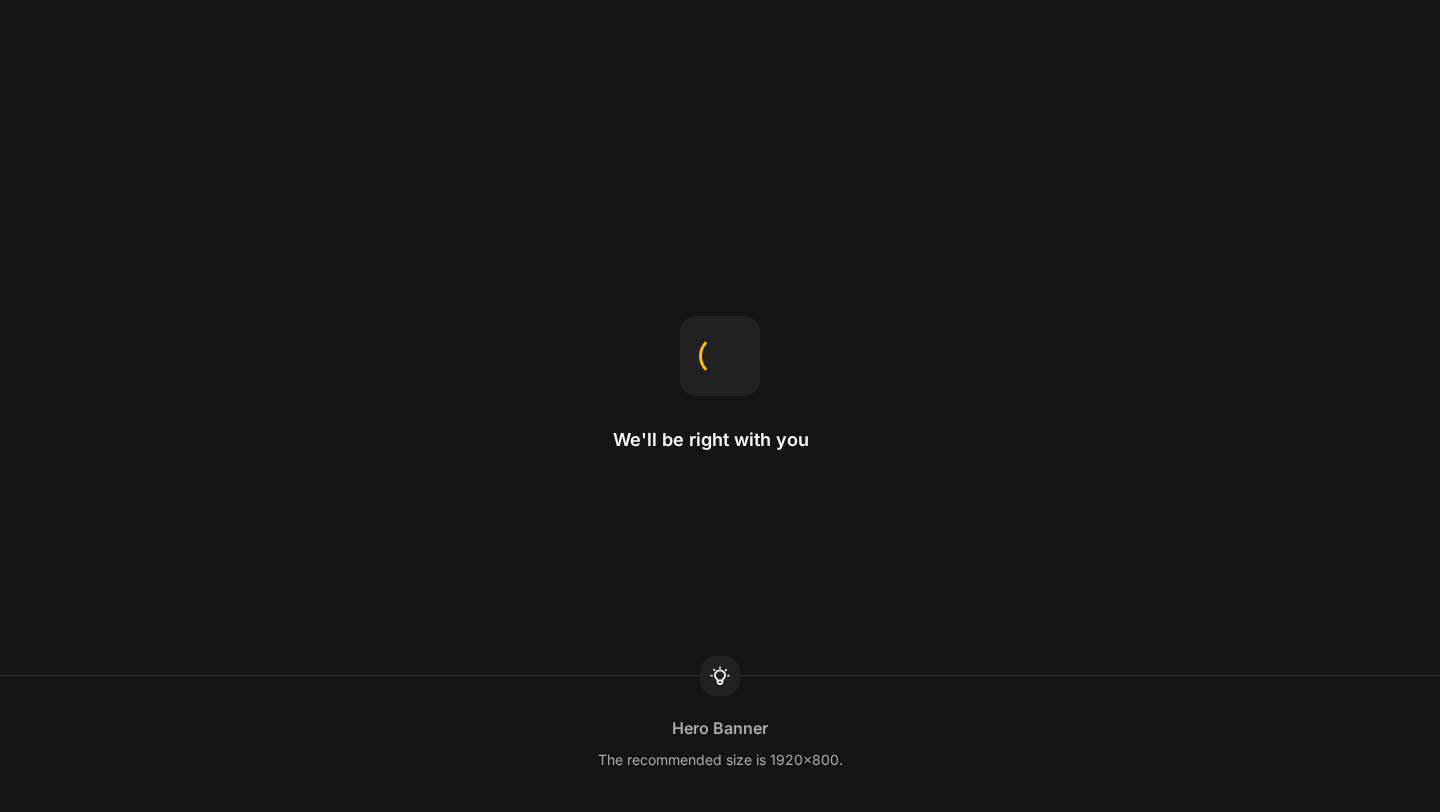 scroll, scrollTop: 0, scrollLeft: 0, axis: both 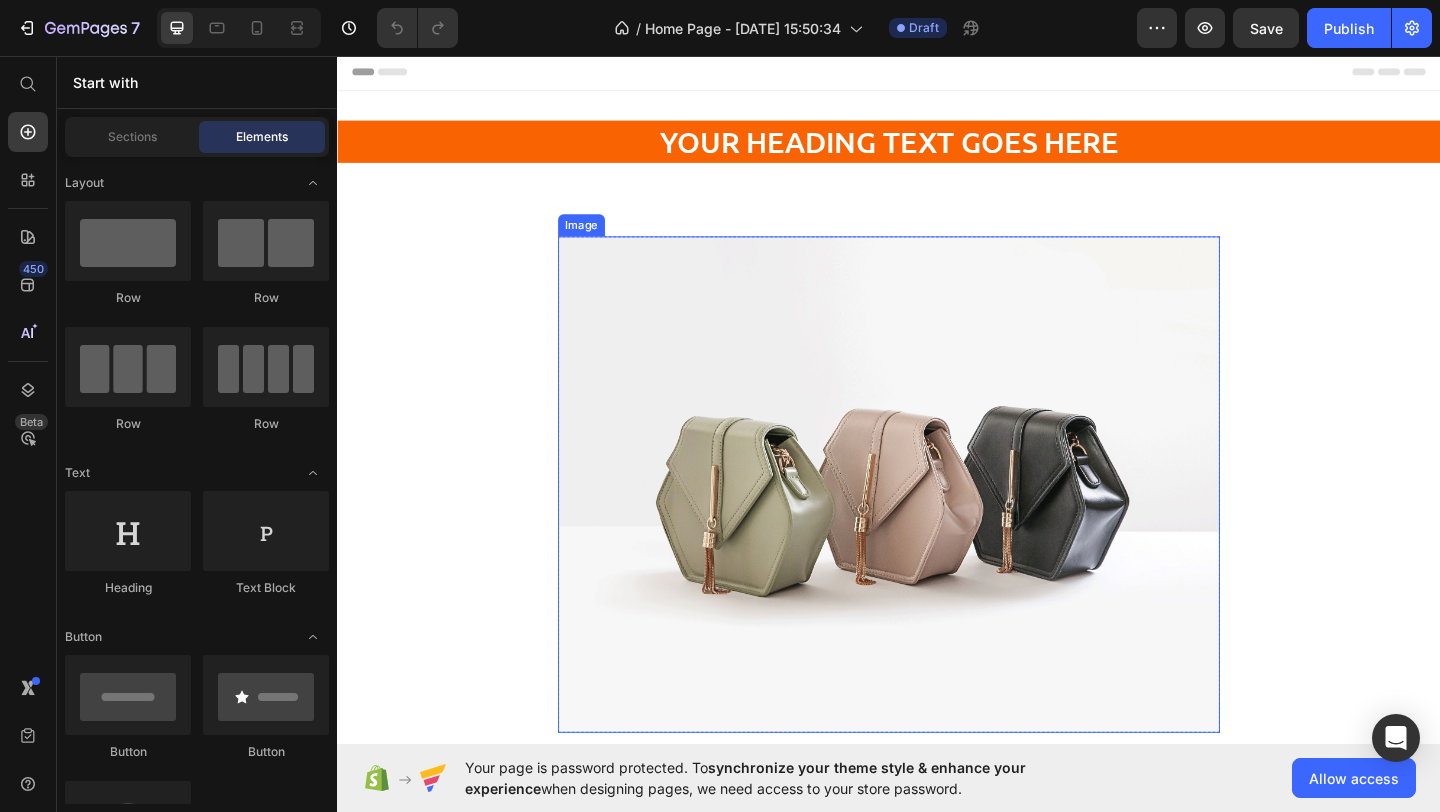 click at bounding box center [937, 522] 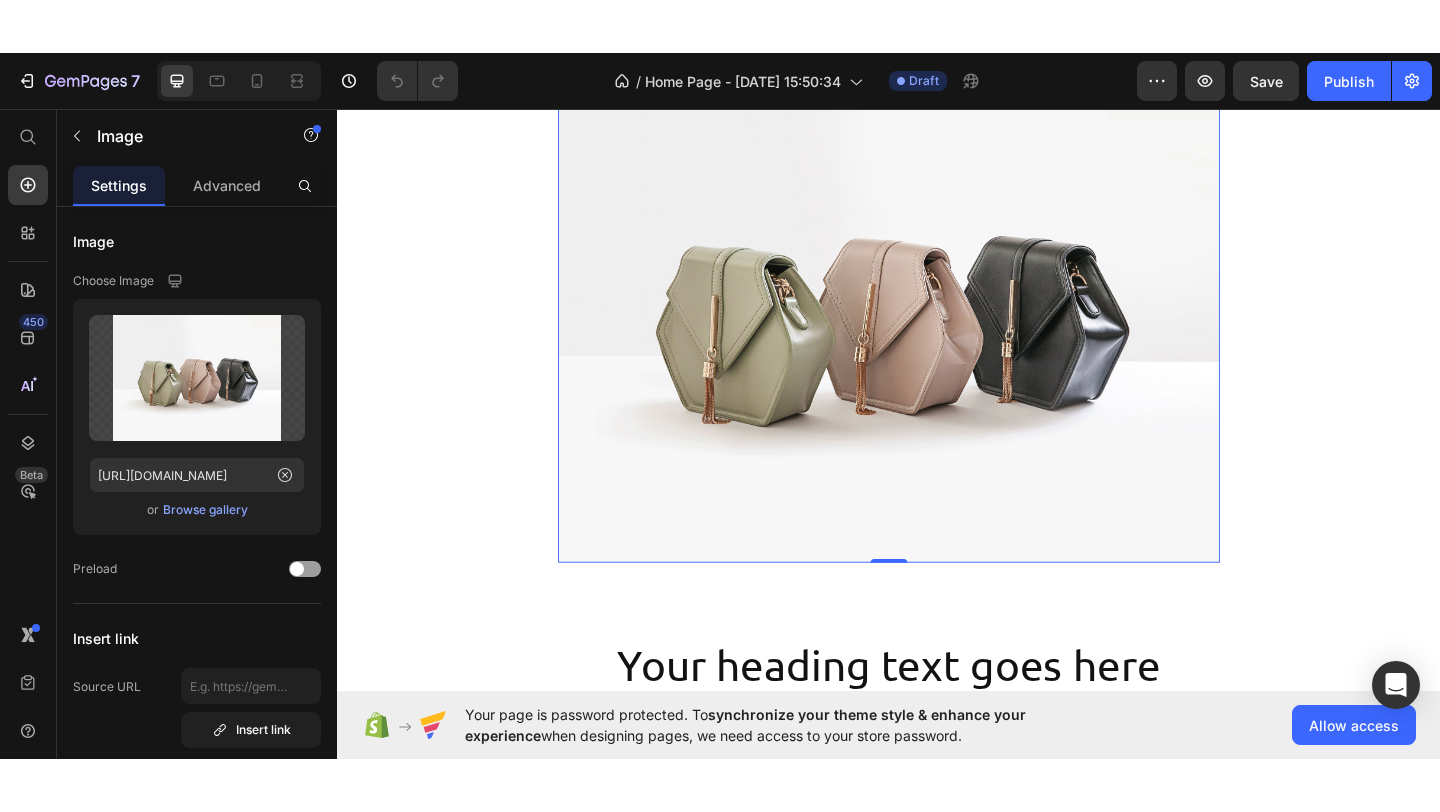 scroll, scrollTop: 308, scrollLeft: 0, axis: vertical 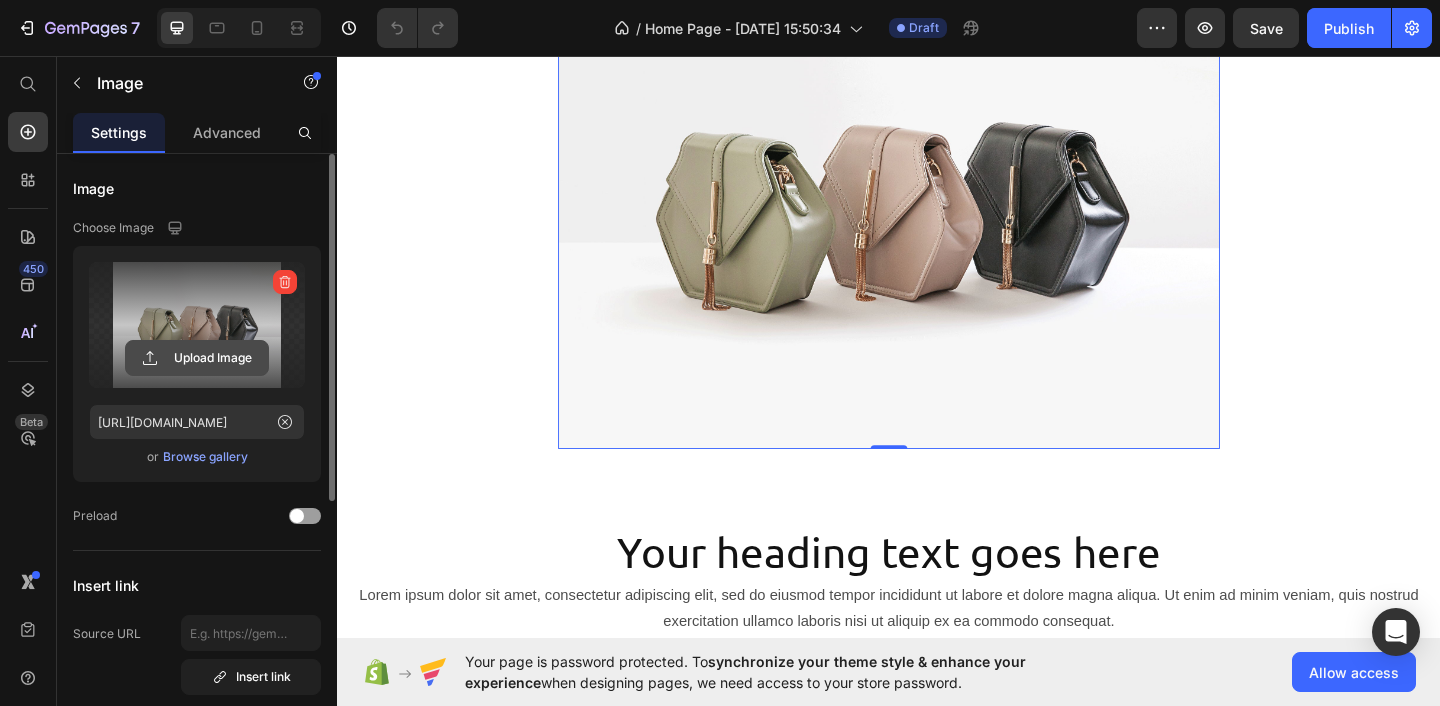 click 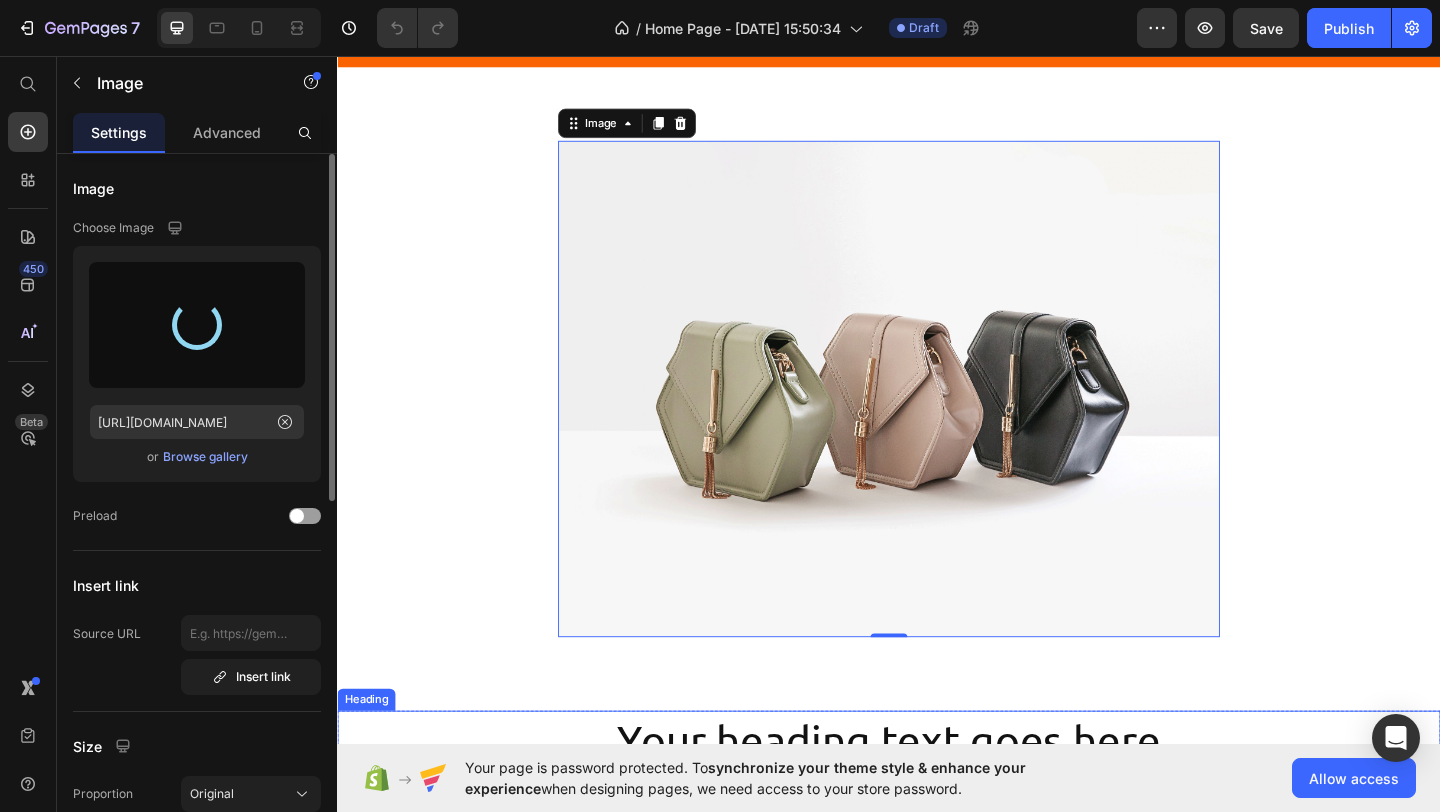 scroll, scrollTop: 101, scrollLeft: 0, axis: vertical 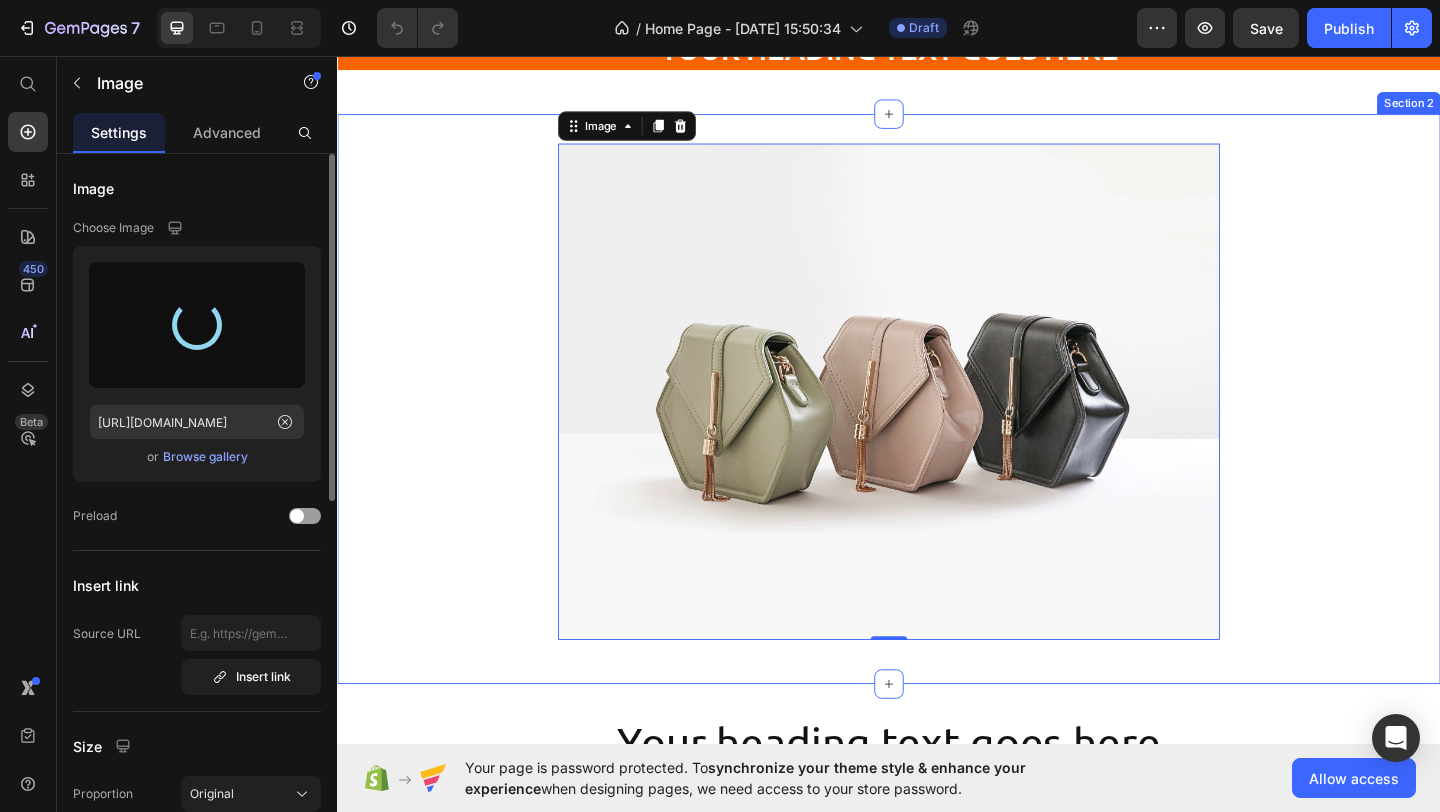 type on "[URL][DOMAIN_NAME]" 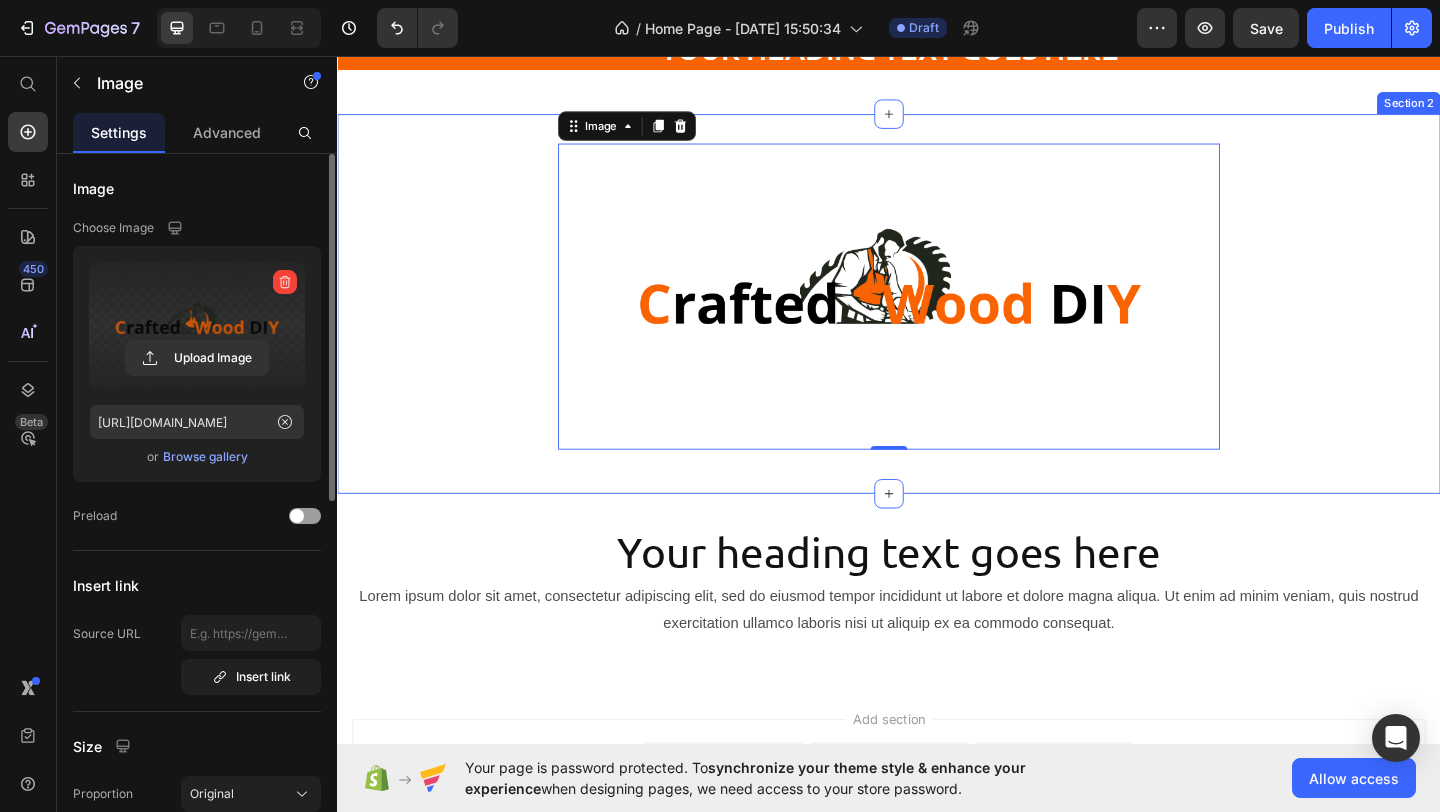 click on "Image   0 Row" at bounding box center [937, 325] 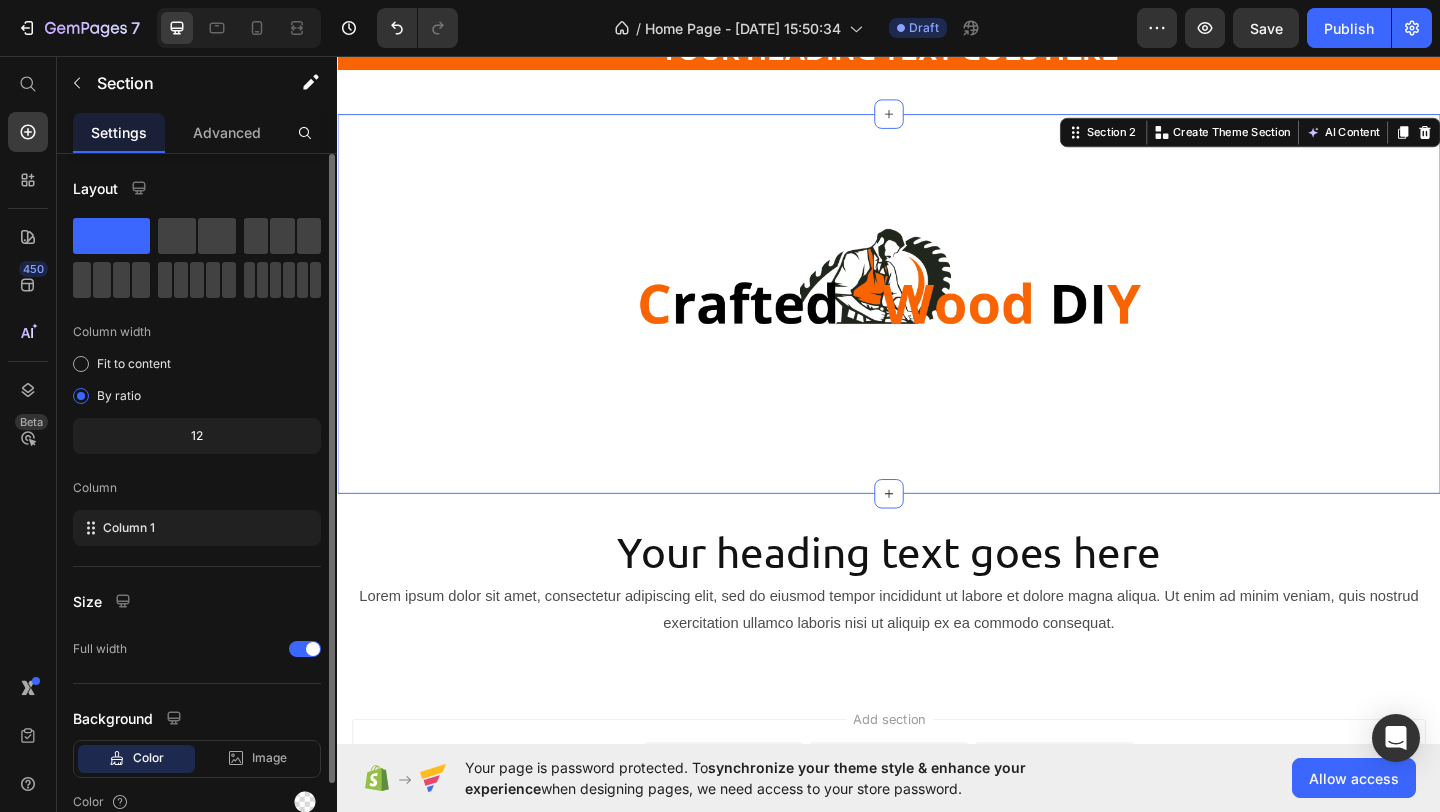 scroll, scrollTop: 0, scrollLeft: 0, axis: both 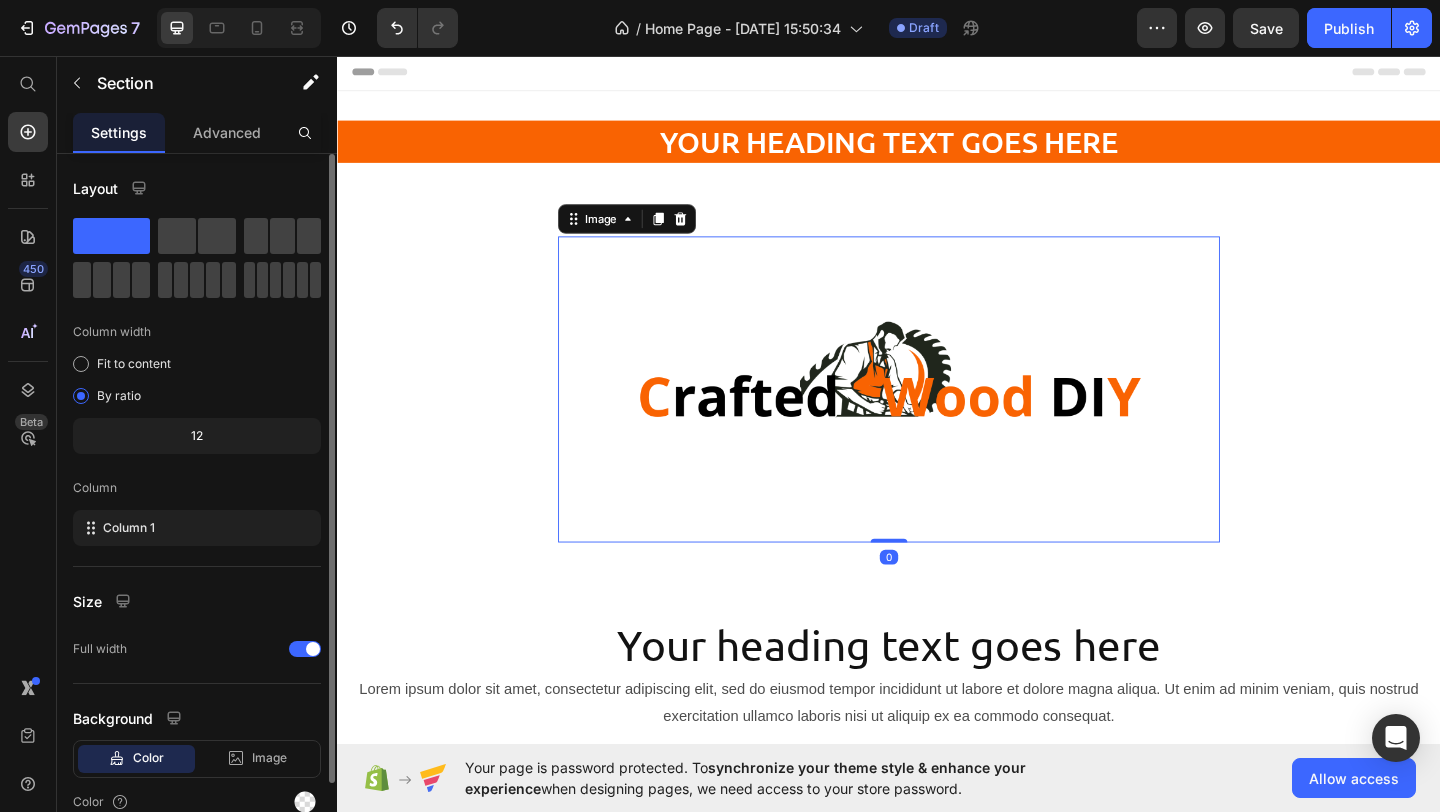 click at bounding box center (937, 418) 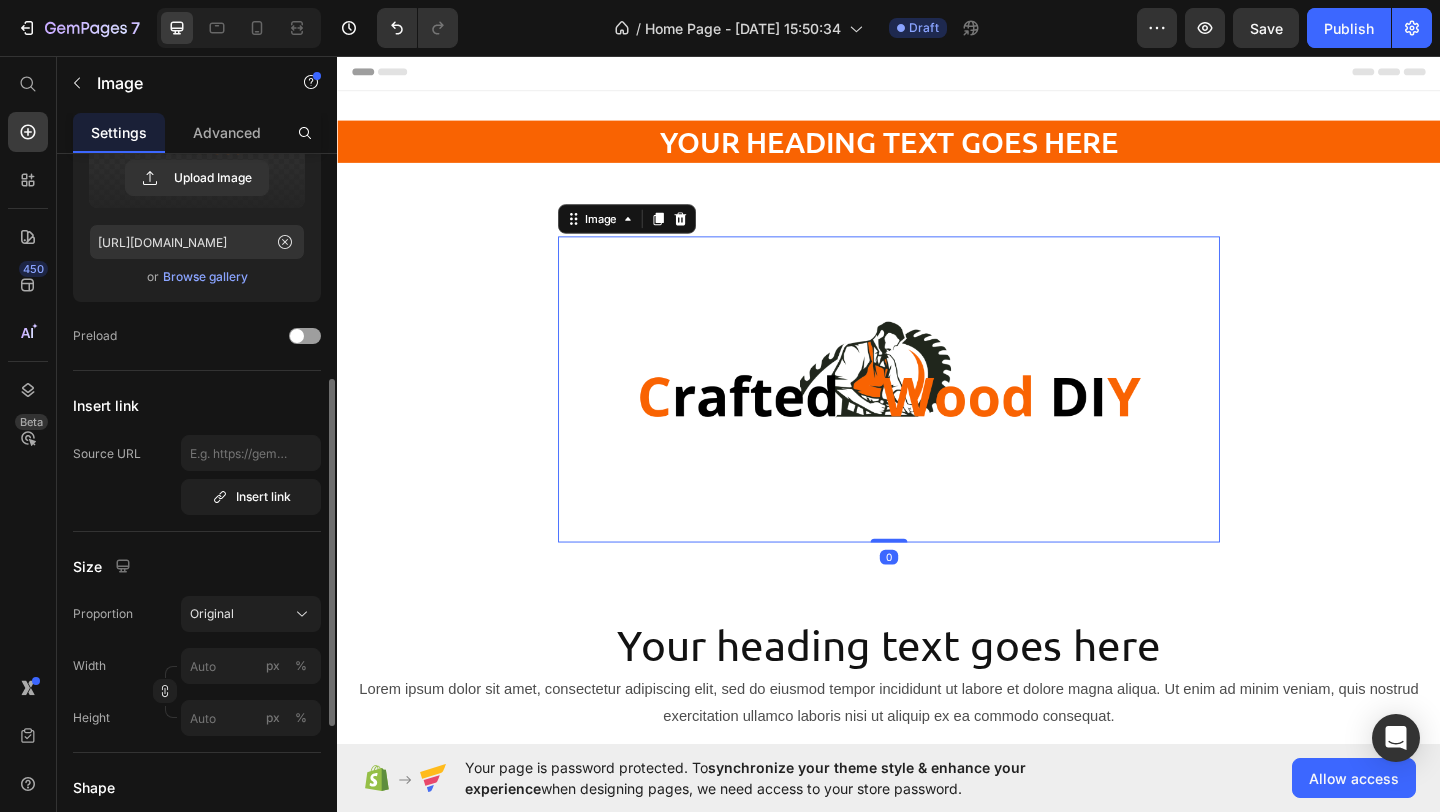 scroll, scrollTop: 291, scrollLeft: 0, axis: vertical 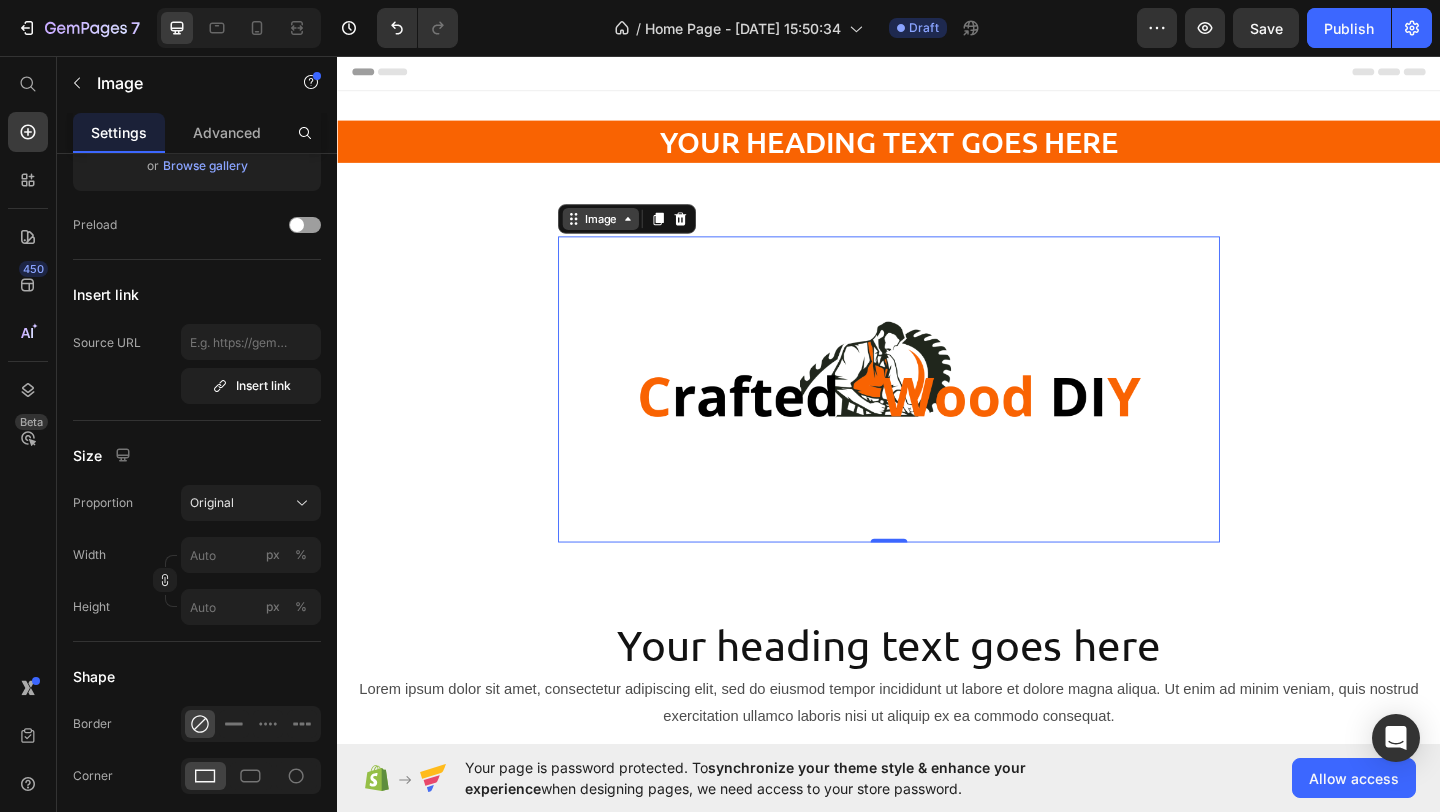 click on "Image" at bounding box center [623, 233] 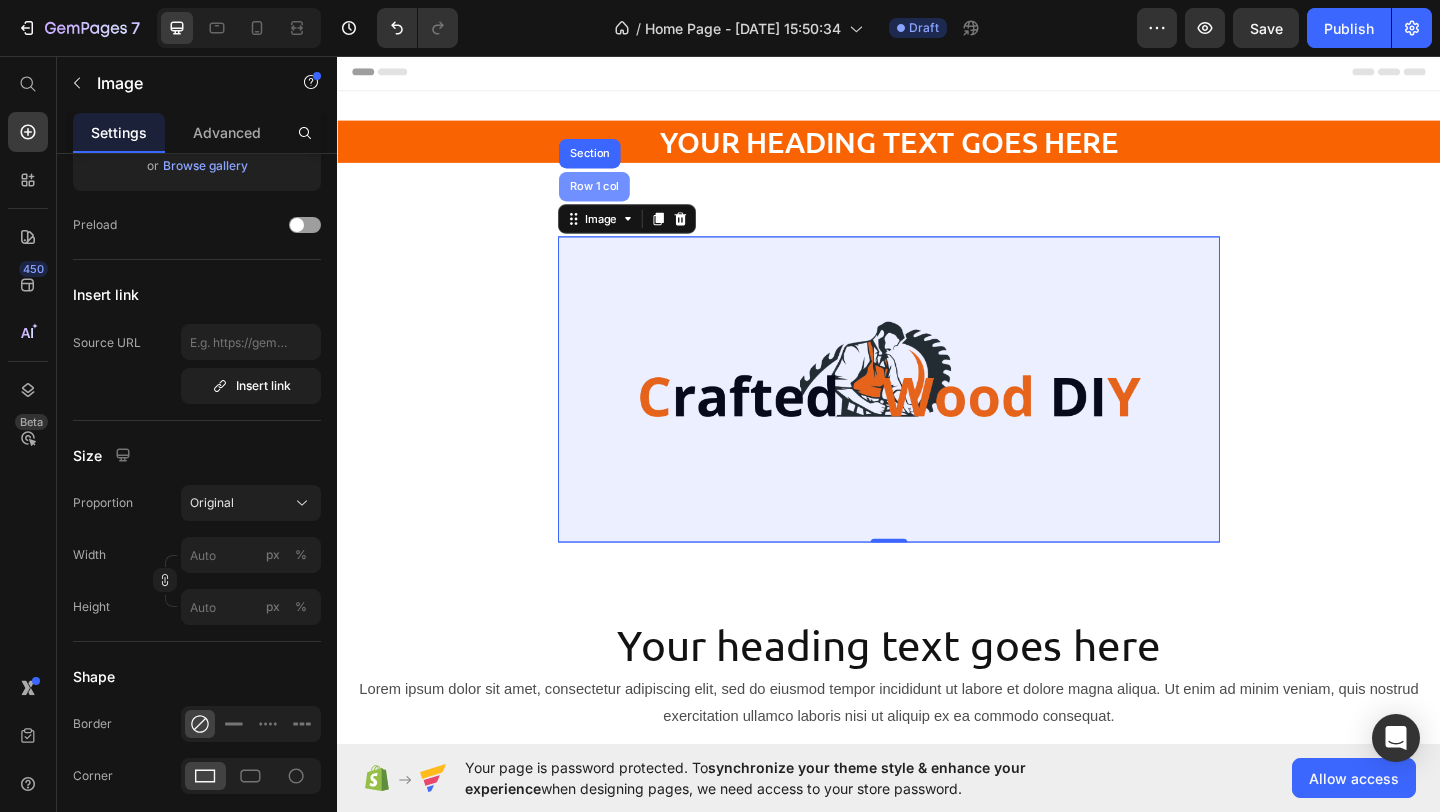 click on "Row 1 col" at bounding box center [616, 198] 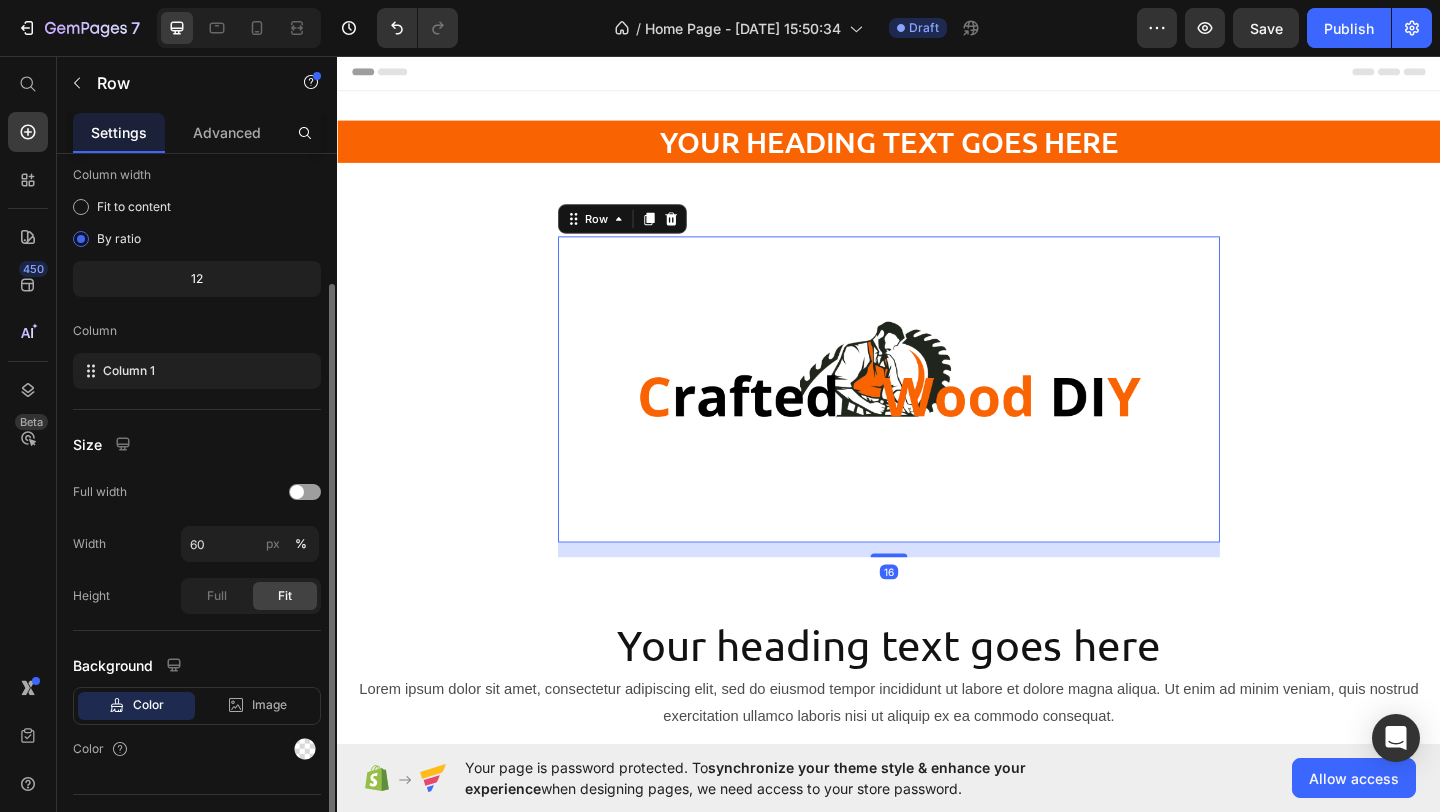 scroll, scrollTop: 165, scrollLeft: 0, axis: vertical 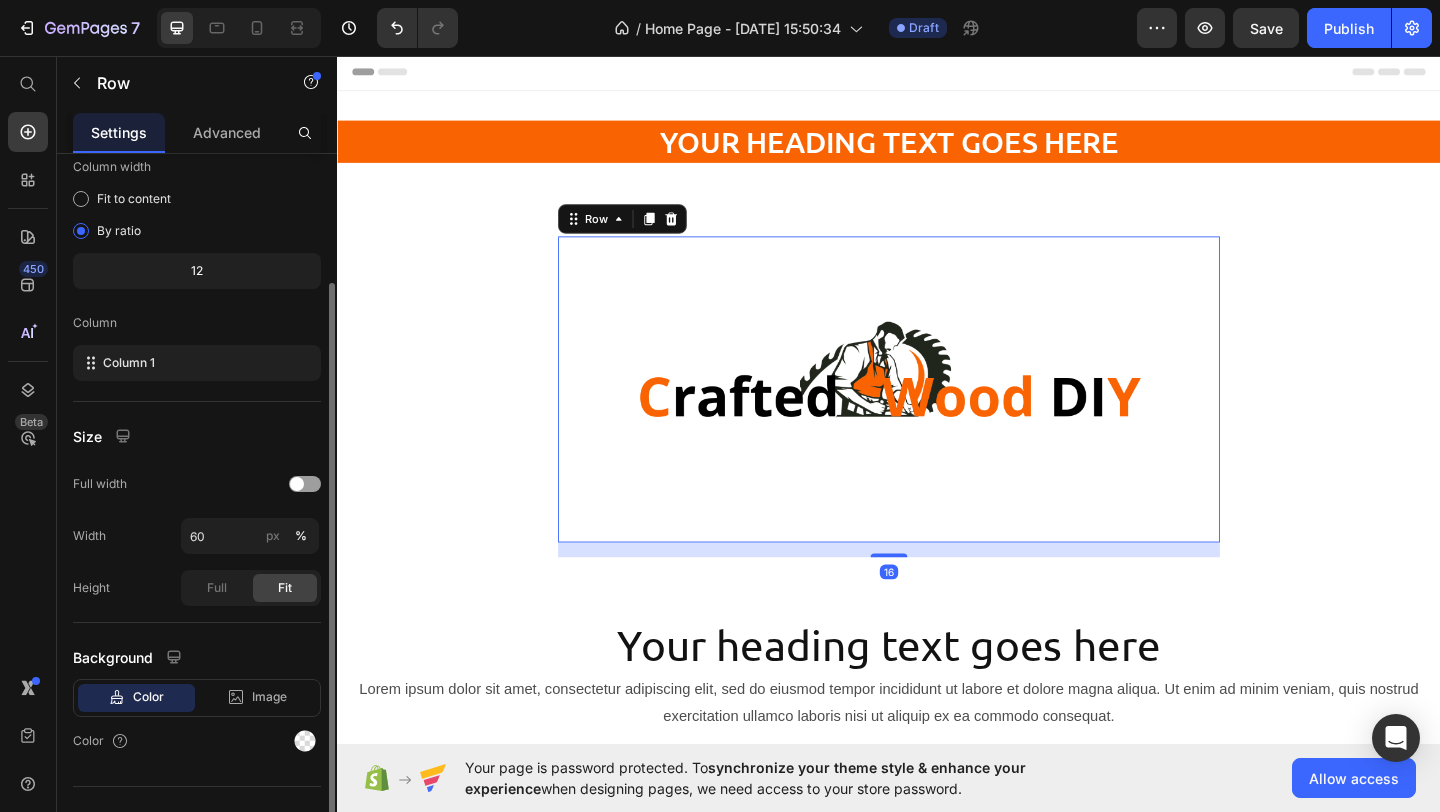 click on "Size Full width Width 60 px % Height Full Fit" 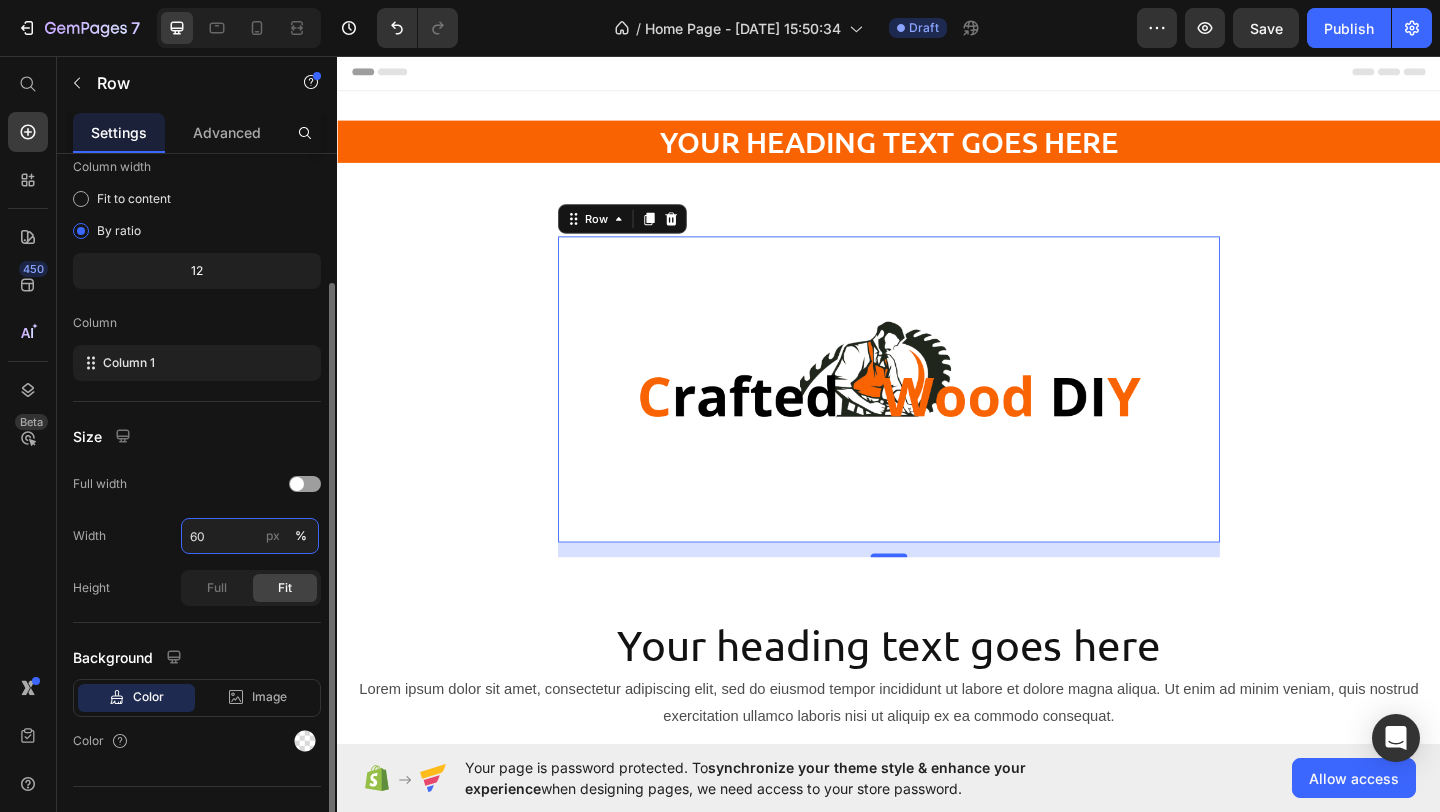 click on "60" at bounding box center (250, 536) 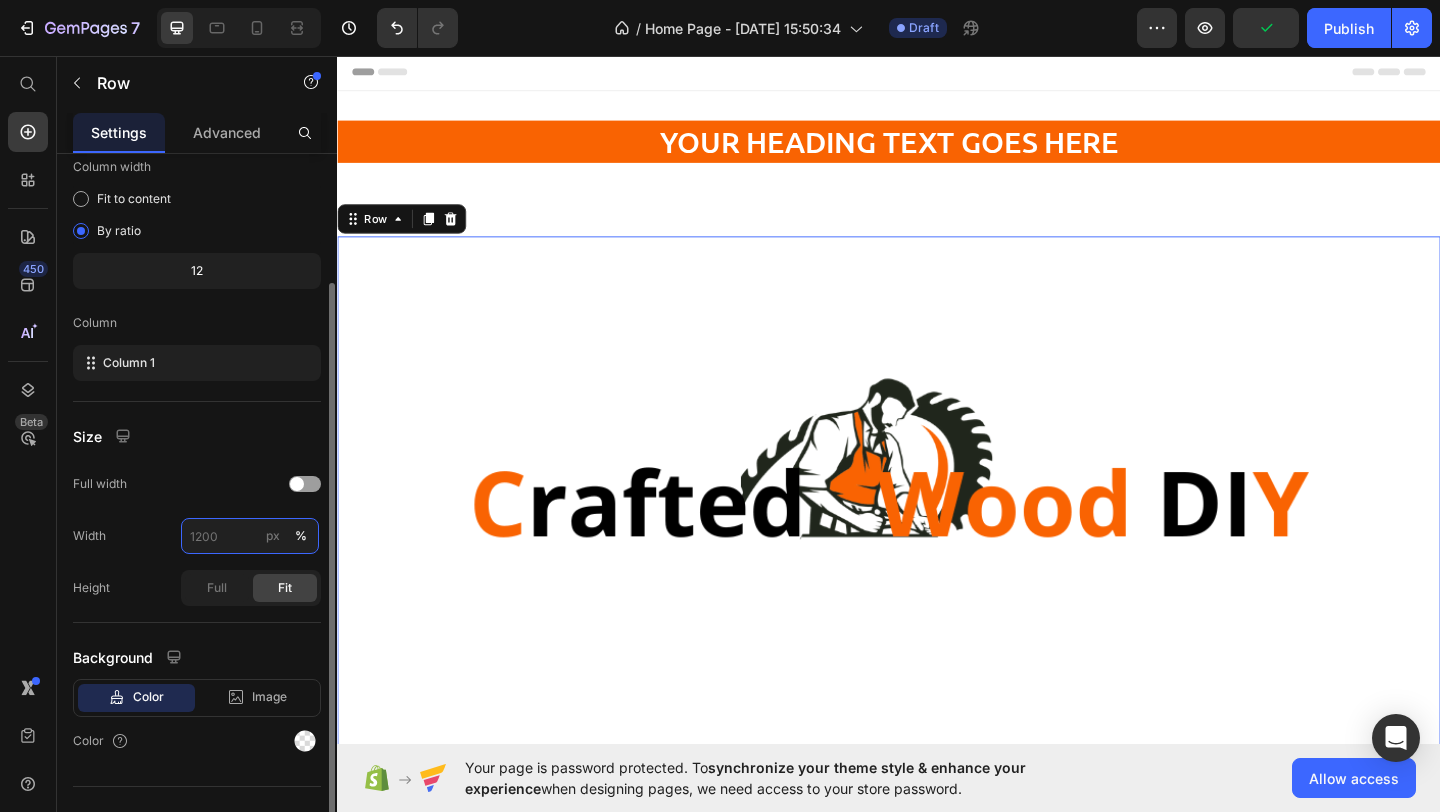 click on "px %" at bounding box center (250, 536) 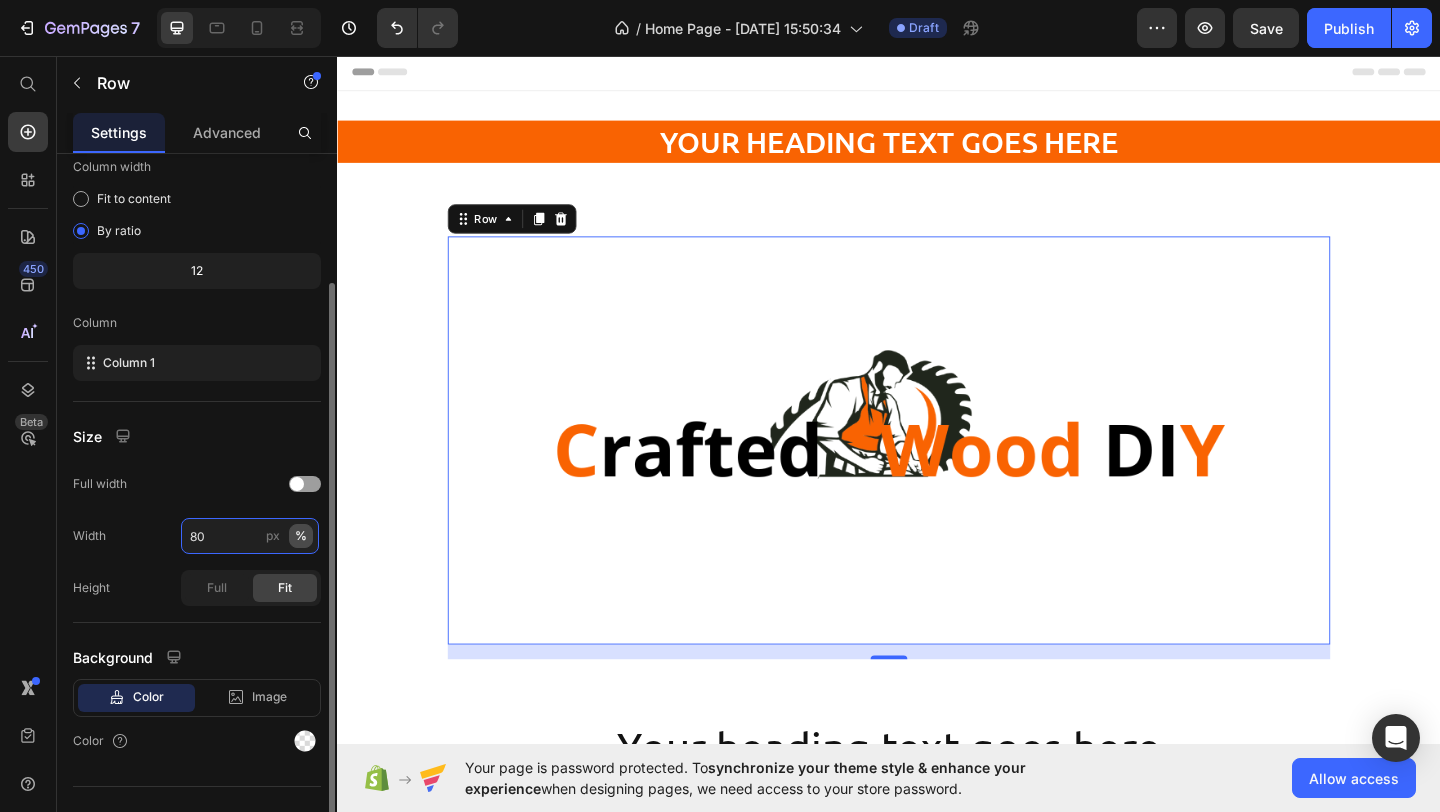 type on "80" 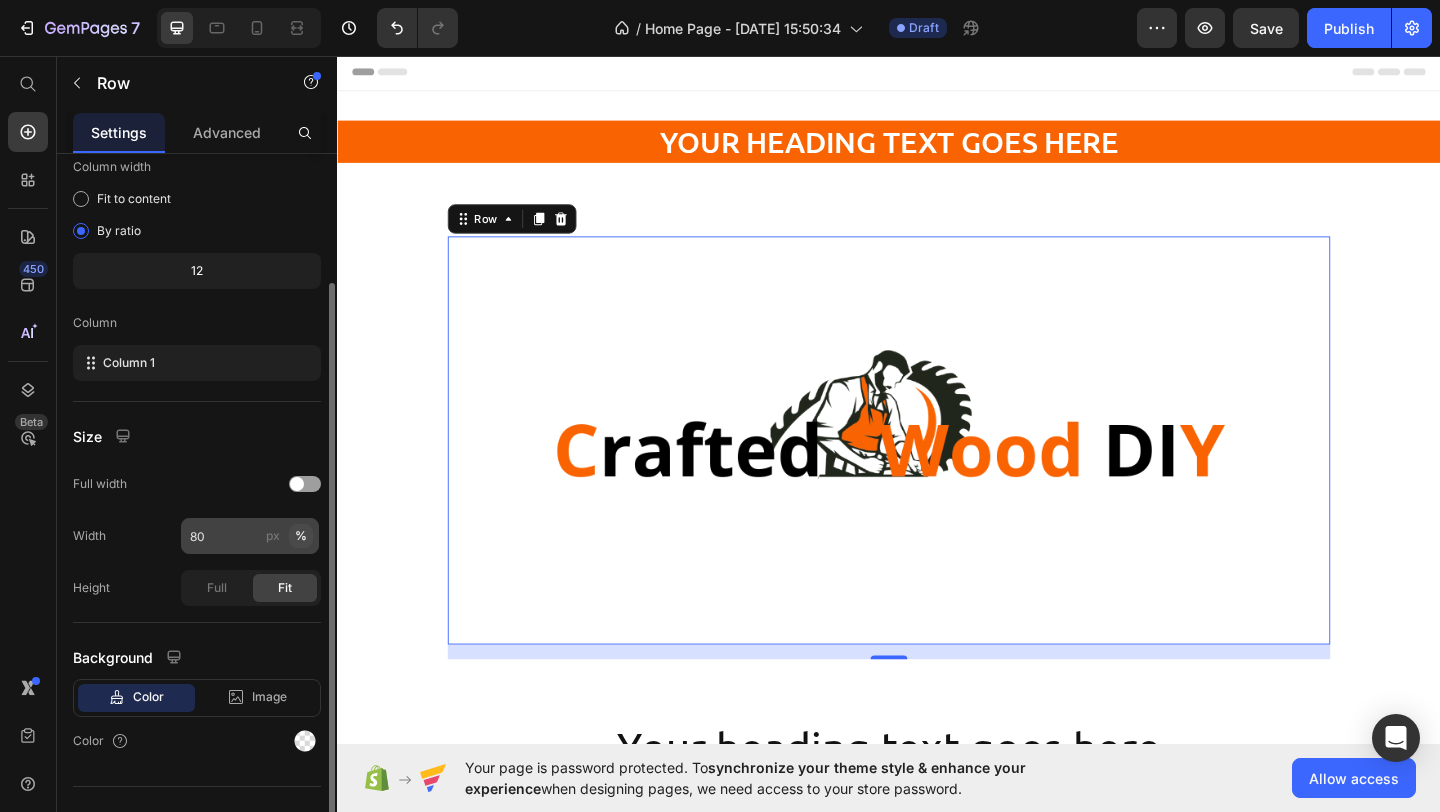 click on "%" at bounding box center (301, 536) 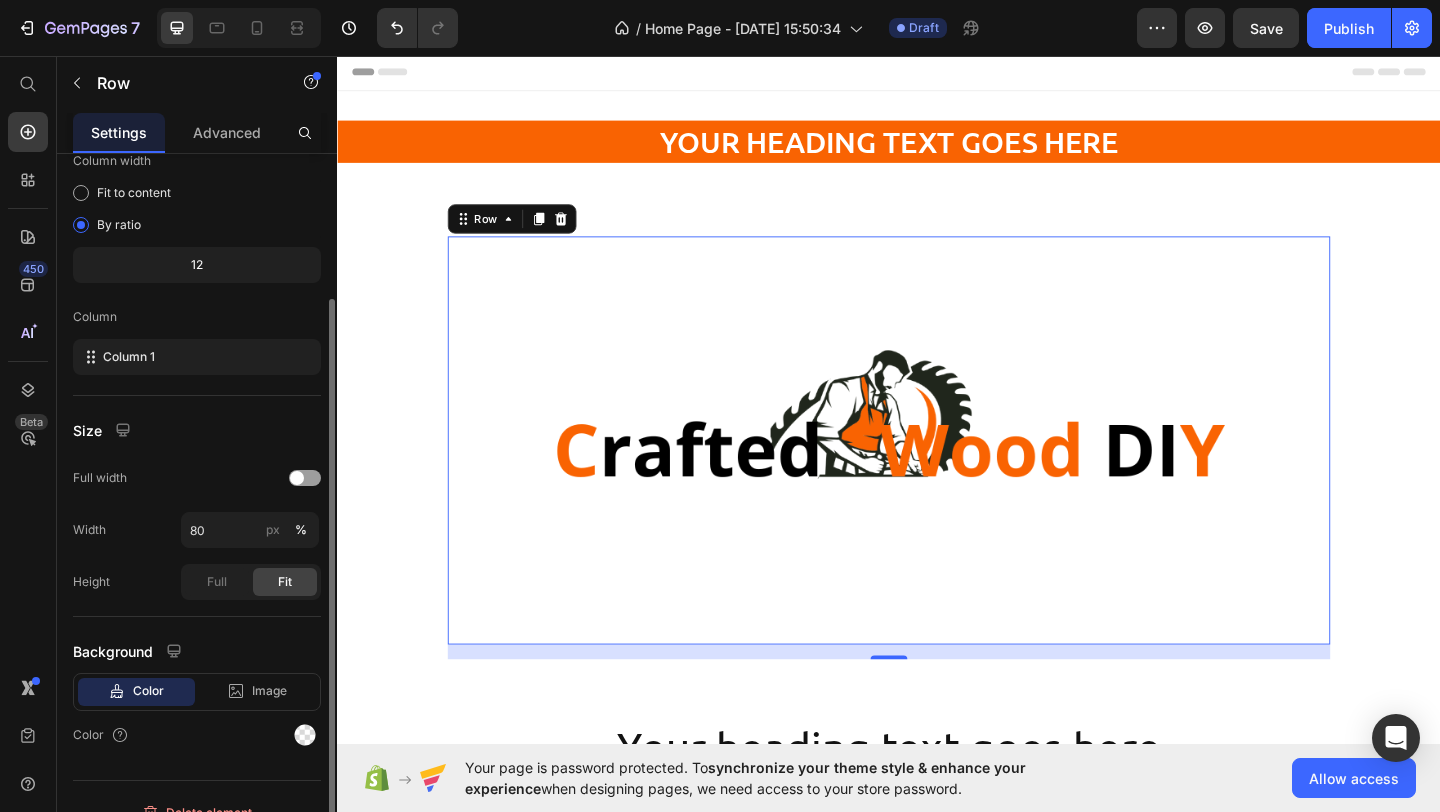 scroll, scrollTop: 197, scrollLeft: 0, axis: vertical 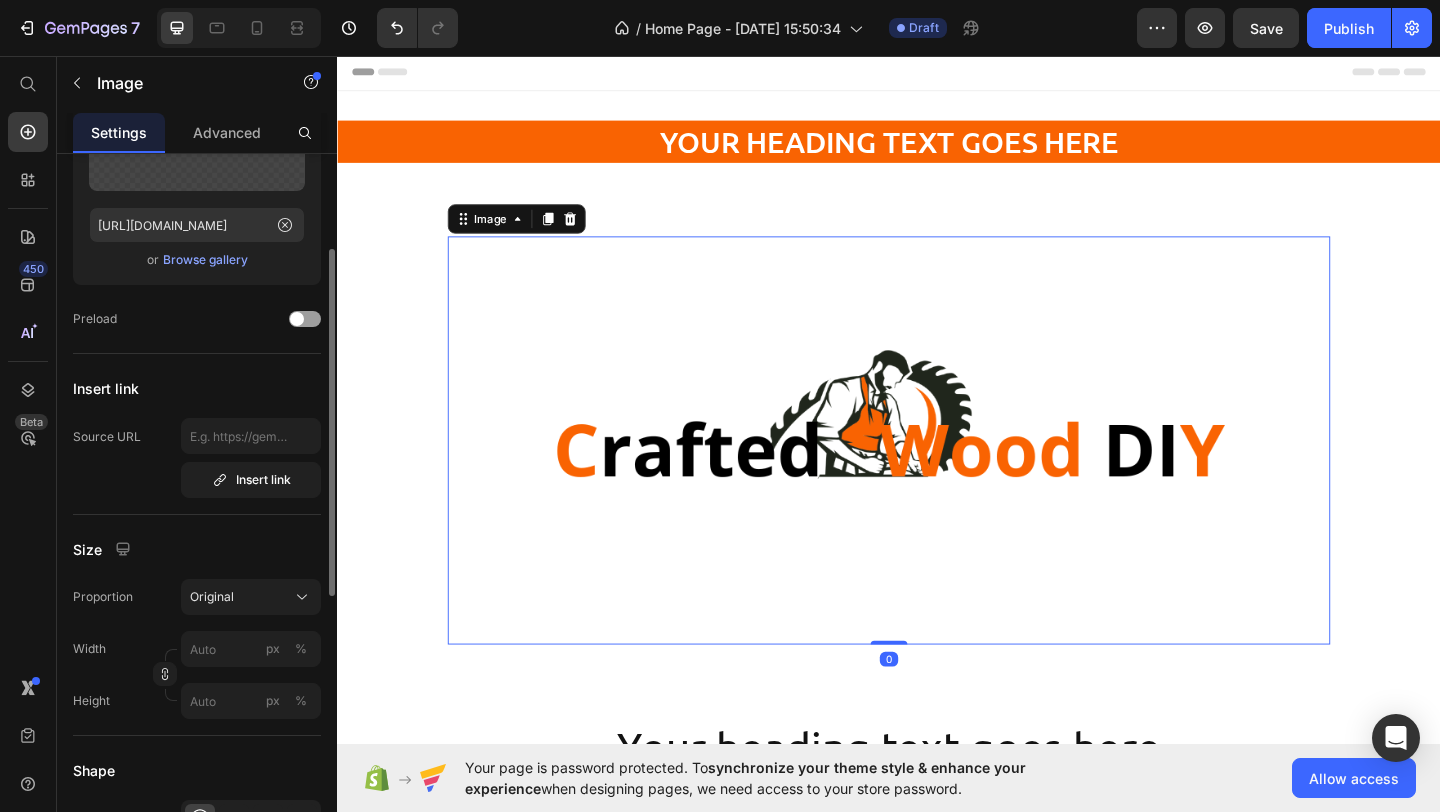 click at bounding box center (937, 474) 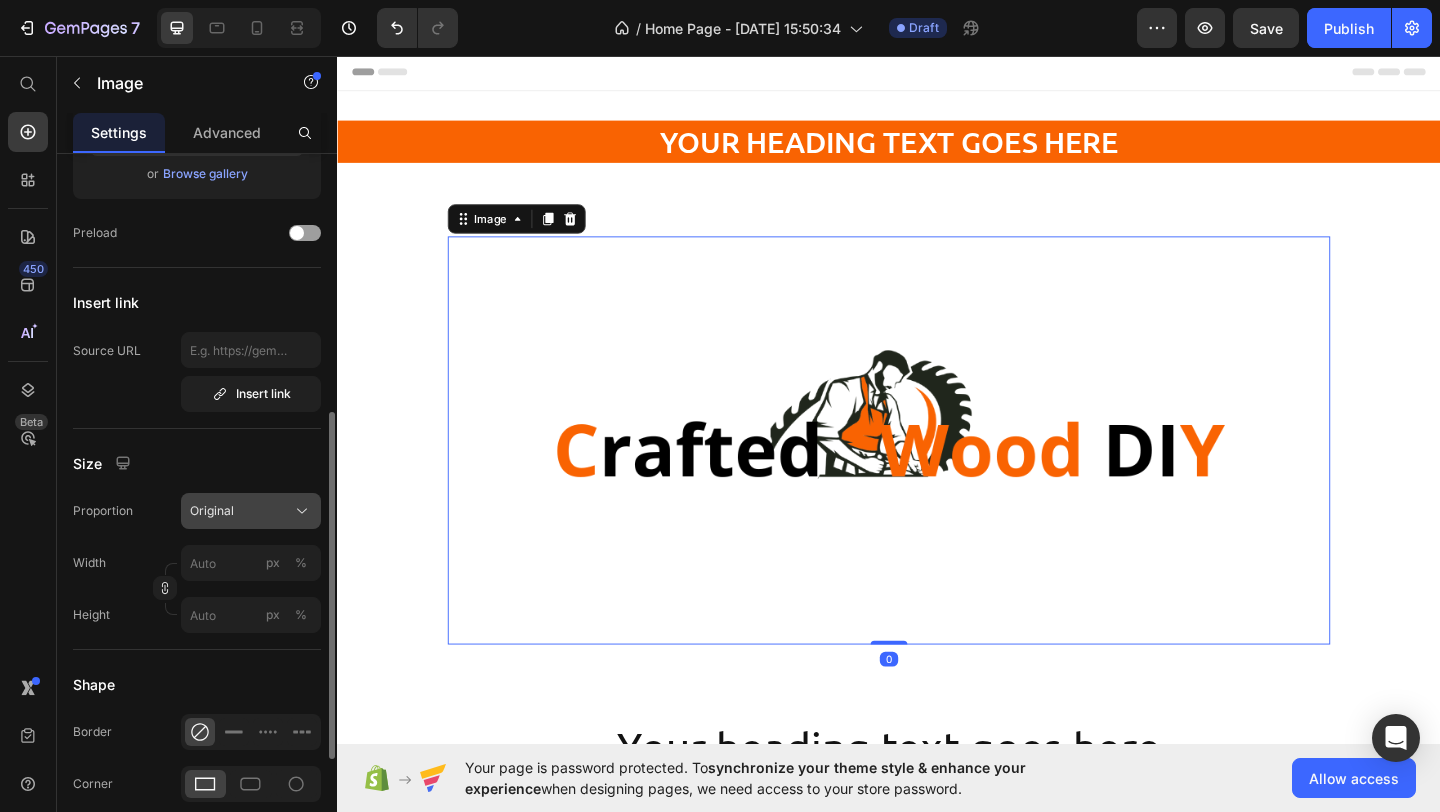 scroll, scrollTop: 364, scrollLeft: 0, axis: vertical 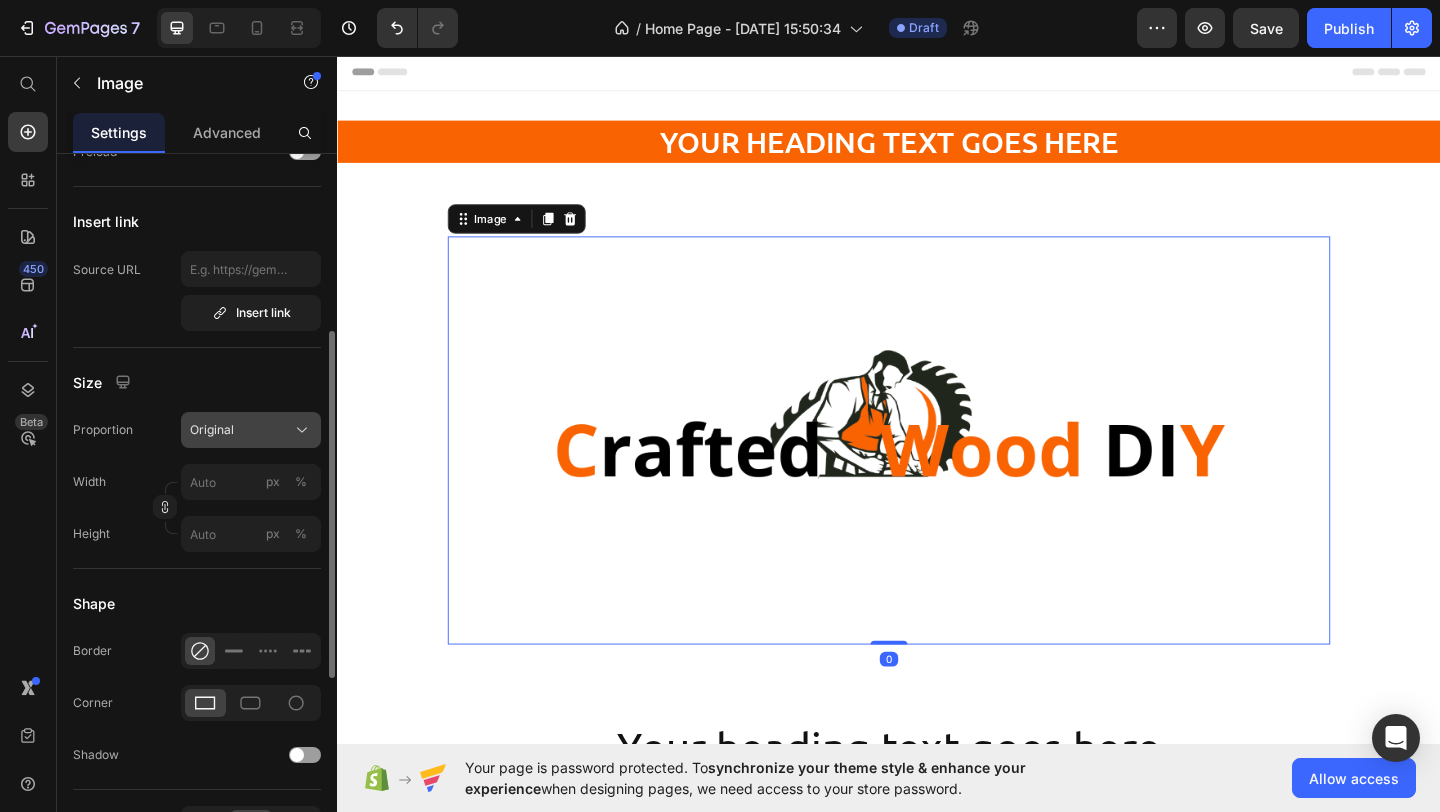 click on "Original" at bounding box center (251, 430) 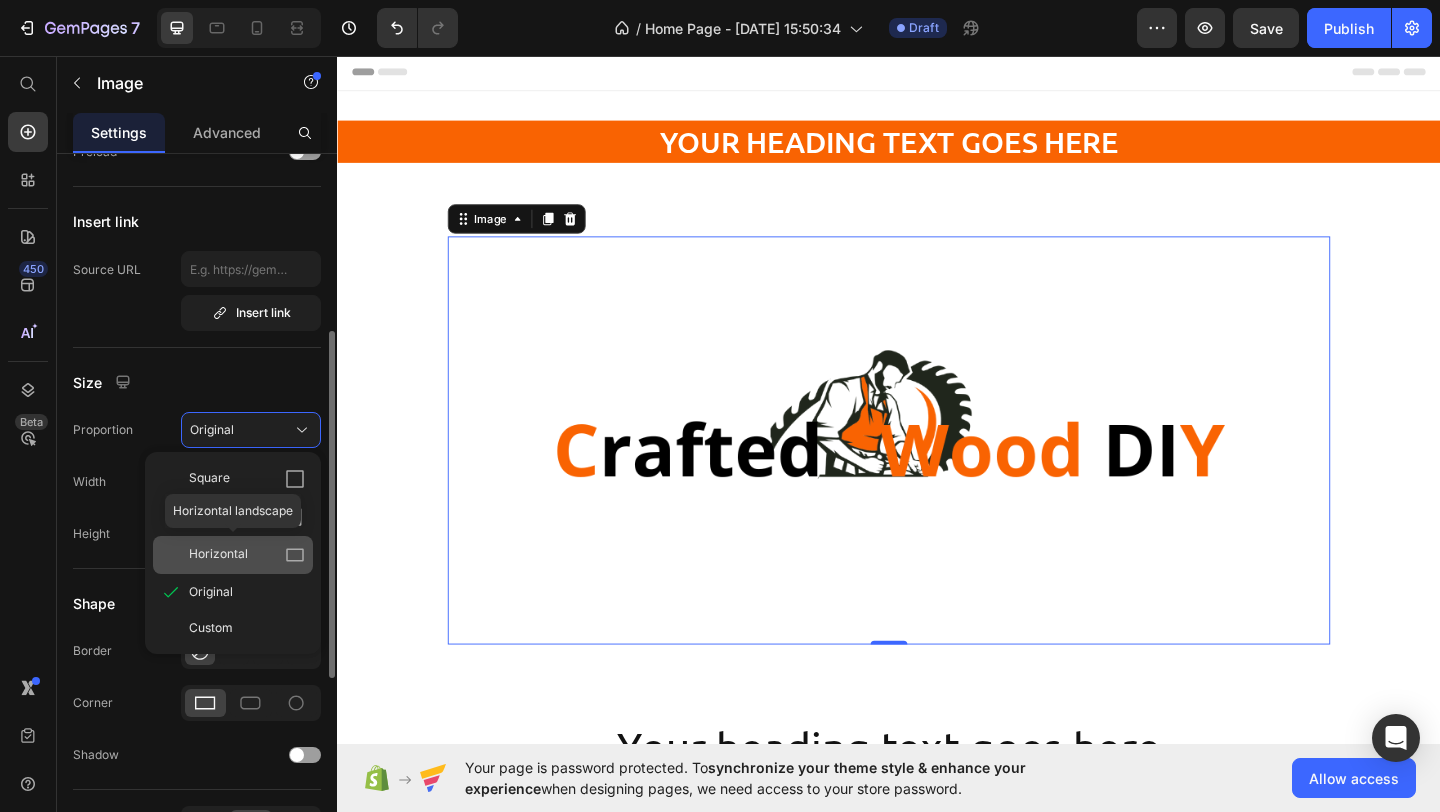 click on "Horizontal" 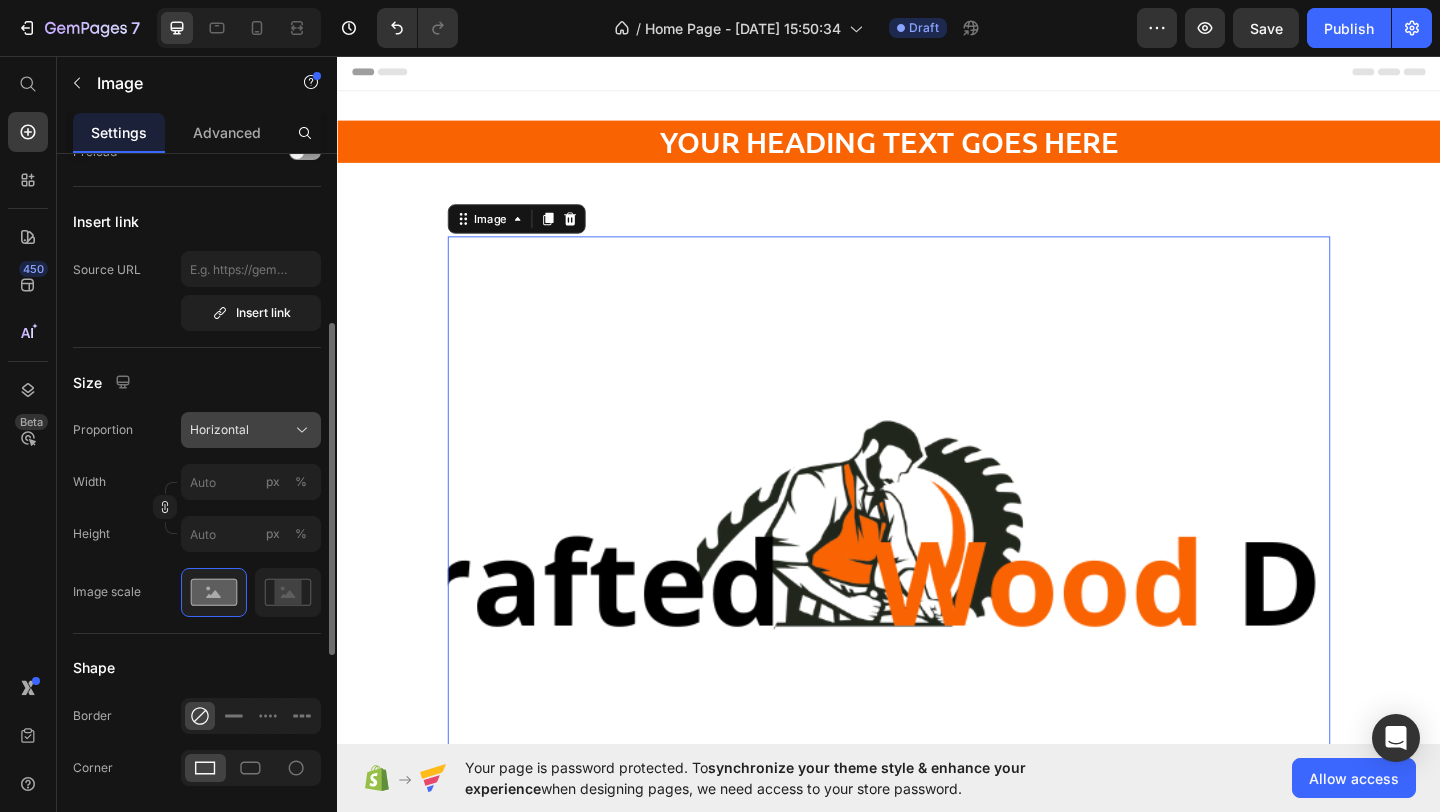 click on "Horizontal" 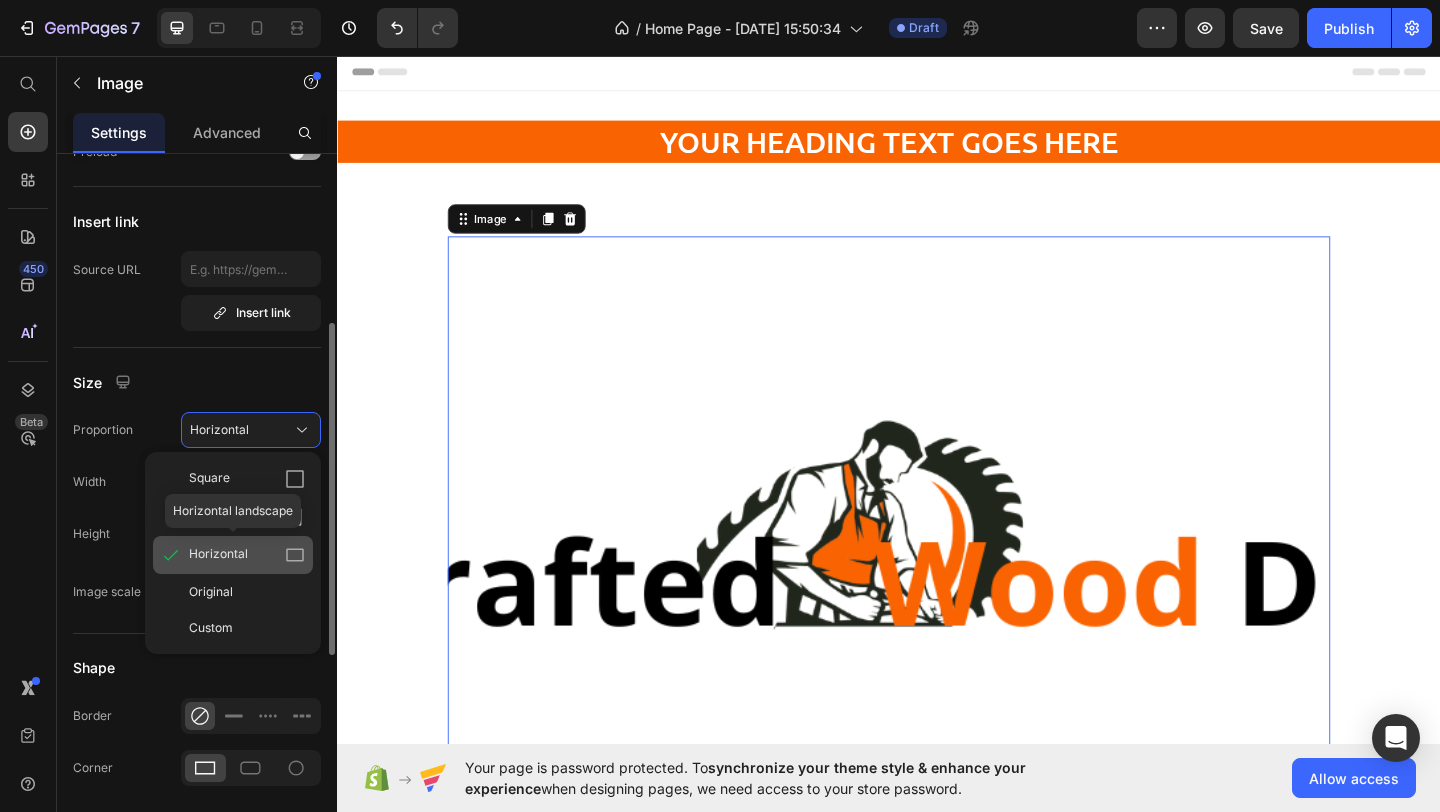 click on "Horizontal" 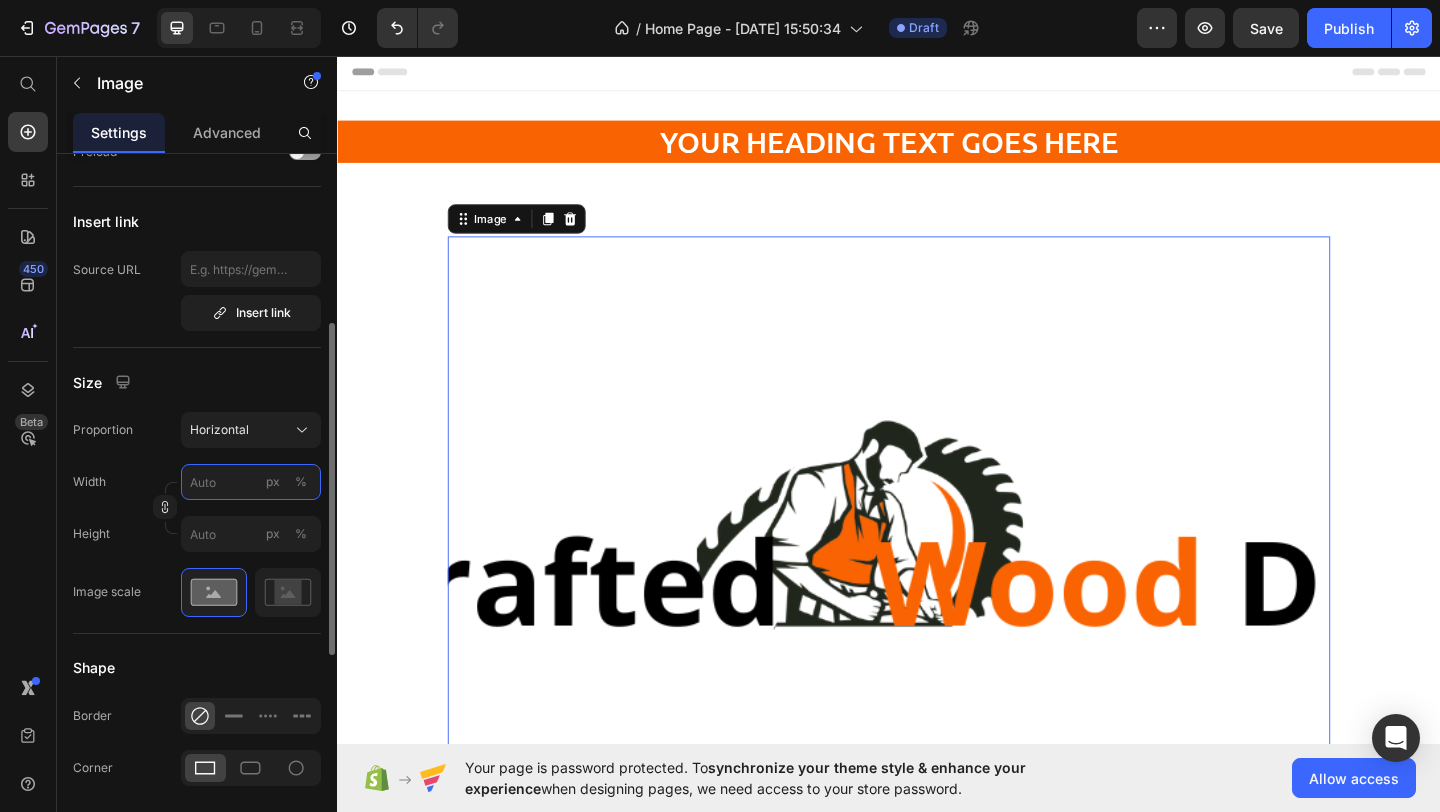 click on "px %" at bounding box center [251, 482] 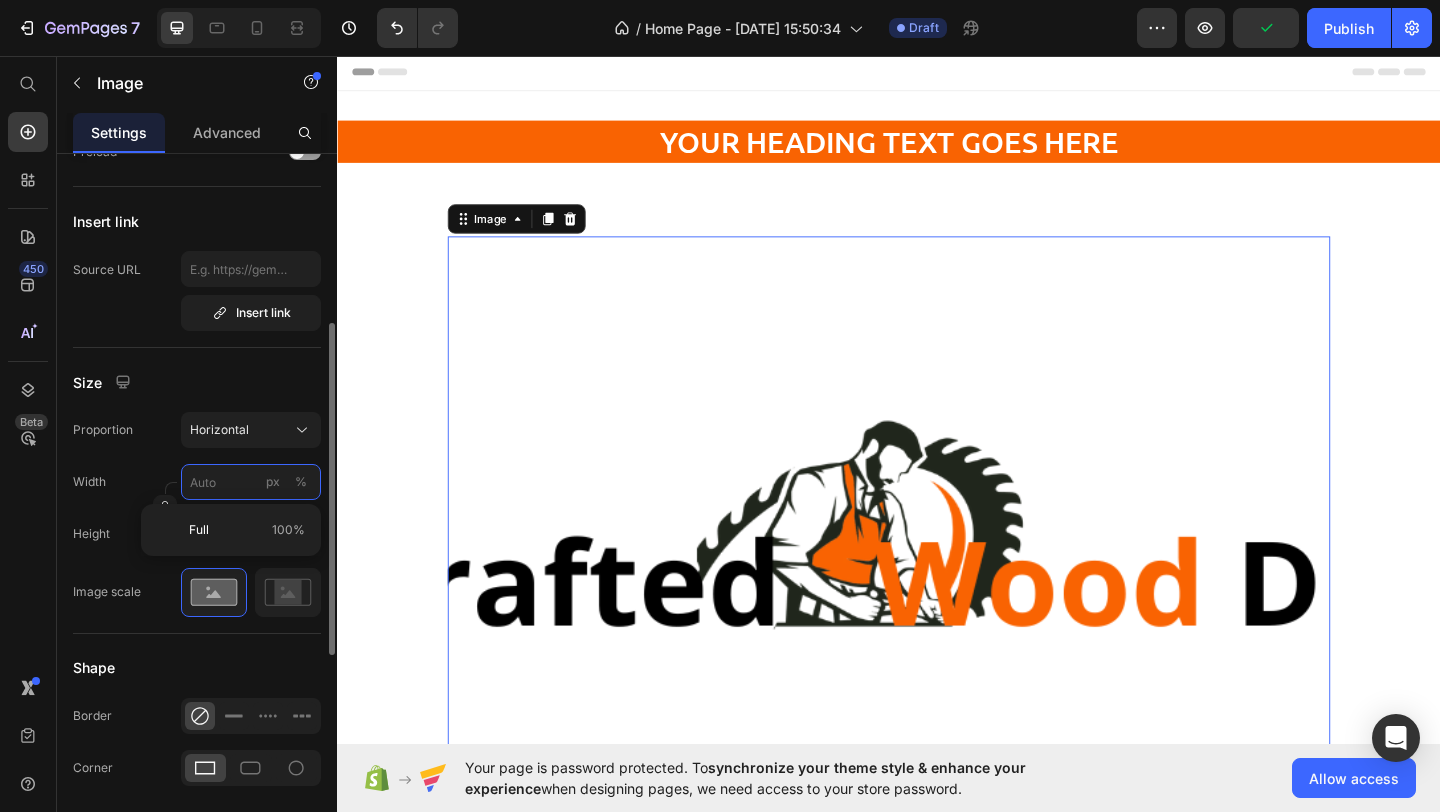 type on "7" 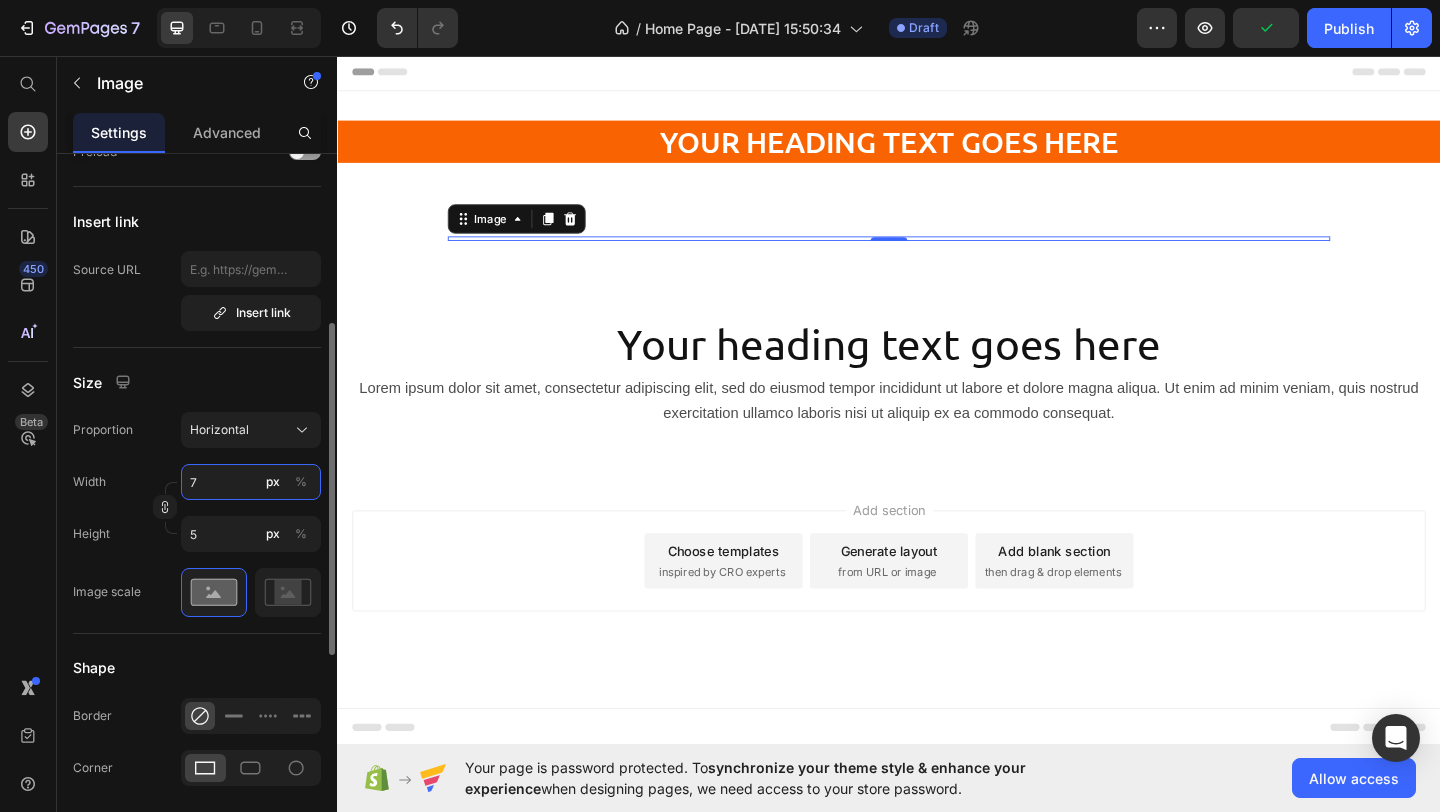 type on "70" 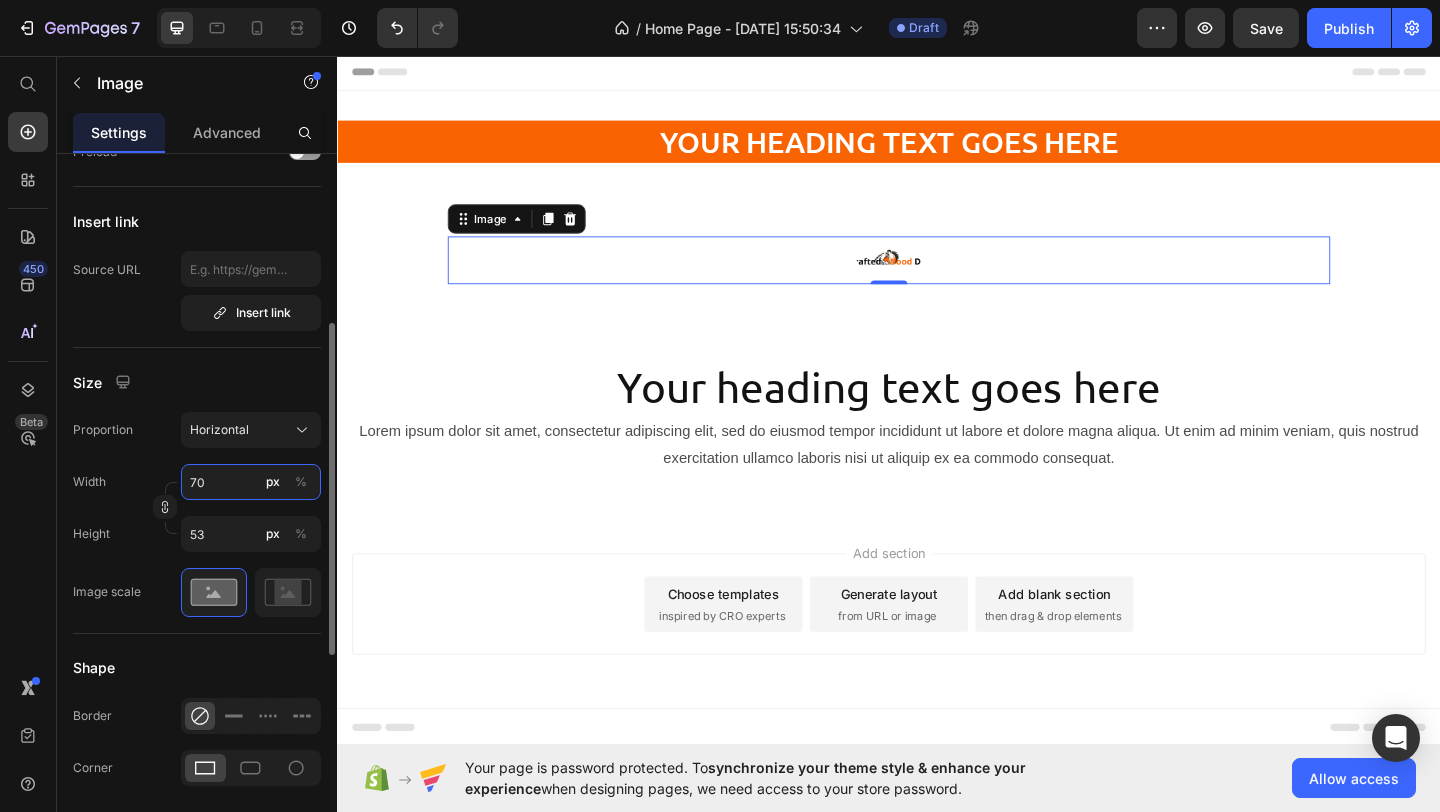 type on "70" 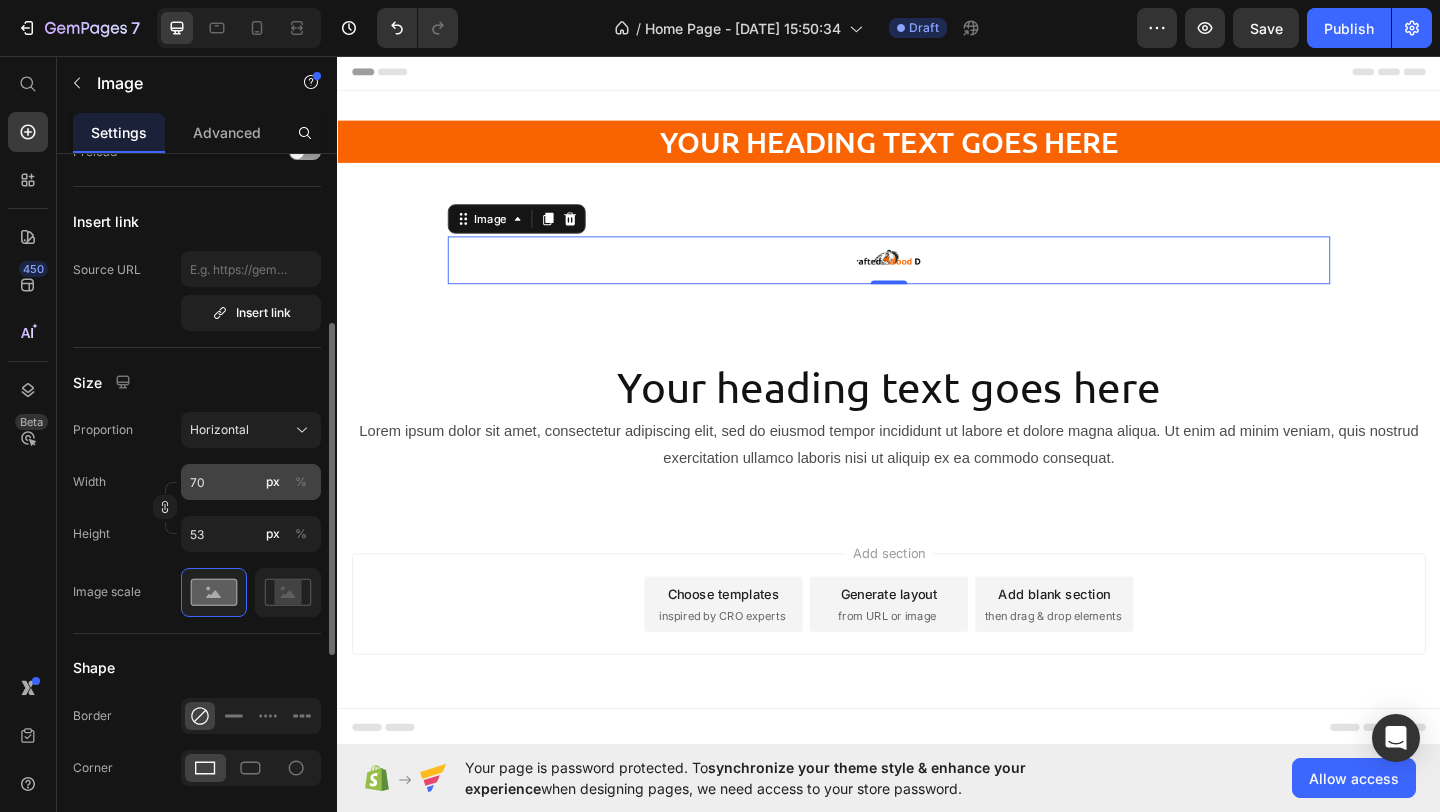 click on "%" at bounding box center (301, 482) 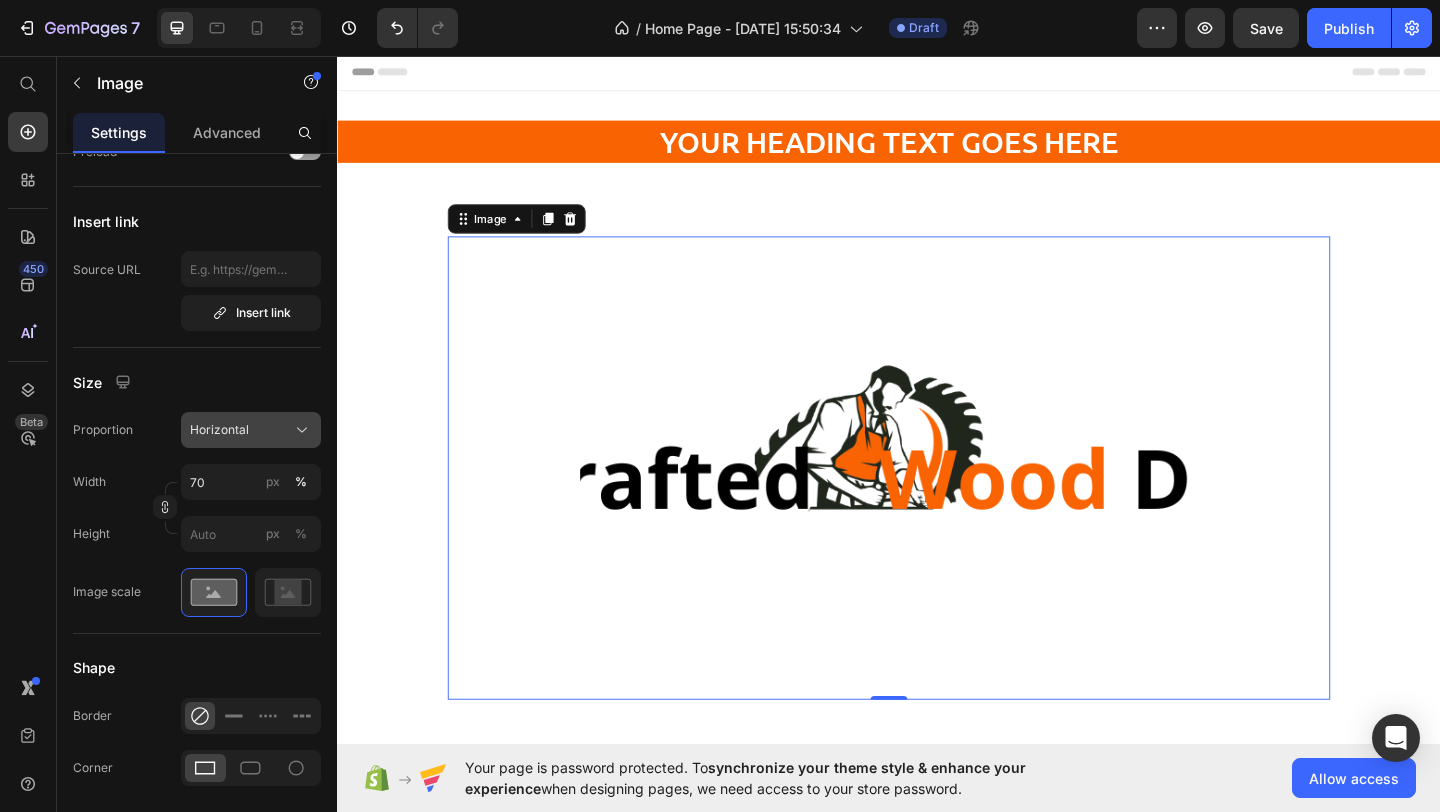 click on "Horizontal" at bounding box center (251, 430) 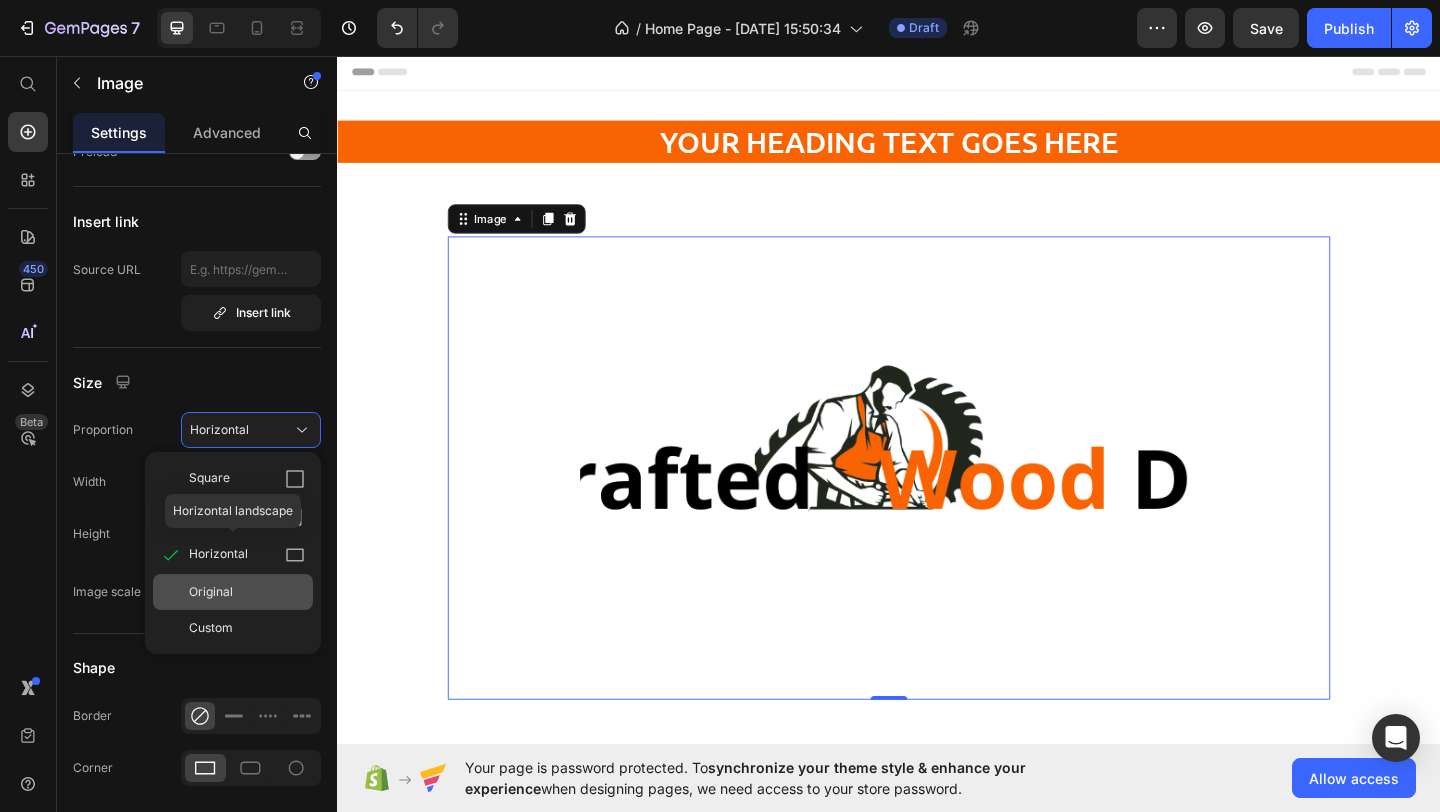click on "Original" at bounding box center (247, 592) 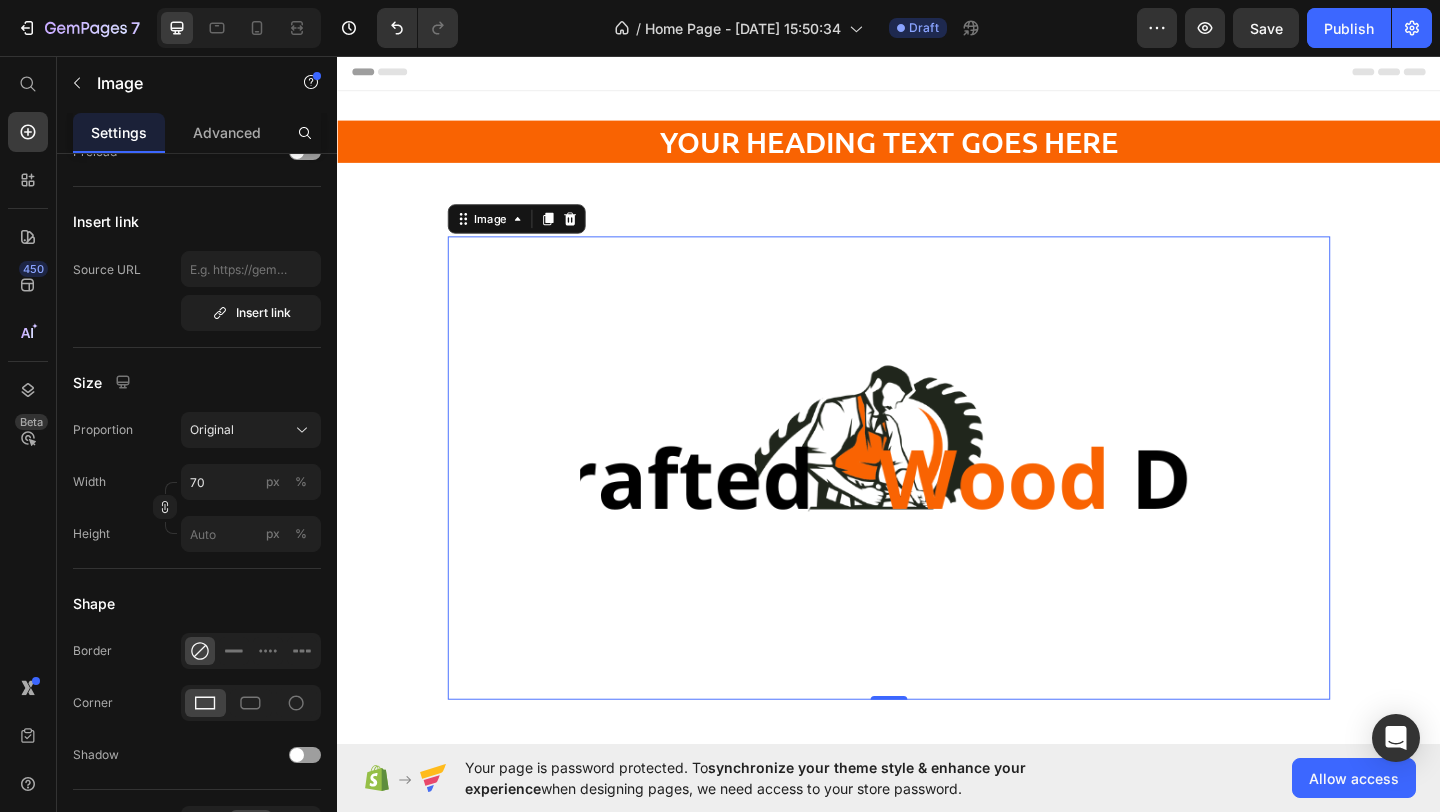type 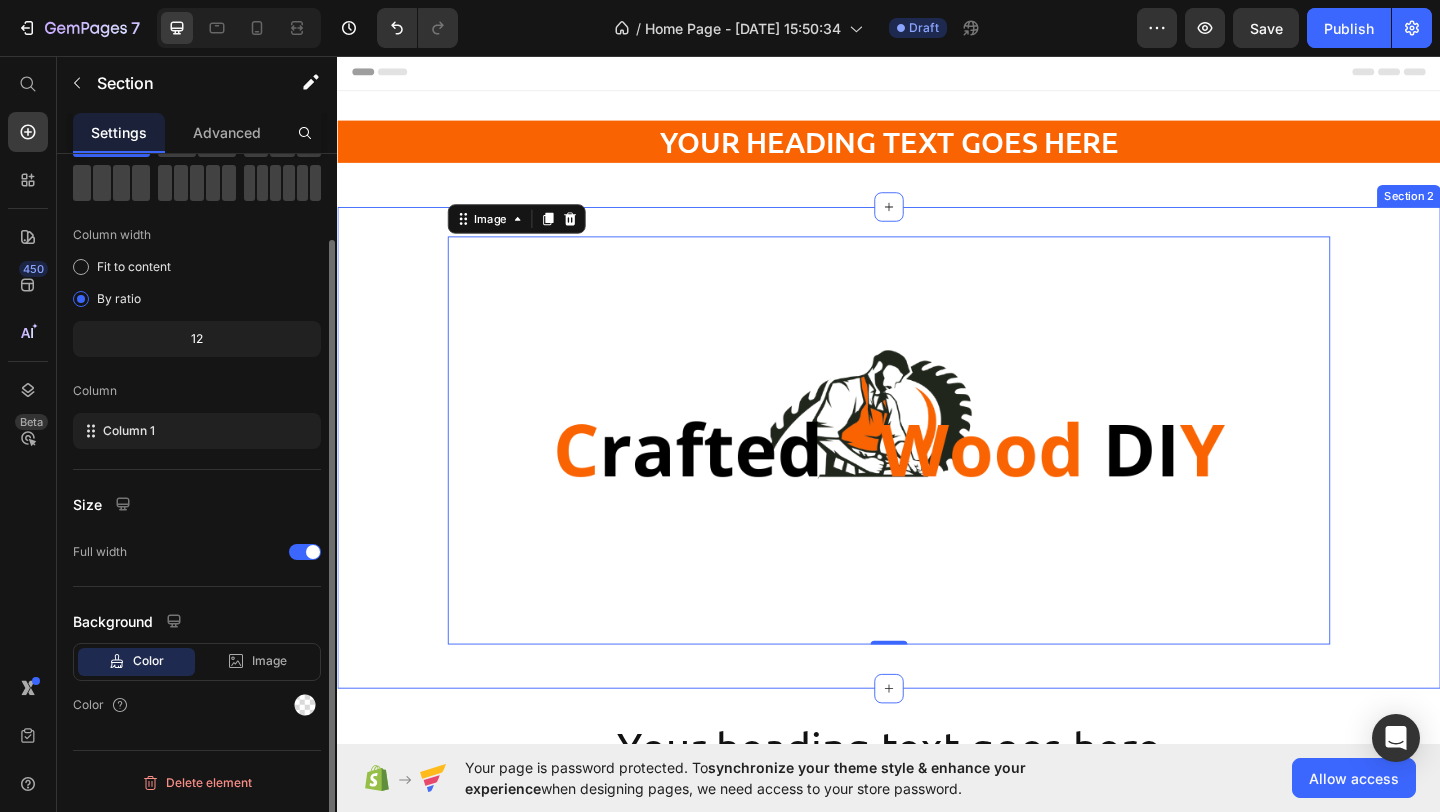 click on "Image   0 Row" at bounding box center (937, 482) 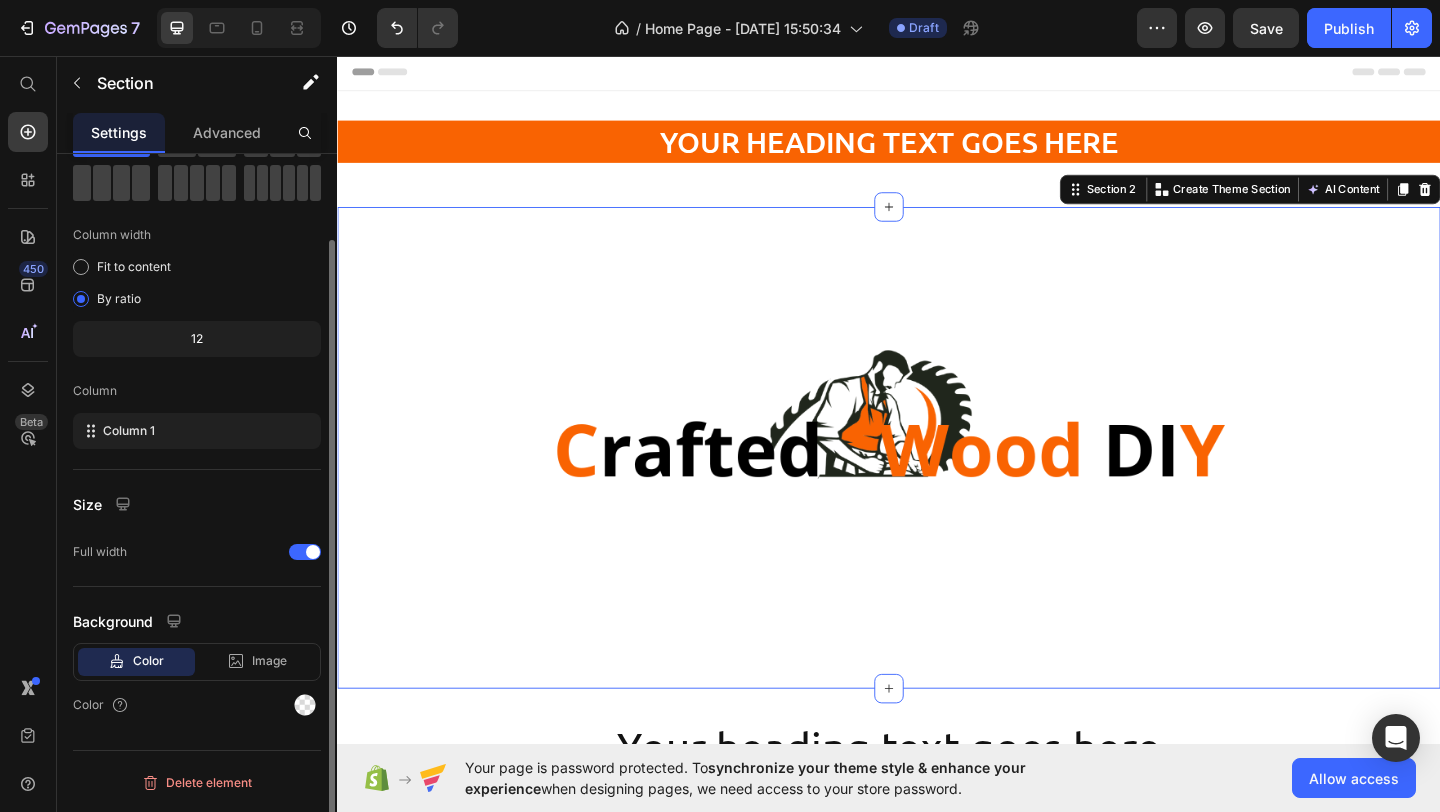 scroll, scrollTop: 0, scrollLeft: 0, axis: both 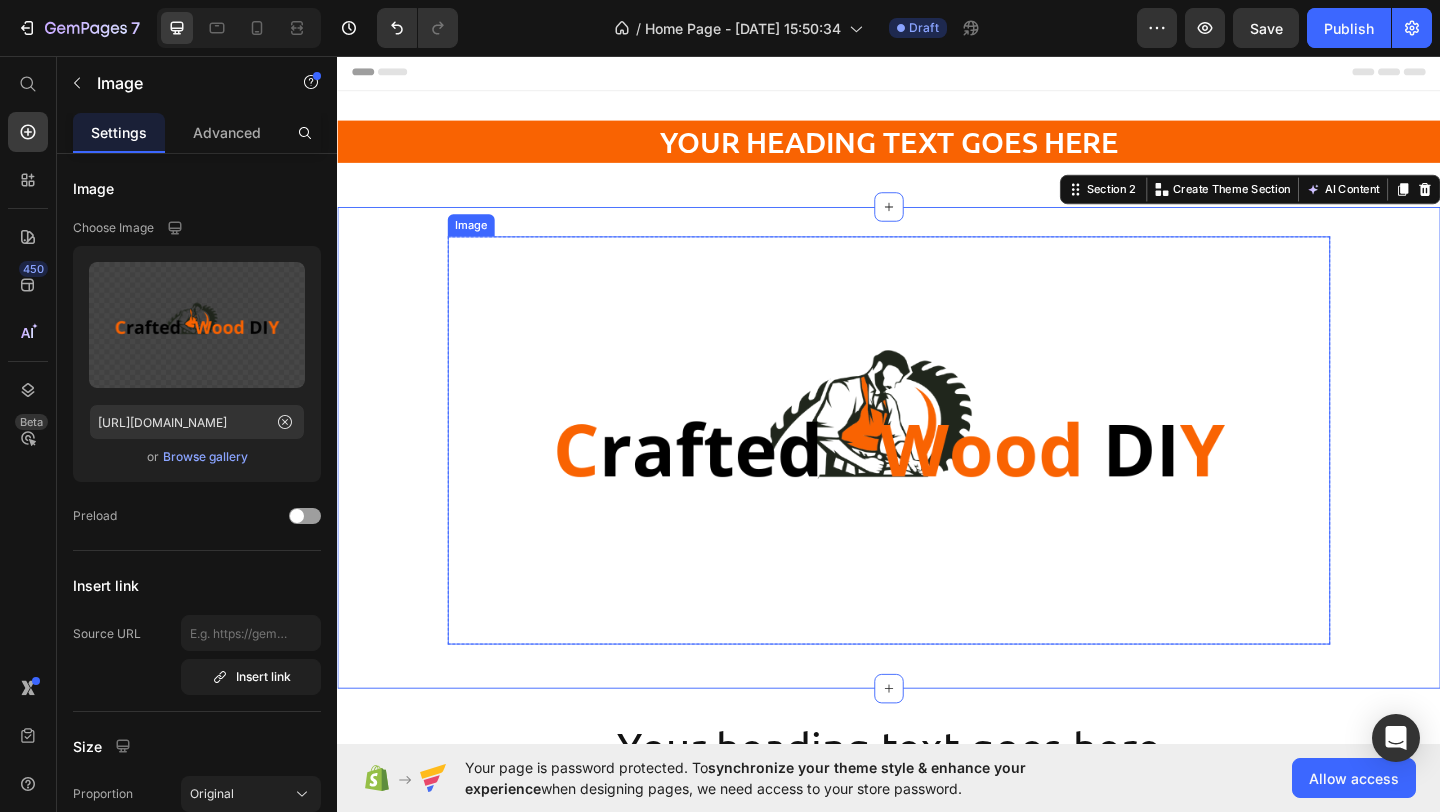 click at bounding box center [937, 474] 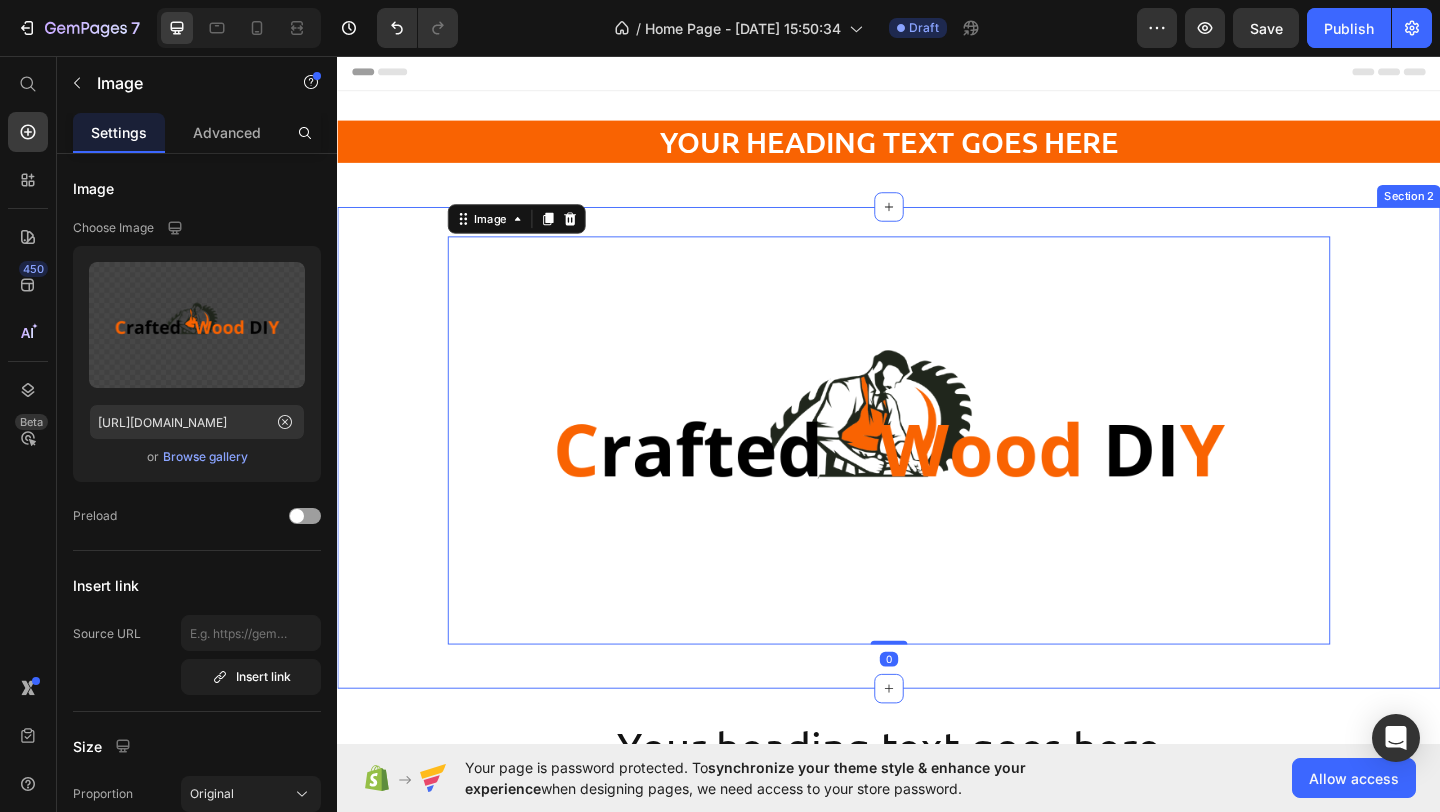 click on "Image   0 Row" at bounding box center (937, 482) 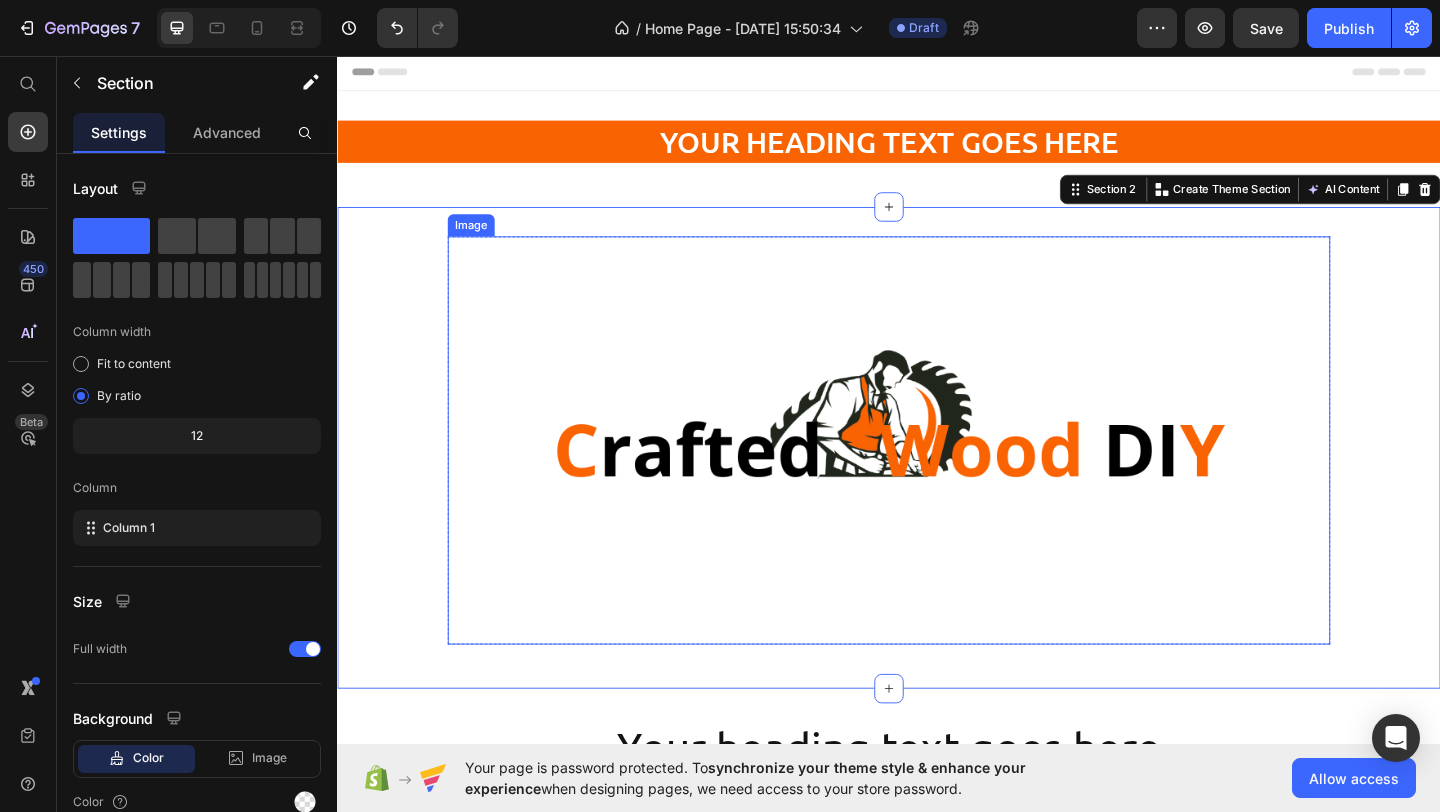 click at bounding box center (937, 474) 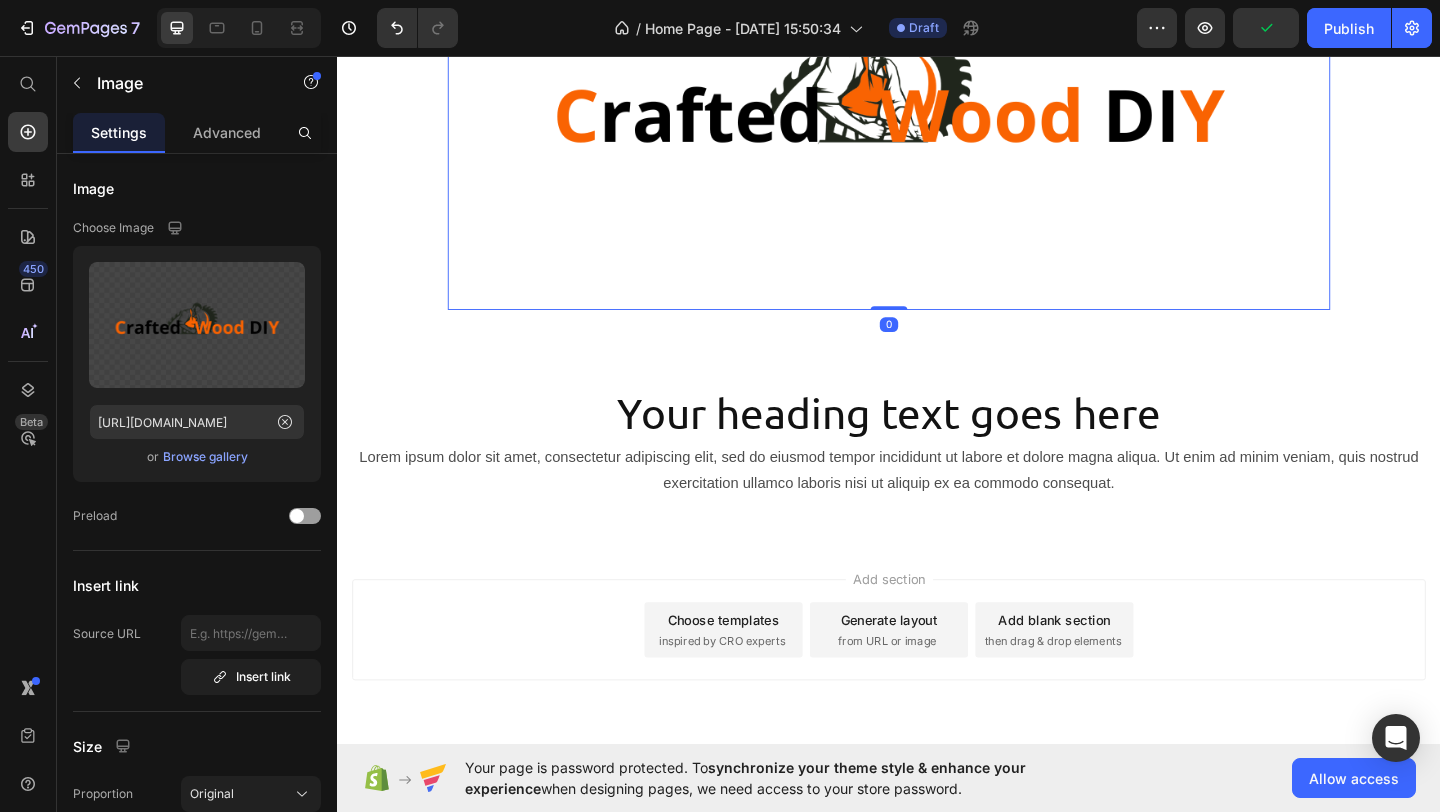 scroll, scrollTop: 0, scrollLeft: 0, axis: both 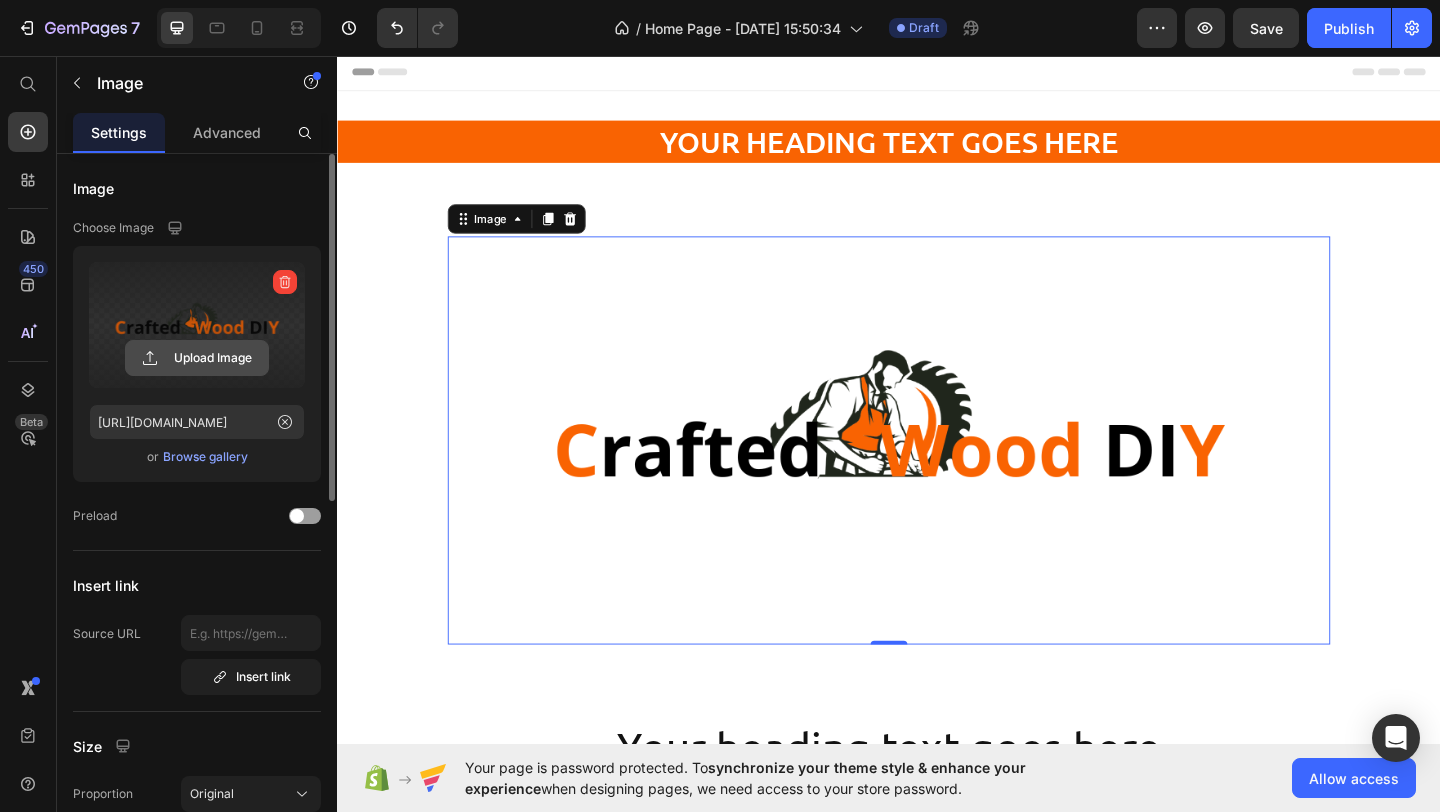 click 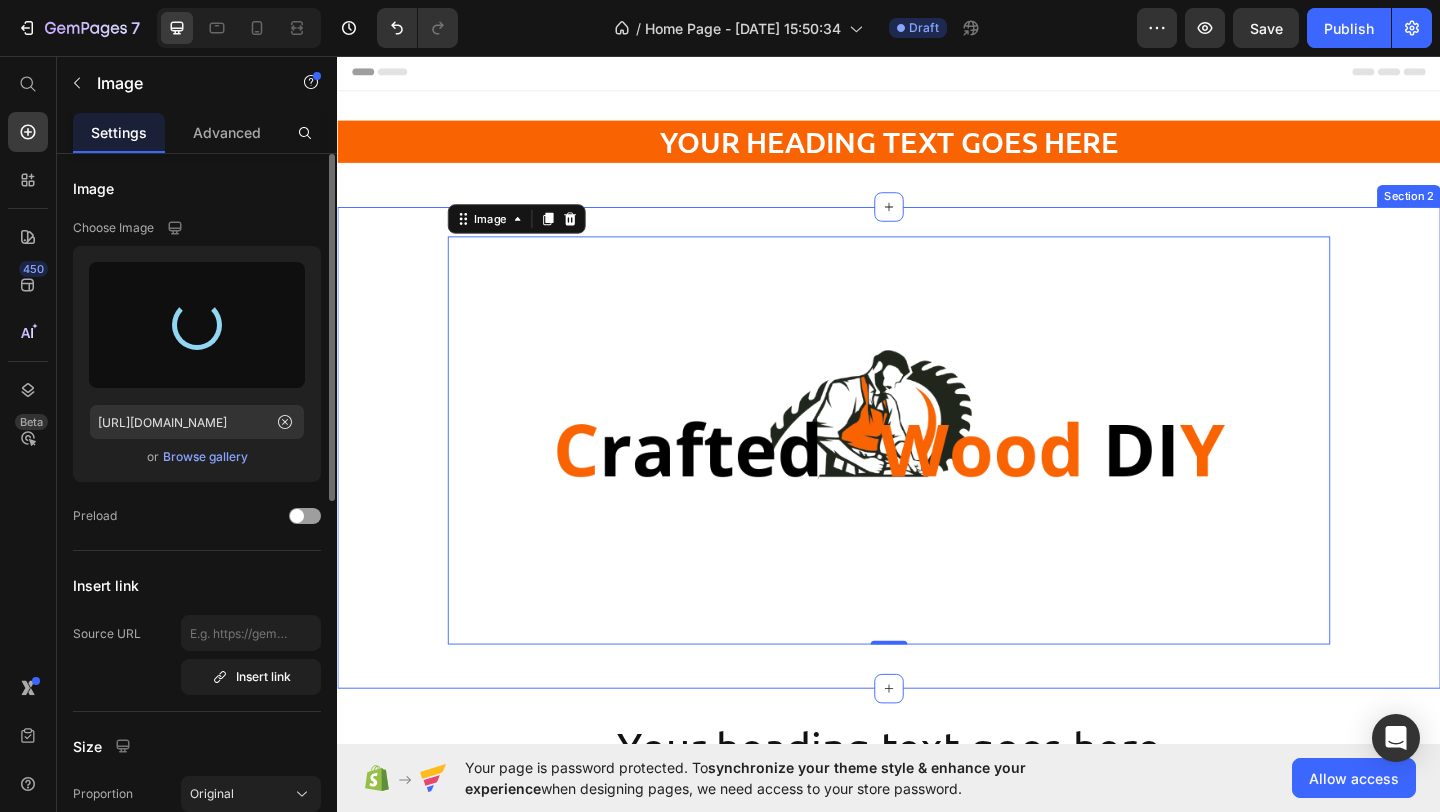 type on "[URL][DOMAIN_NAME]" 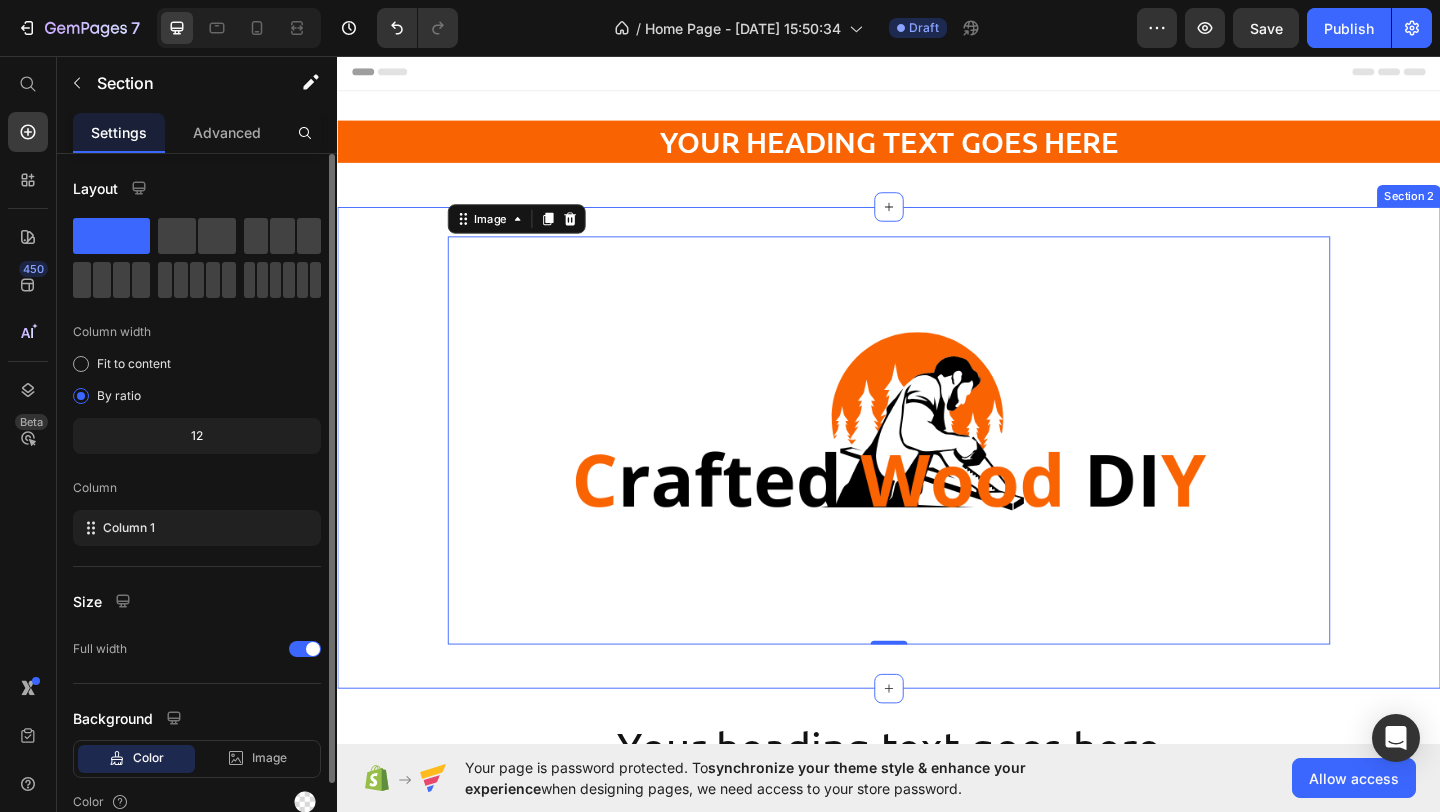 click on "Image   0 Row" at bounding box center (937, 482) 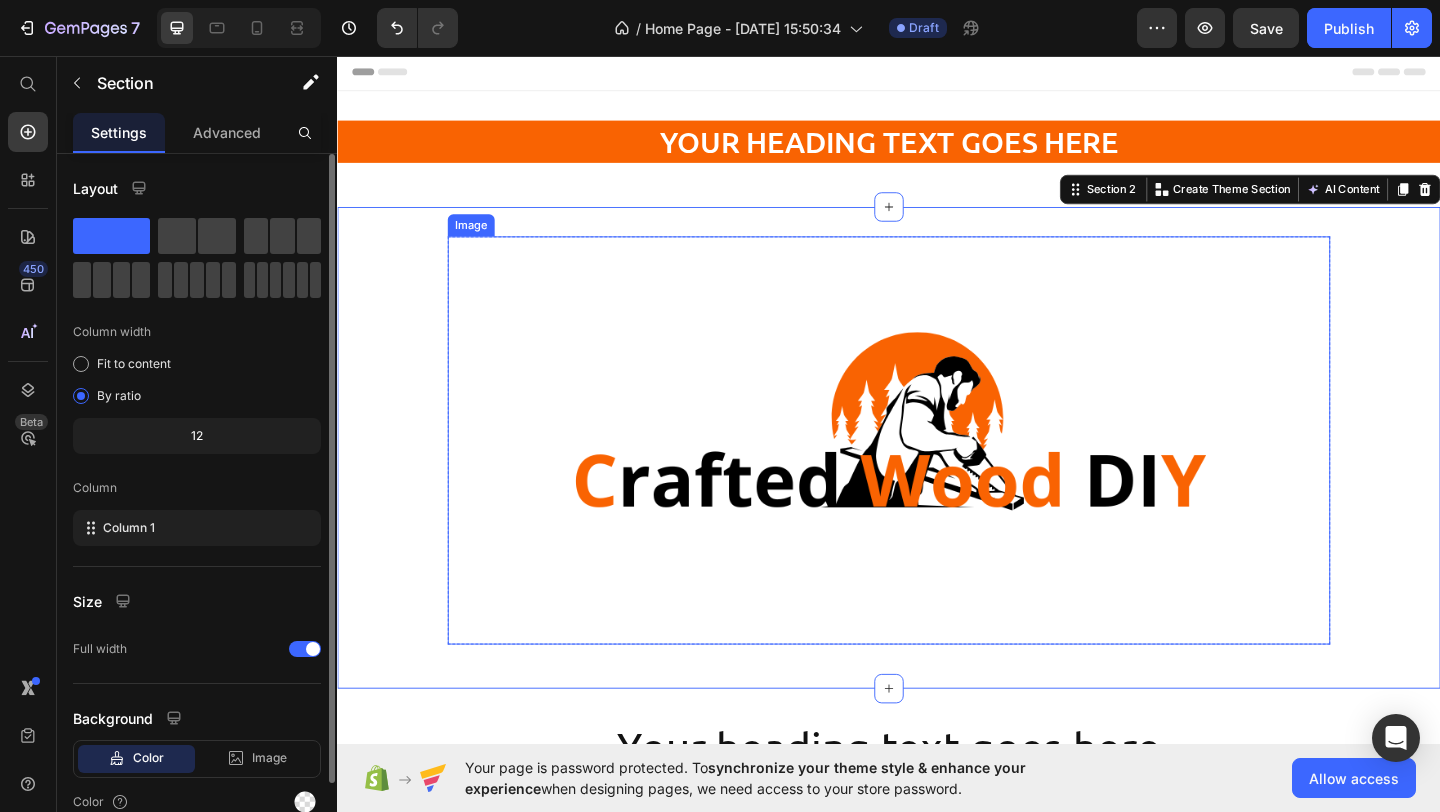 click at bounding box center [937, 474] 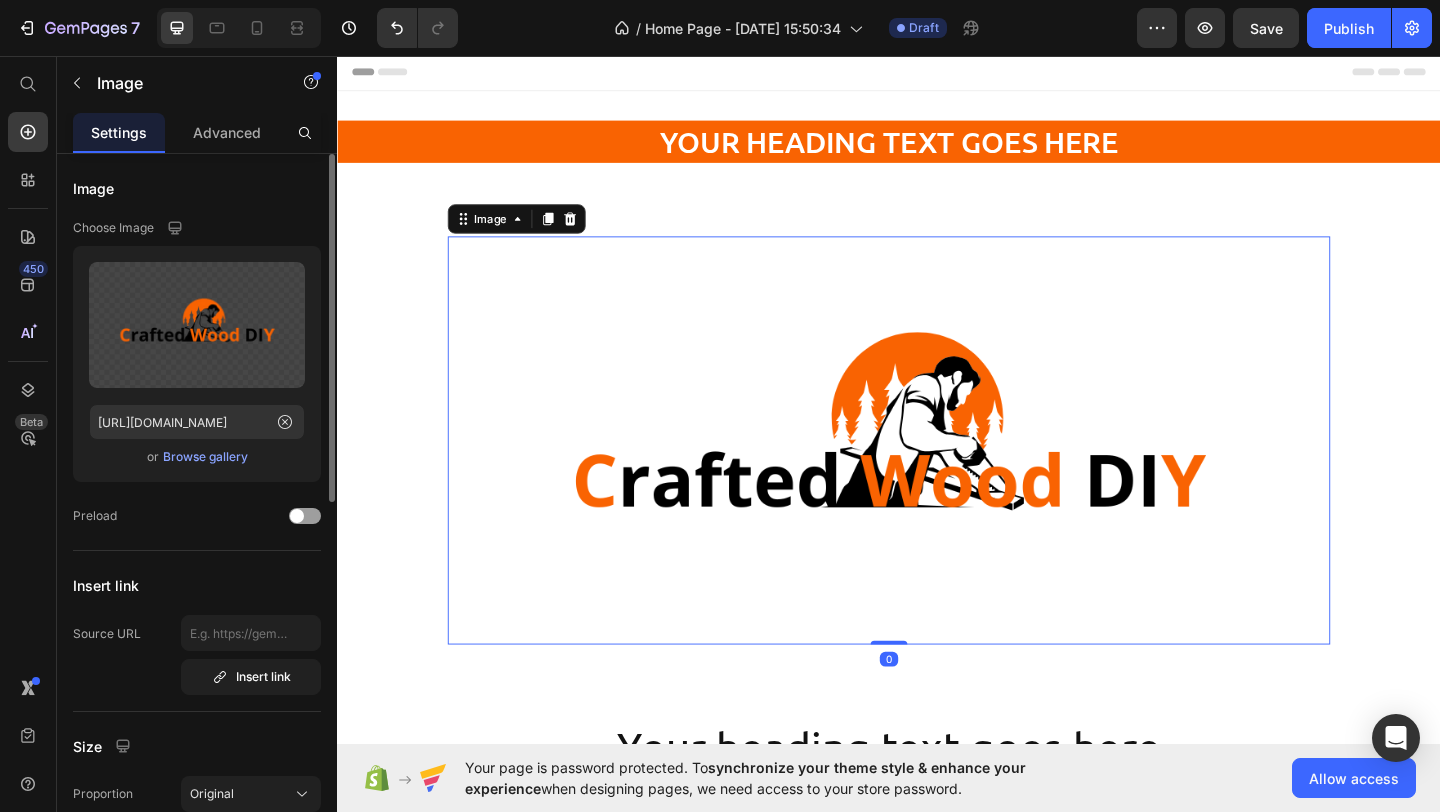 click at bounding box center (937, 474) 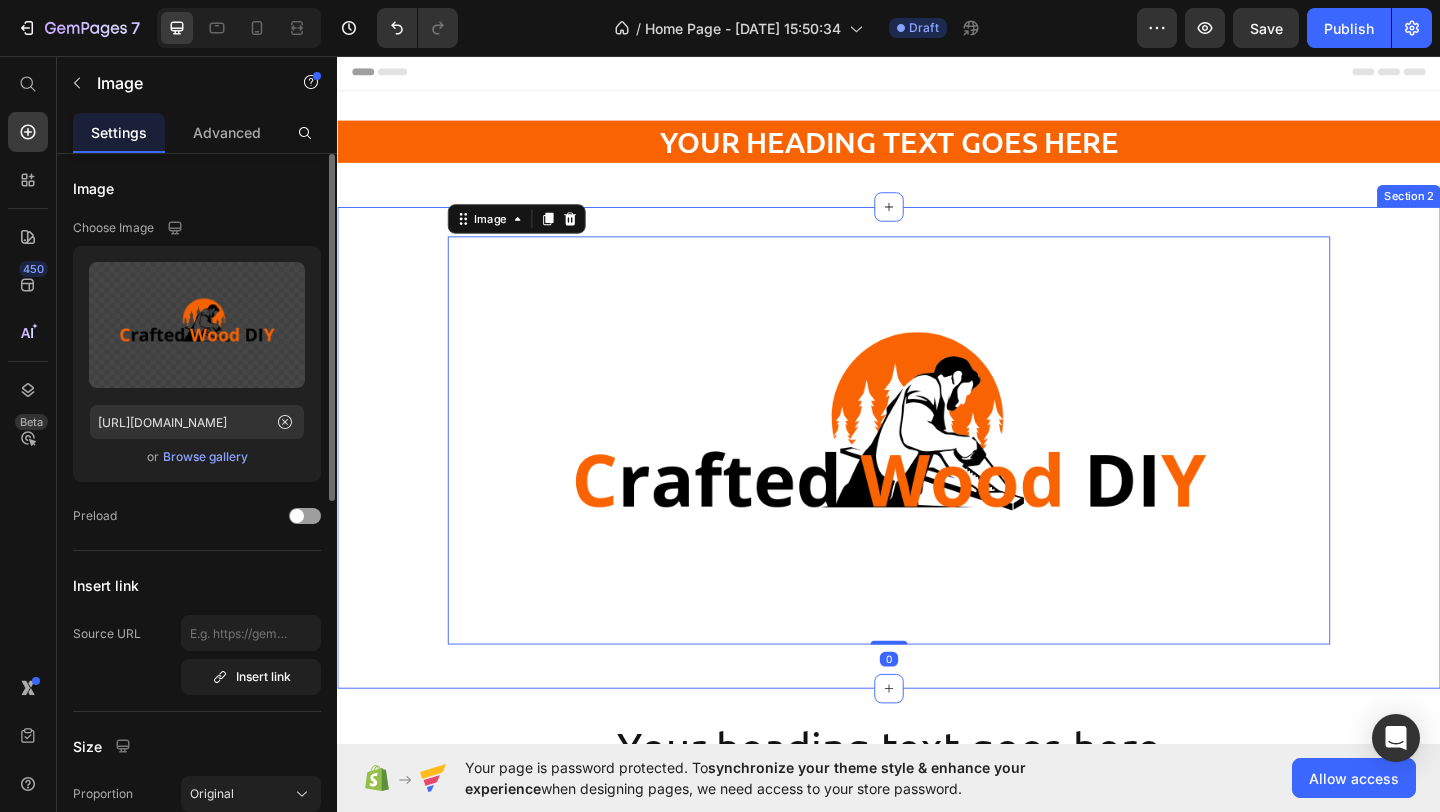 click on "Image   0 Row" at bounding box center [937, 482] 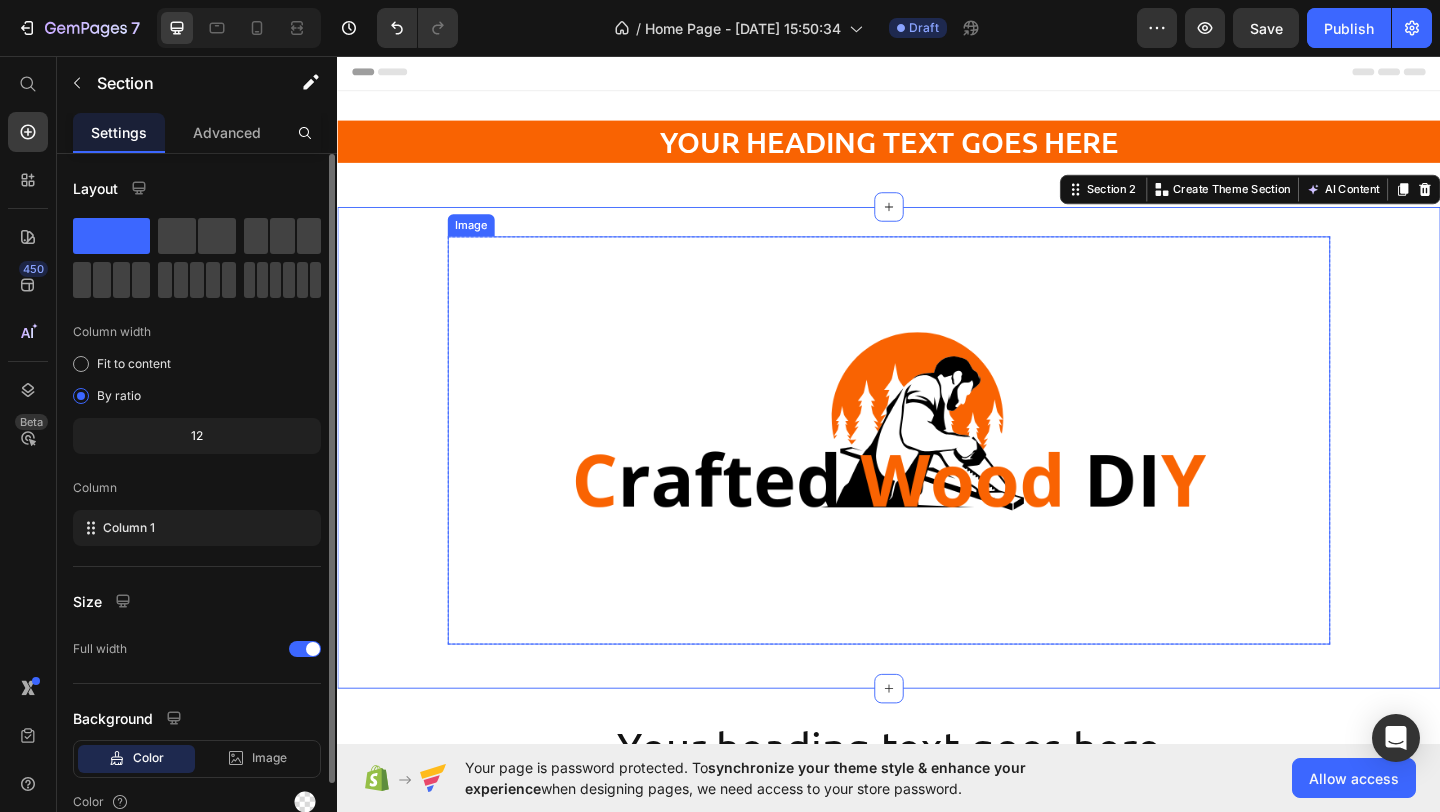 click at bounding box center [937, 474] 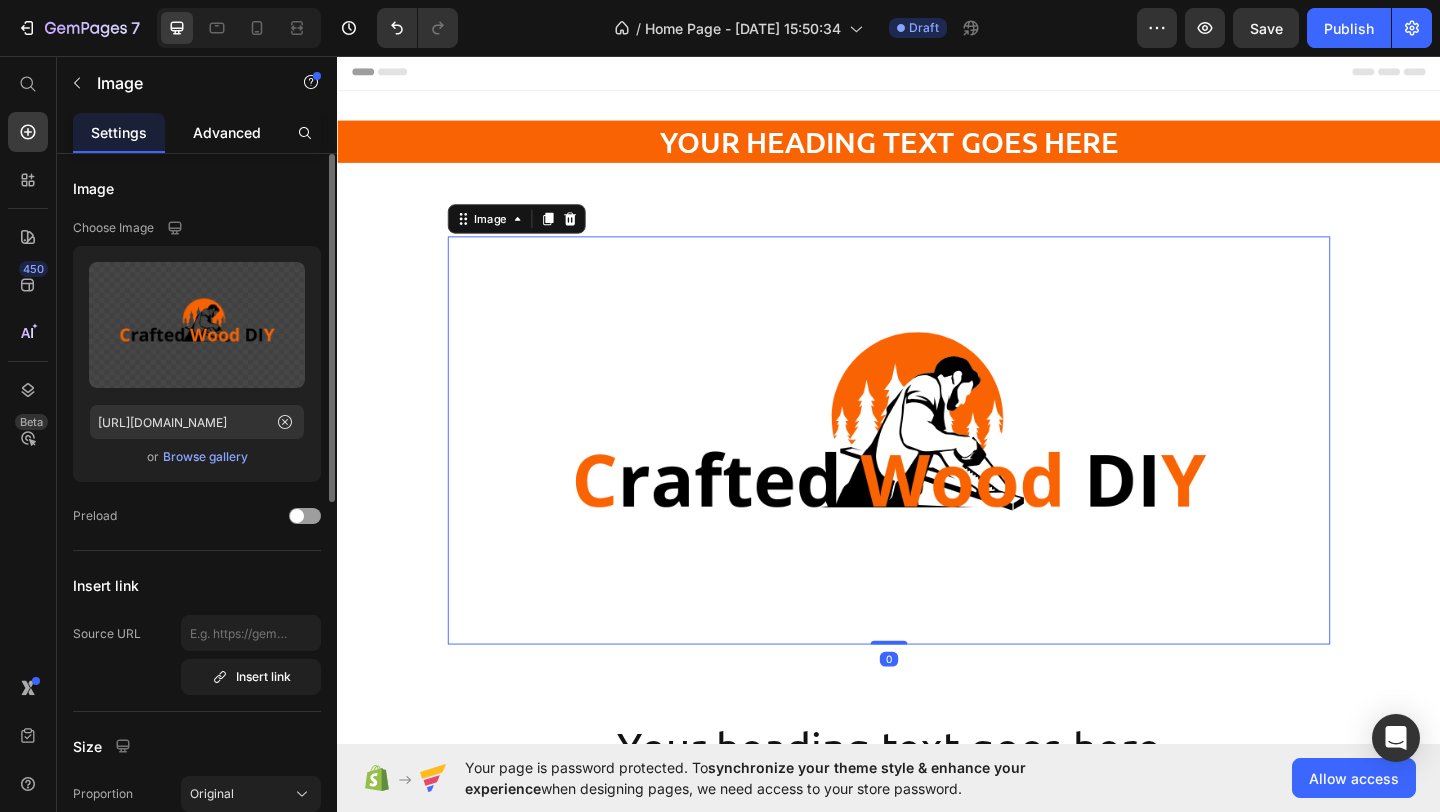 click on "Advanced" at bounding box center (227, 132) 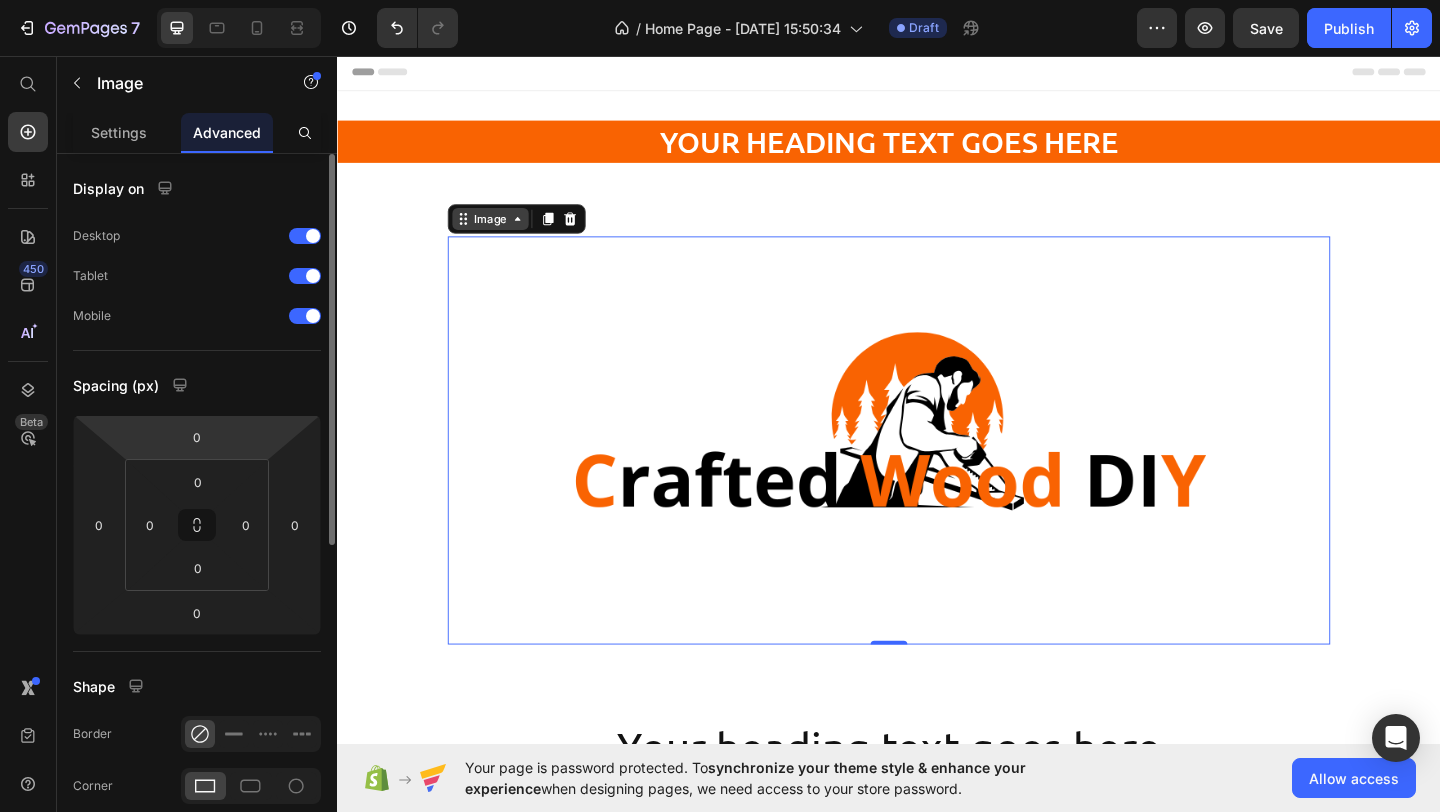 click on "Image" at bounding box center [503, 233] 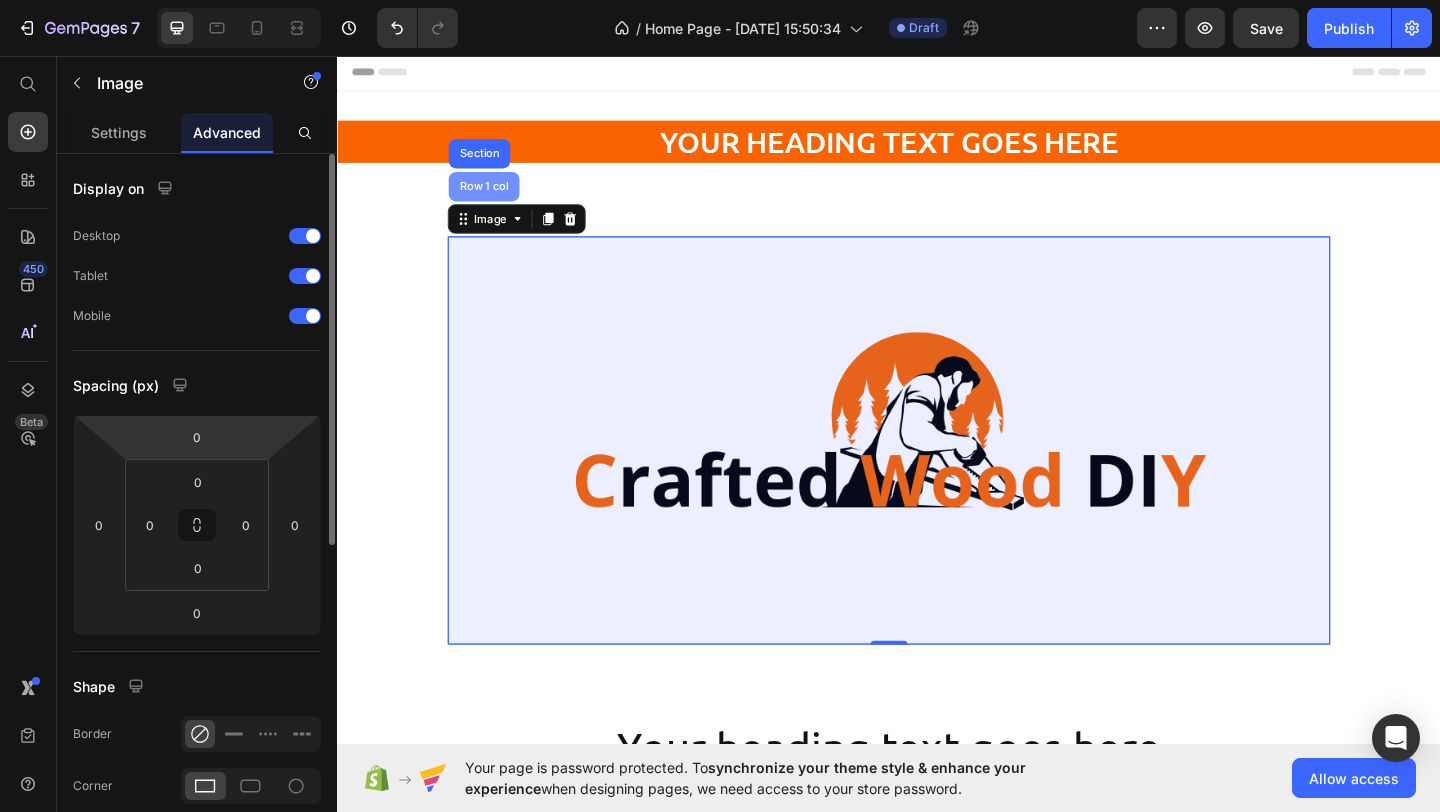 click on "Row 1 col" at bounding box center [496, 198] 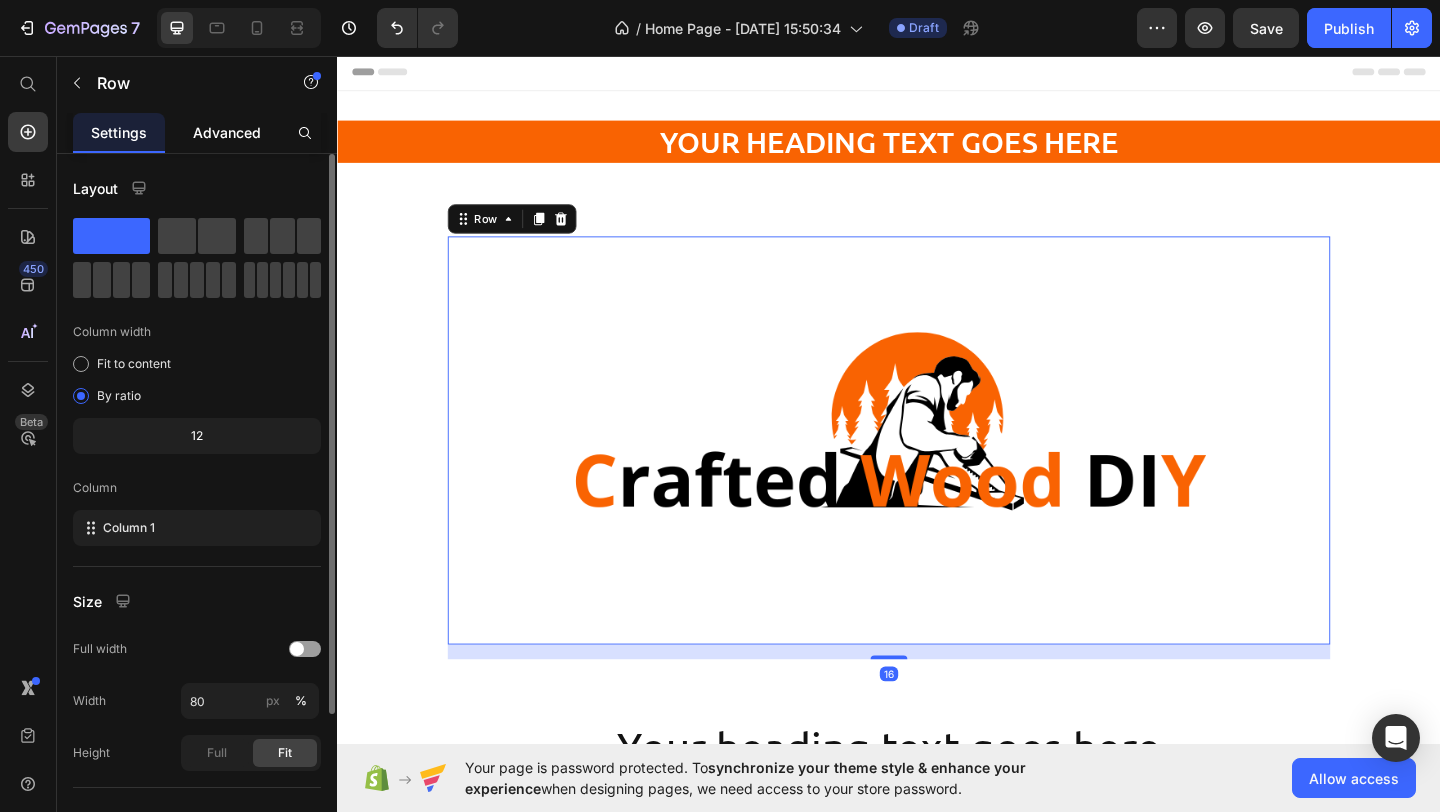 click on "Advanced" at bounding box center [227, 132] 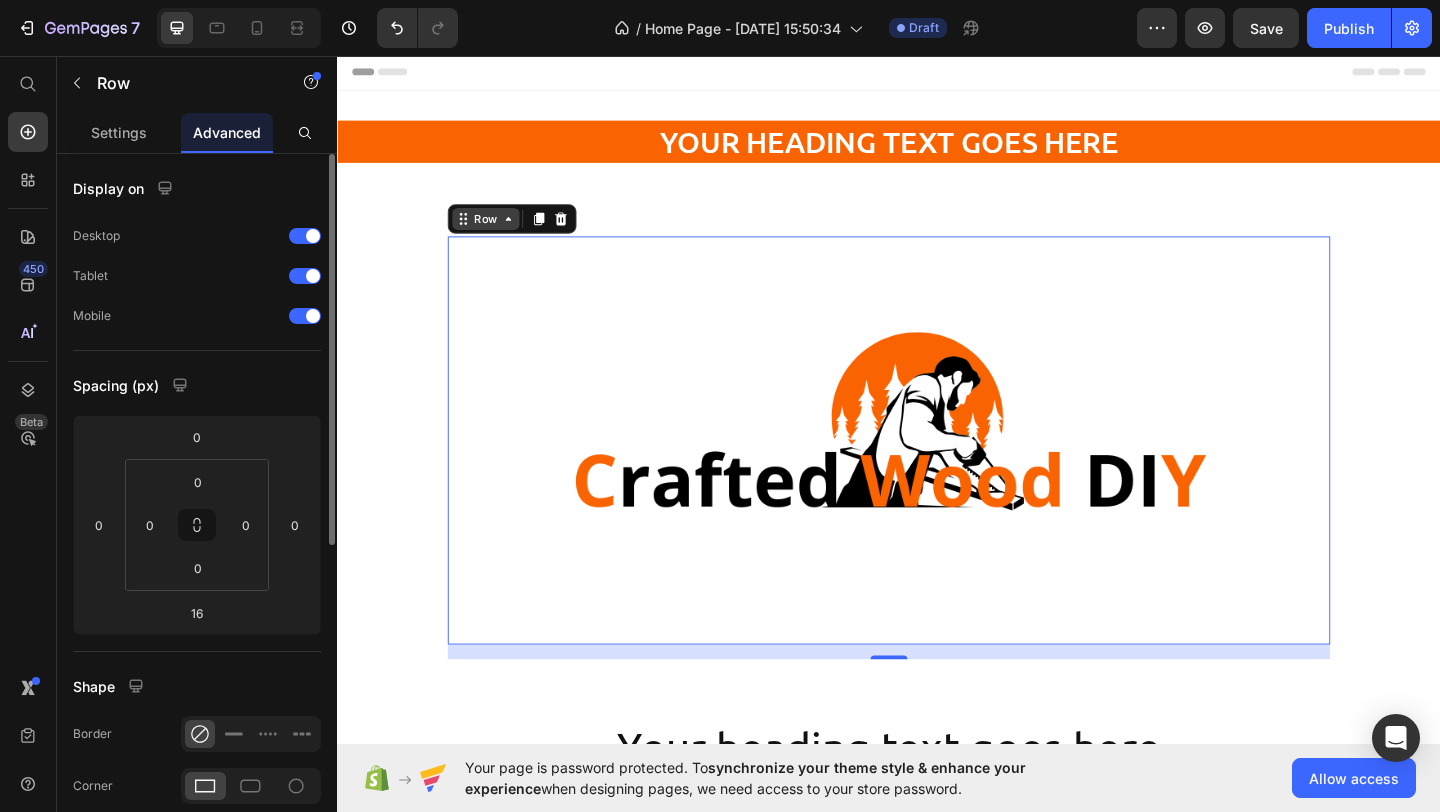 click on "Row" at bounding box center (498, 233) 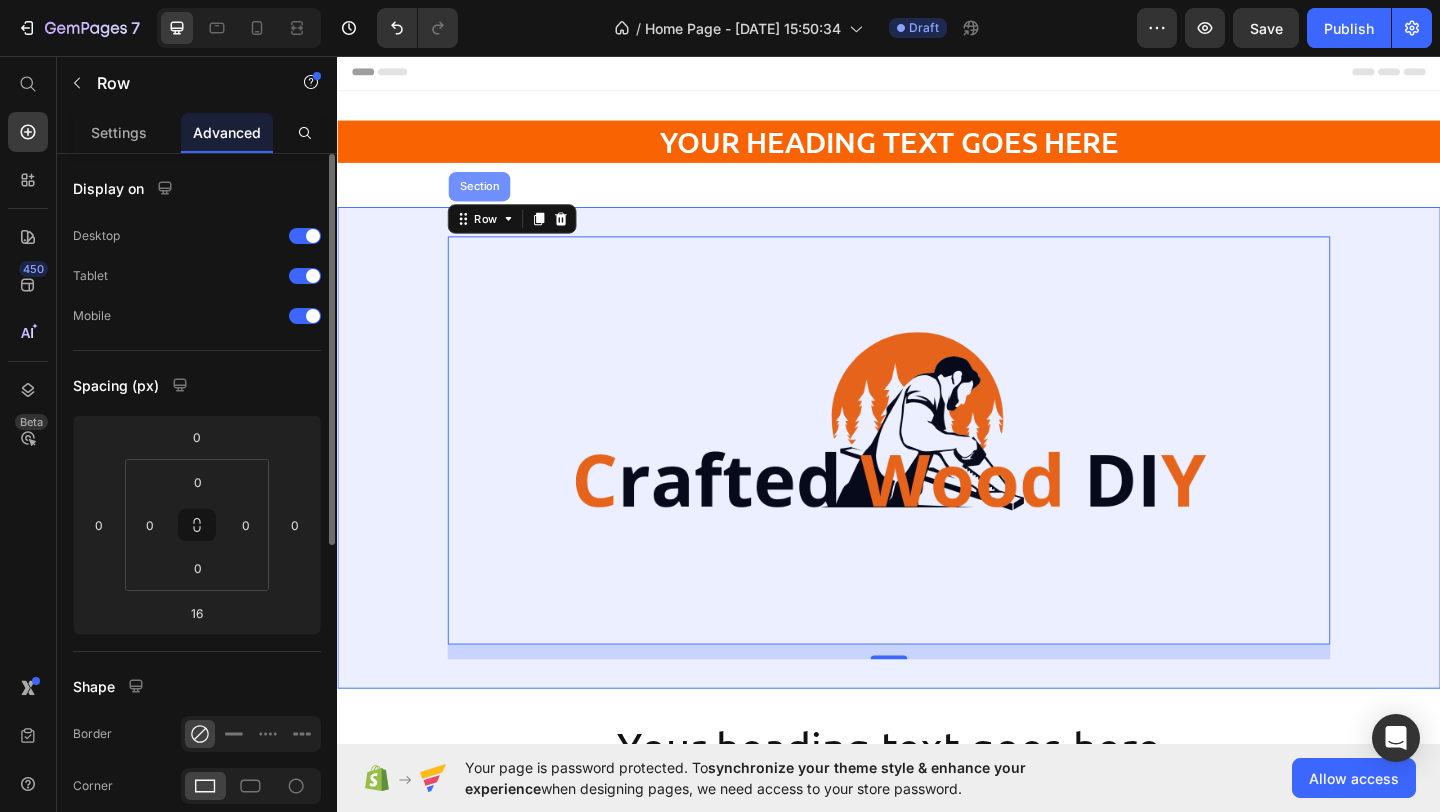 click on "Section" at bounding box center [491, 198] 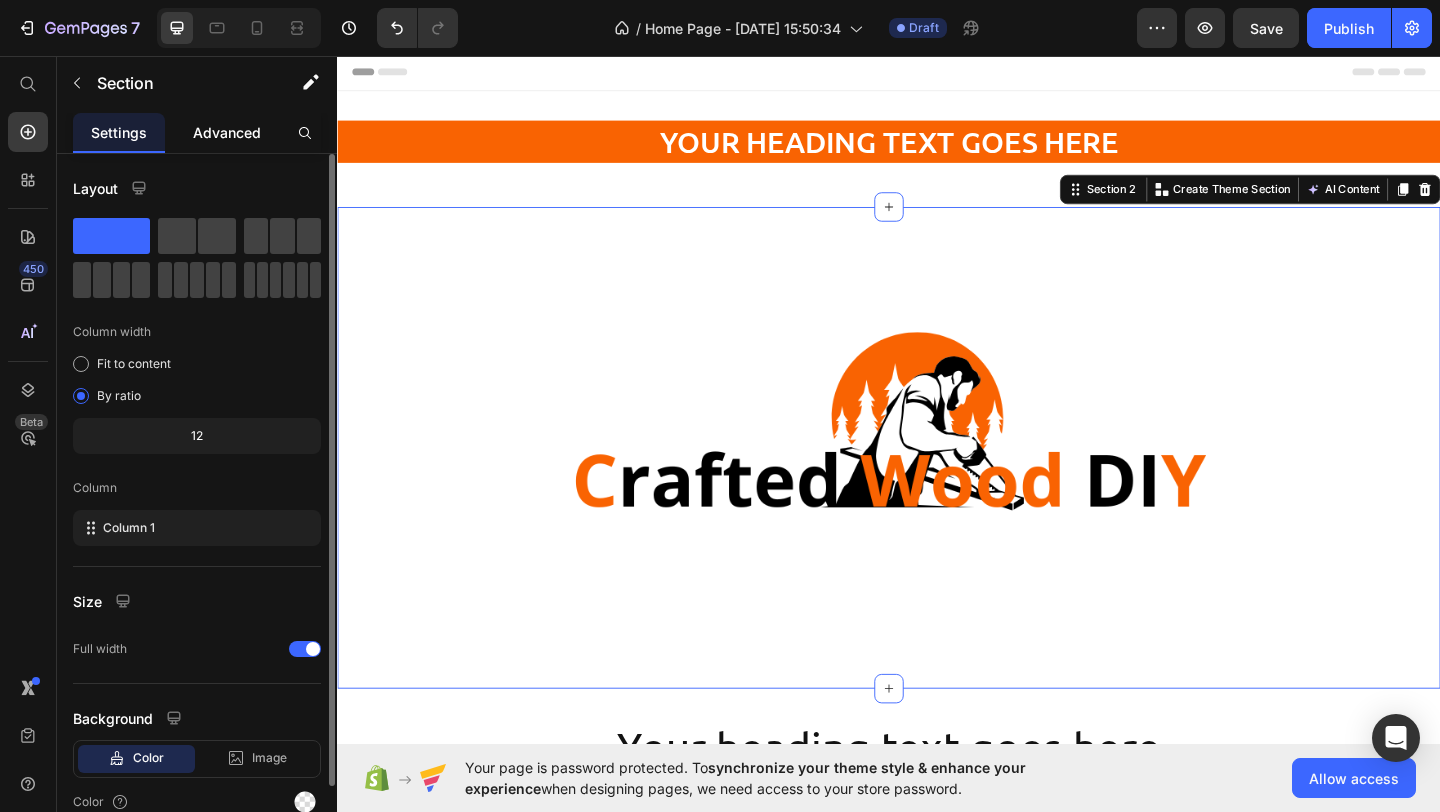 click on "Advanced" at bounding box center (227, 132) 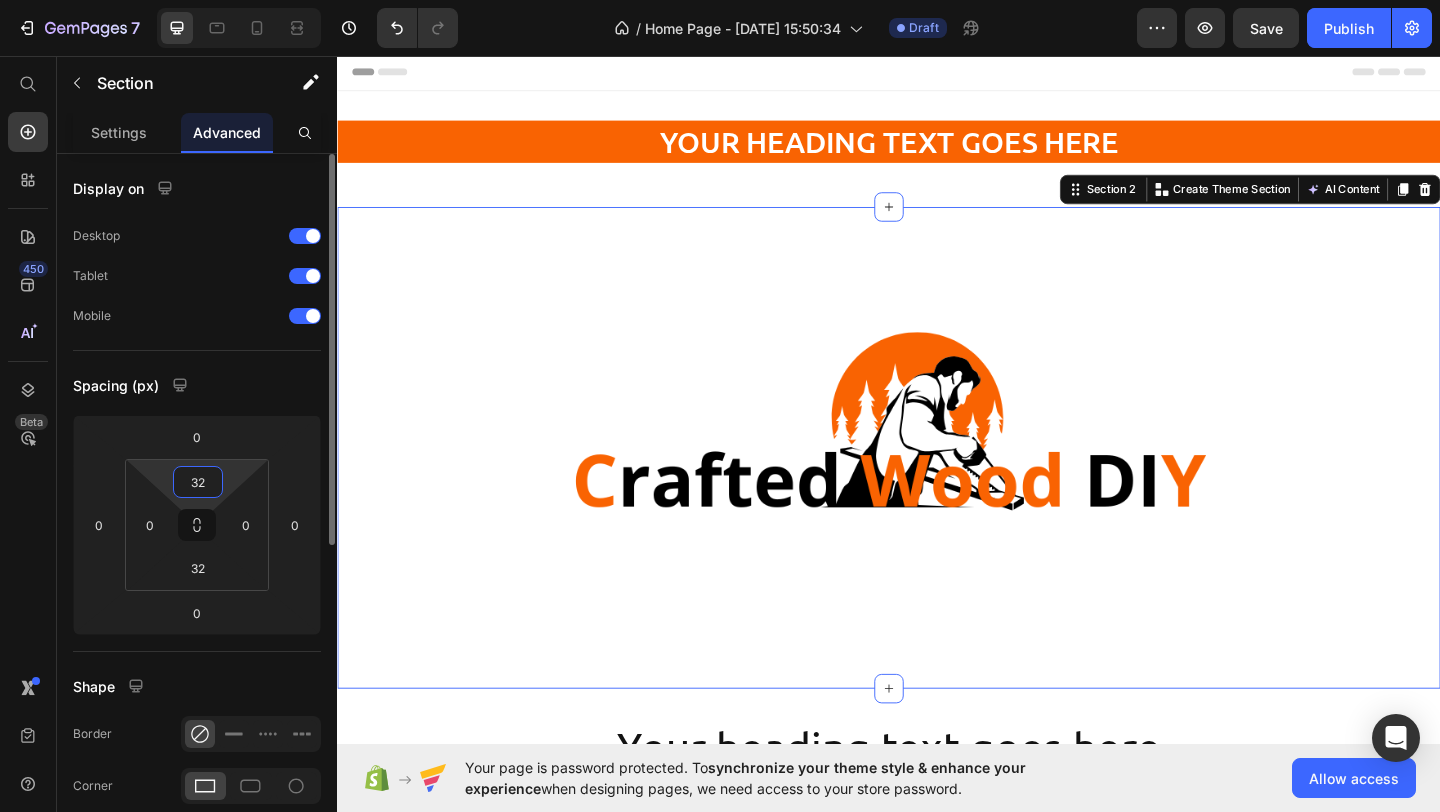 click on "32" at bounding box center (198, 482) 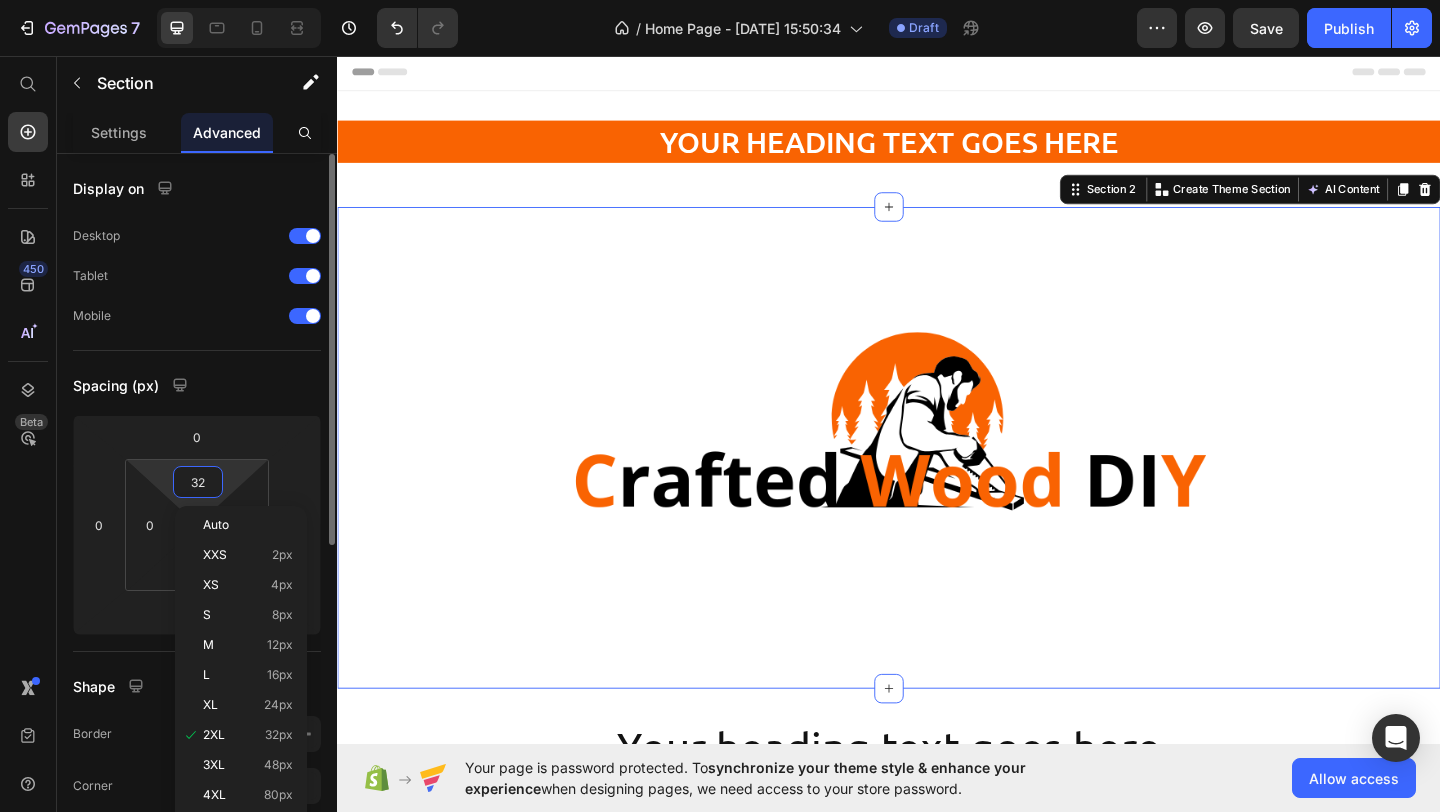 type 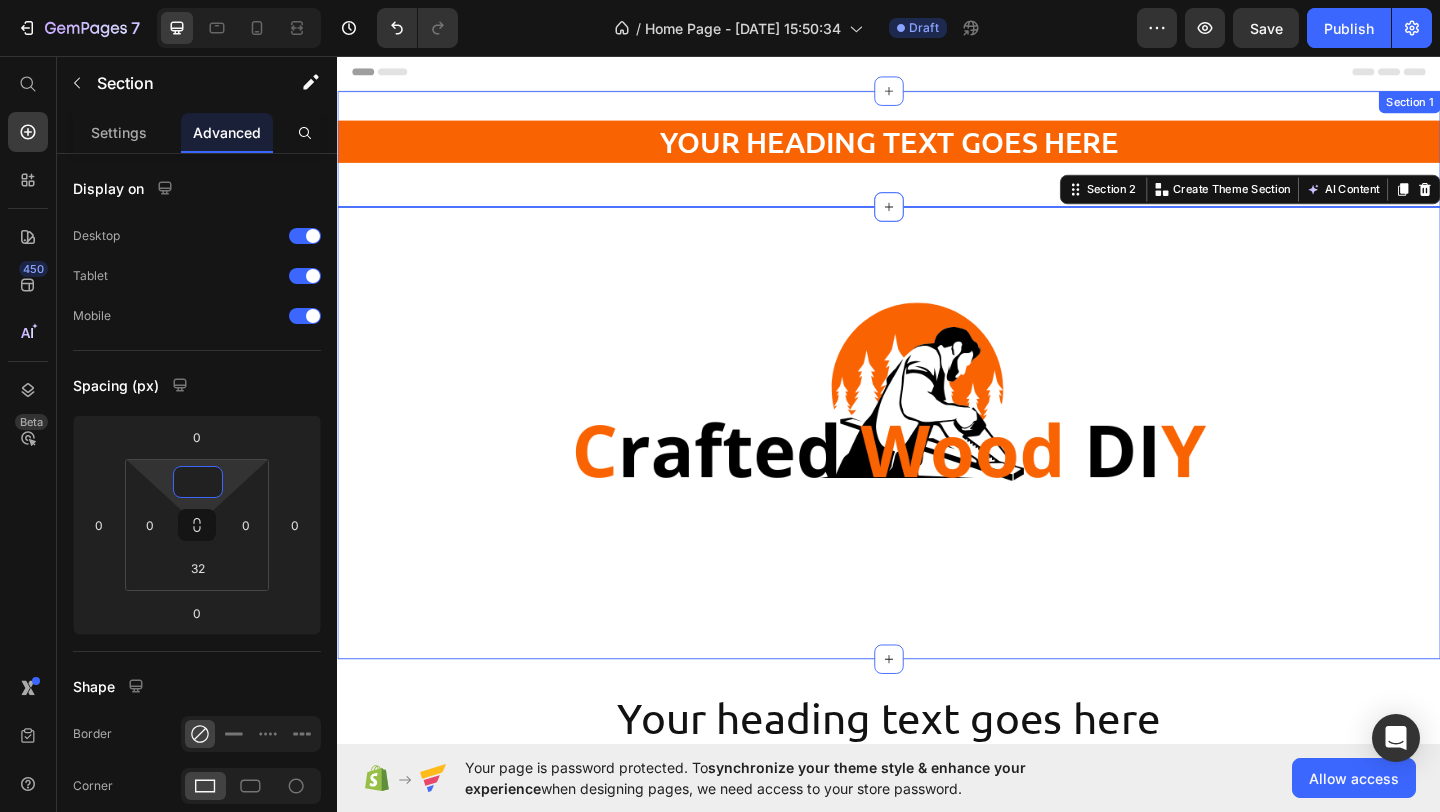 click on "Your heading text goes here Heading Row Section 1" at bounding box center [937, 157] 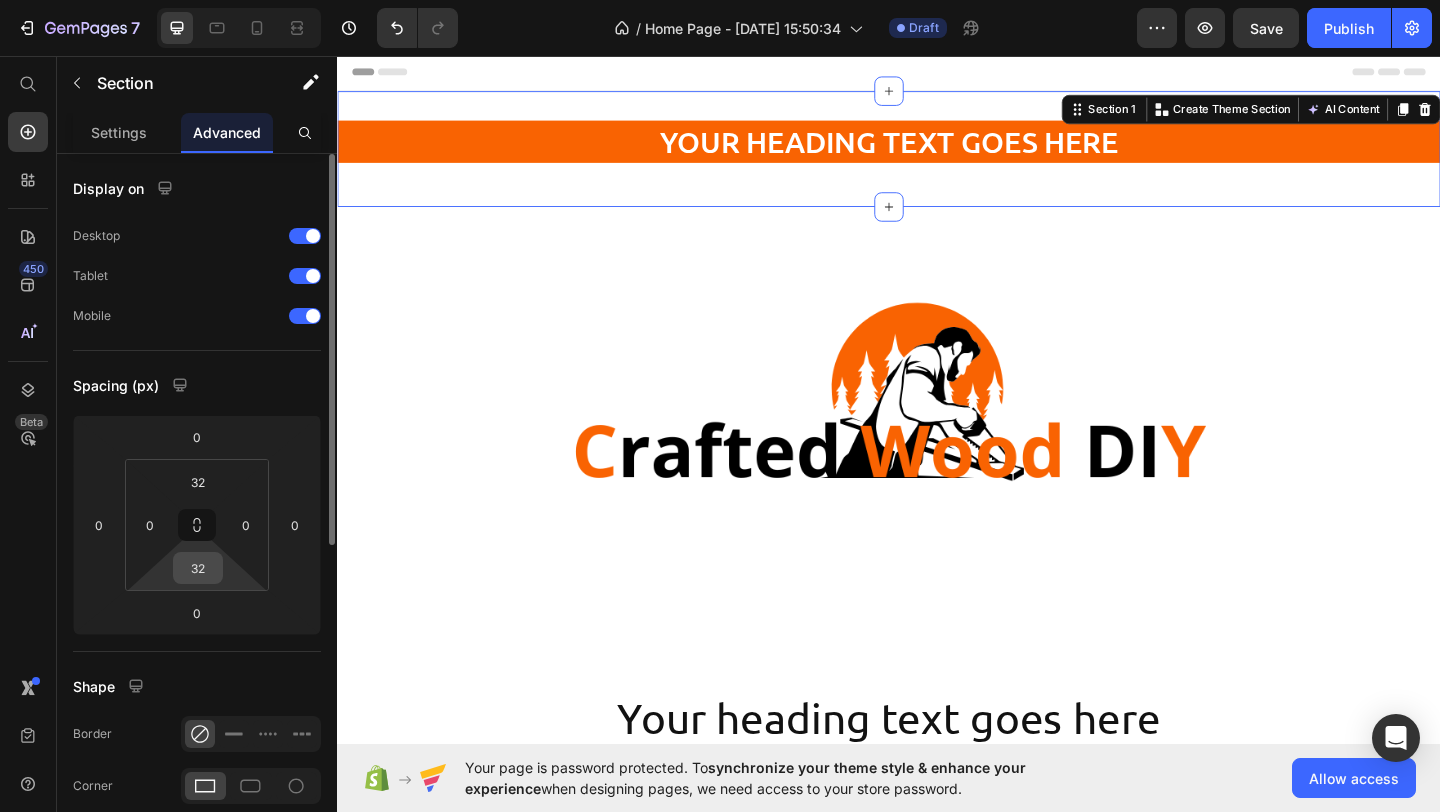 click on "32" at bounding box center [198, 568] 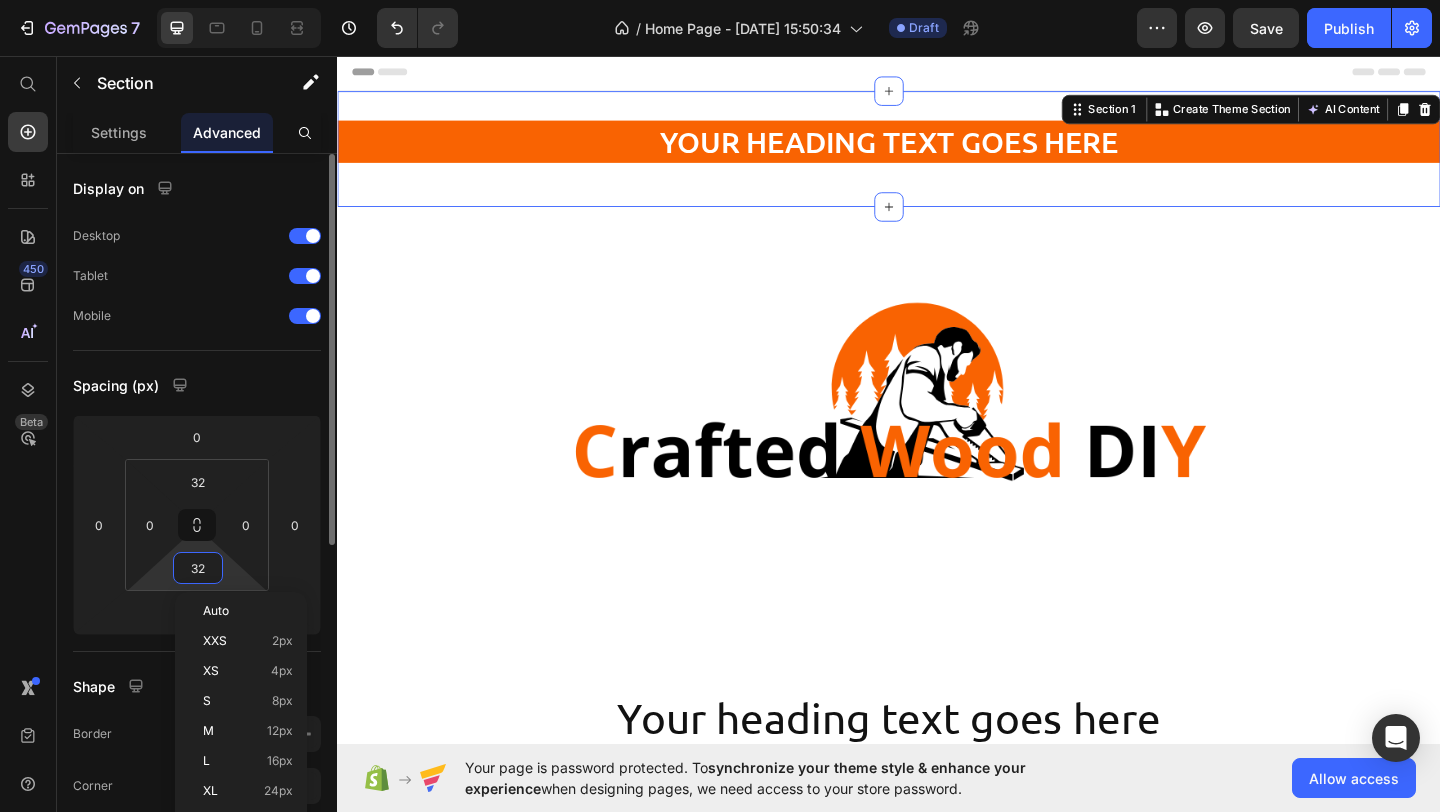 type 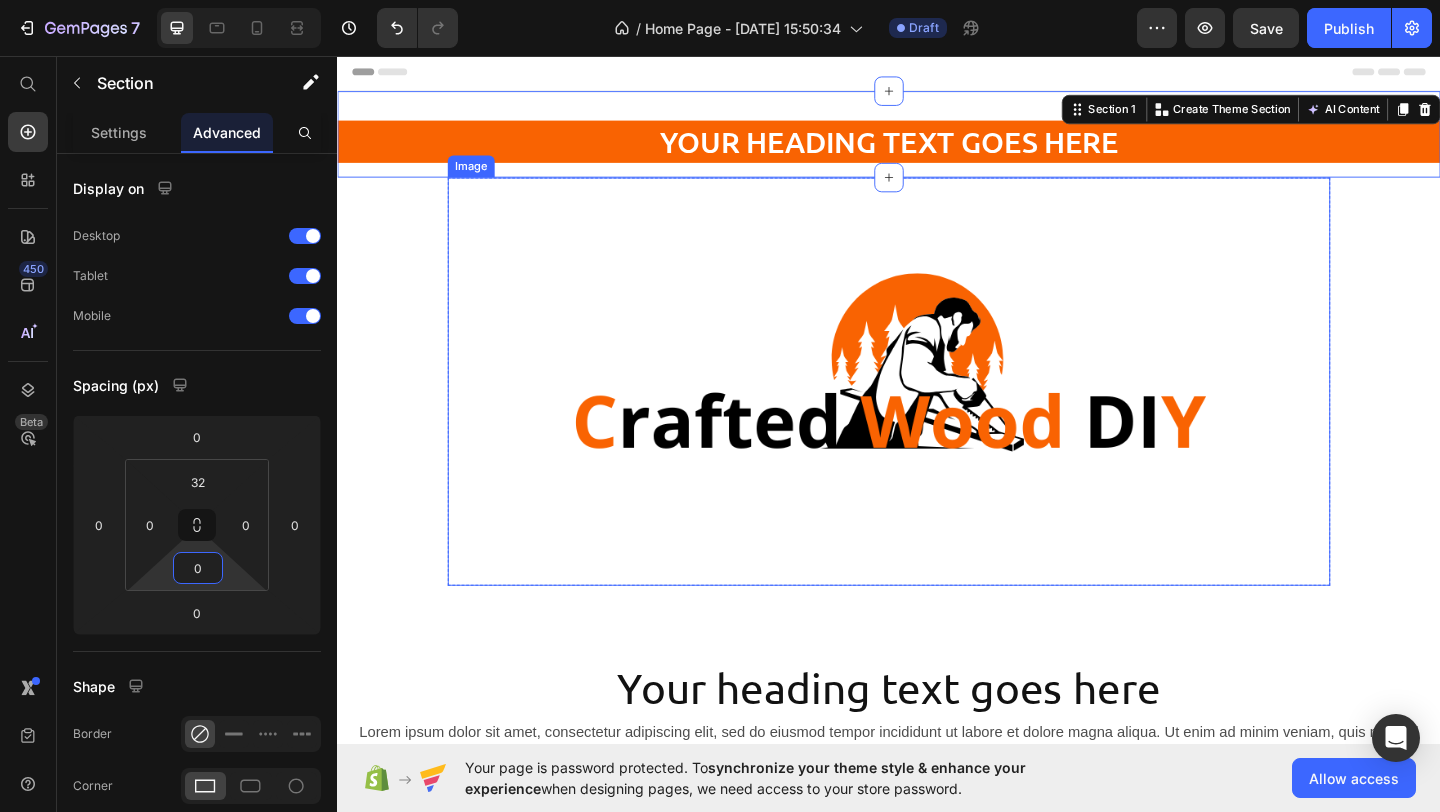 click at bounding box center (937, 410) 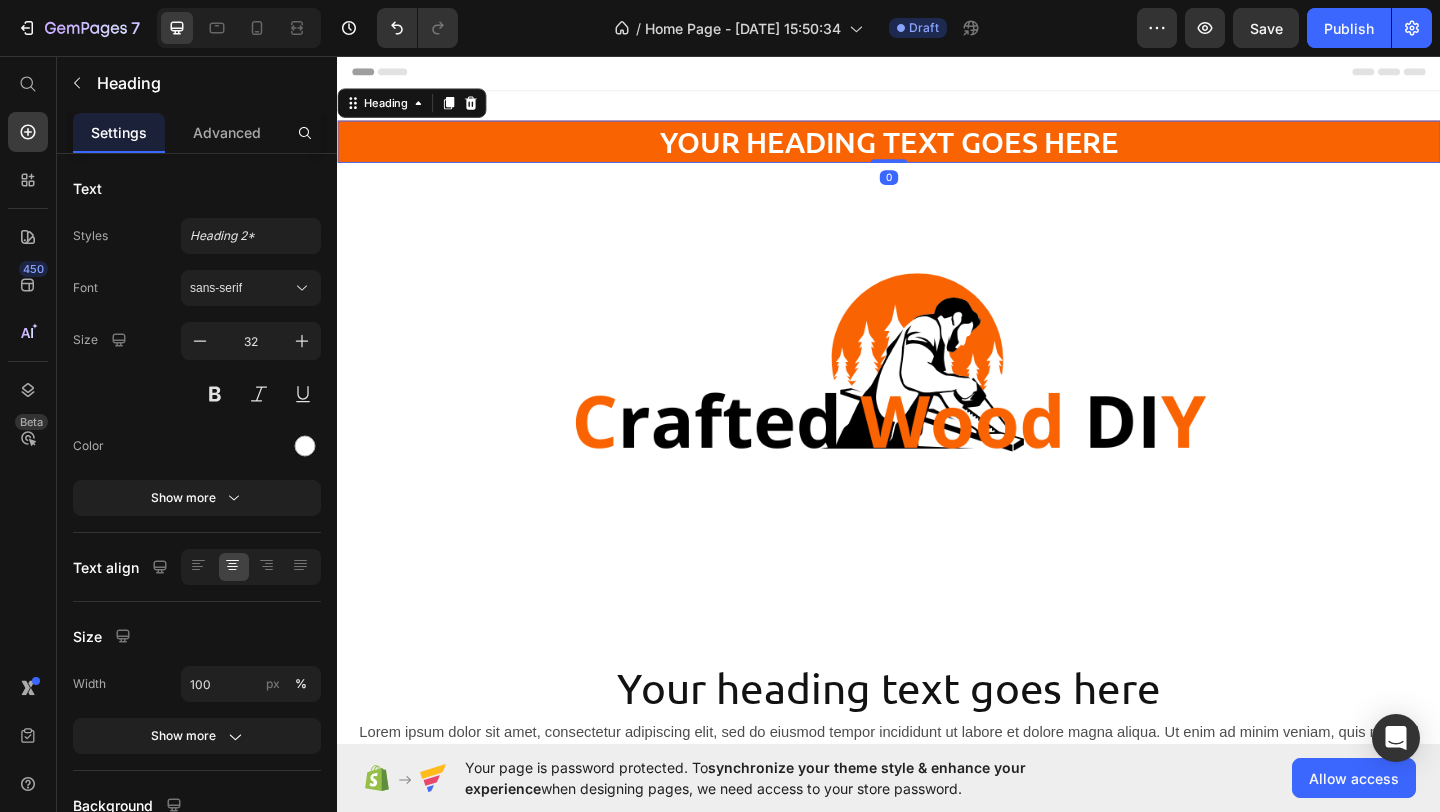 click on "Your heading text goes here" at bounding box center (937, 149) 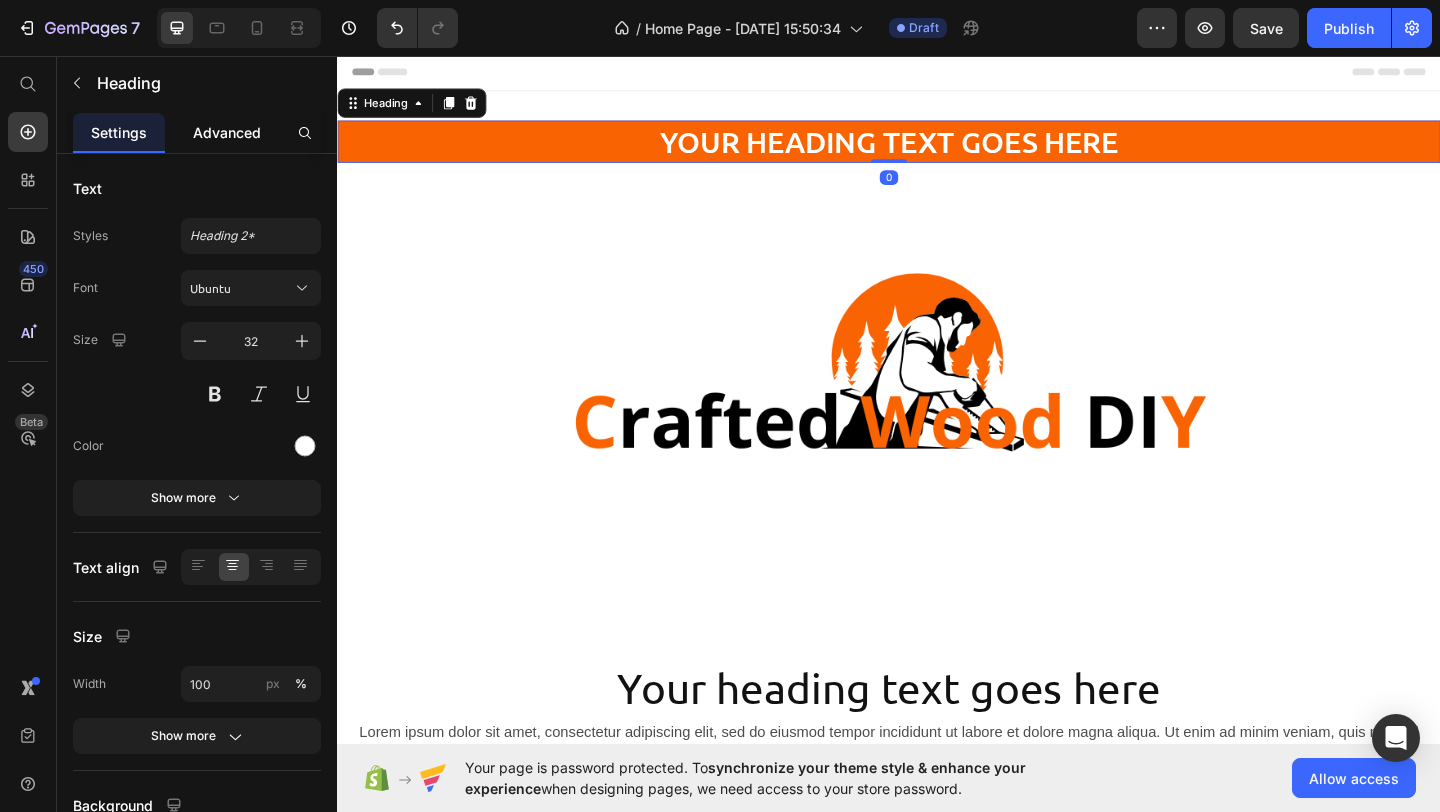 click on "Advanced" at bounding box center [227, 132] 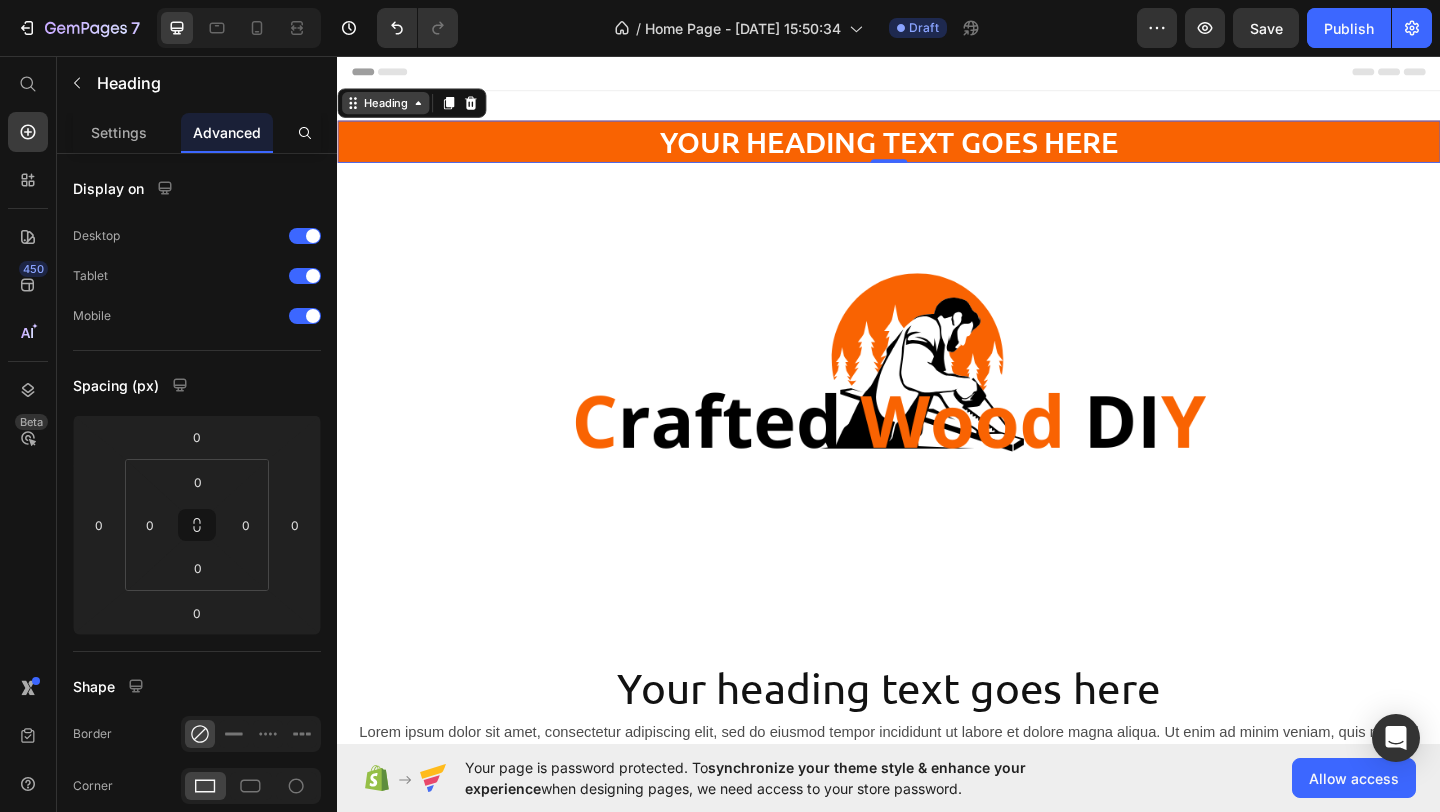 click on "Heading" at bounding box center [389, 107] 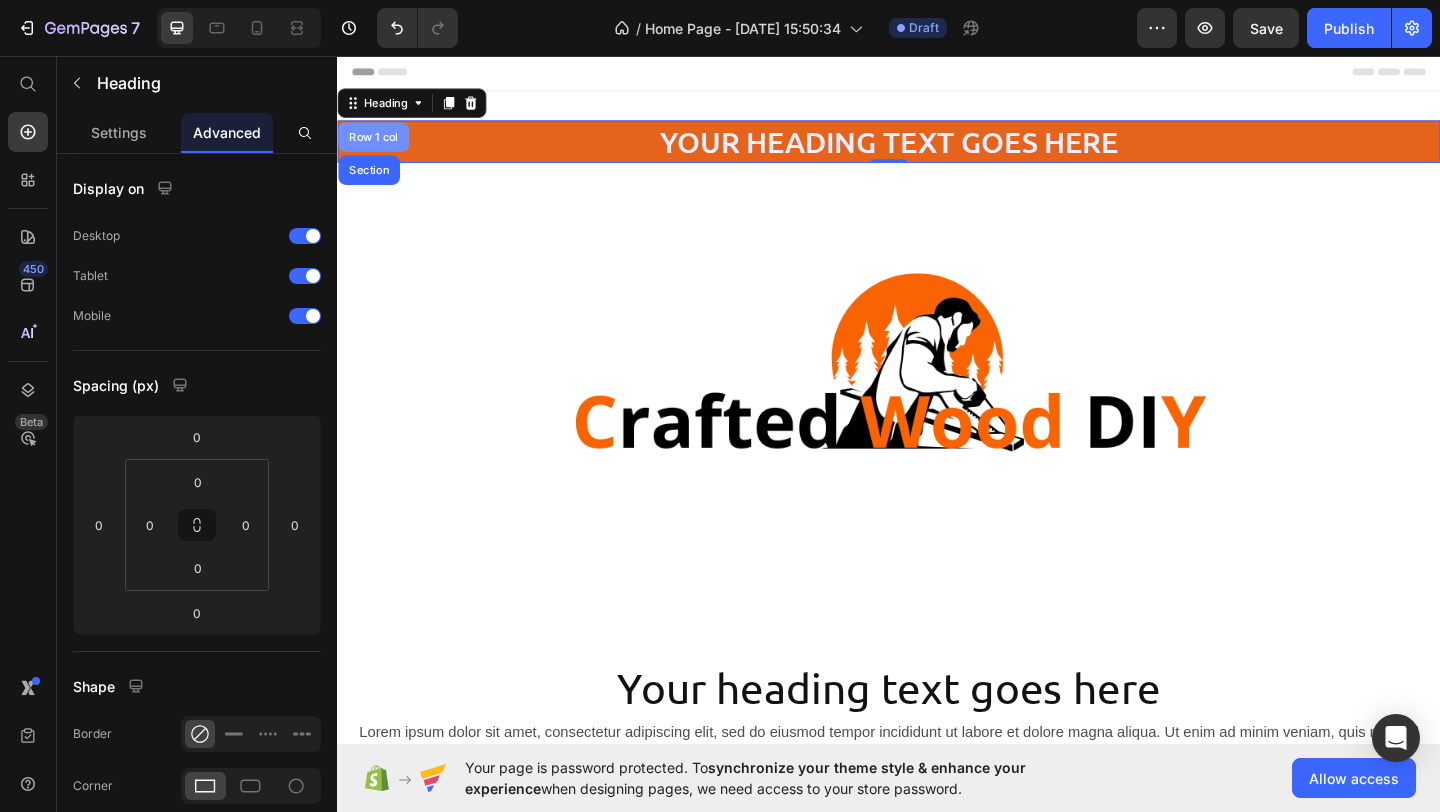 click on "Row 1 col" at bounding box center [376, 144] 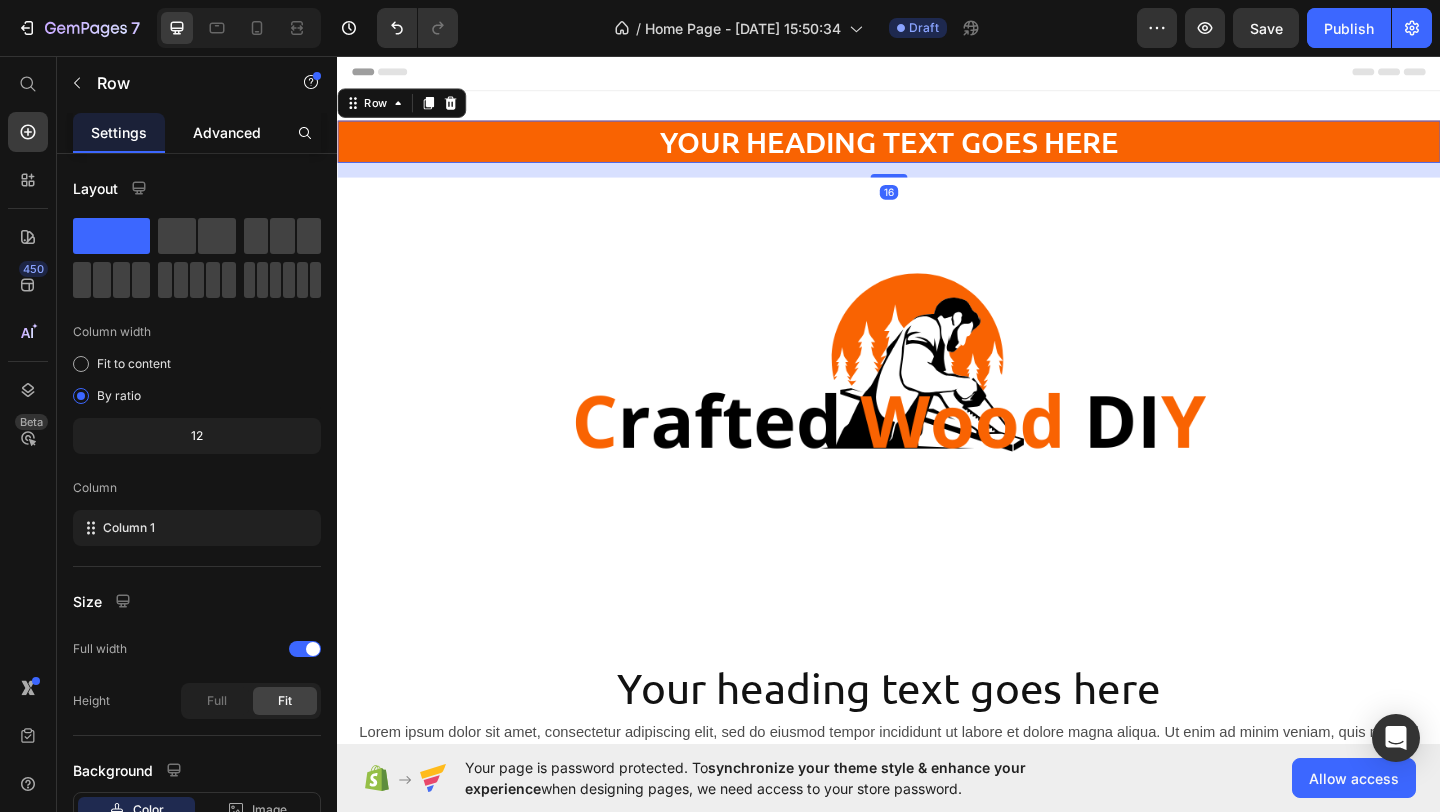 click on "Advanced" at bounding box center [227, 132] 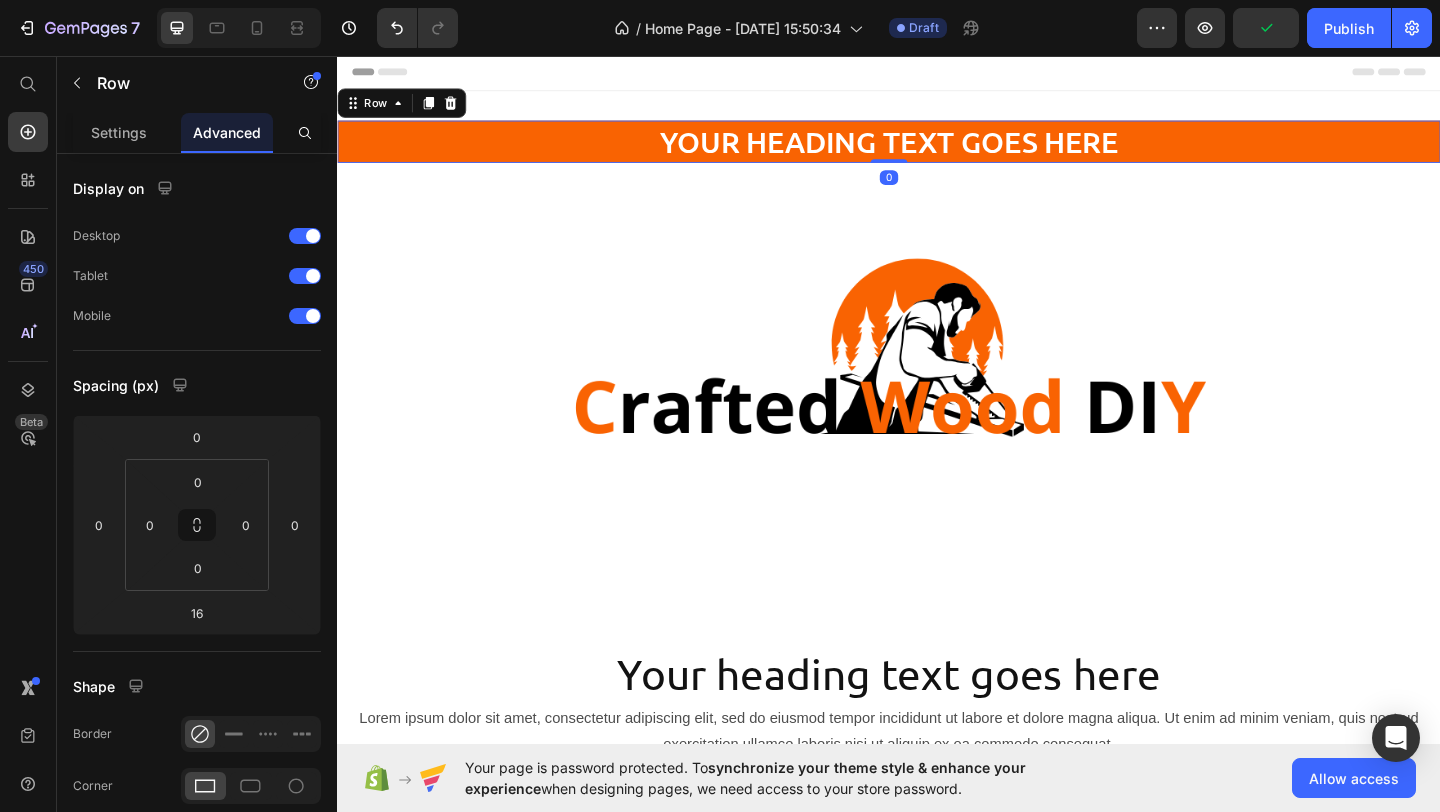 drag, startPoint x: 925, startPoint y: 184, endPoint x: 934, endPoint y: 130, distance: 54.74486 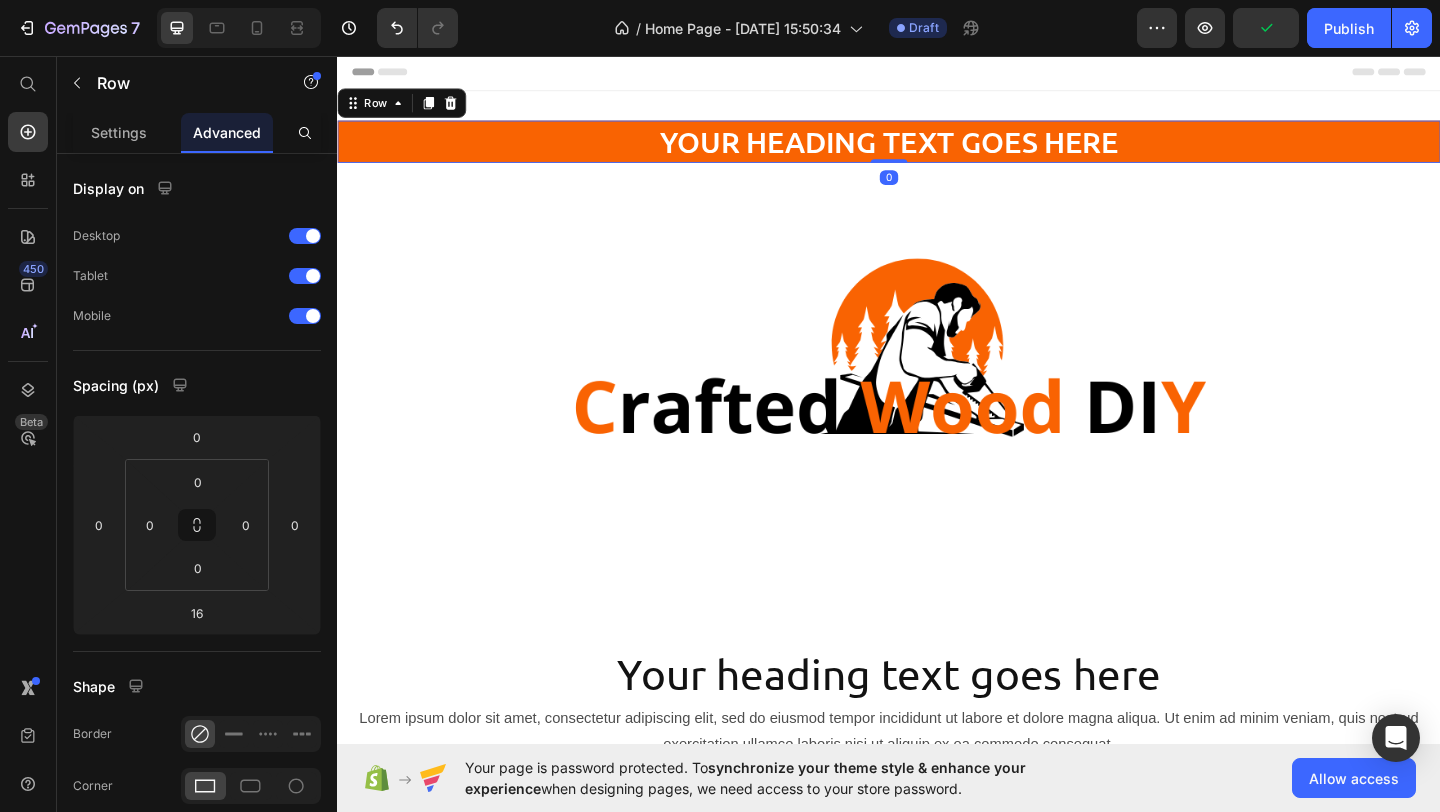 click on "Your heading text goes here Heading Row   0" at bounding box center [937, 149] 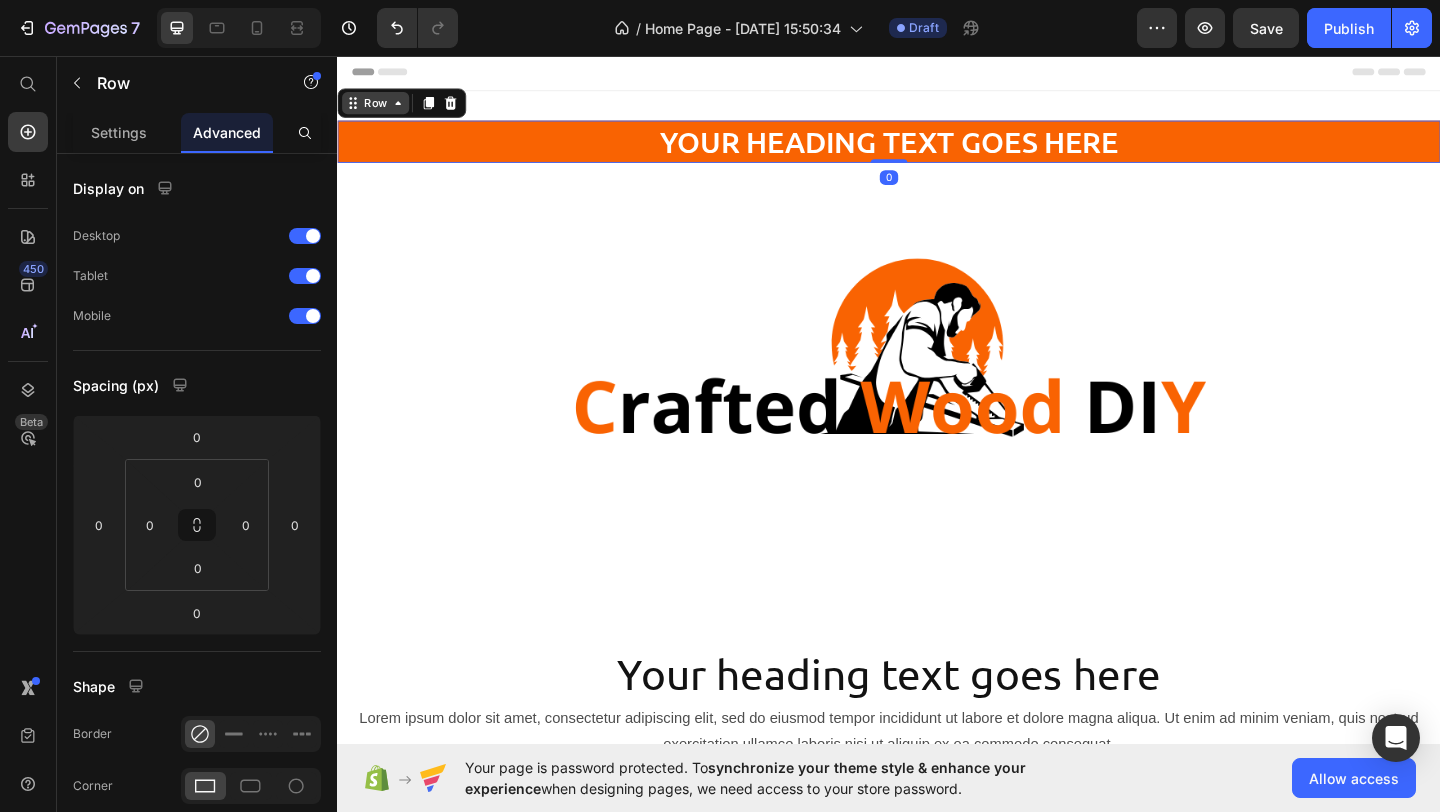 click on "Row" at bounding box center [378, 107] 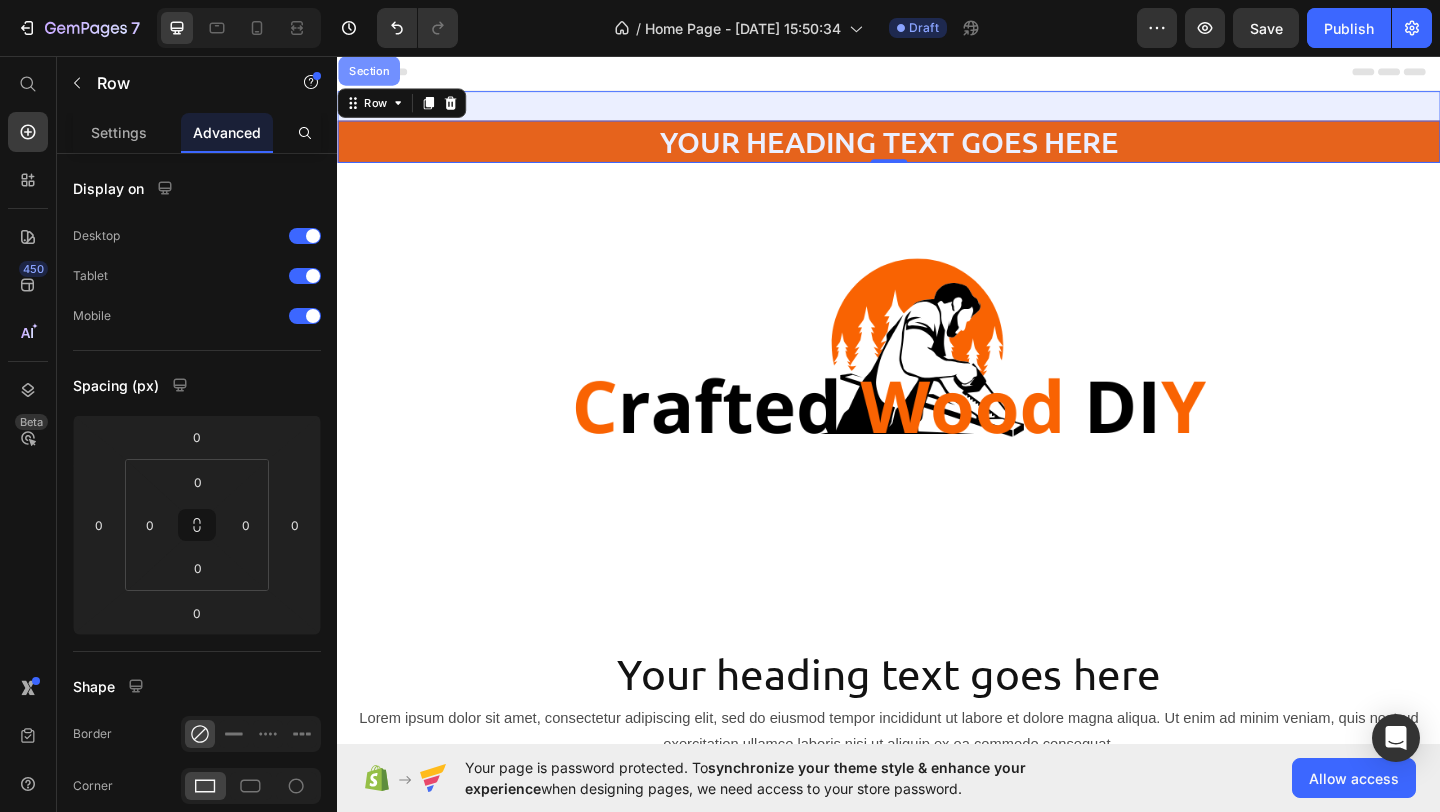 click on "Section" at bounding box center [371, 72] 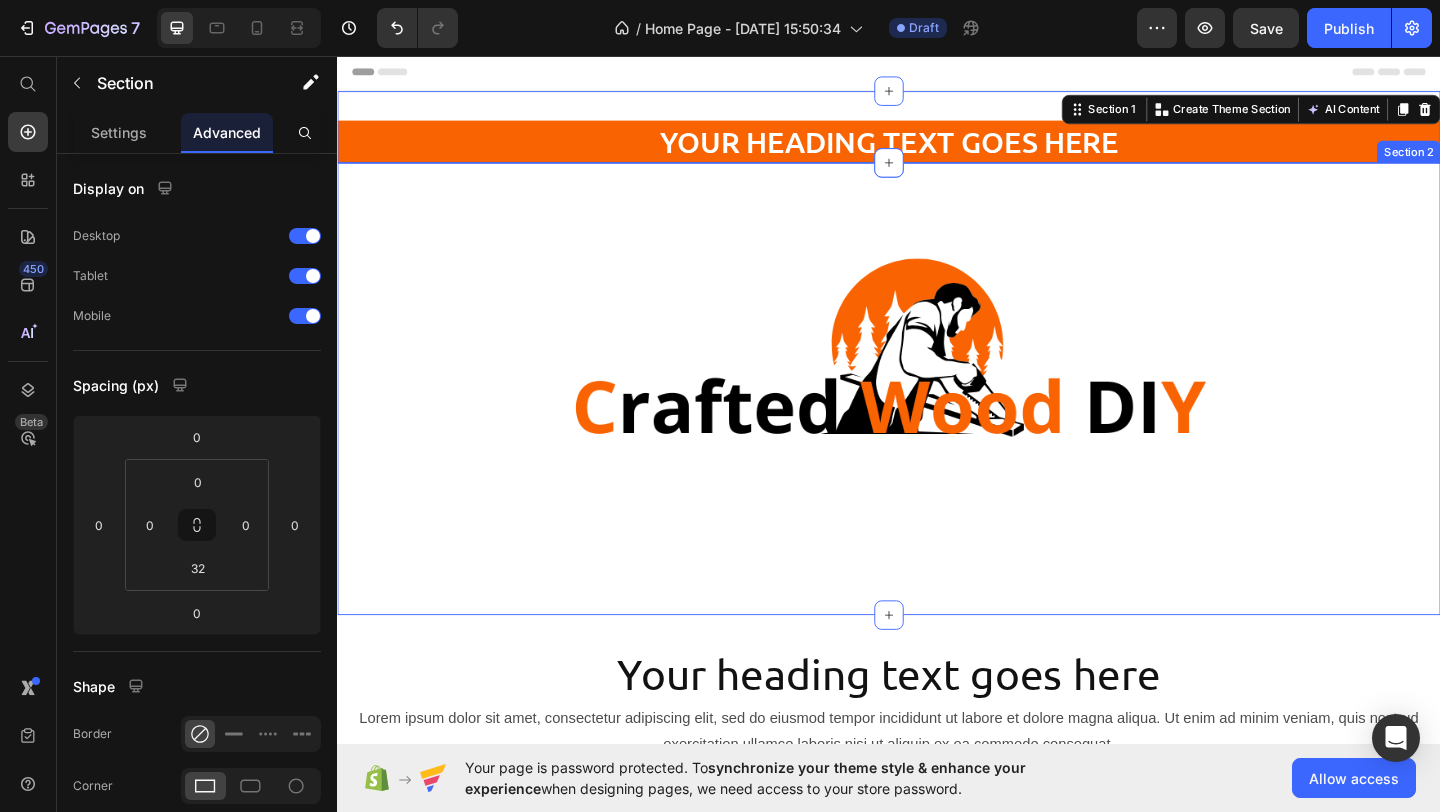 click on "Image Row" at bounding box center (937, 402) 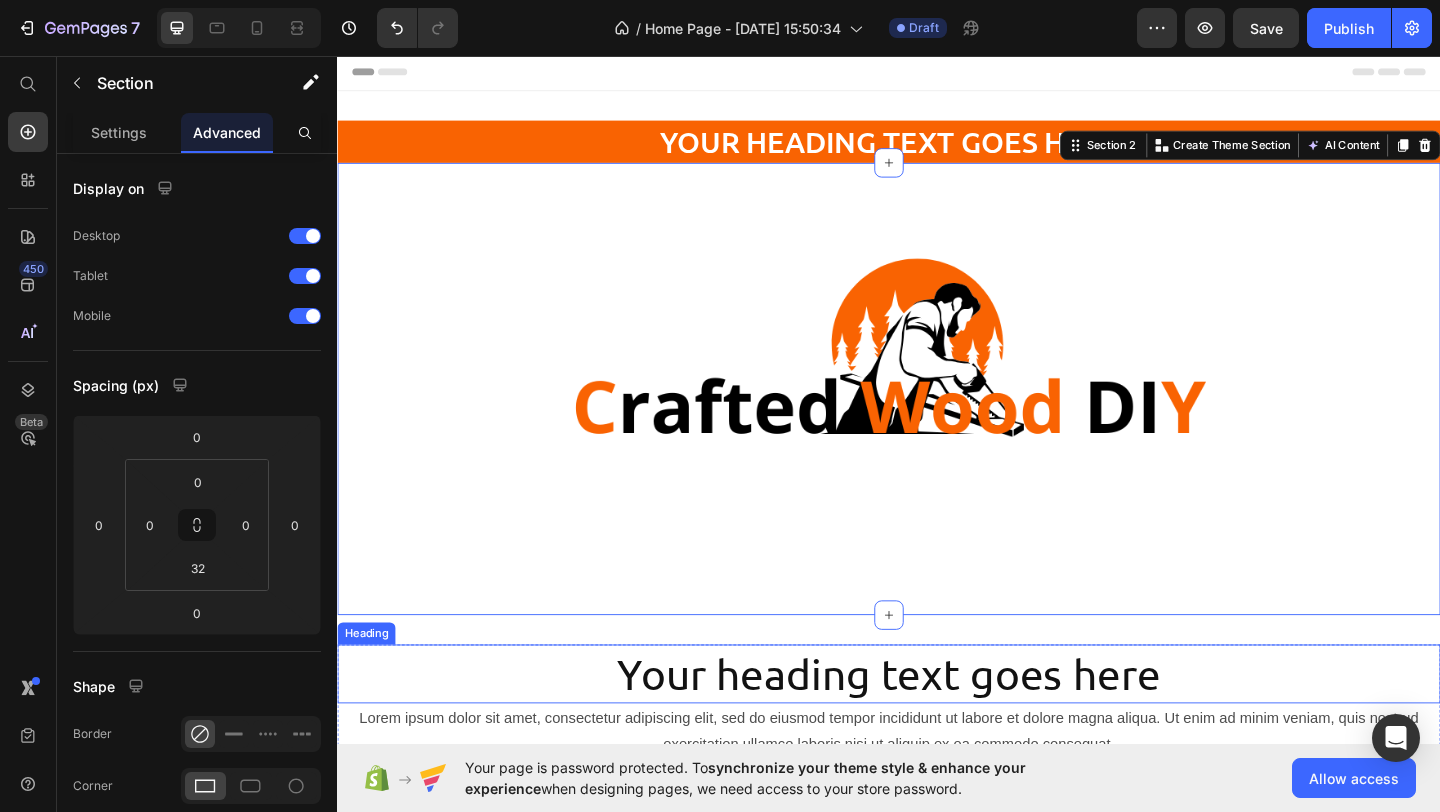 click on "Your heading text goes here" at bounding box center (937, 728) 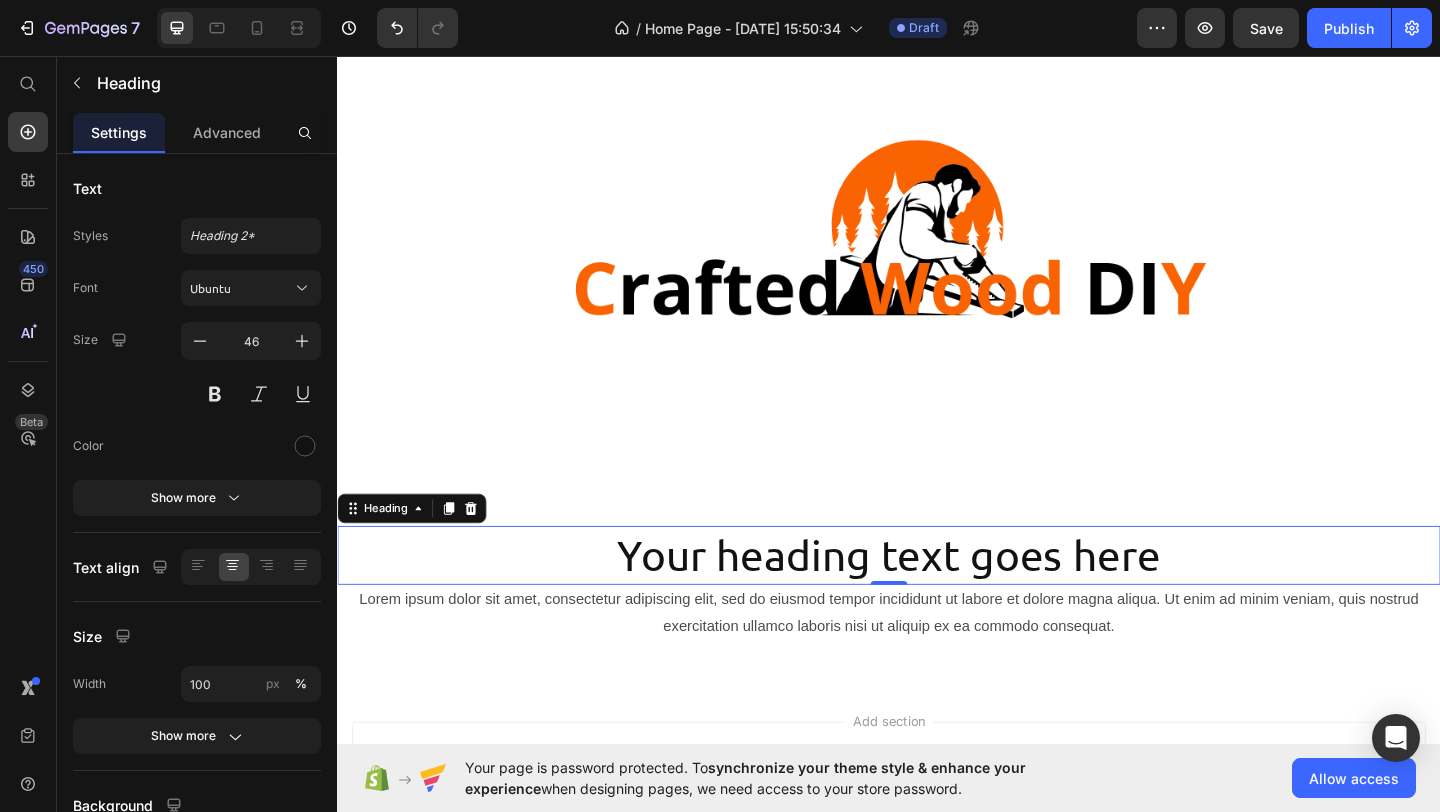 scroll, scrollTop: 130, scrollLeft: 0, axis: vertical 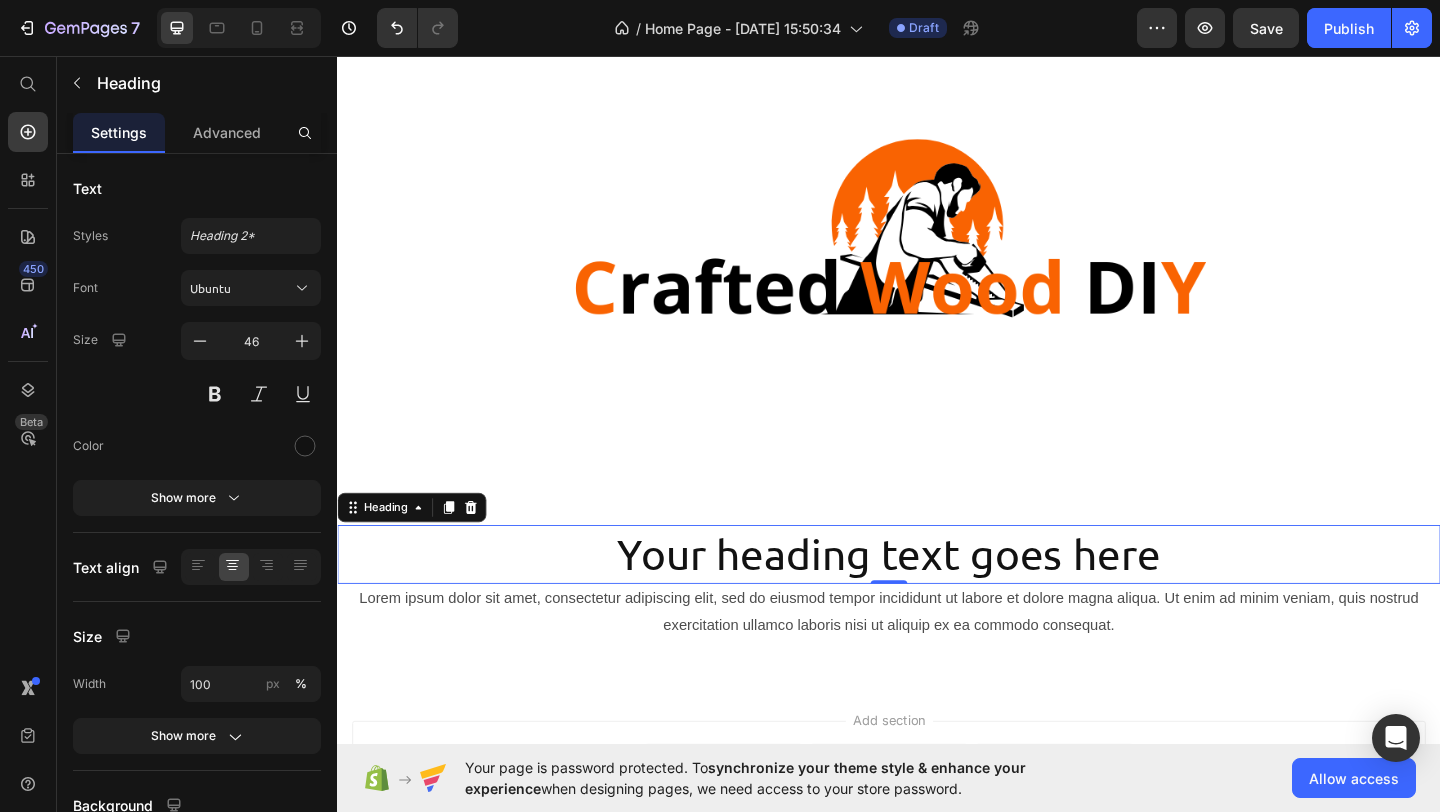 click on "Your heading text goes here Heading   0 Lorem ipsum dolor sit amet, consectetur adipiscing elit, sed do eiusmod tempor incididunt ut labore et dolore magna aliqua. Ut enim ad minim veniam, quis nostrud exercitation ullamco laboris nisi ut aliquip ex ea commodo consequat. Text Block Row Section 3" at bounding box center (937, 636) 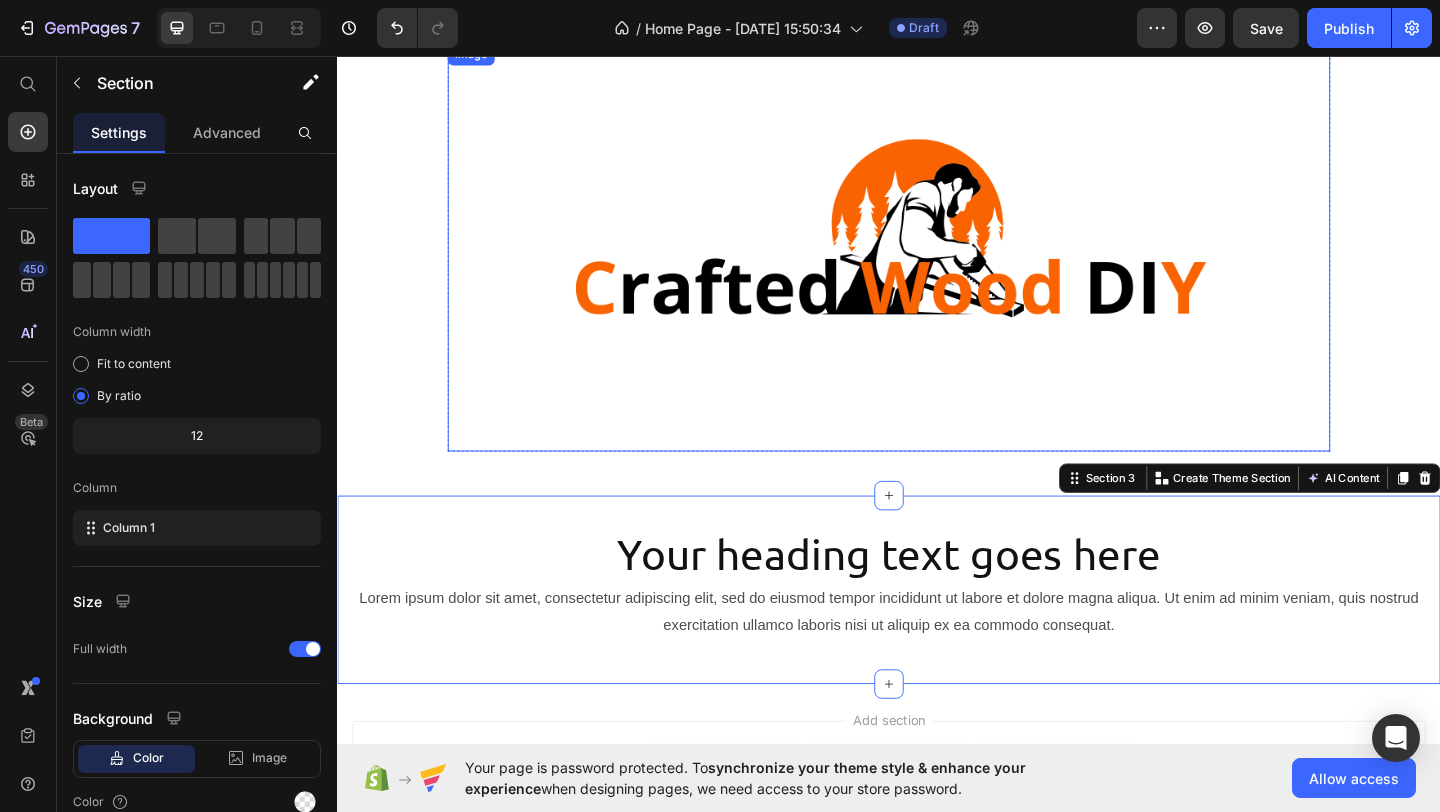 click at bounding box center (937, 264) 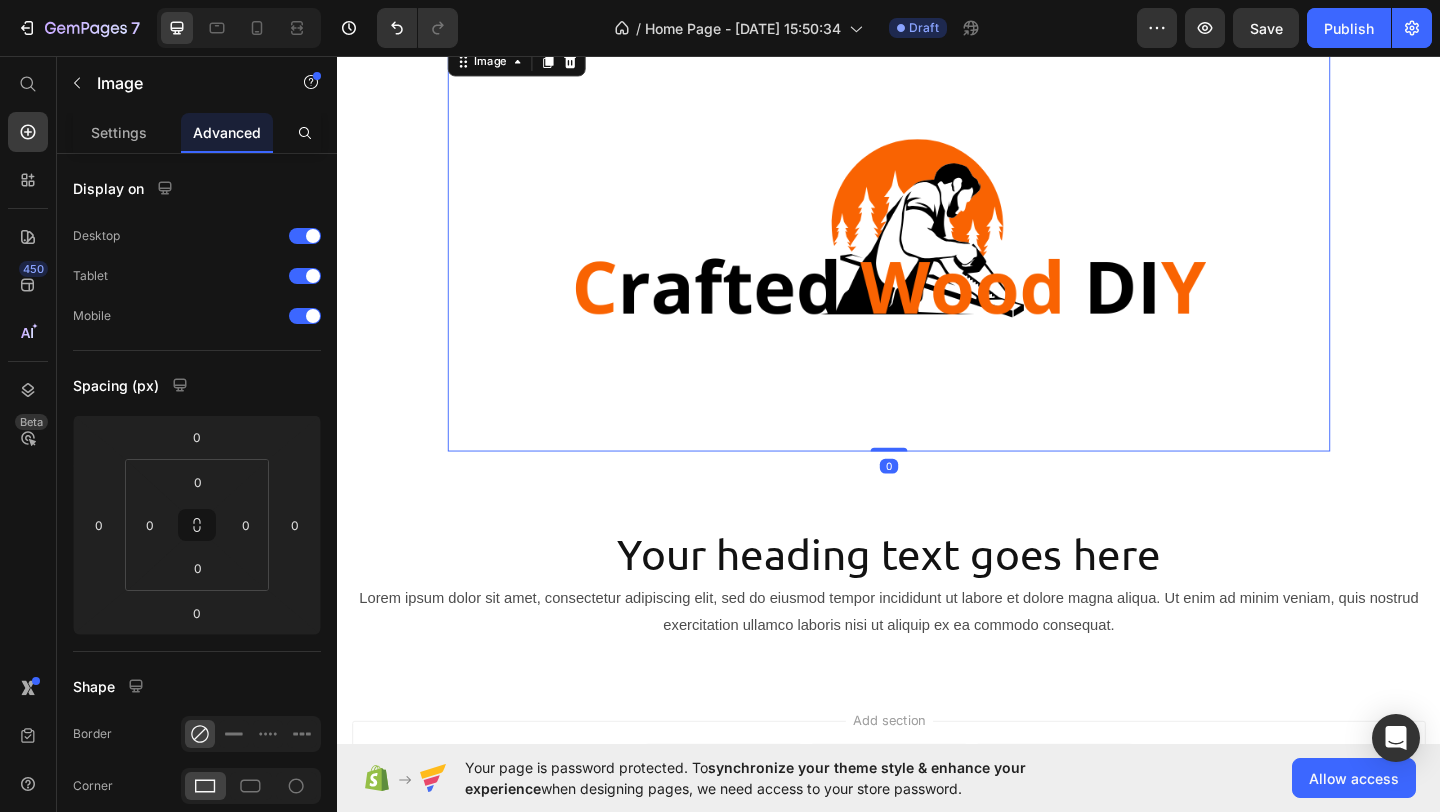 scroll, scrollTop: 0, scrollLeft: 0, axis: both 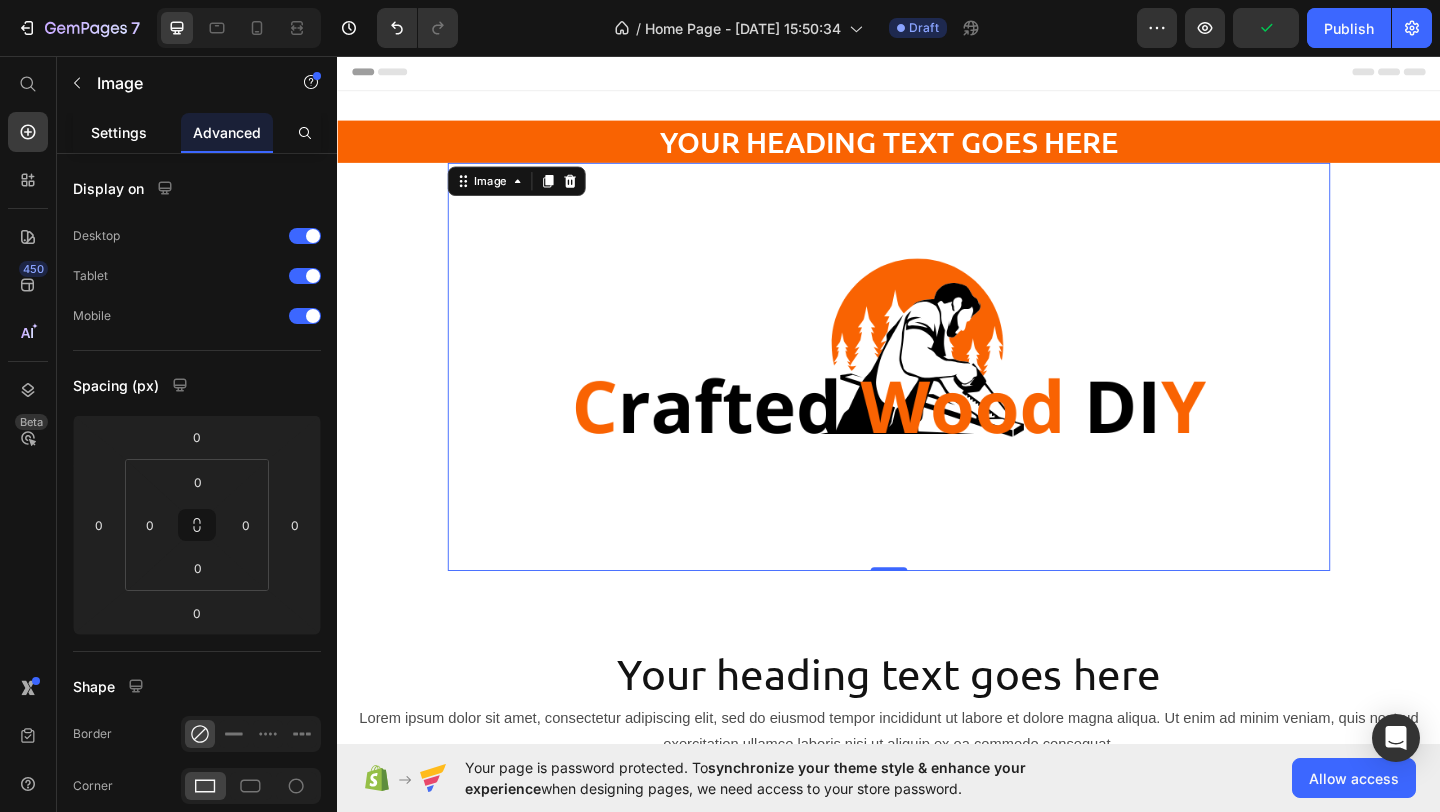 click on "Settings" at bounding box center [119, 132] 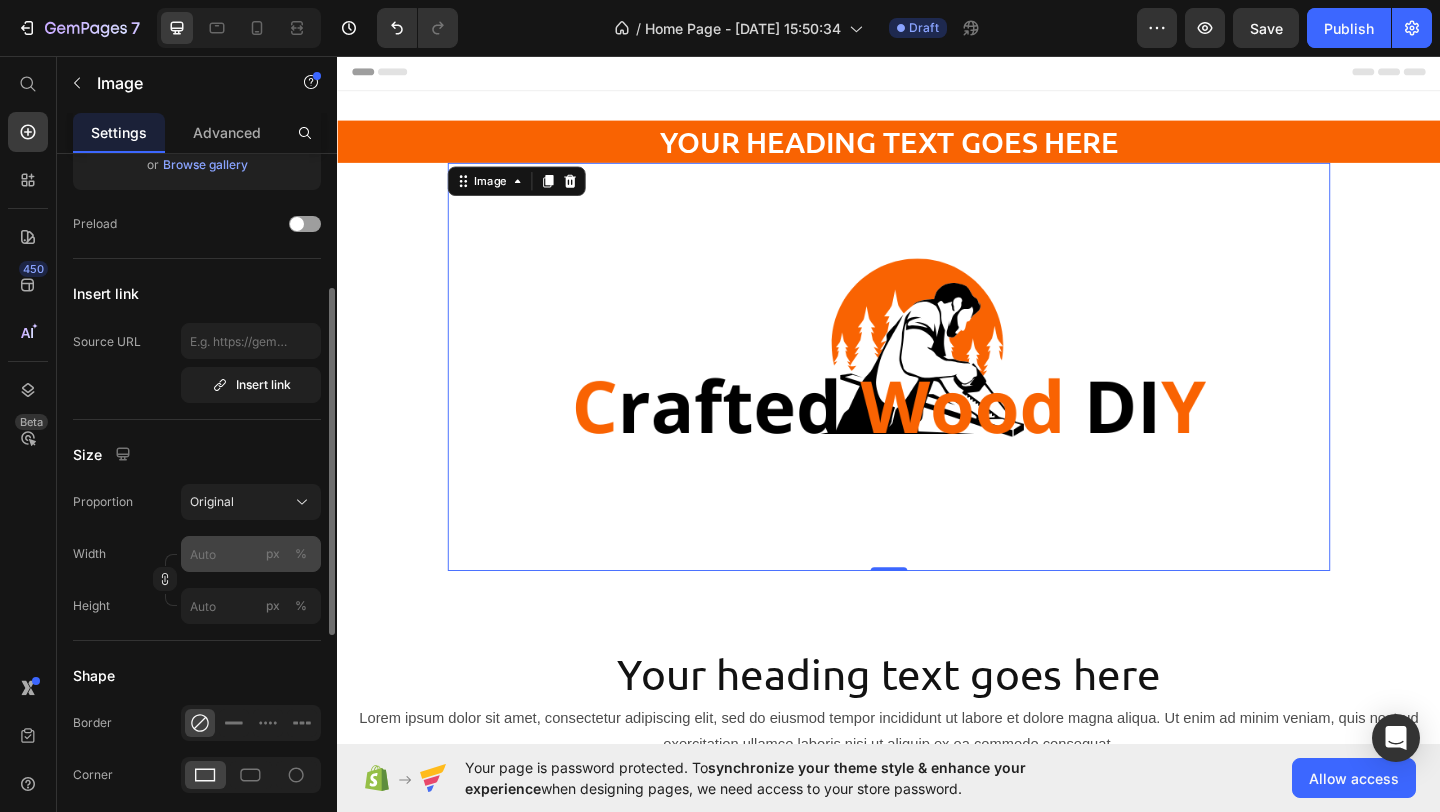scroll, scrollTop: 309, scrollLeft: 0, axis: vertical 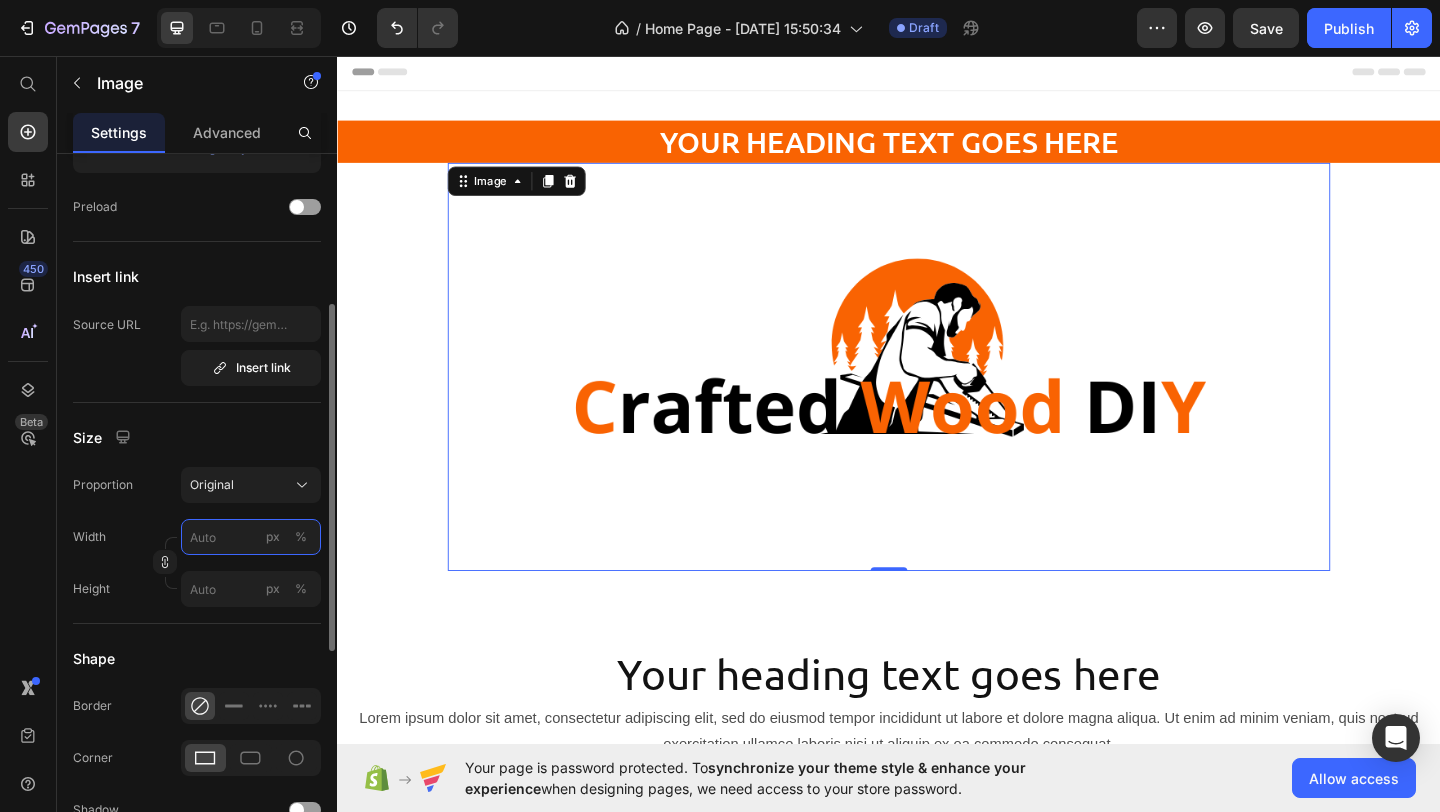 click on "px %" at bounding box center [251, 537] 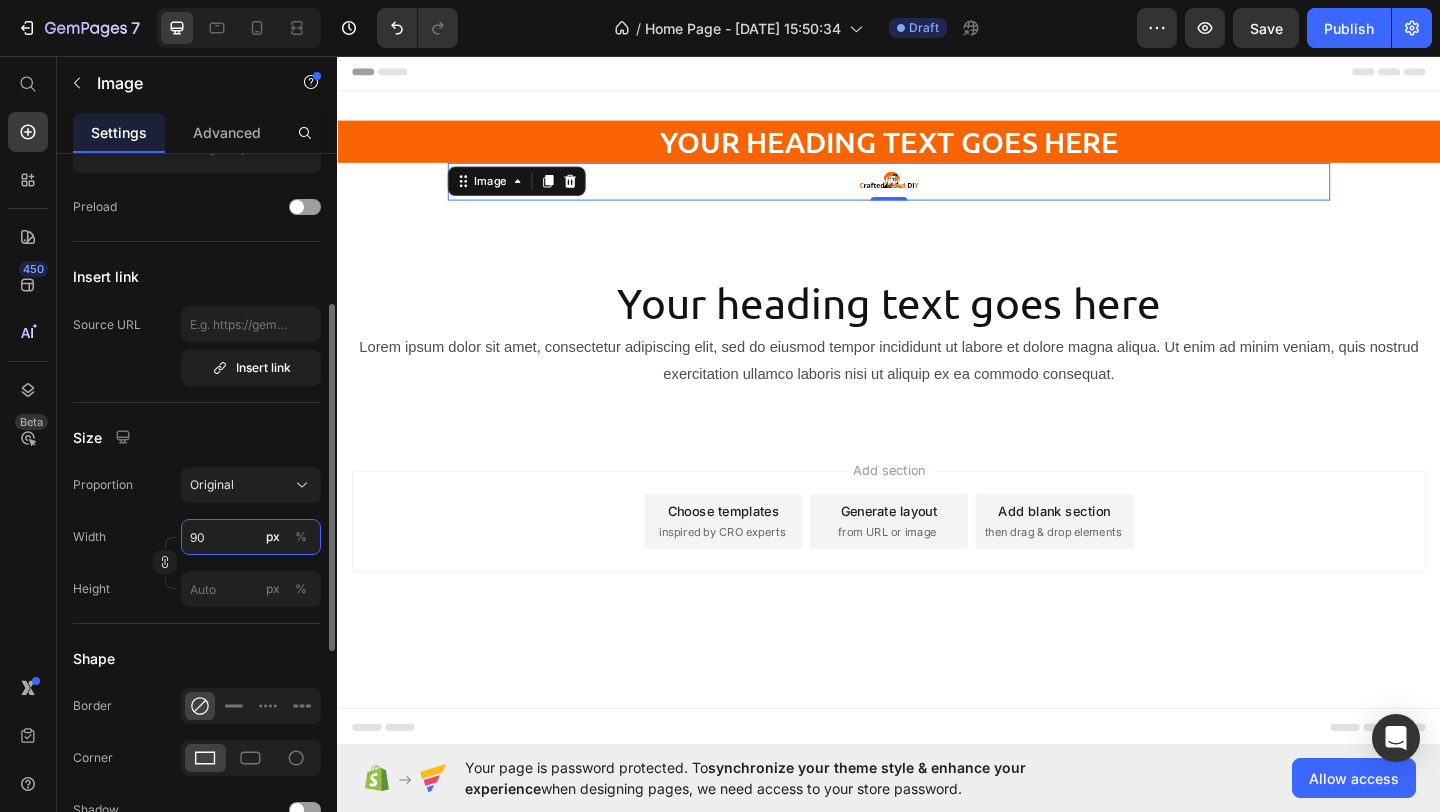 type on "90" 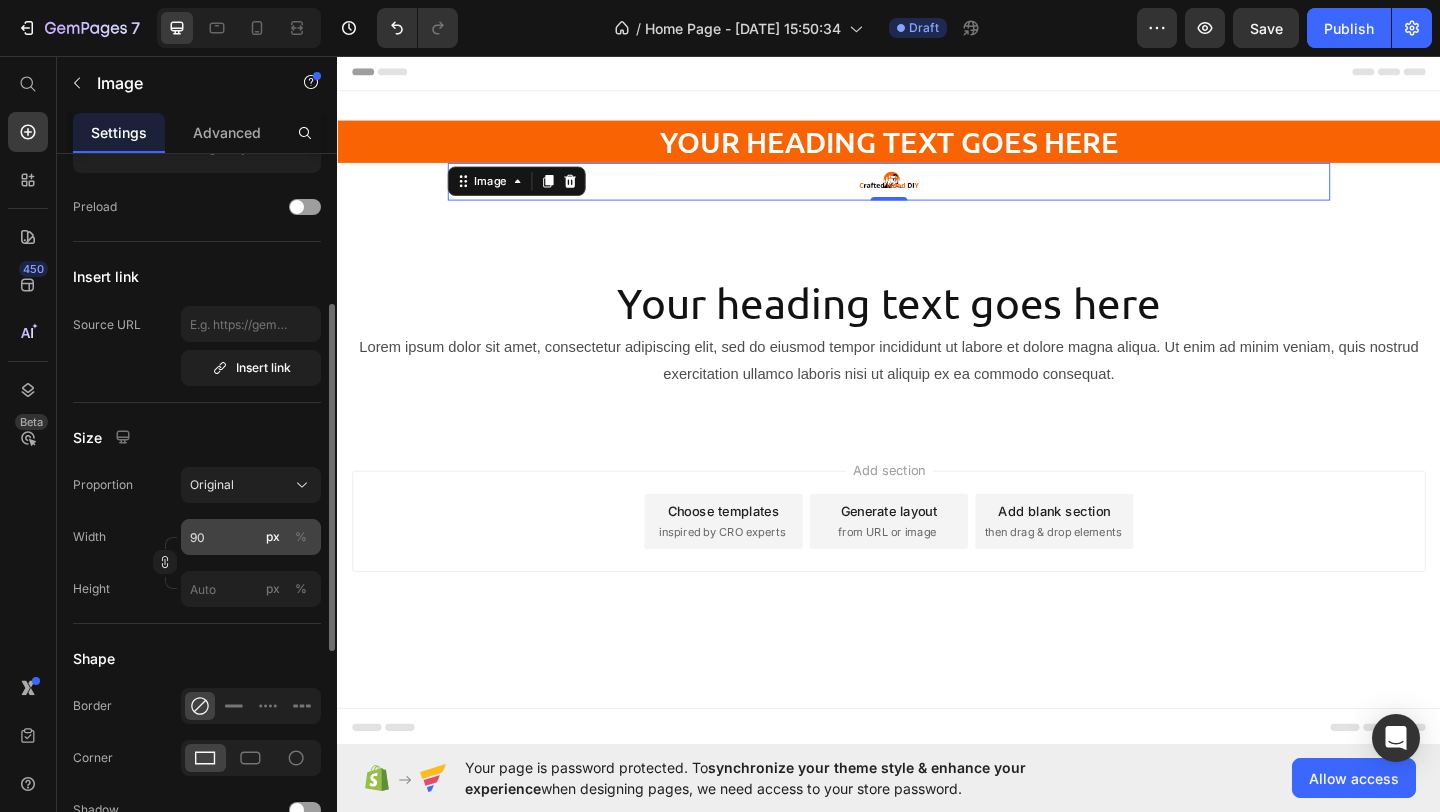 click on "%" 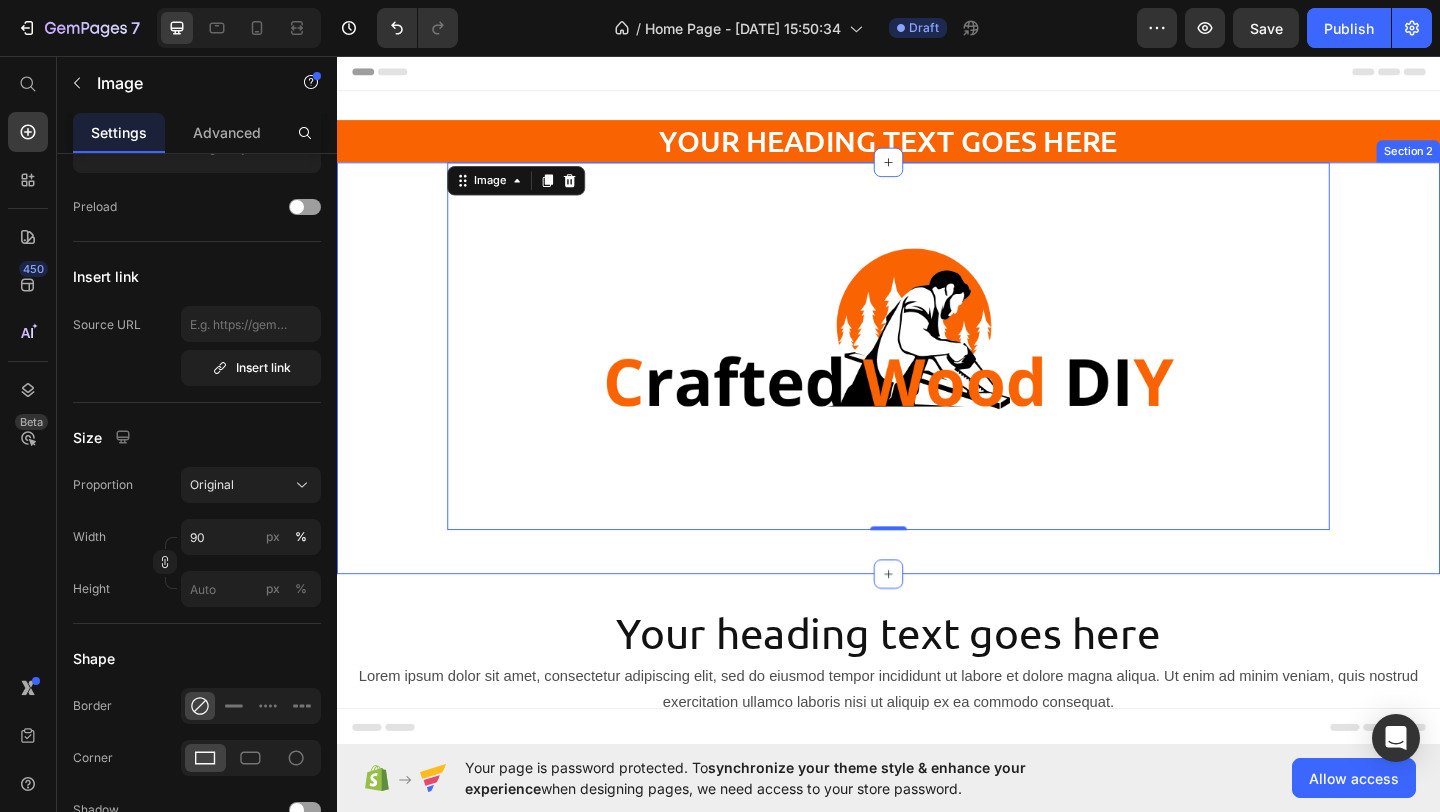 click on "Image   0 Row" at bounding box center [937, 380] 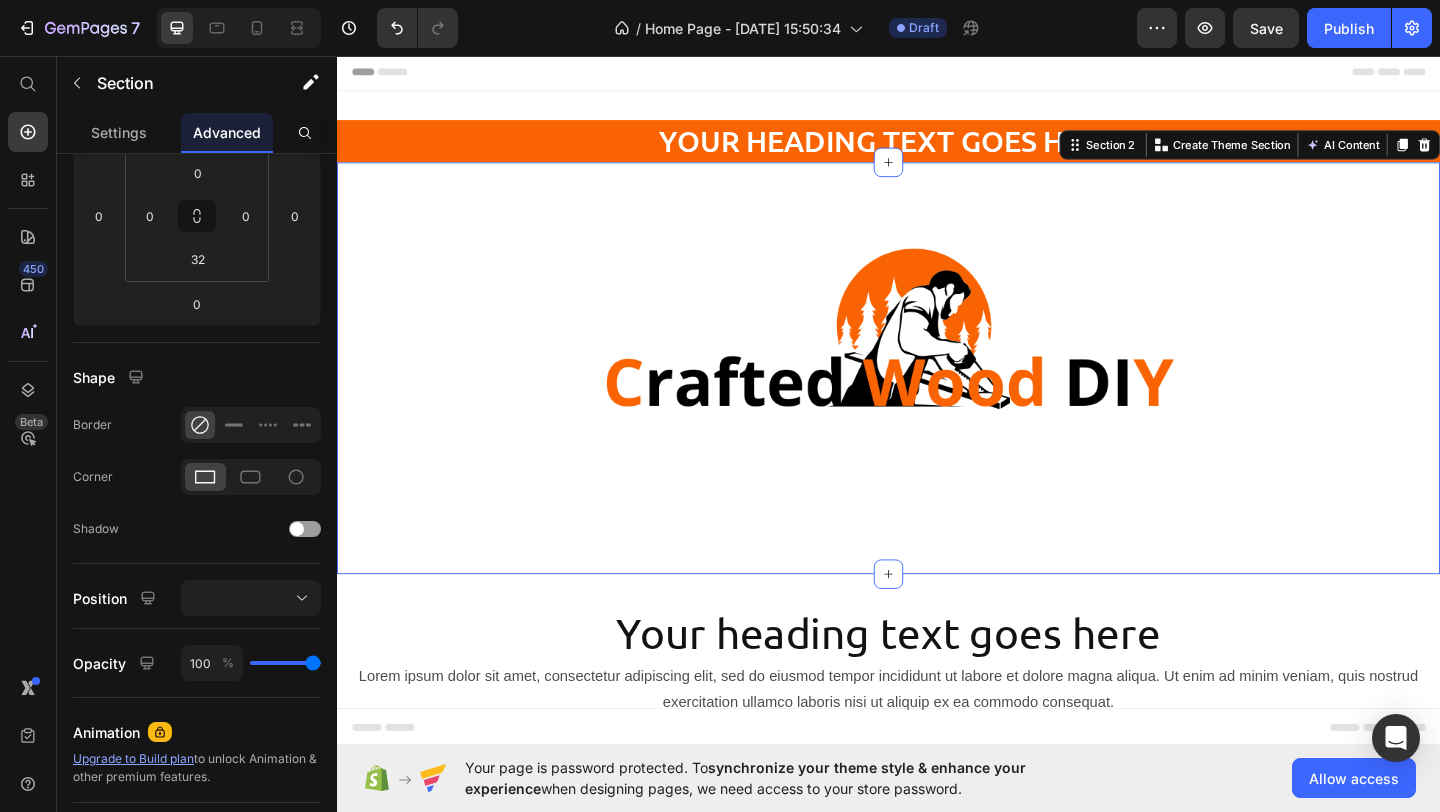 scroll, scrollTop: 0, scrollLeft: 0, axis: both 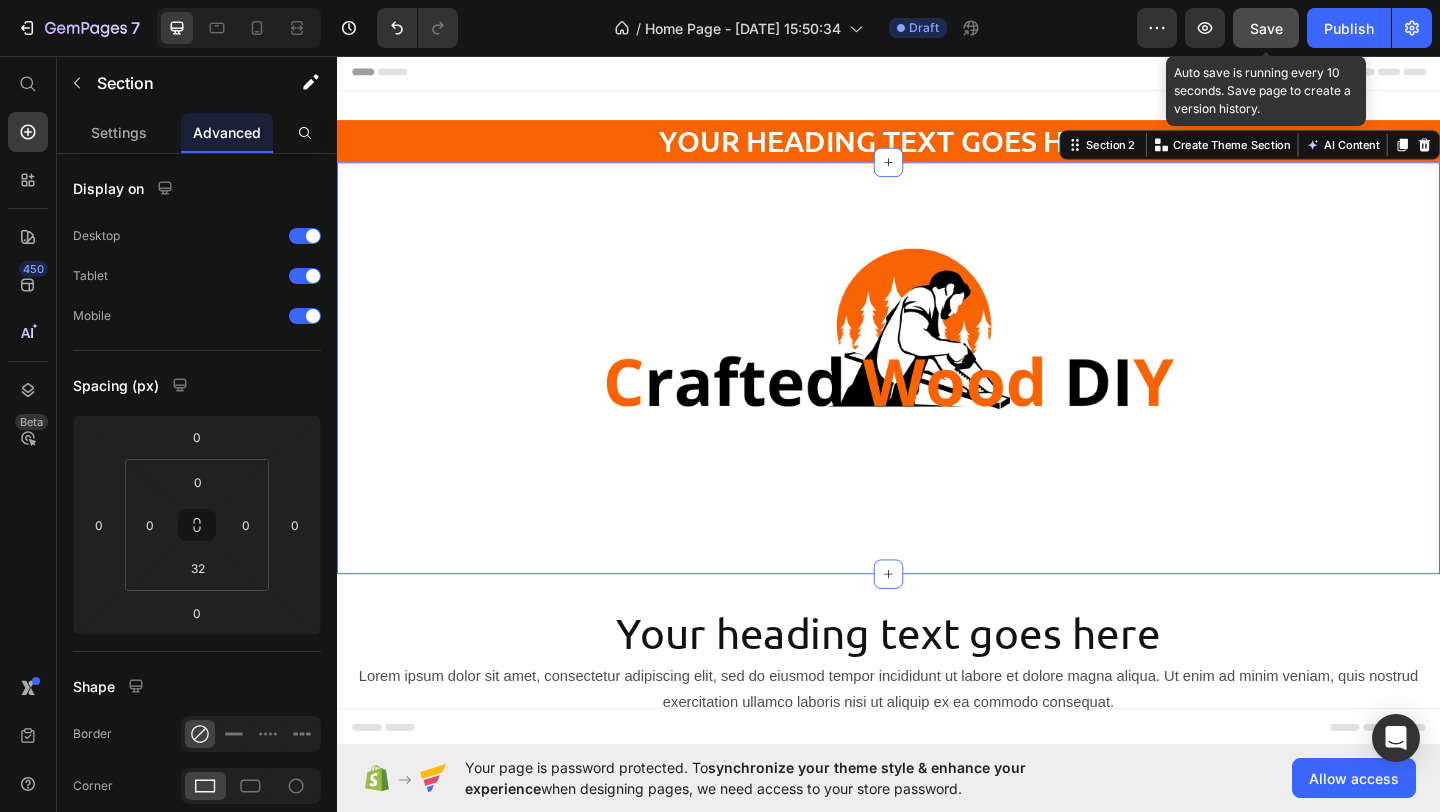 click on "Save" 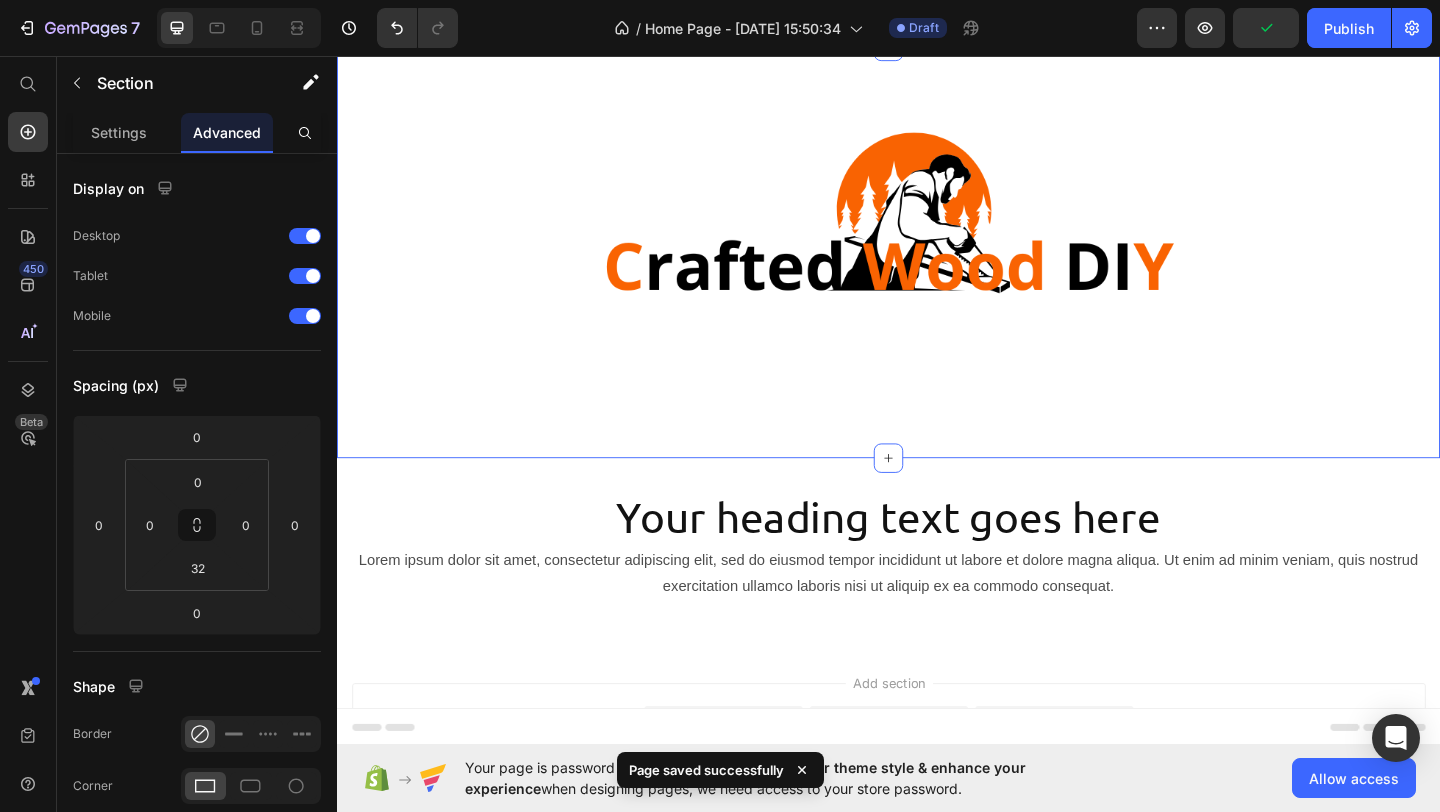 scroll, scrollTop: 189, scrollLeft: 0, axis: vertical 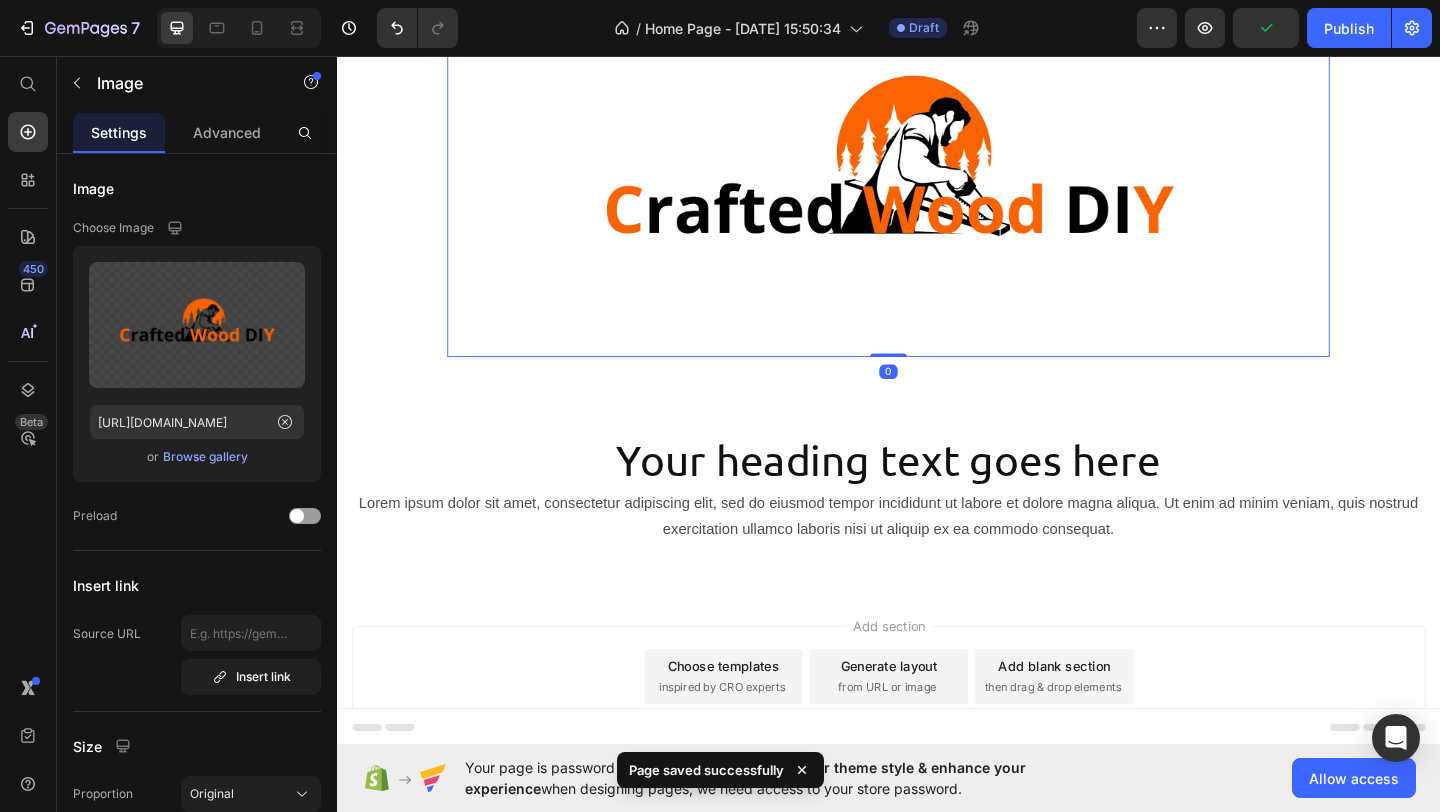 click at bounding box center [937, 183] 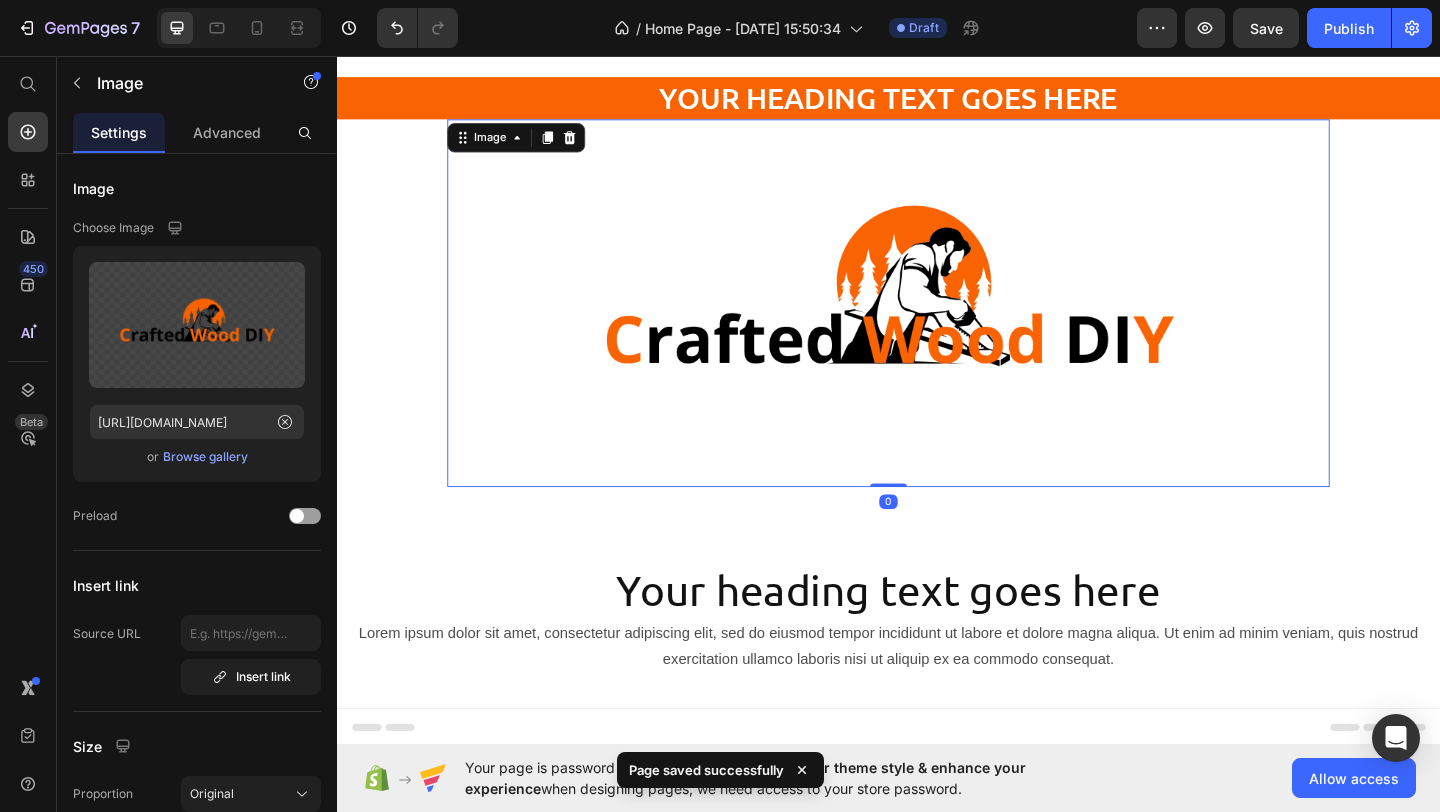 scroll, scrollTop: 0, scrollLeft: 0, axis: both 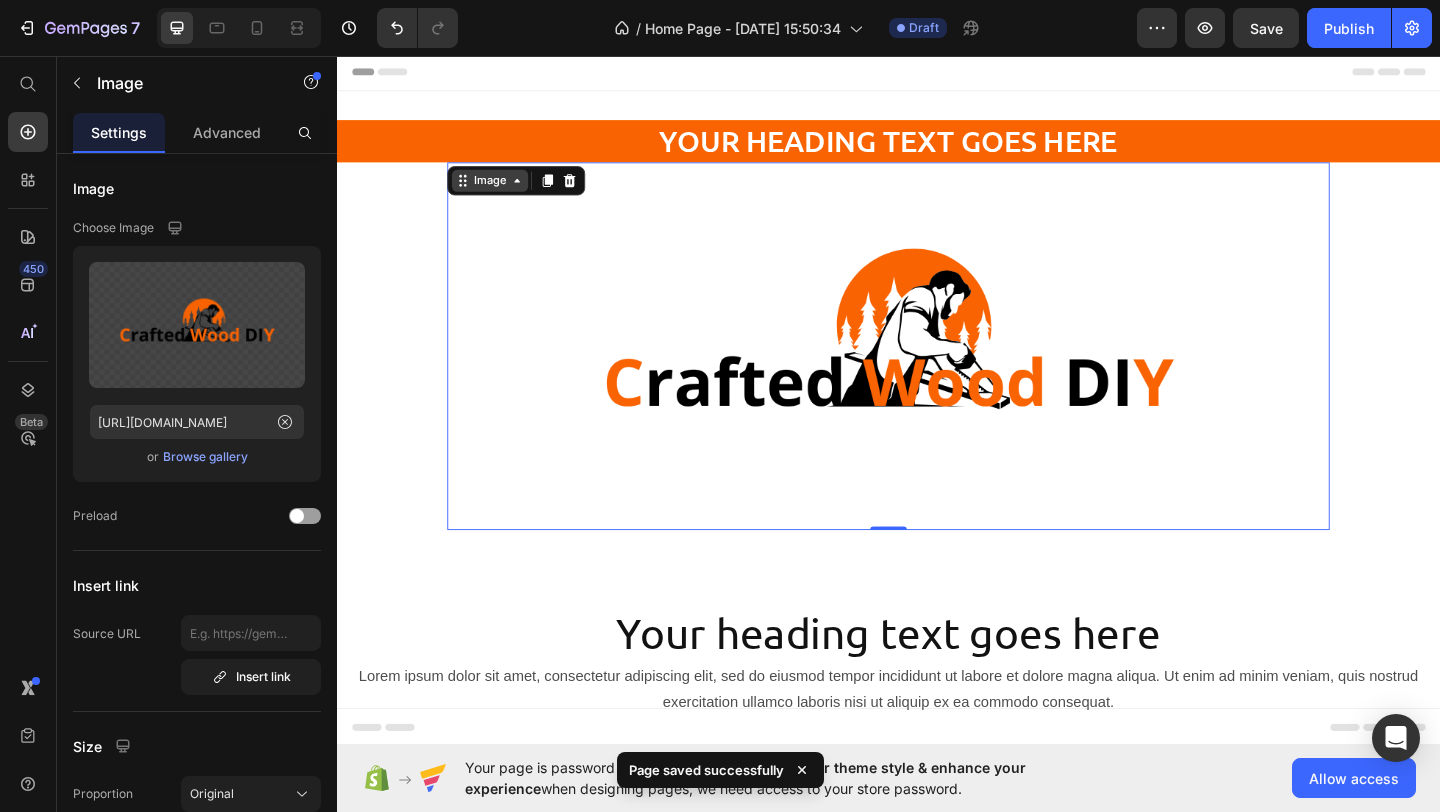 click on "Image" at bounding box center (503, 192) 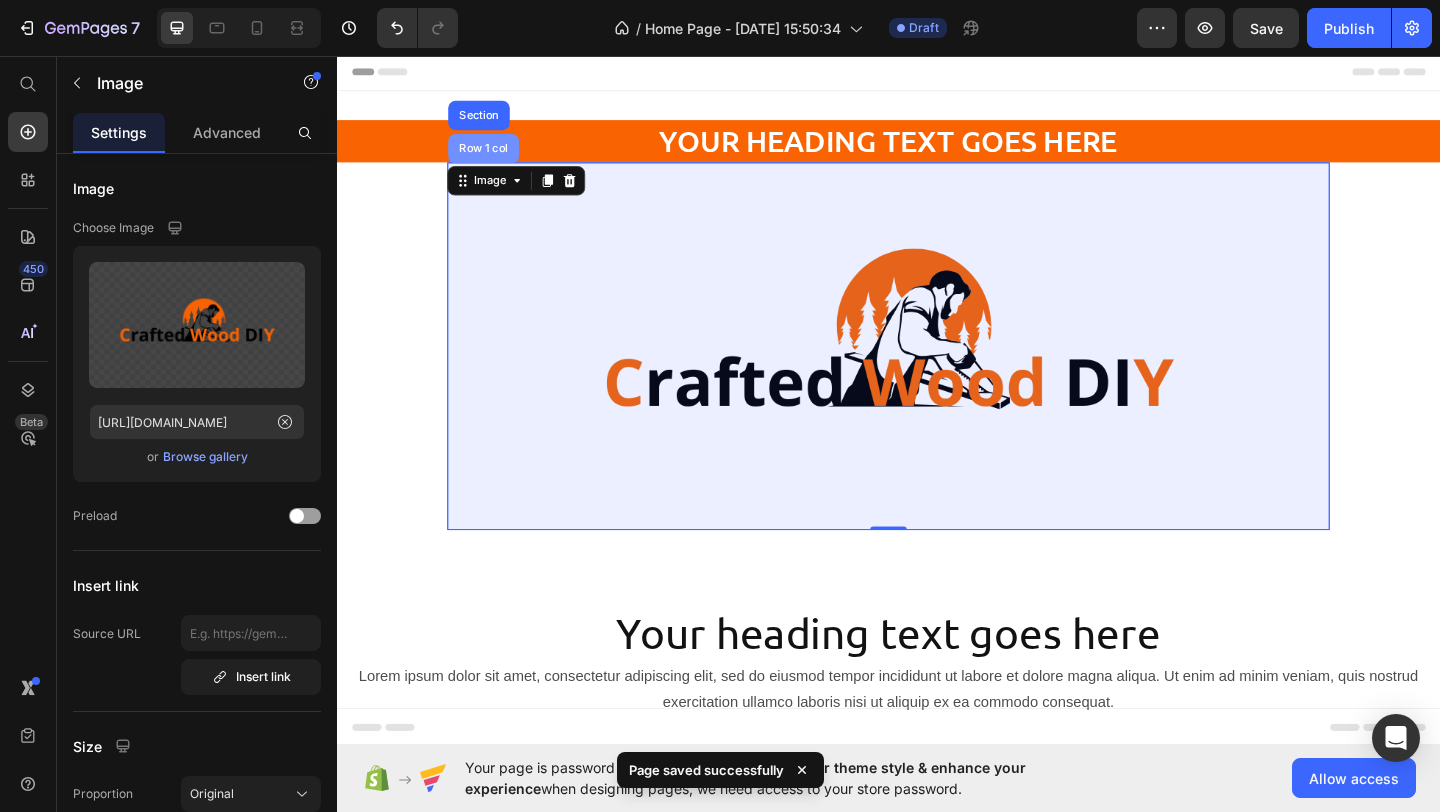 click on "Row 1 col" at bounding box center [496, 157] 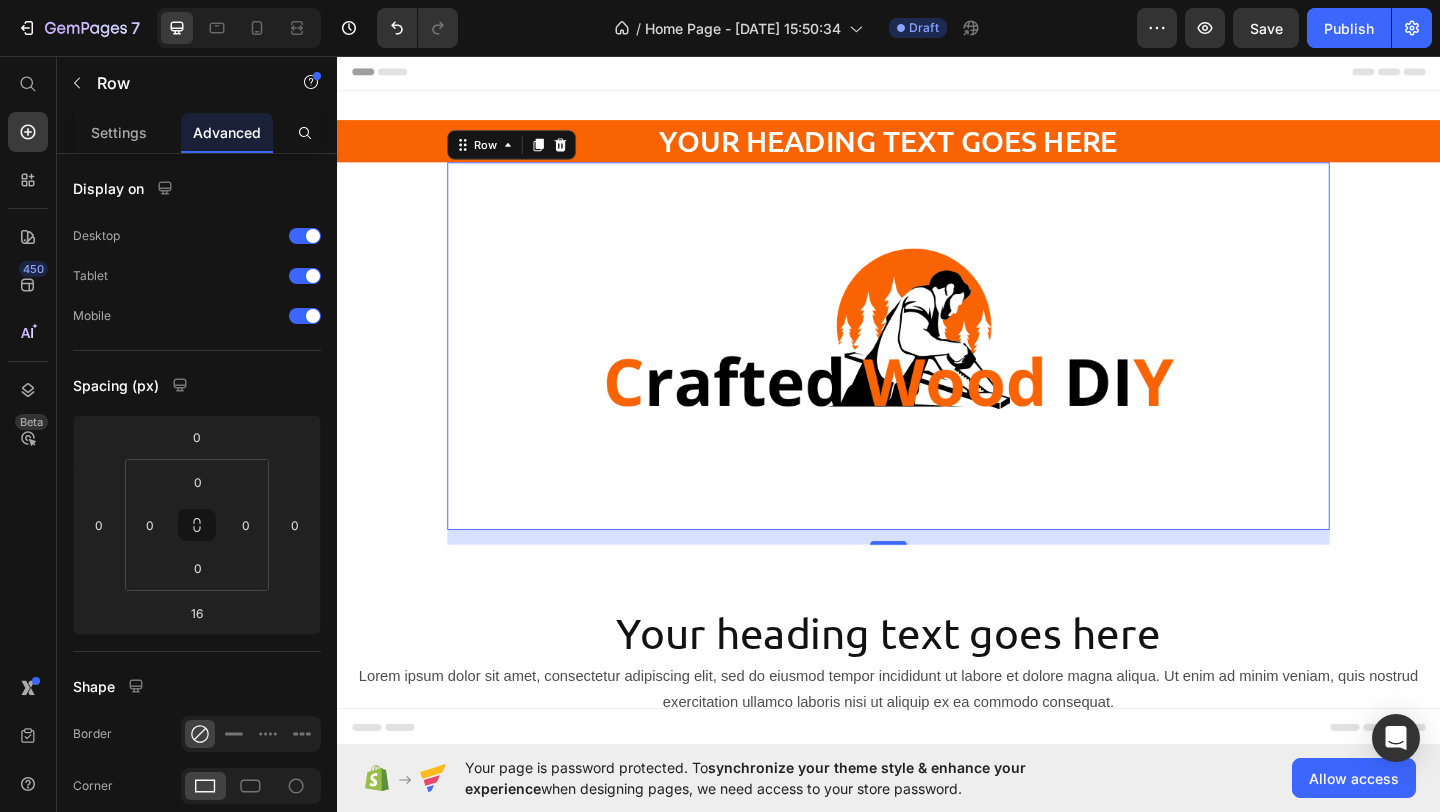 drag, startPoint x: 940, startPoint y: 583, endPoint x: 948, endPoint y: 511, distance: 72.443085 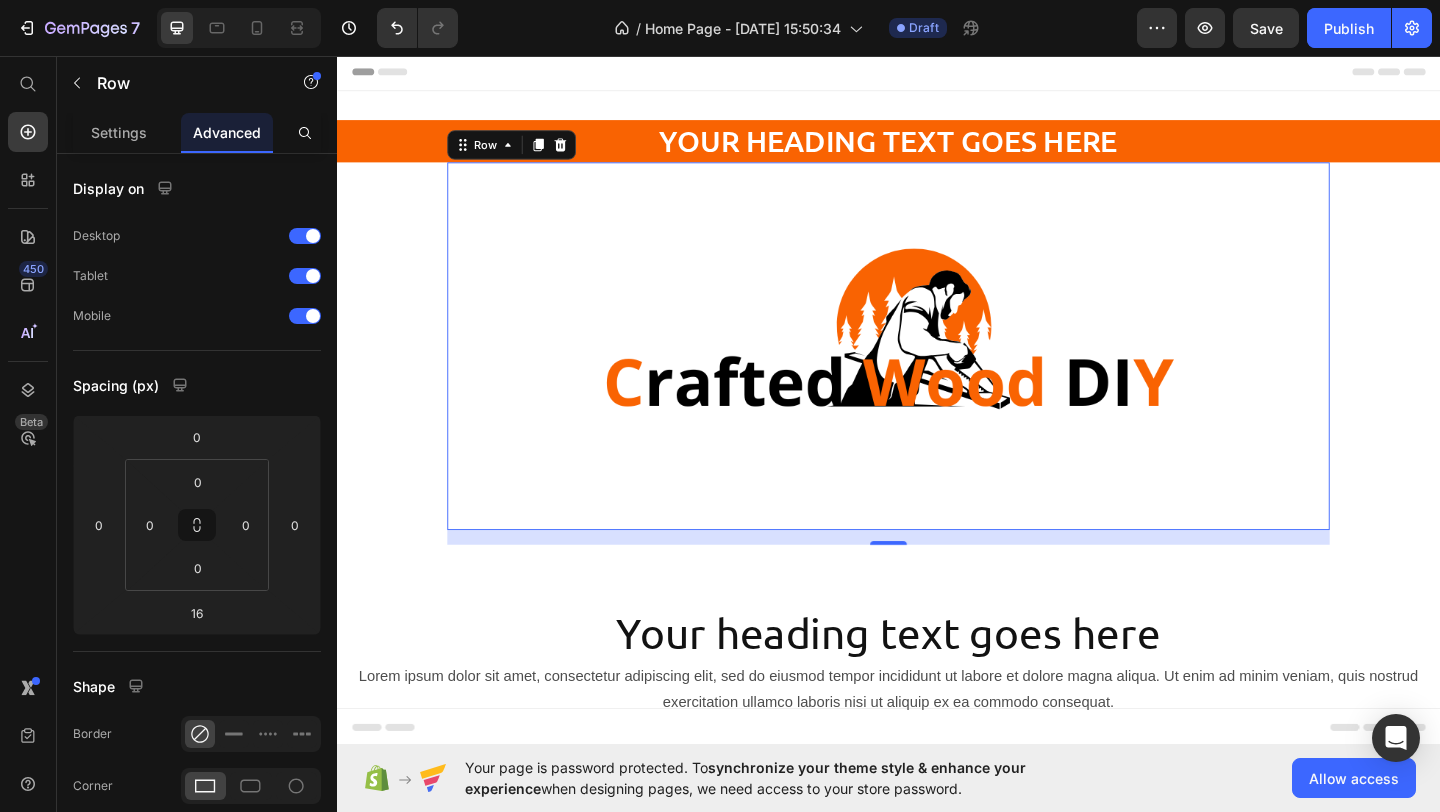 click on "Image Row   16" at bounding box center [937, 372] 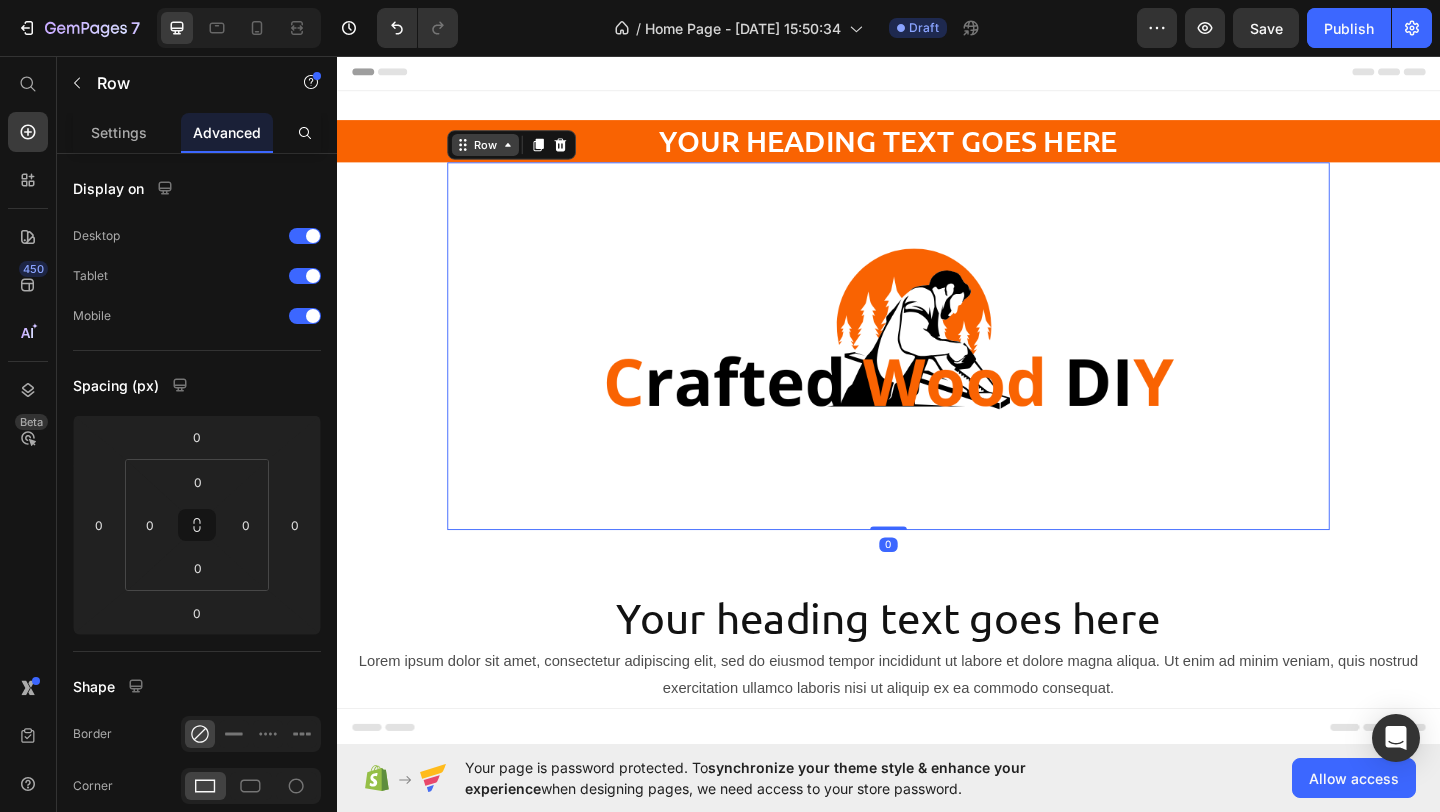 click on "Row" at bounding box center [498, 153] 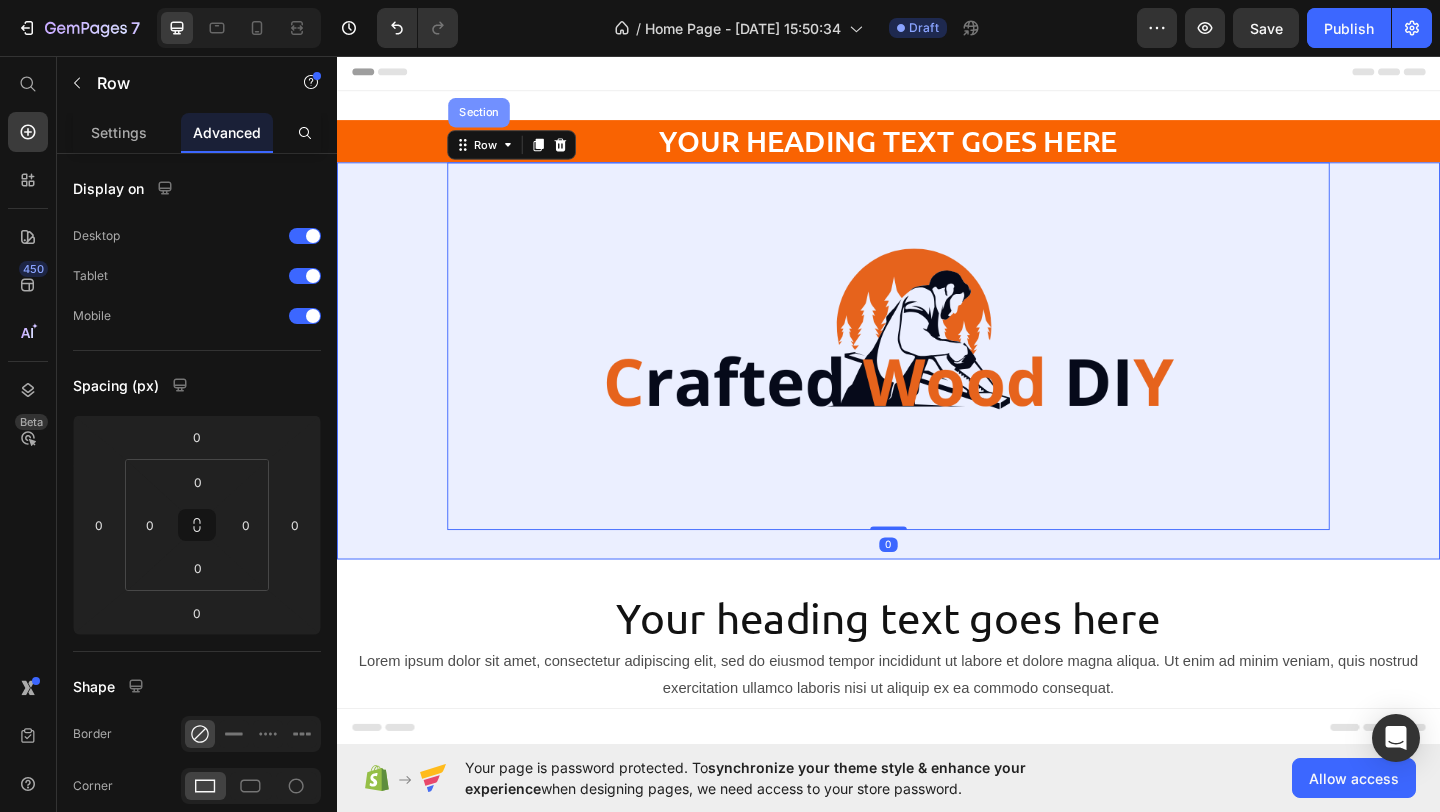 click on "Section" at bounding box center [491, 118] 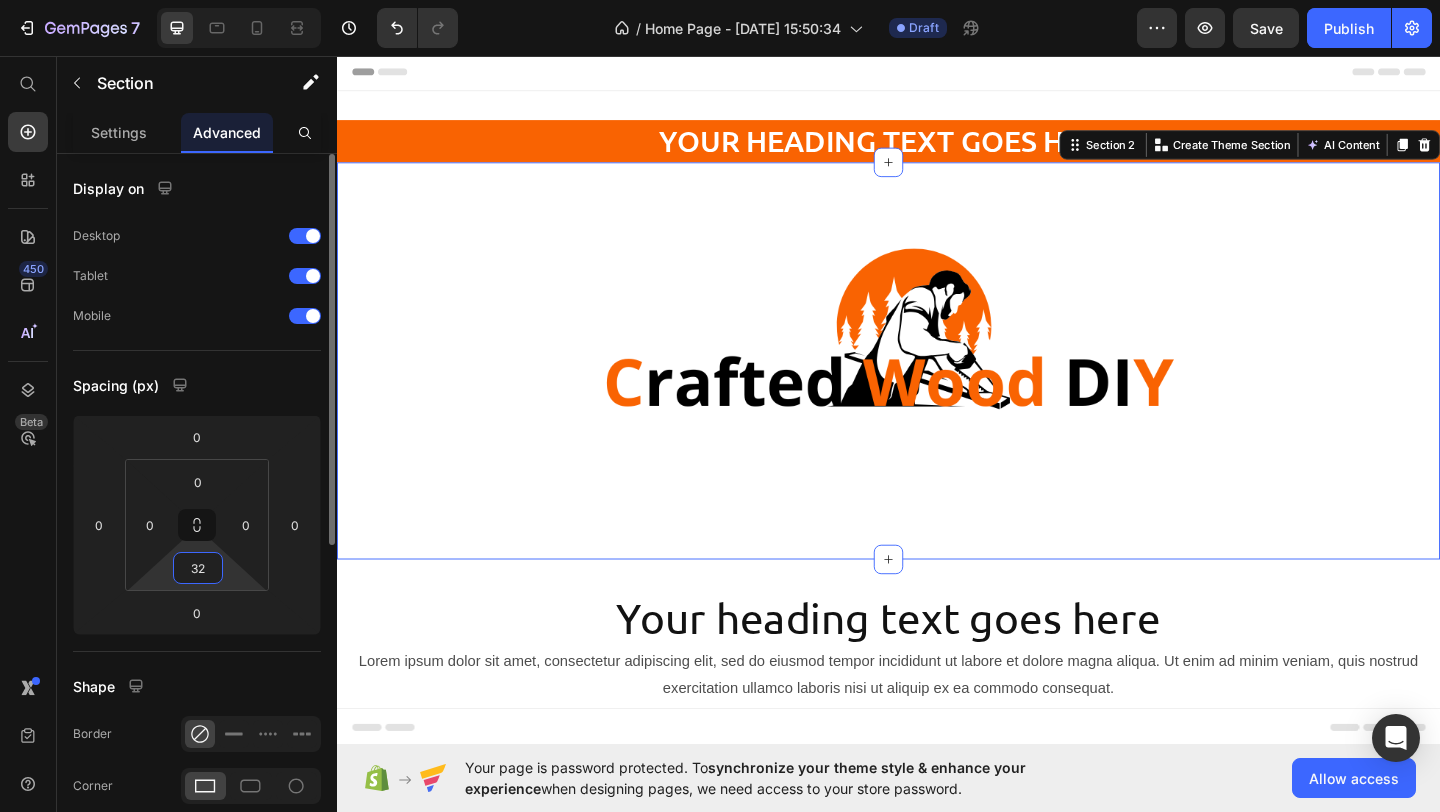 click on "32" at bounding box center (198, 568) 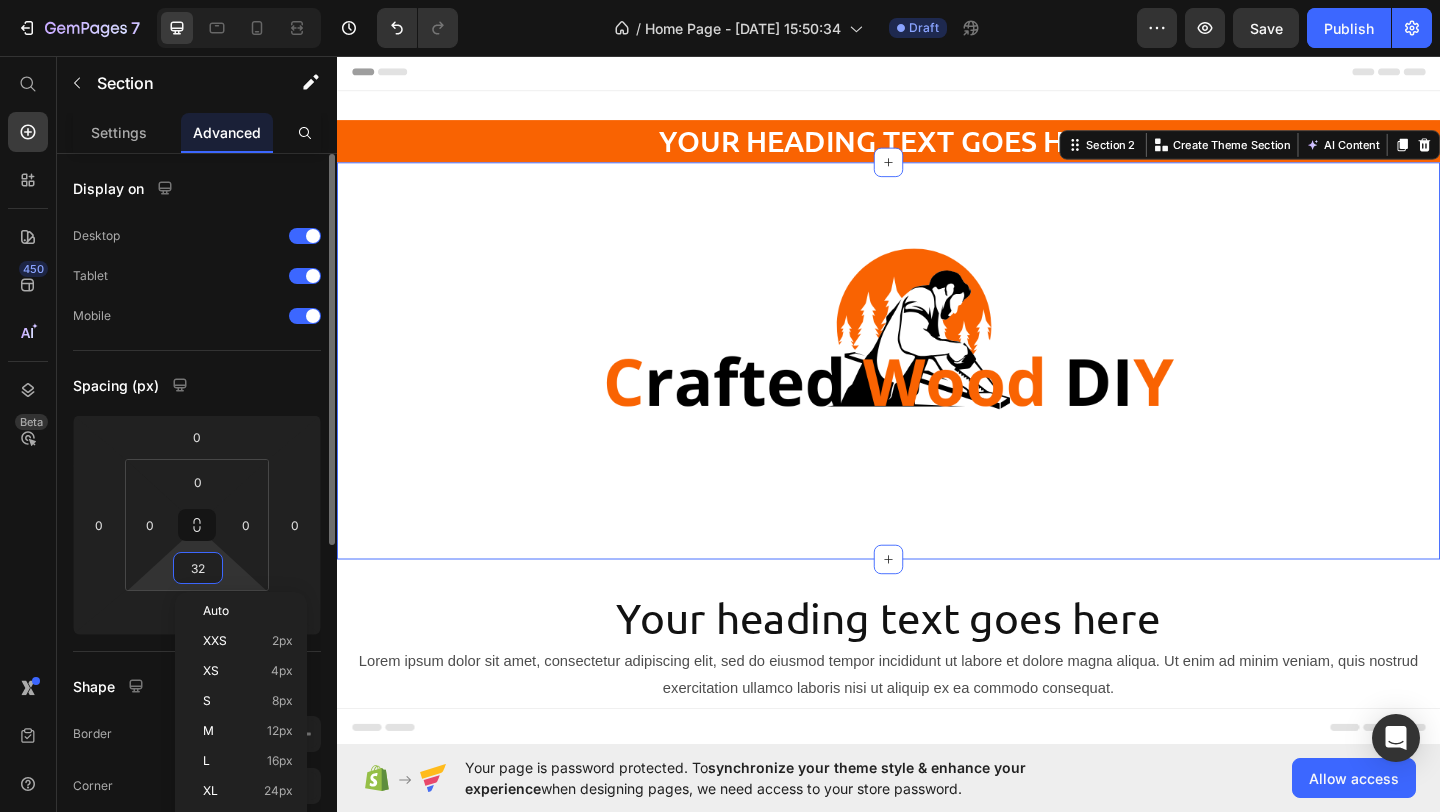 type 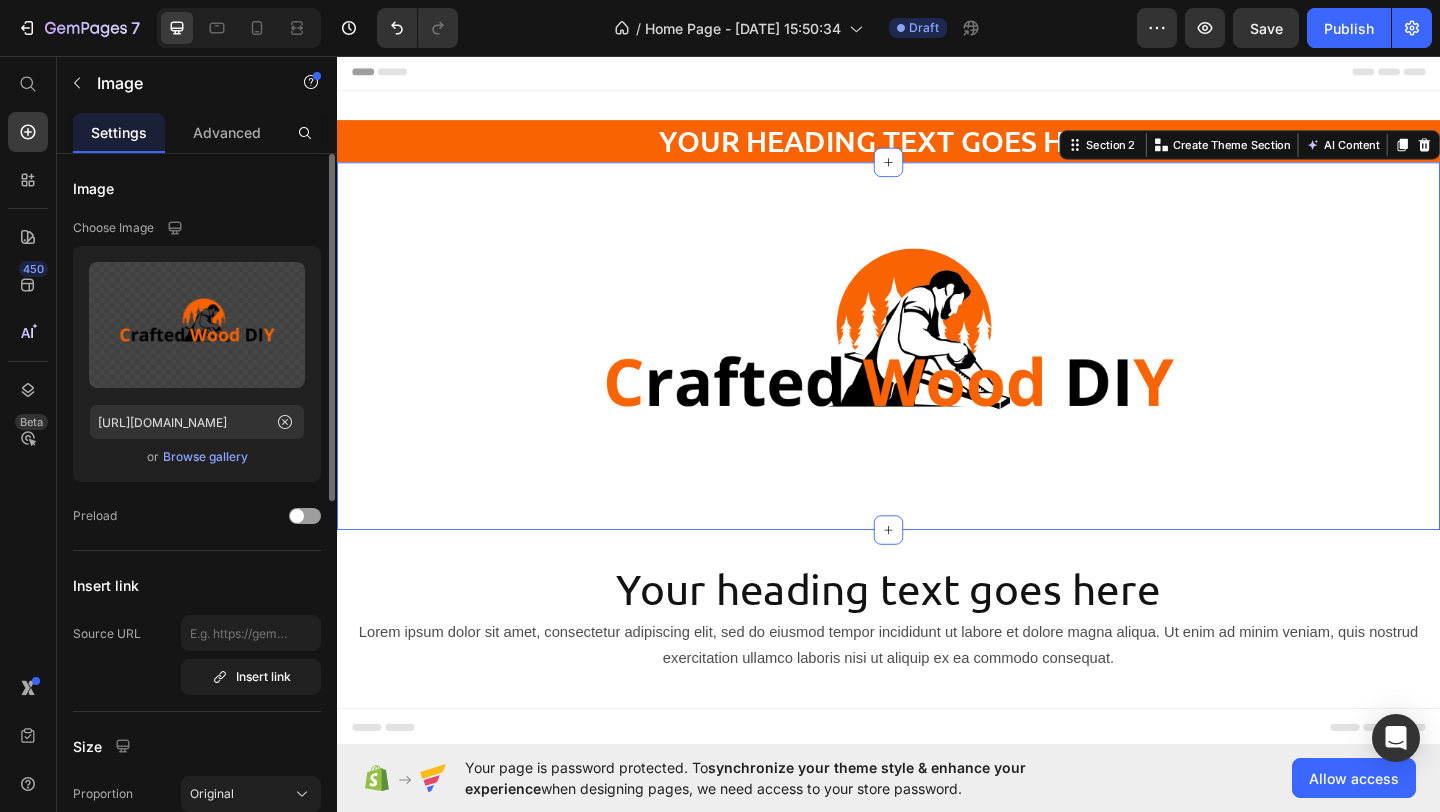 click at bounding box center [937, 372] 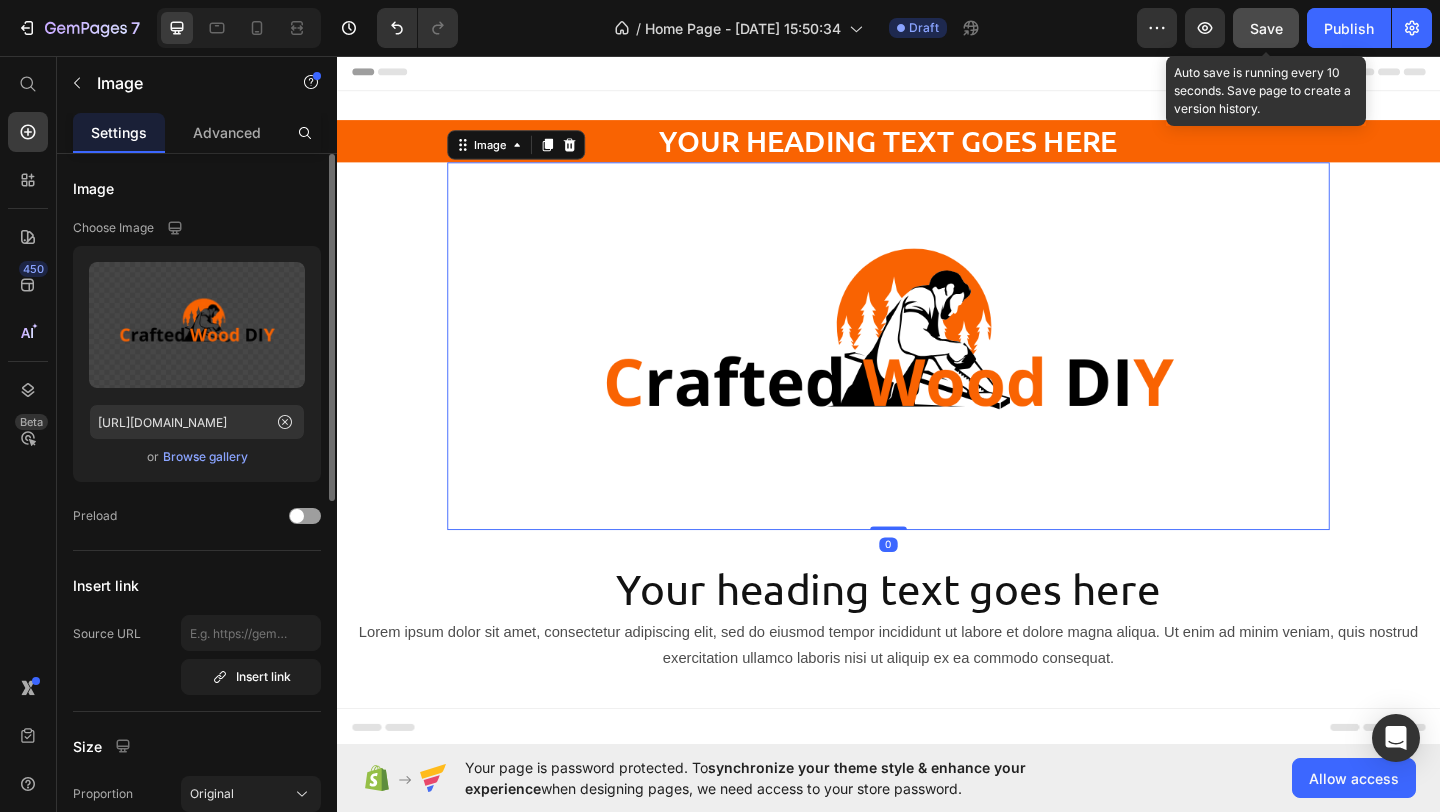 click on "Save" at bounding box center (1266, 28) 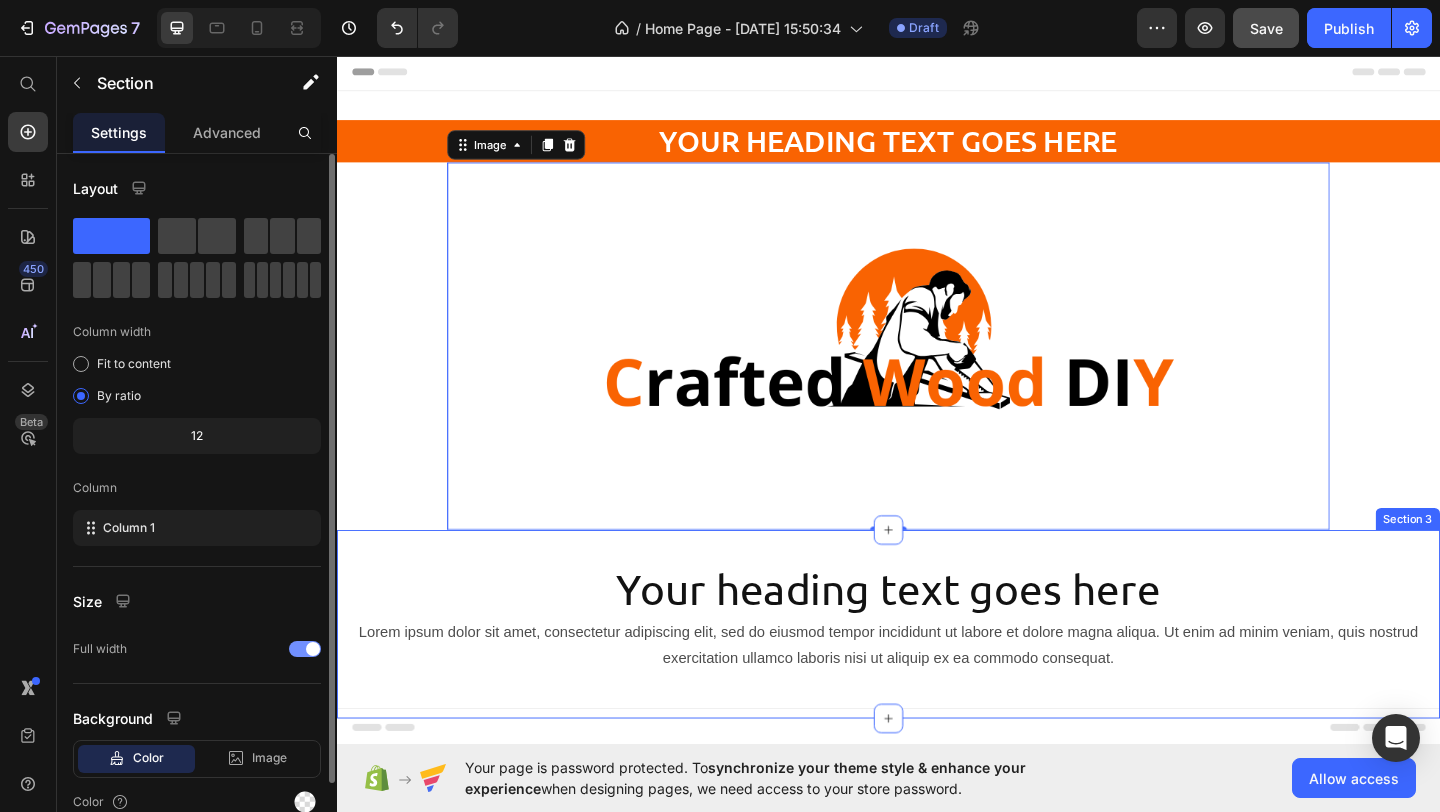 click on "Your heading text goes here Heading Lorem ipsum dolor sit amet, consectetur adipiscing elit, sed do eiusmod tempor incididunt ut labore et dolore magna aliqua. Ut enim ad minim veniam, quis nostrud exercitation ullamco laboris nisi ut aliquip ex ea commodo consequat. Text Block Row Section 3" at bounding box center [937, 674] 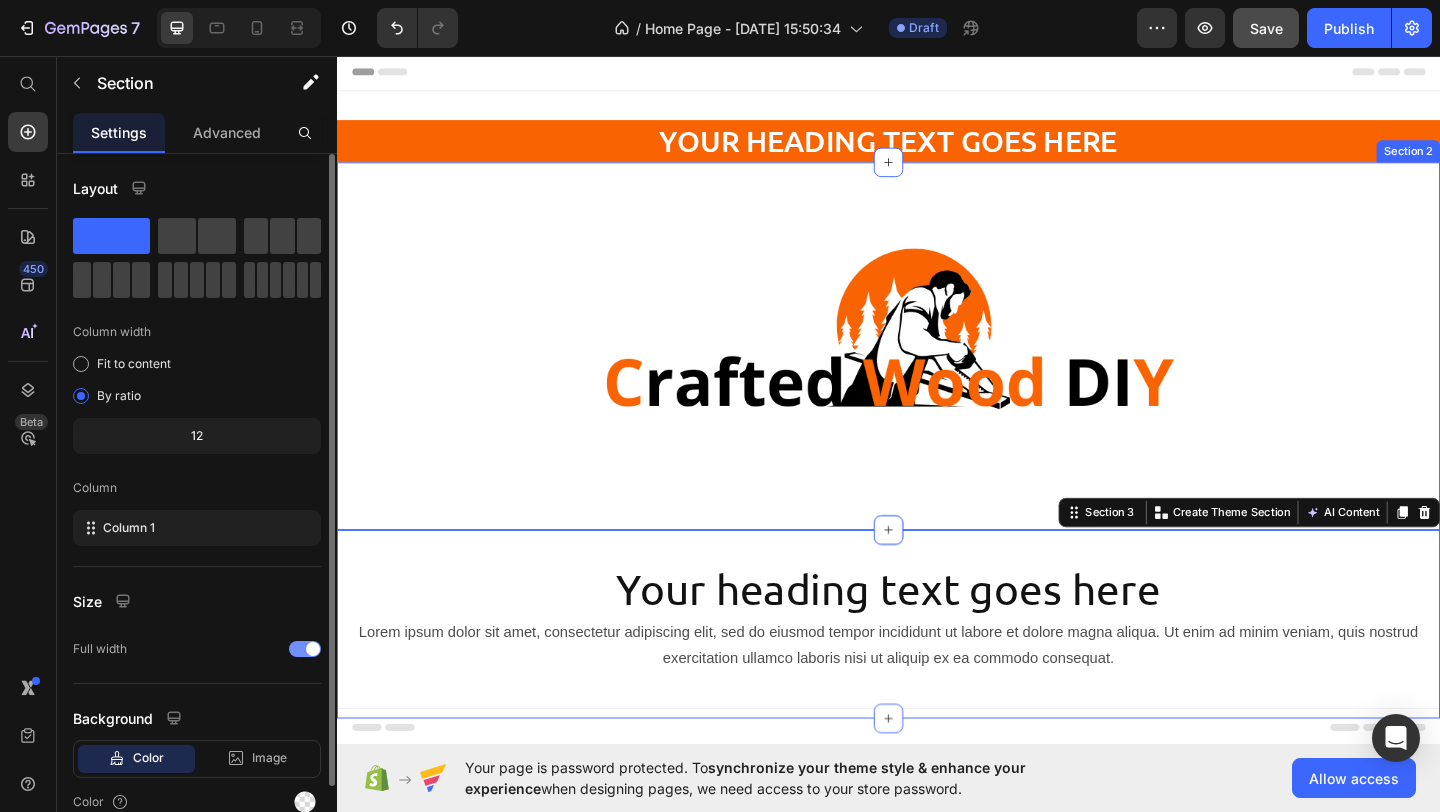 click on "Image Row" at bounding box center (937, 372) 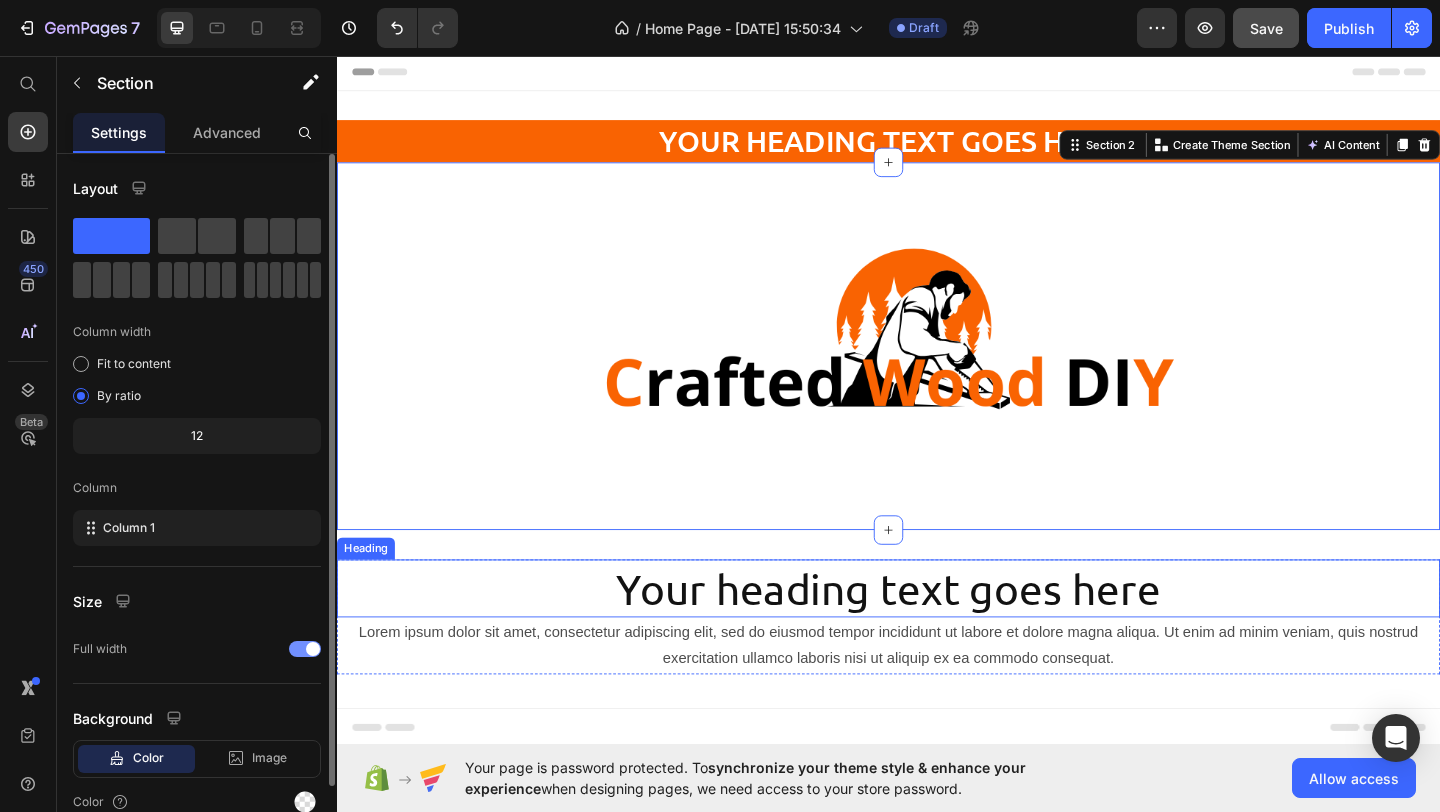 click on "Your heading text goes here" at bounding box center (937, 636) 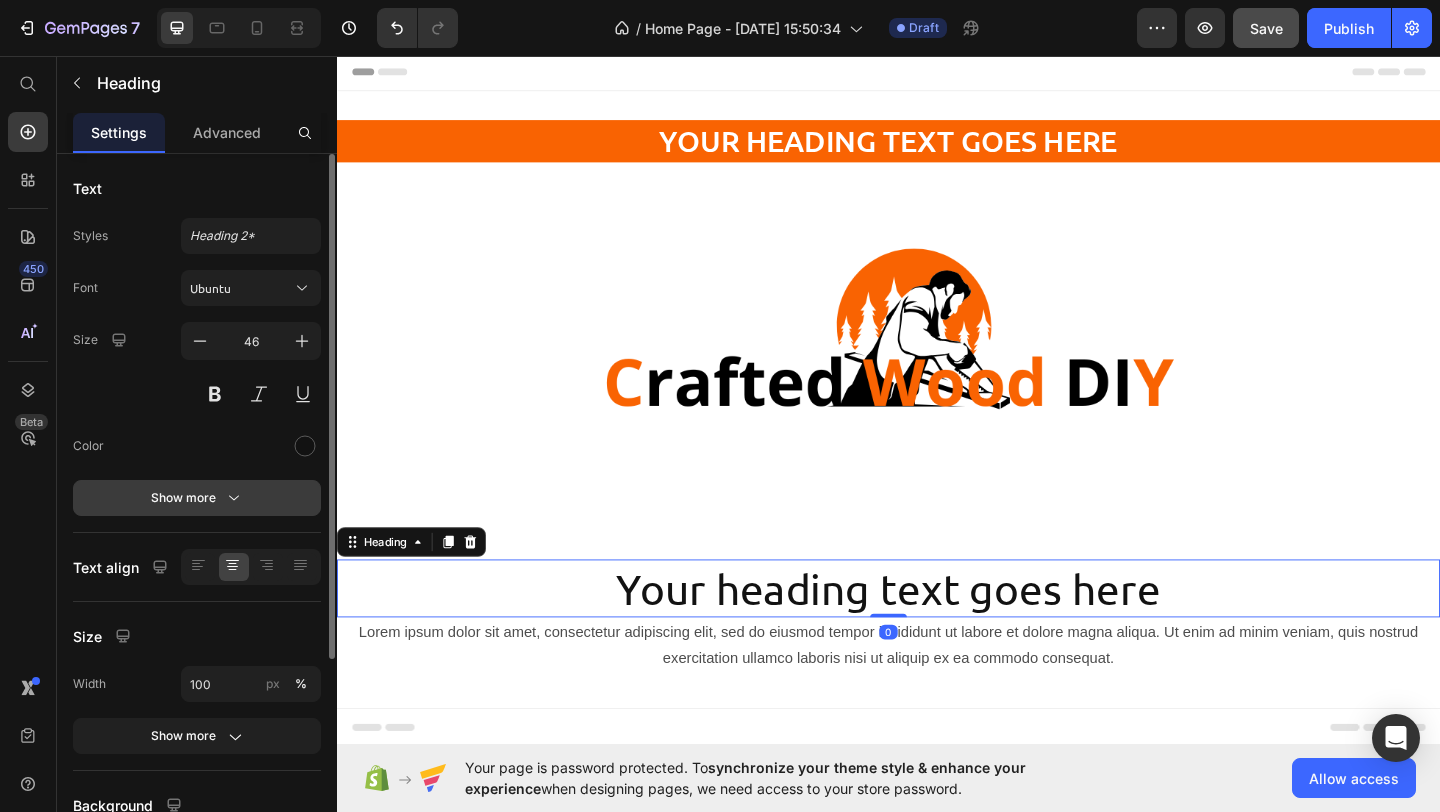 click on "Show more" at bounding box center (197, 498) 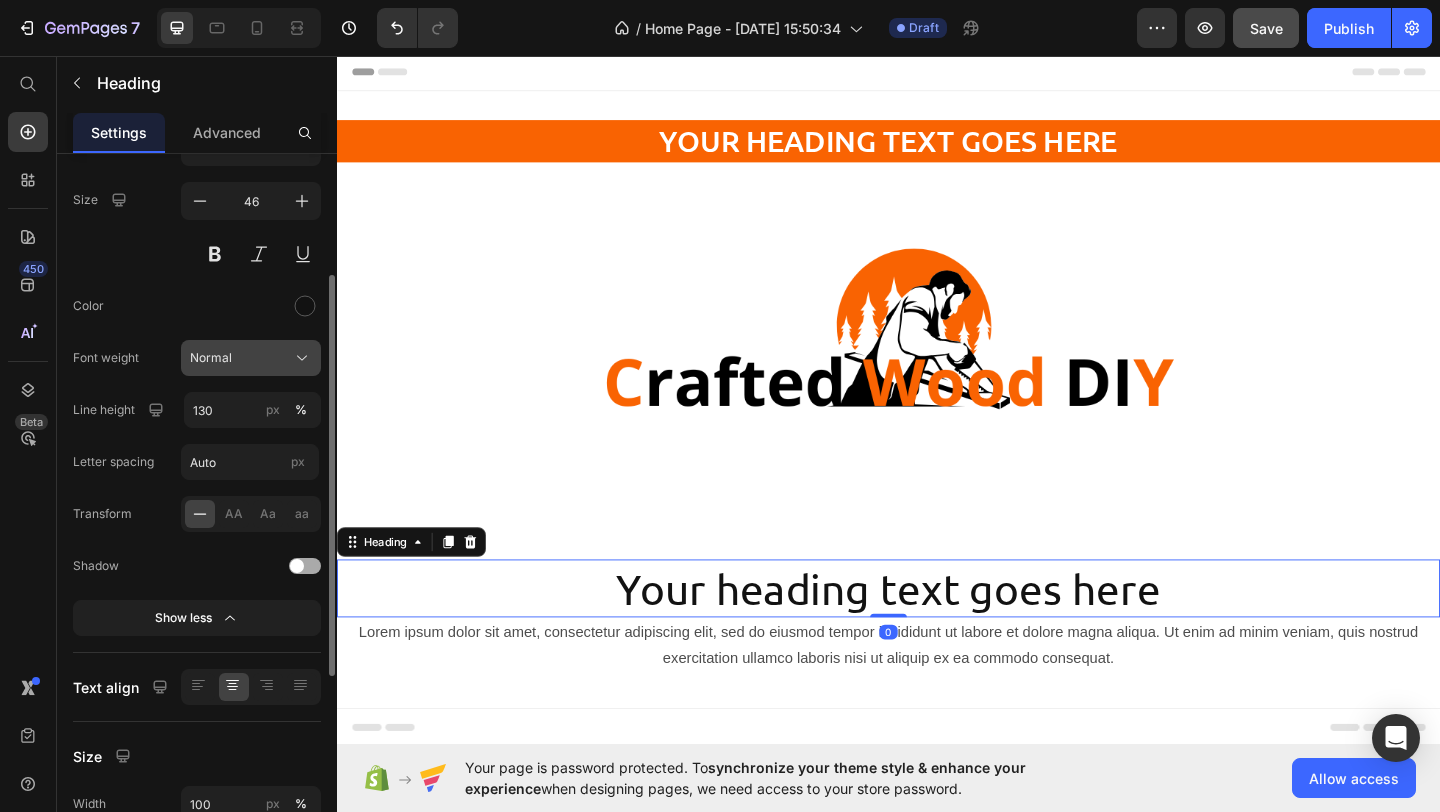 scroll, scrollTop: 167, scrollLeft: 0, axis: vertical 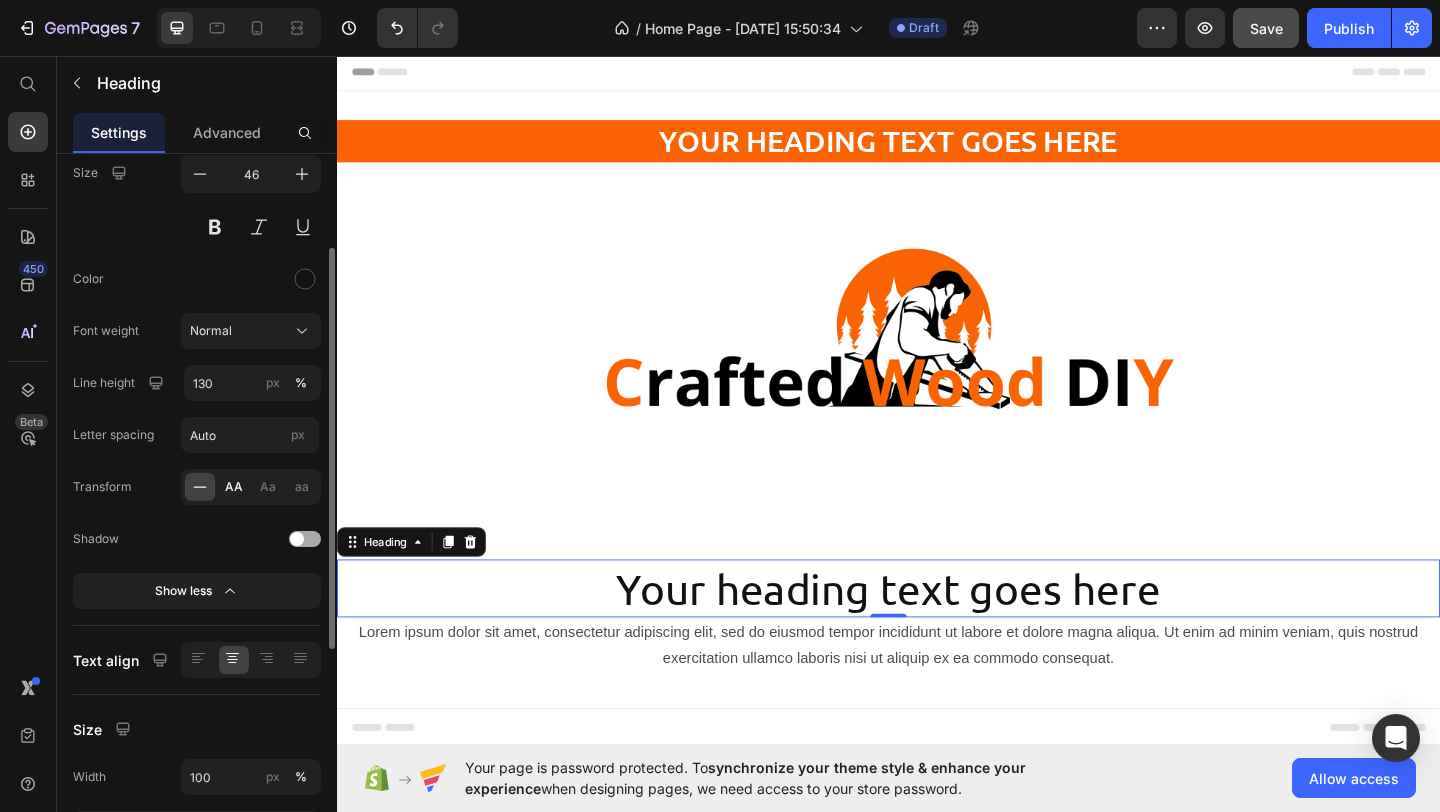 click on "AA" 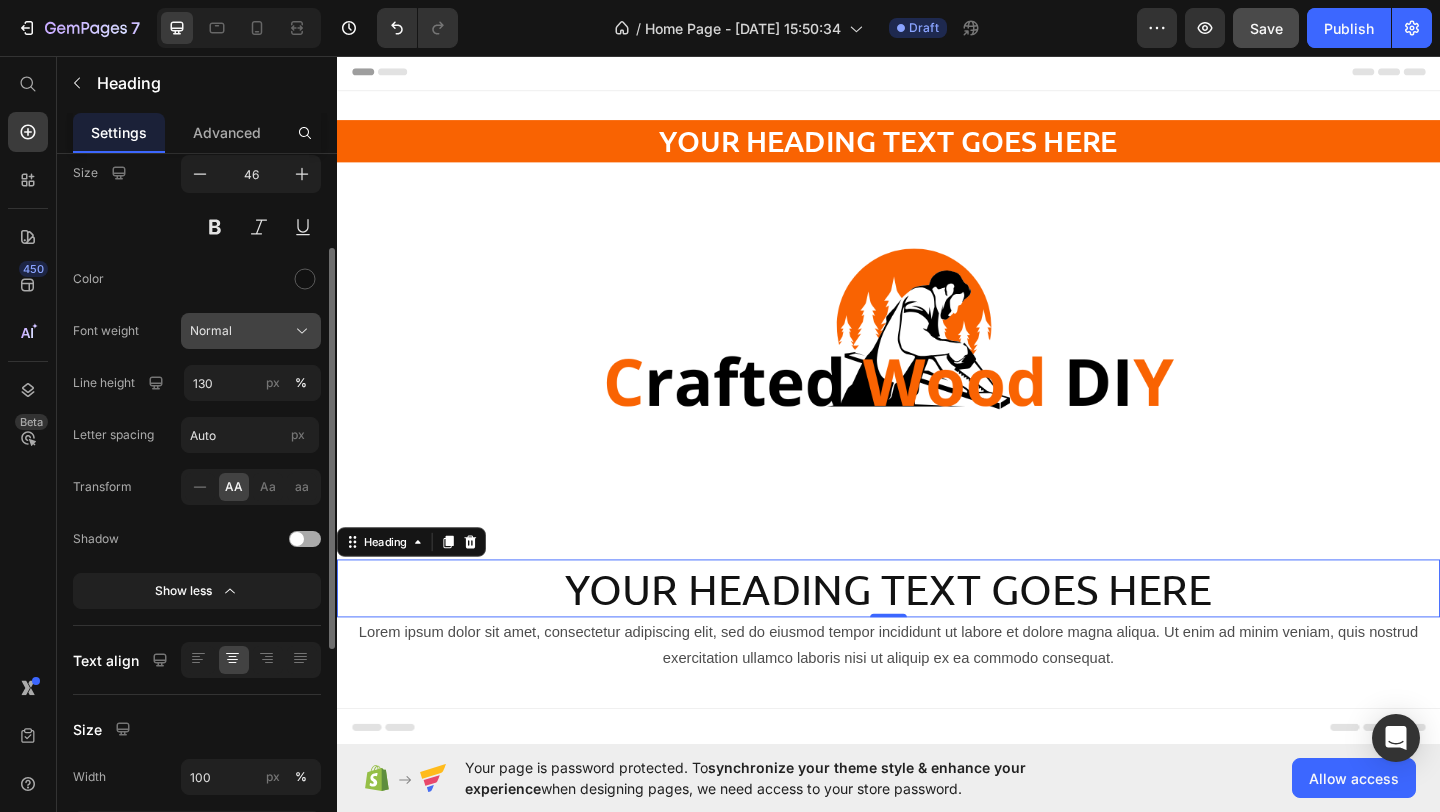 click on "Normal" 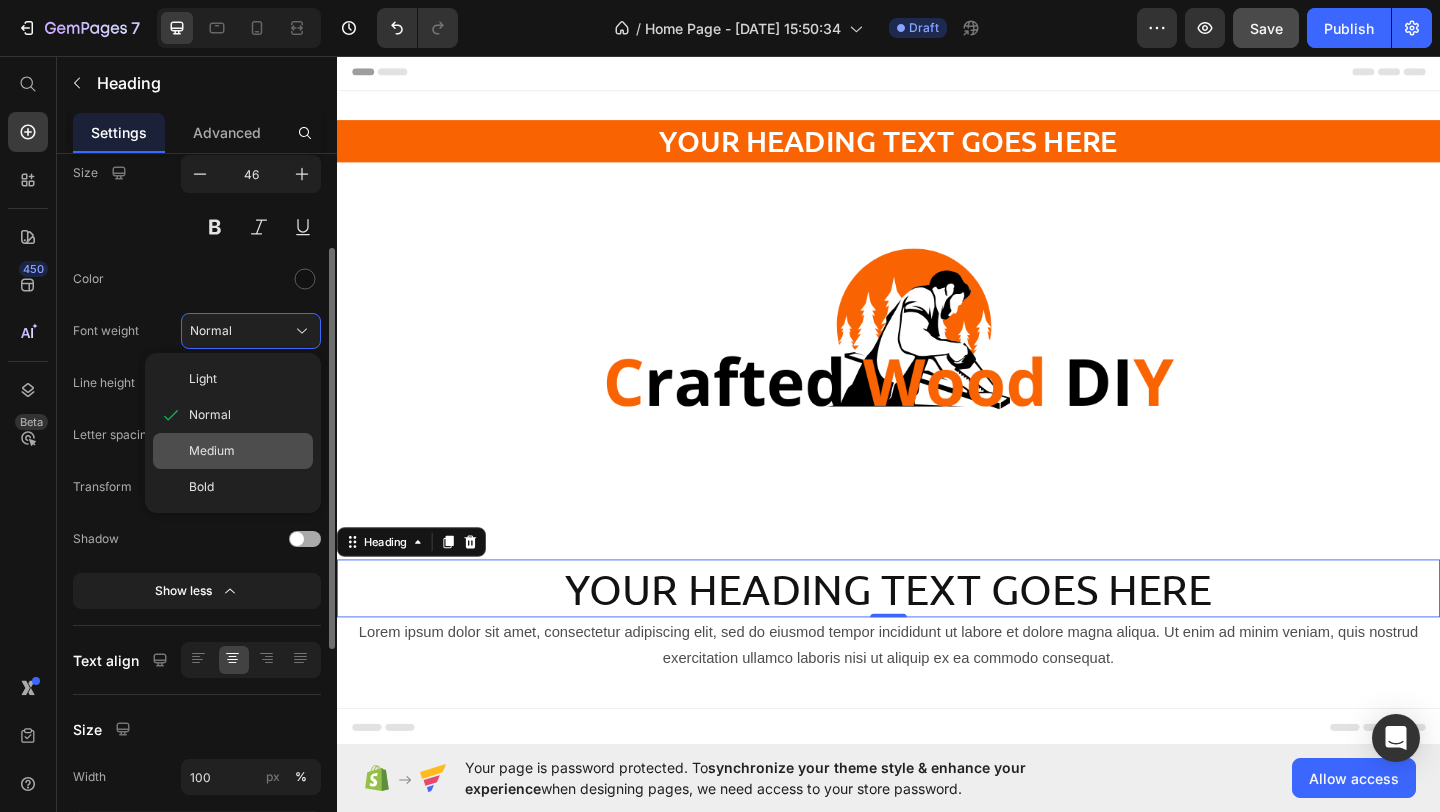 click on "Medium" at bounding box center (212, 451) 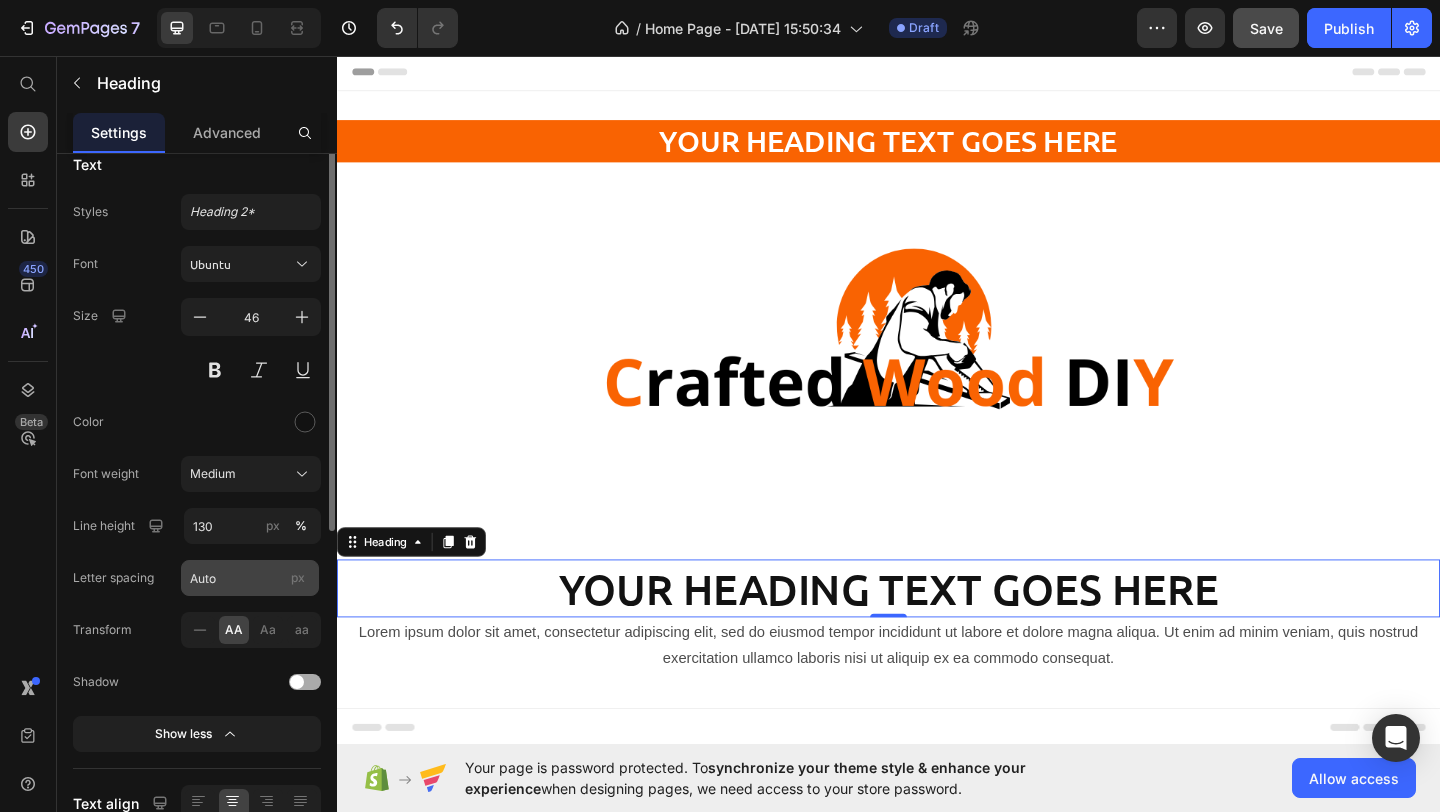 scroll, scrollTop: 0, scrollLeft: 0, axis: both 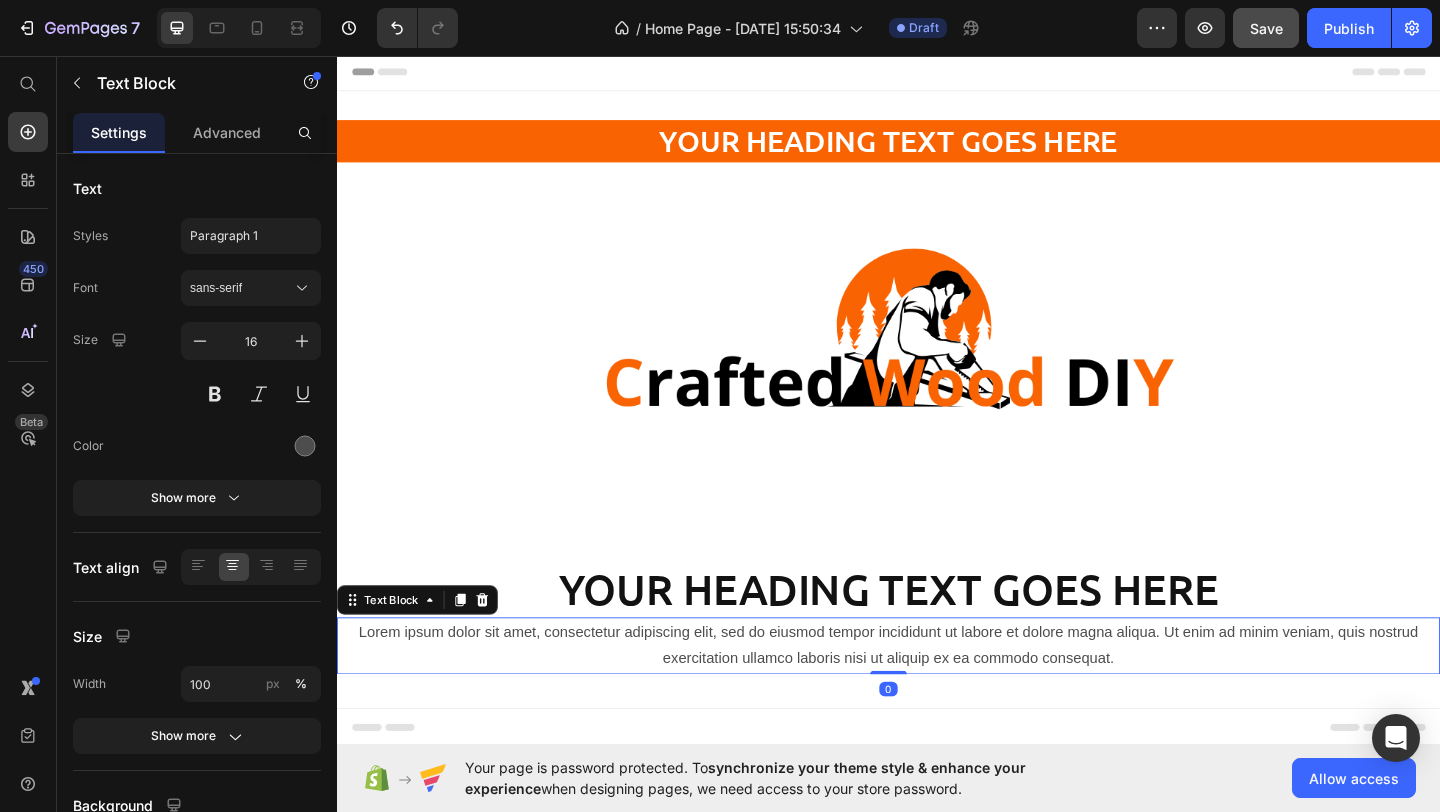 click on "Lorem ipsum dolor sit amet, consectetur adipiscing elit, sed do eiusmod tempor incididunt ut labore et dolore magna aliqua. Ut enim ad minim veniam, quis nostrud exercitation ullamco laboris nisi ut aliquip ex ea commodo consequat." at bounding box center [937, 698] 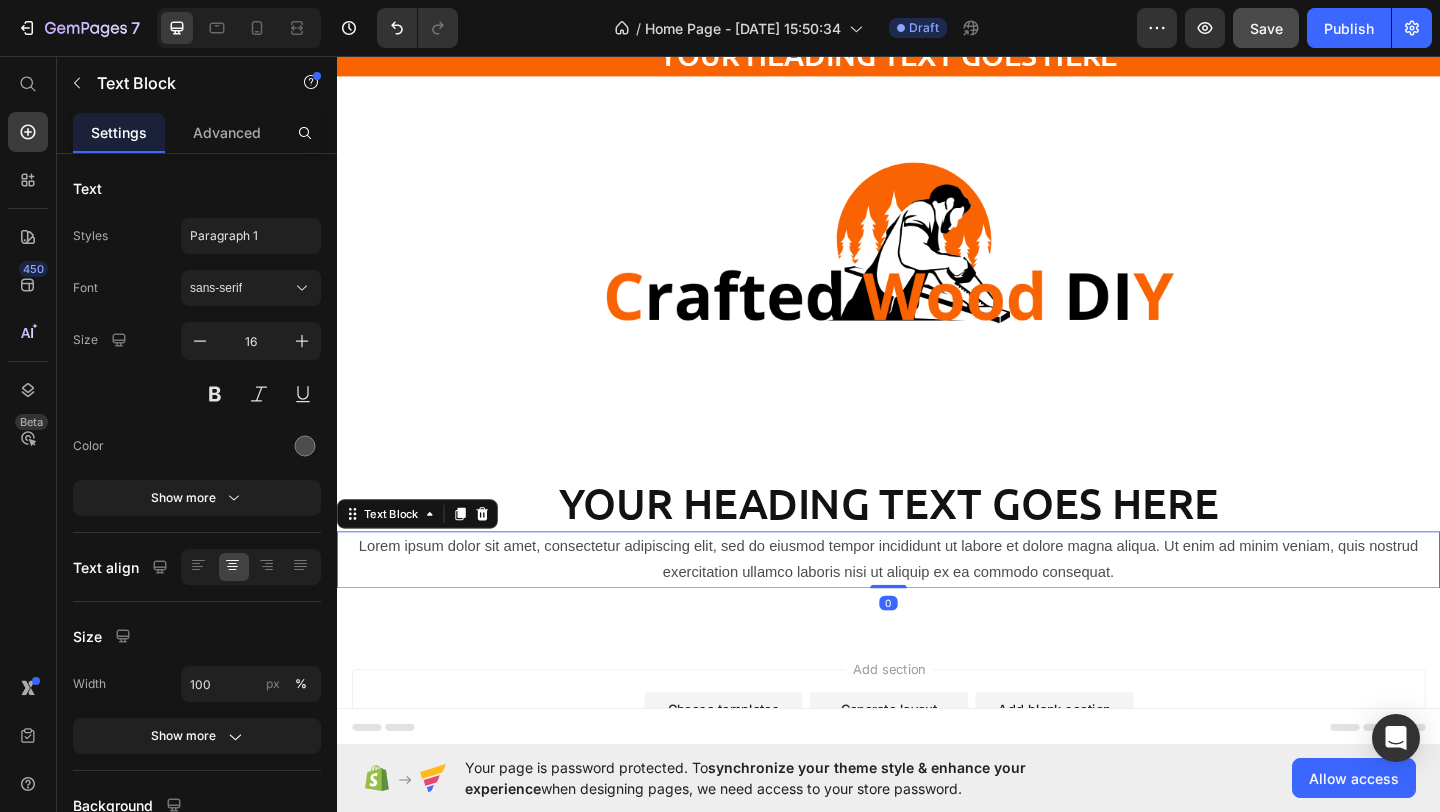 scroll, scrollTop: 215, scrollLeft: 0, axis: vertical 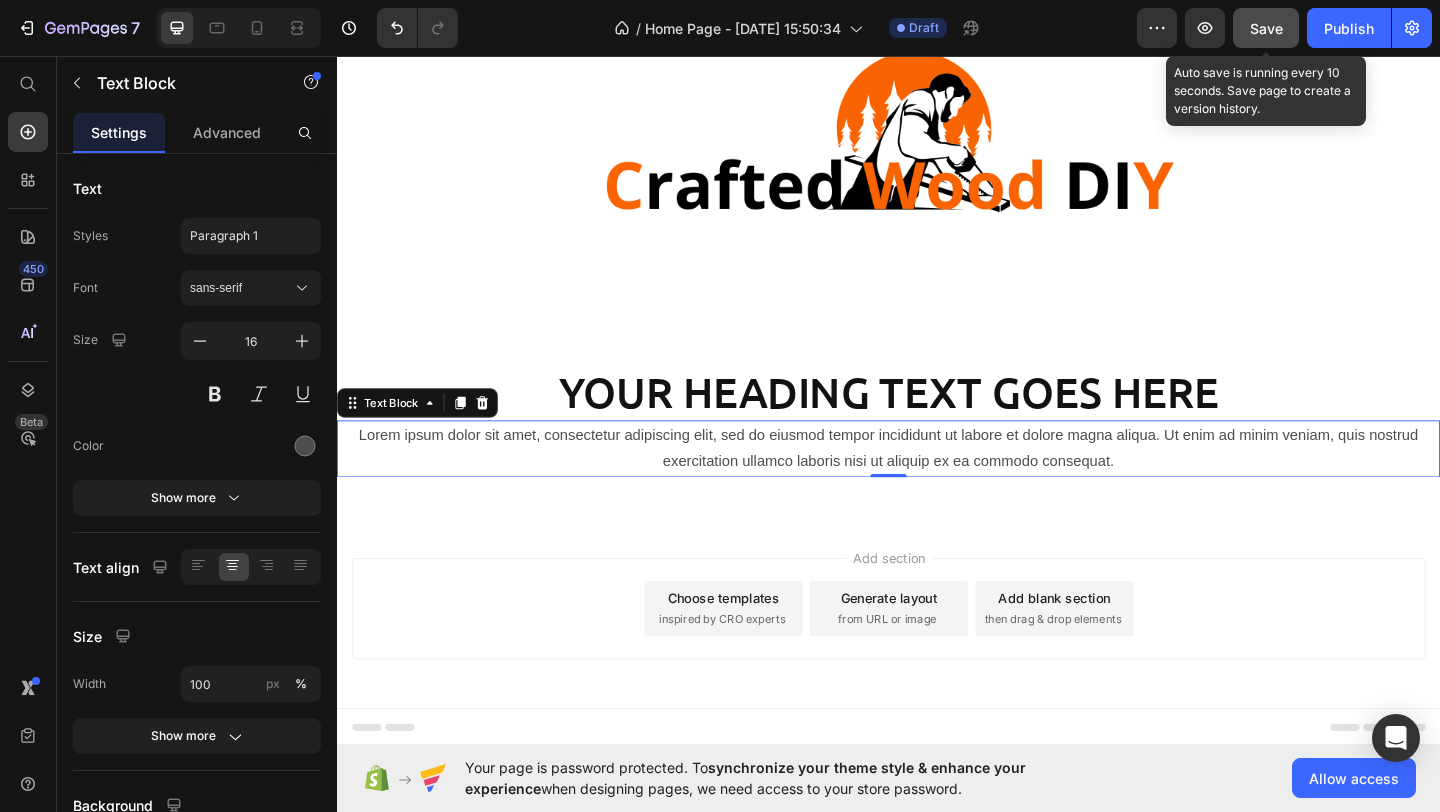 click on "Save" 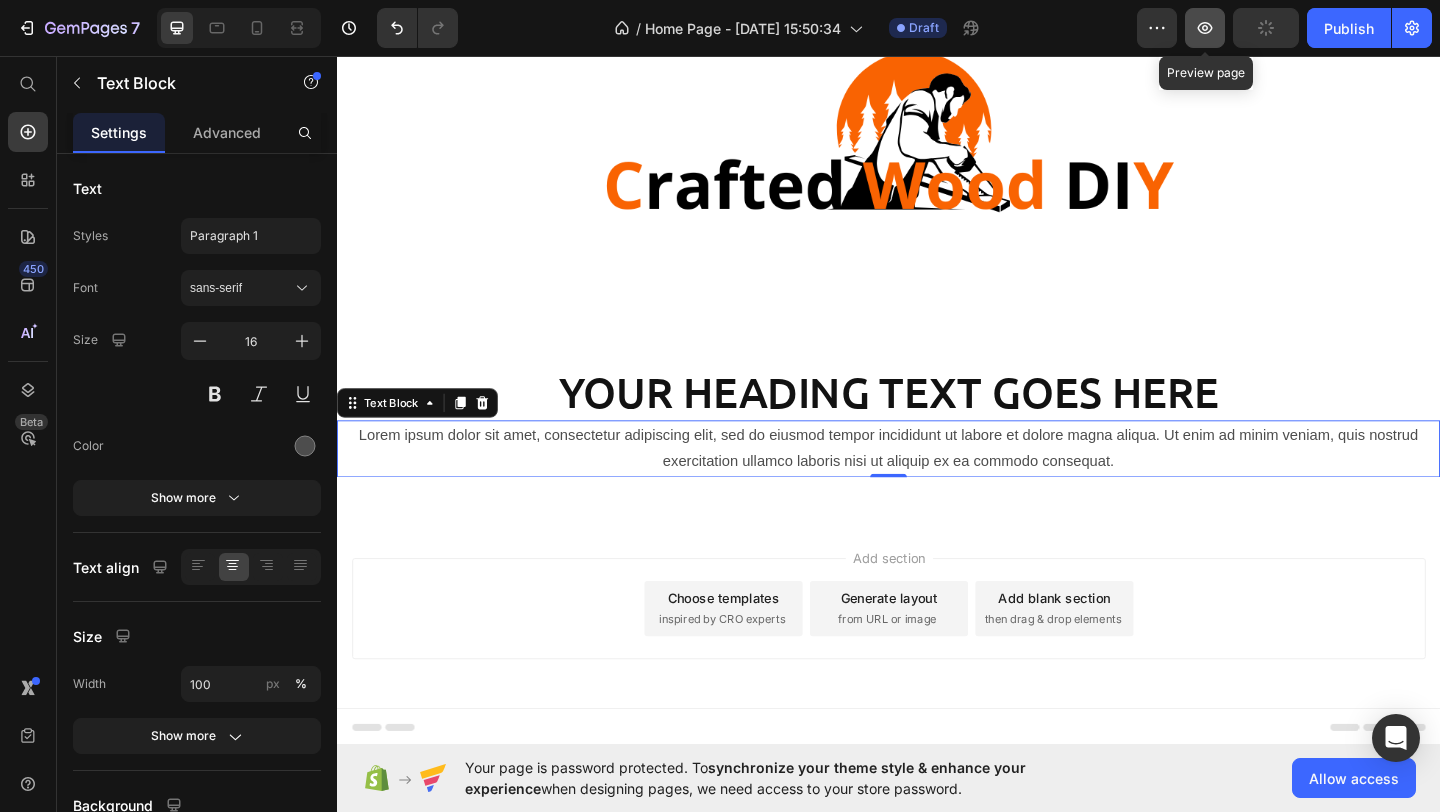 click 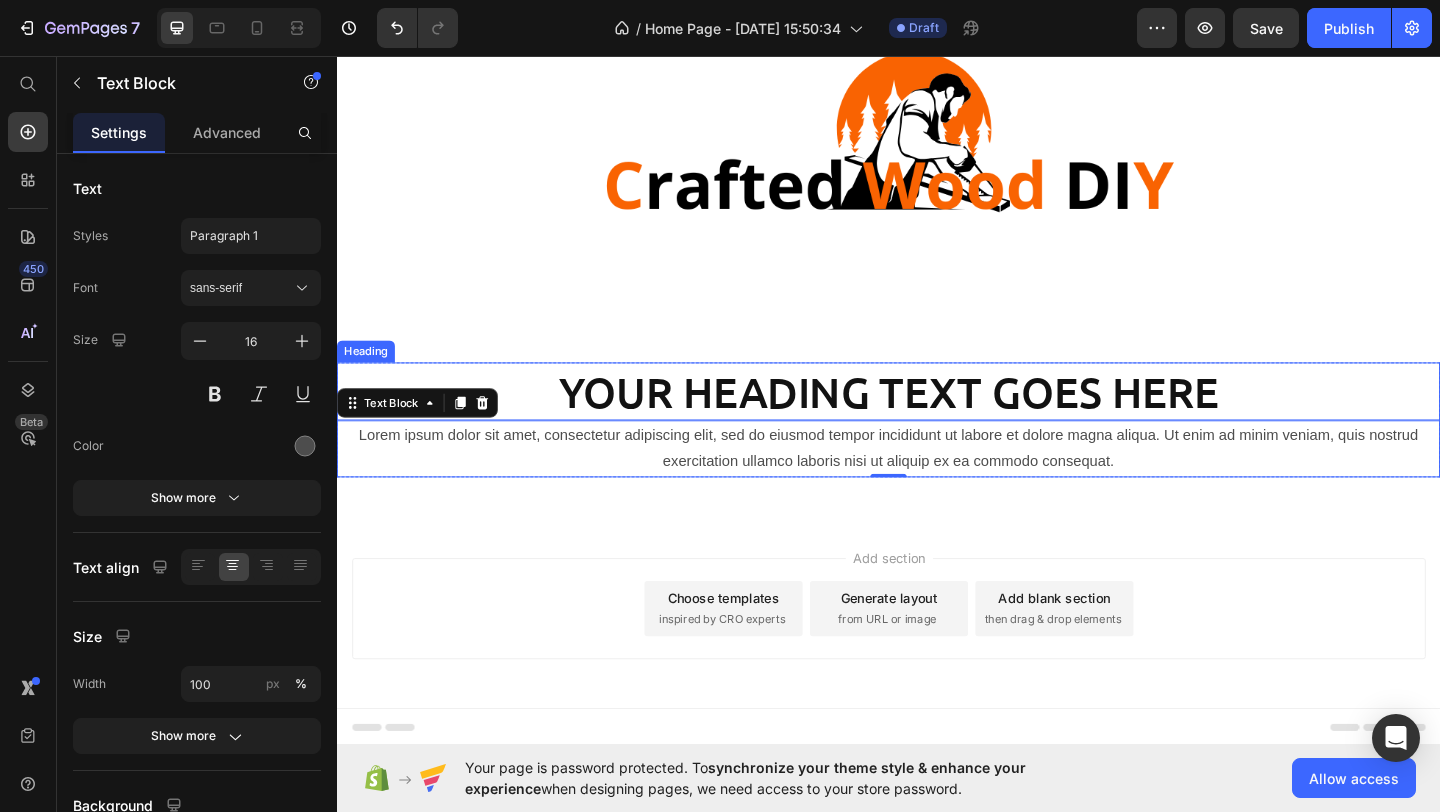 click on "Your heading text goes here" at bounding box center [937, 421] 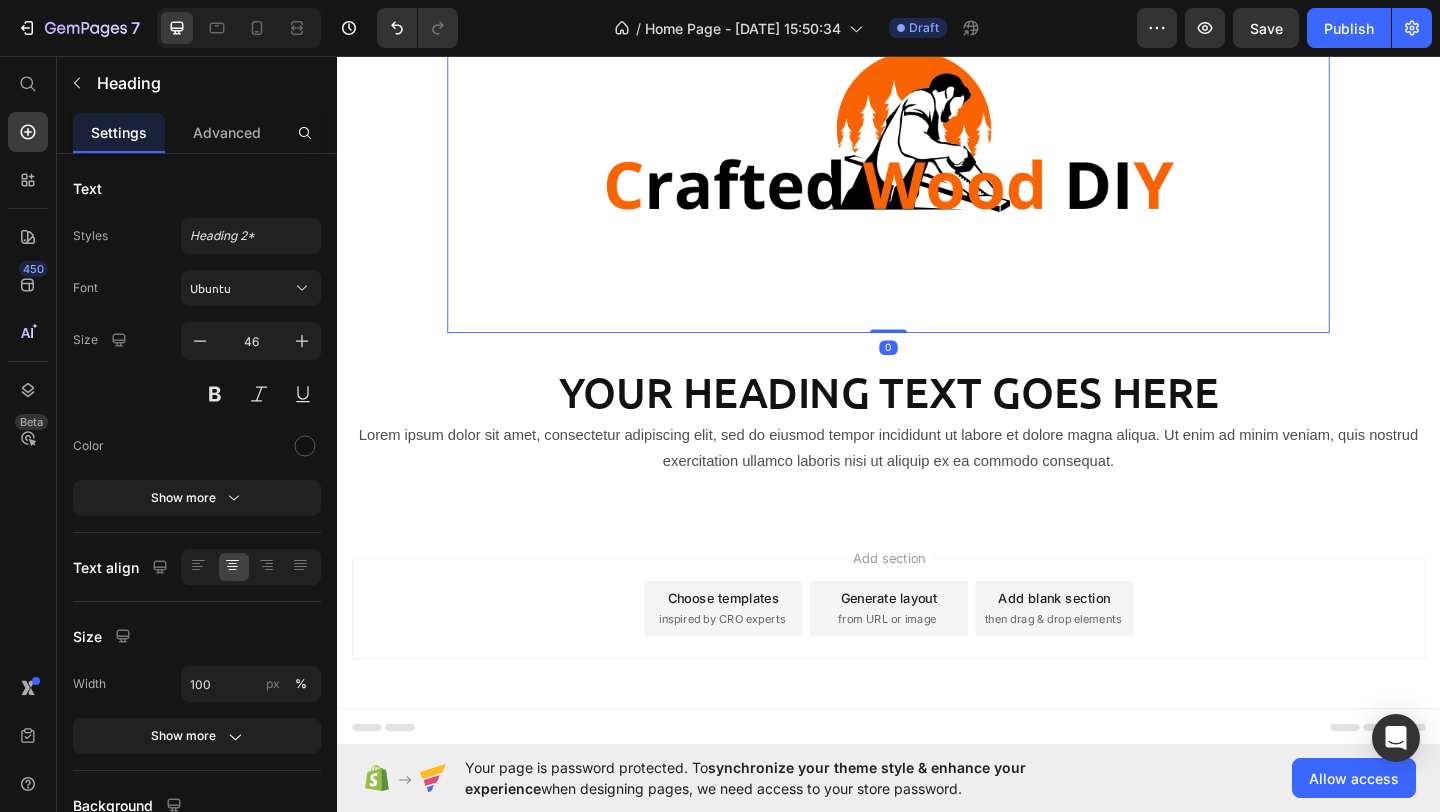 click at bounding box center [937, 157] 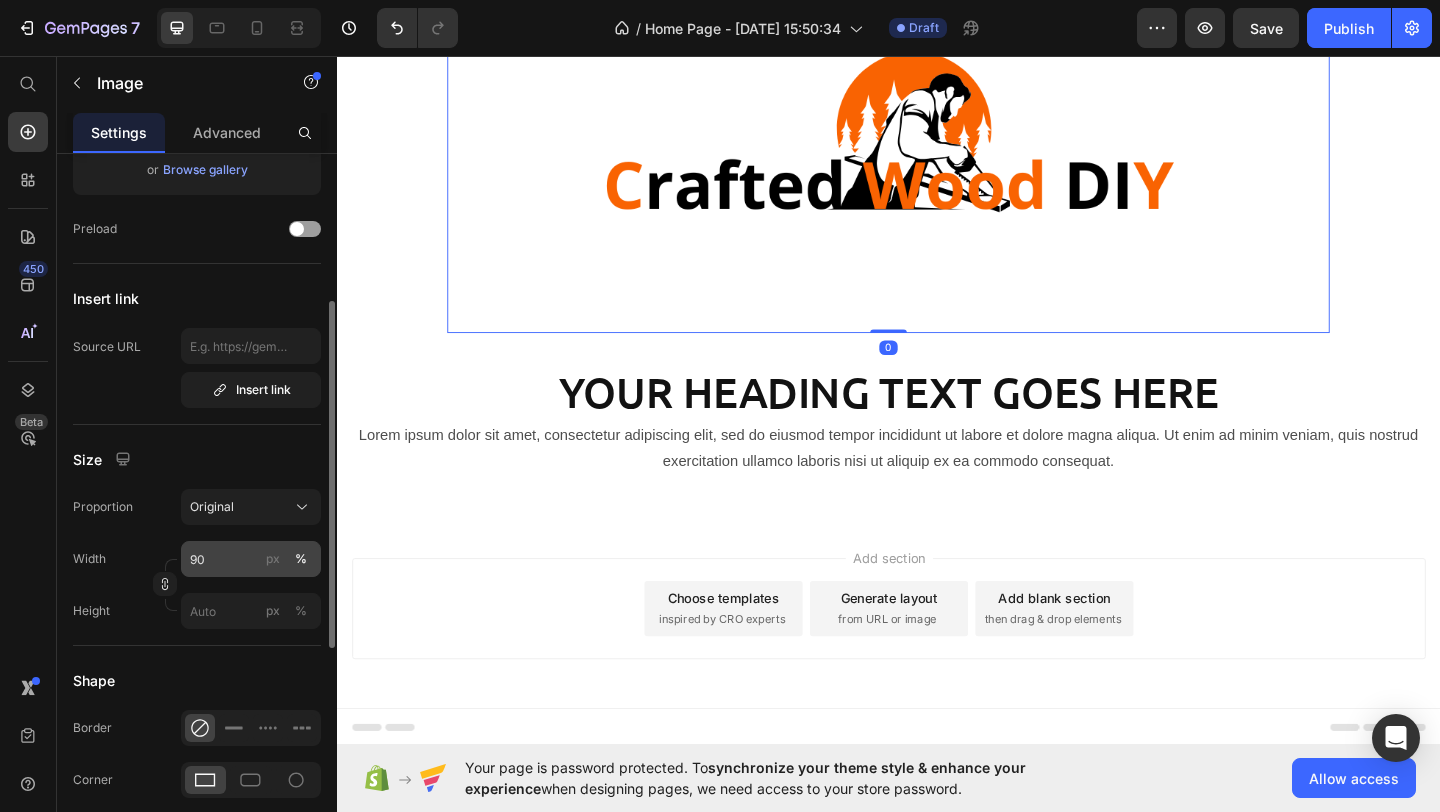 scroll, scrollTop: 292, scrollLeft: 0, axis: vertical 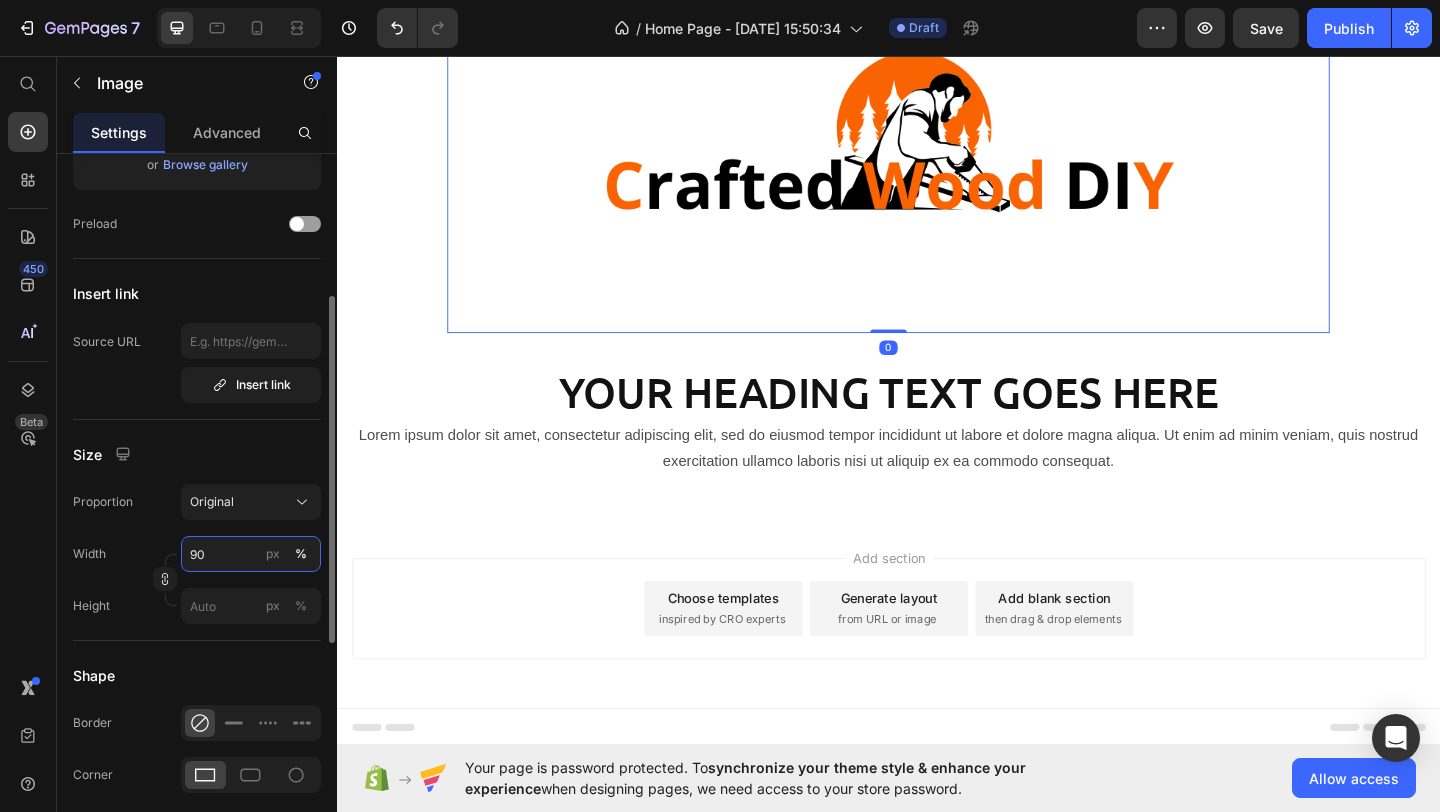 click on "90" at bounding box center [251, 554] 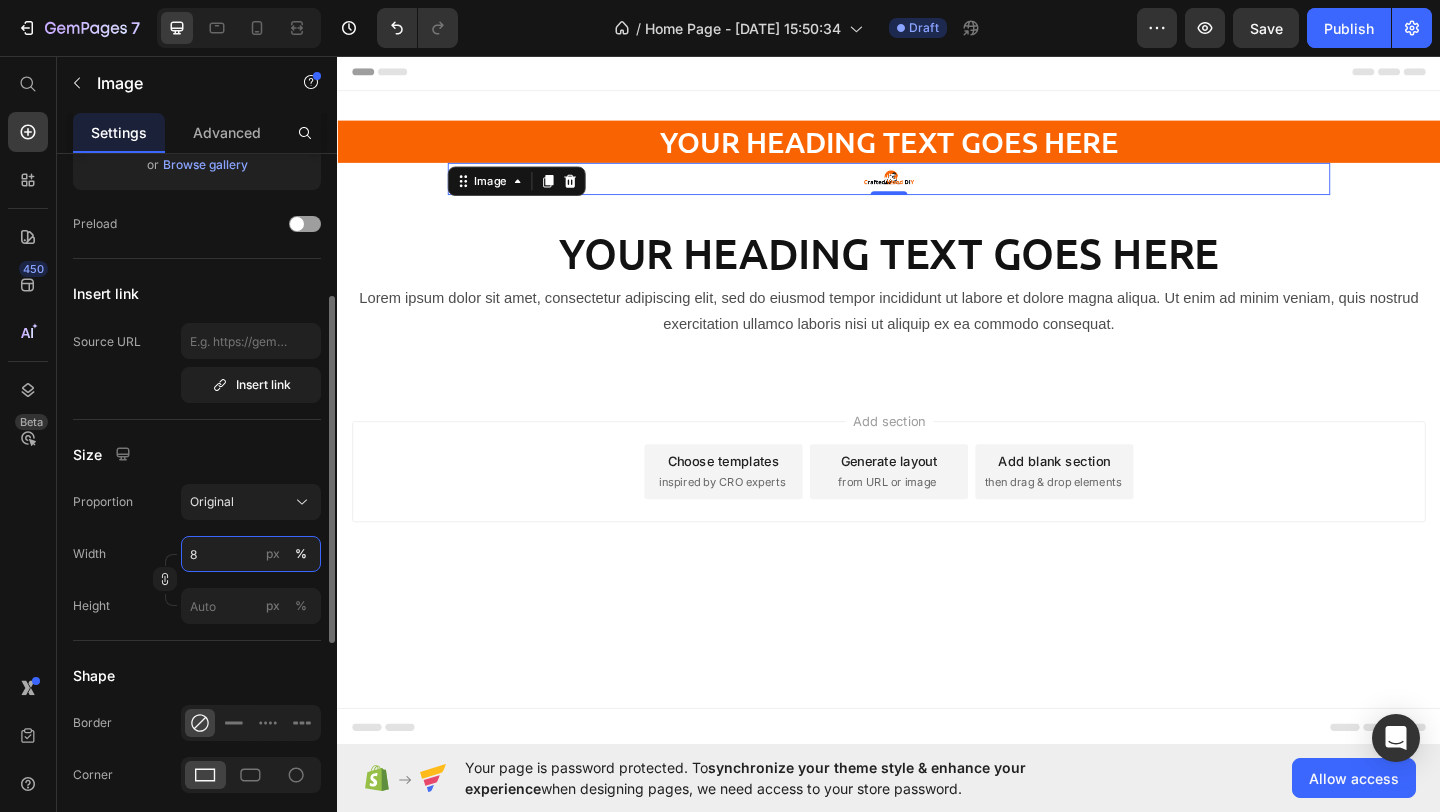 scroll, scrollTop: 0, scrollLeft: 0, axis: both 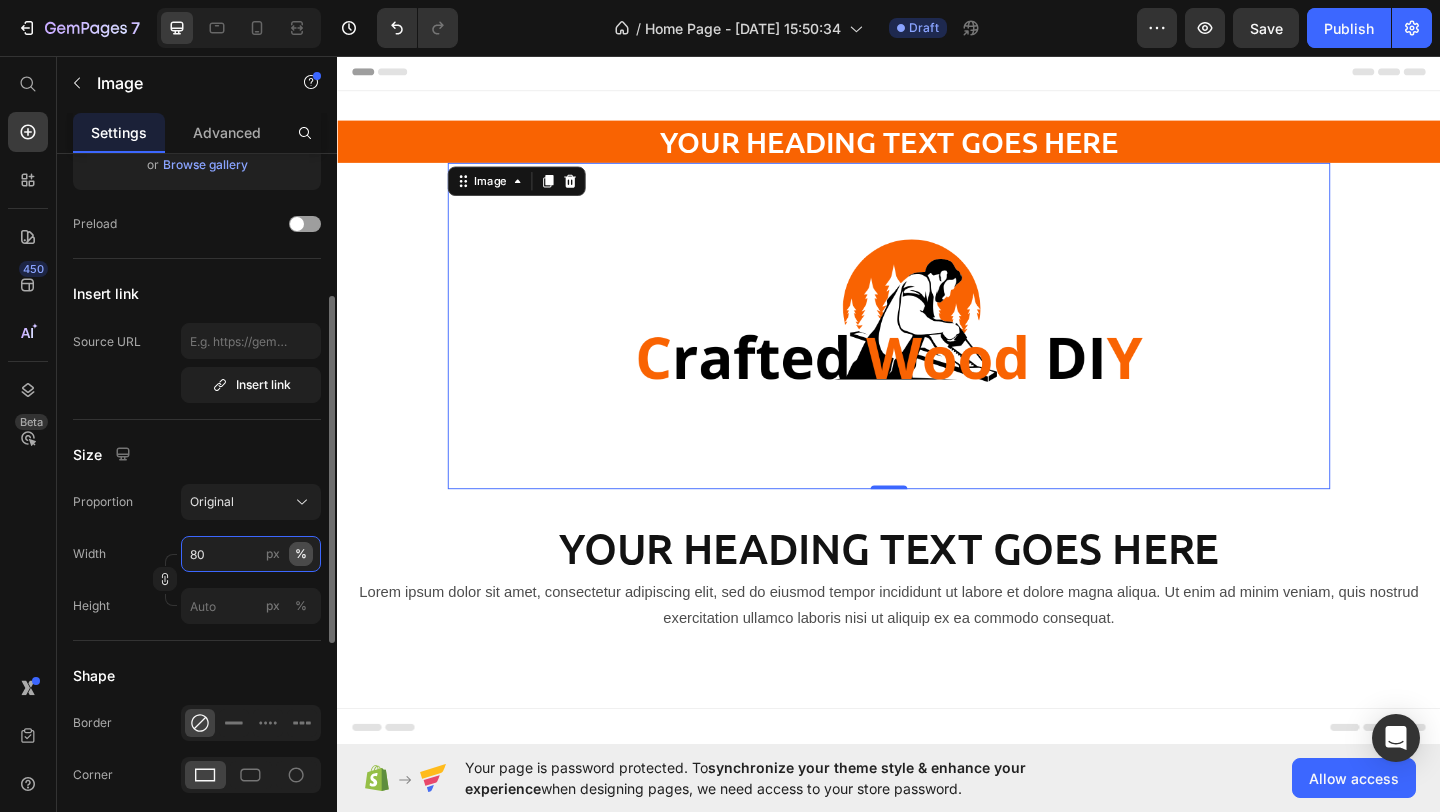 type on "80" 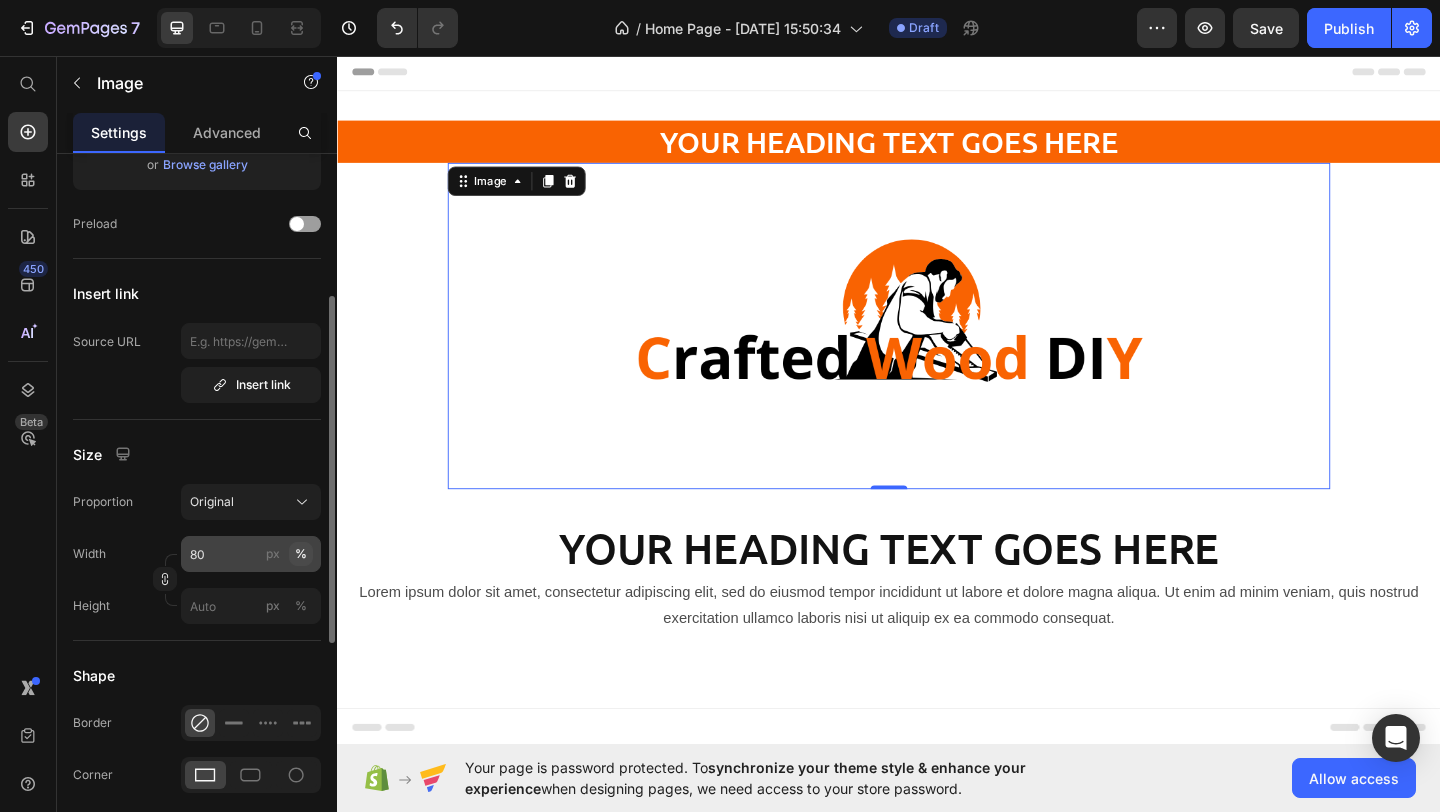 click on "%" 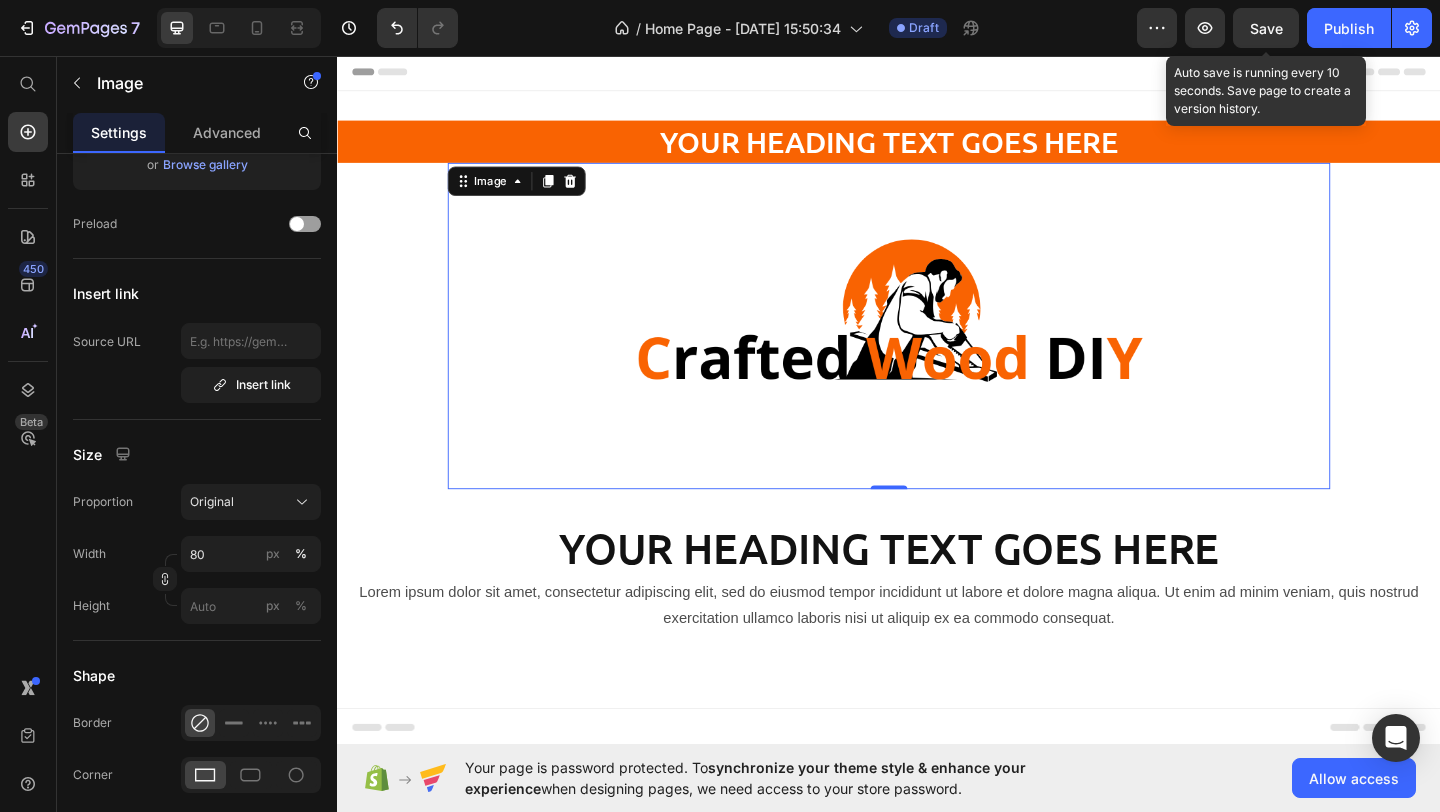 click on "Save" at bounding box center [1266, 28] 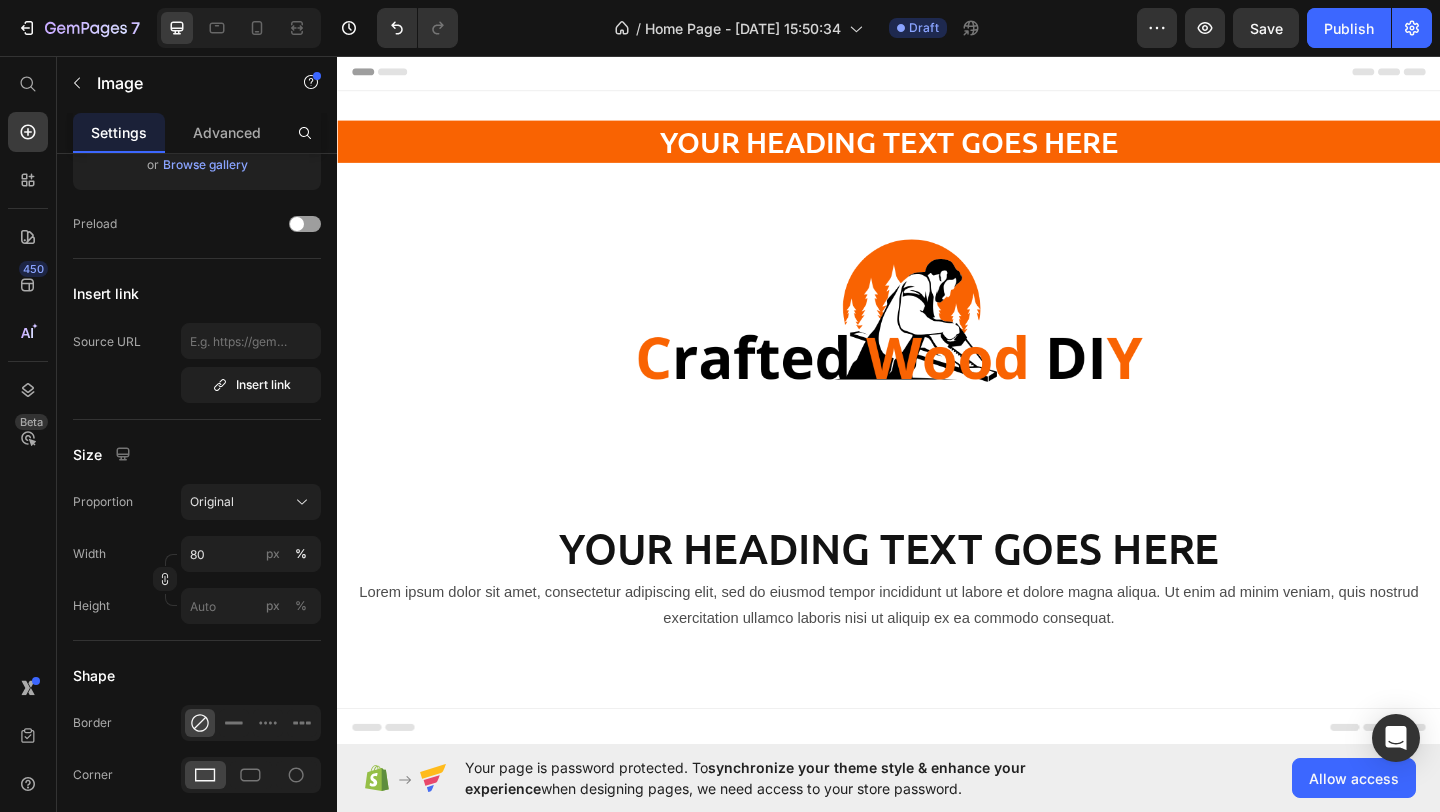 click on "Header" at bounding box center (394, 73) 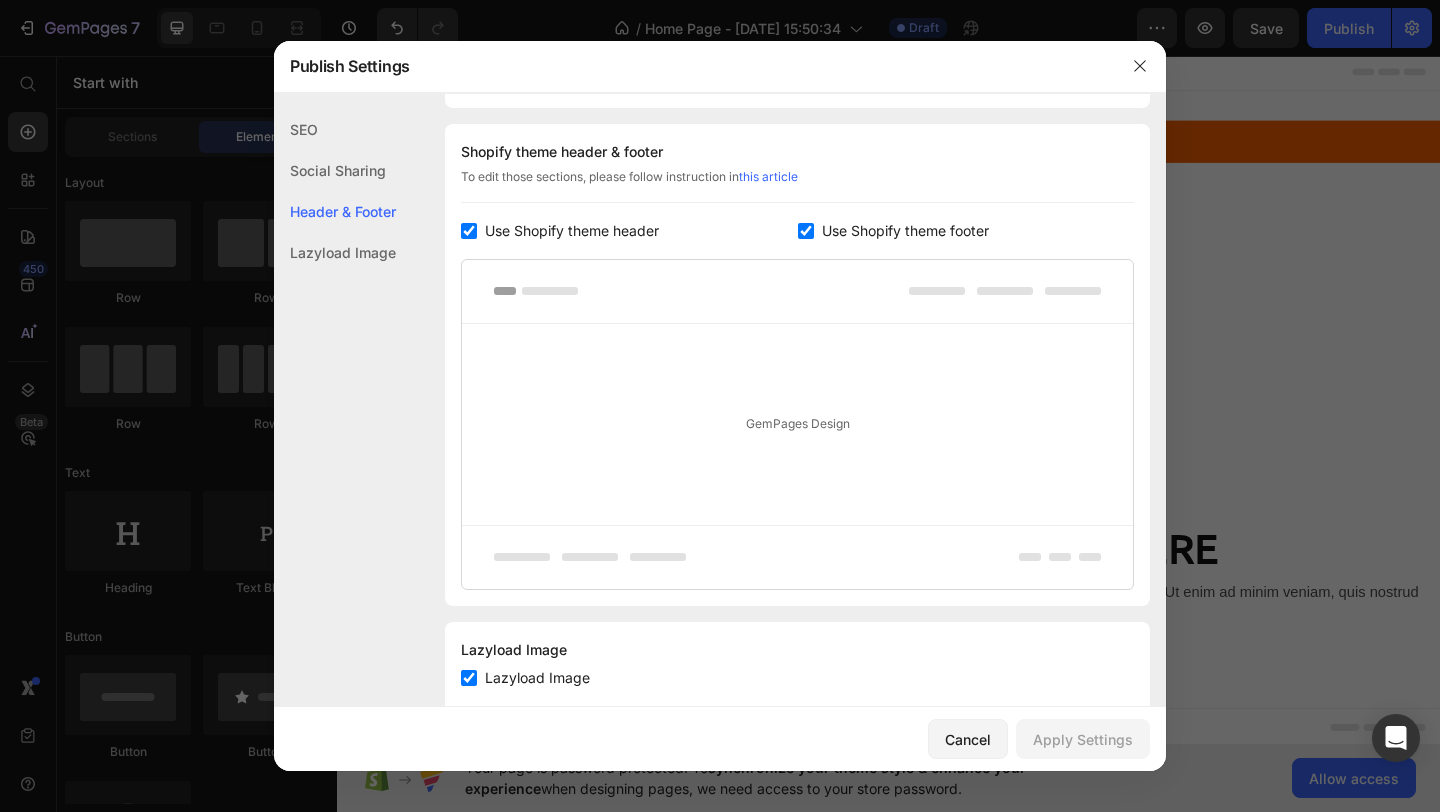 scroll, scrollTop: 270, scrollLeft: 0, axis: vertical 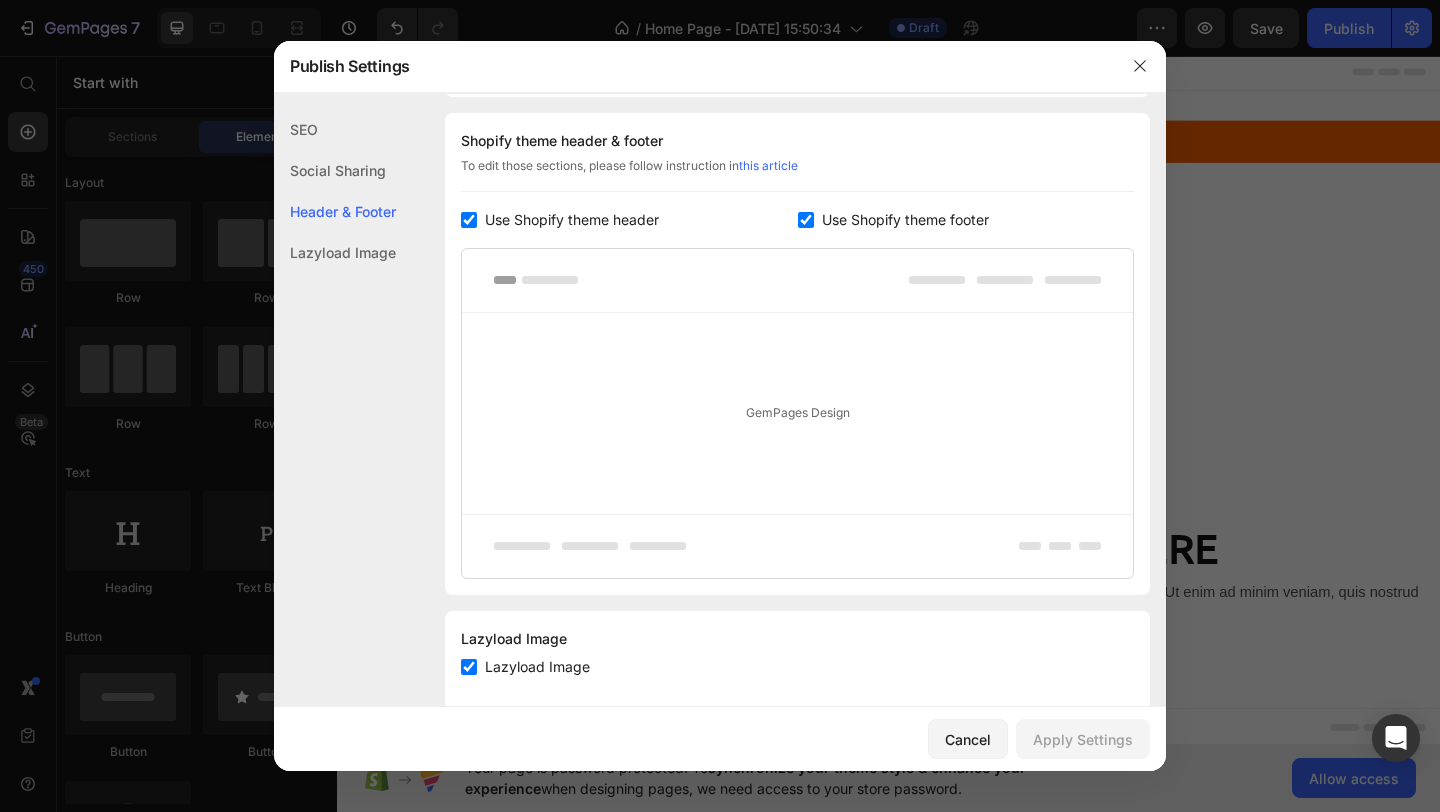 click on "Use Shopify theme header" at bounding box center [572, 220] 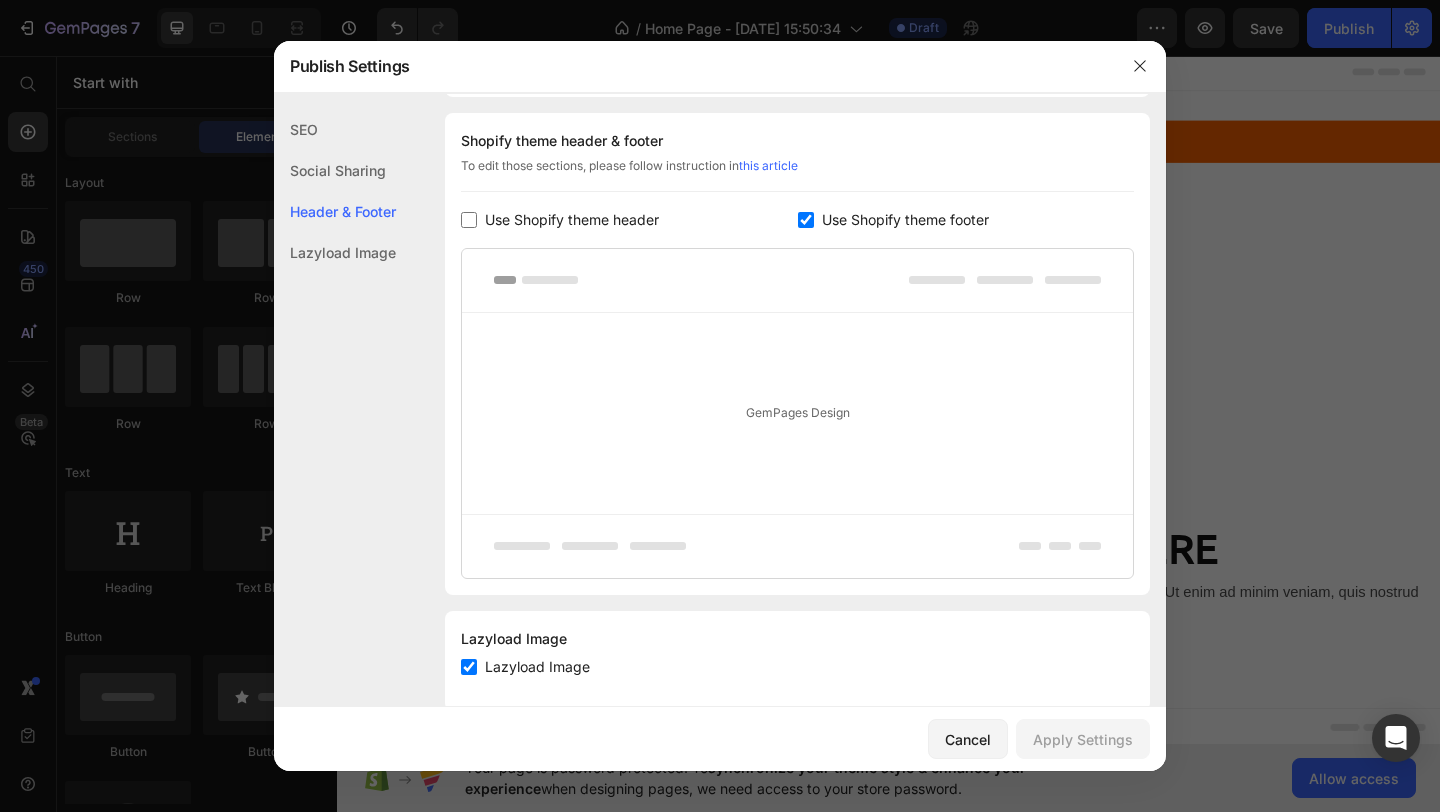 checkbox on "false" 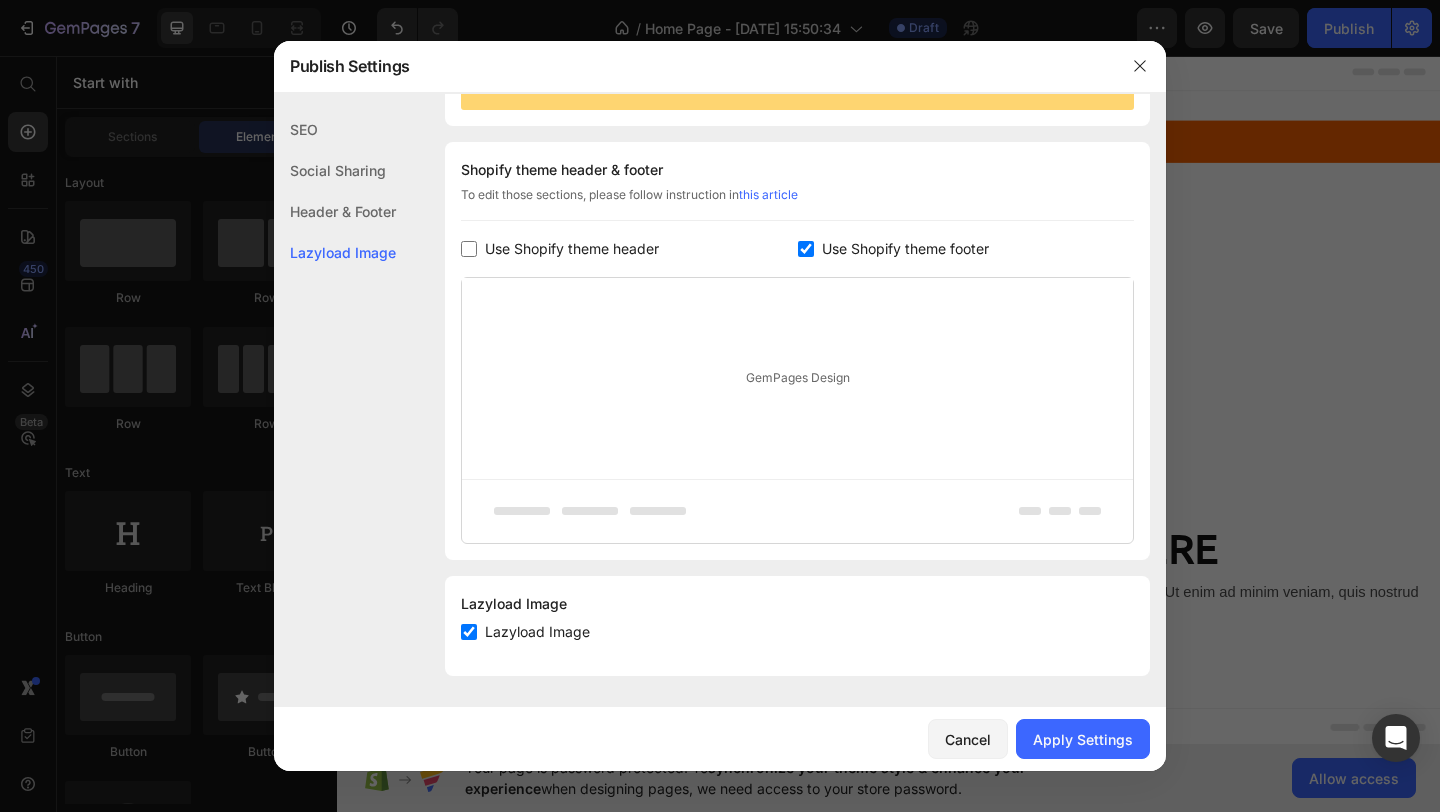 click on "Use Shopify theme footer" at bounding box center (905, 249) 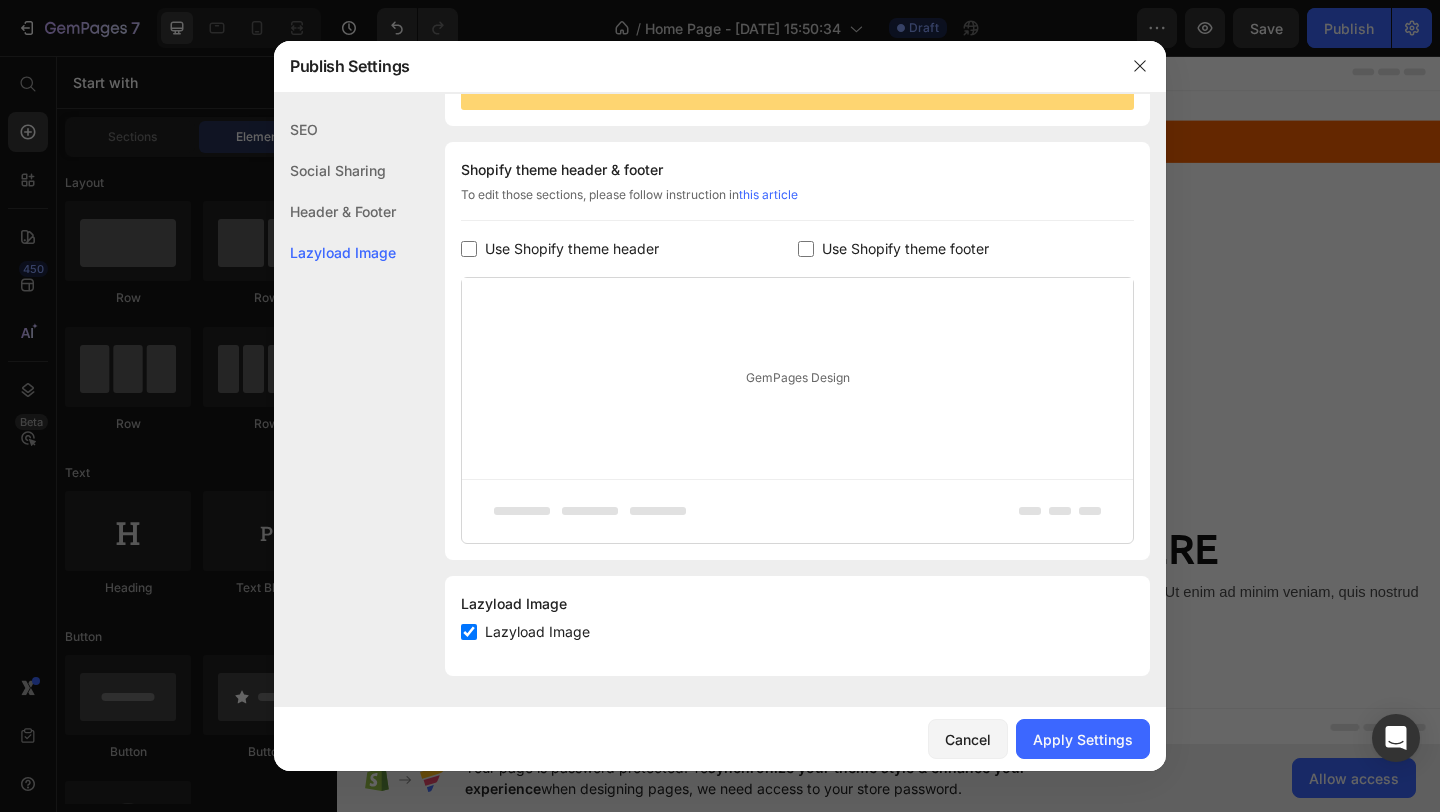 checkbox on "false" 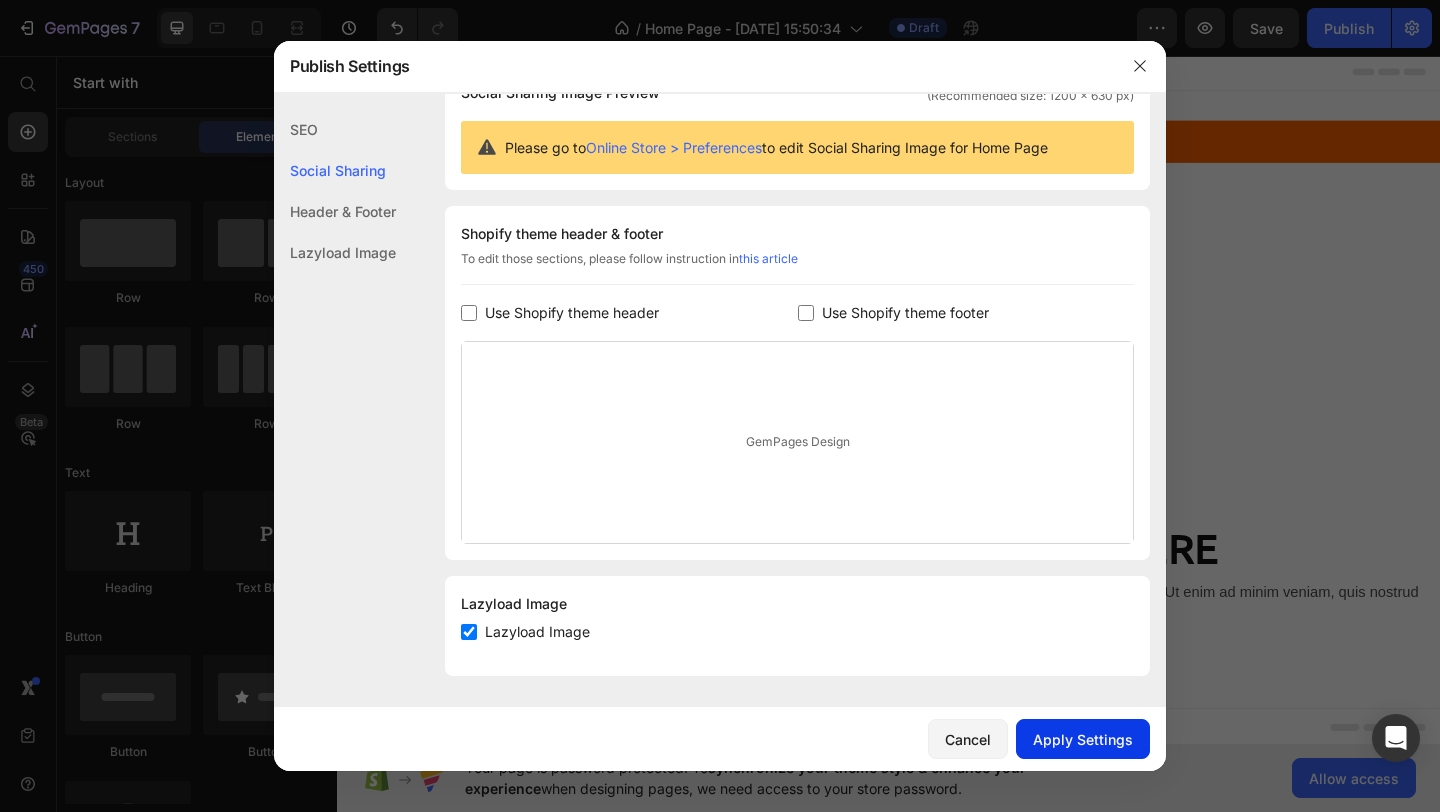 click on "Apply Settings" at bounding box center (1083, 739) 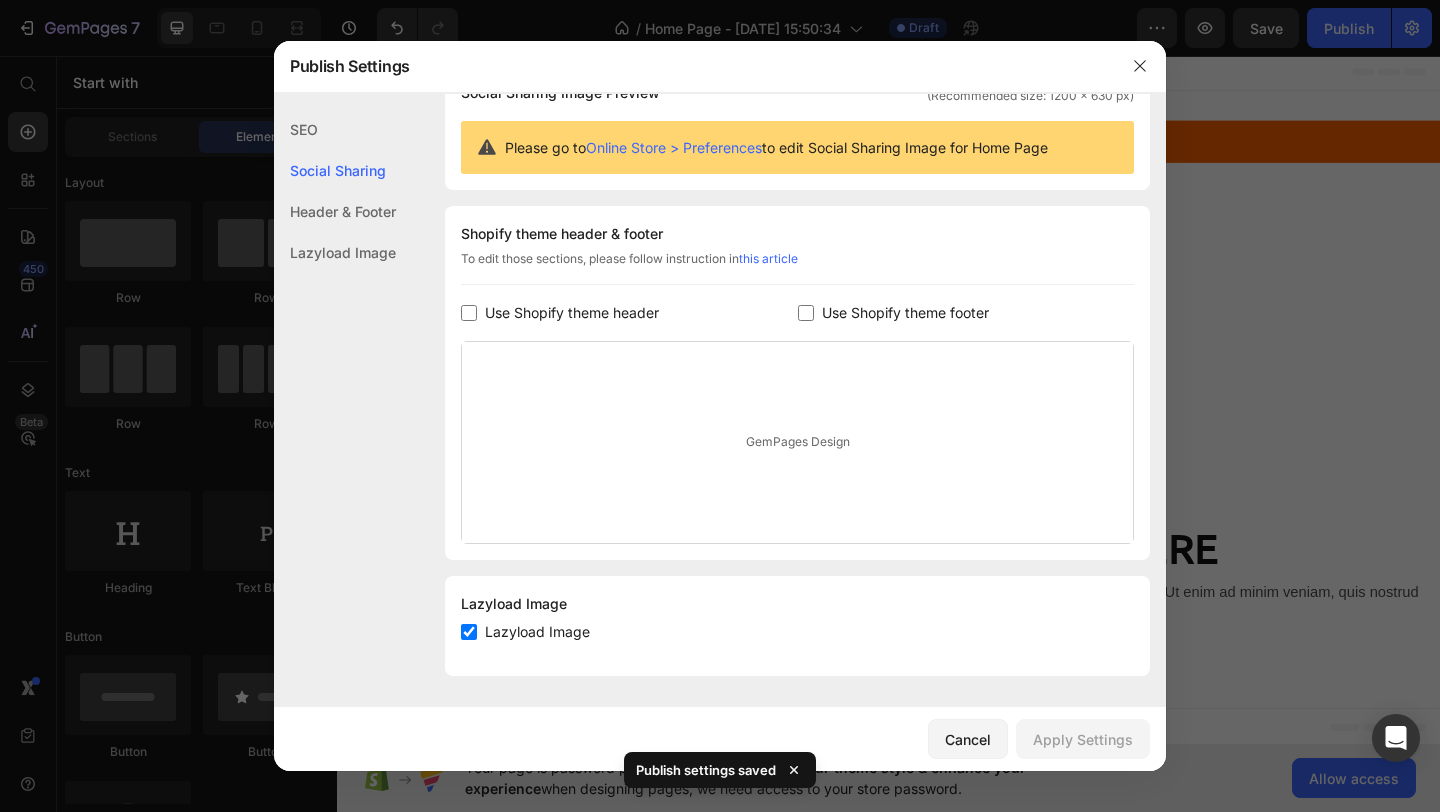 click at bounding box center [720, 406] 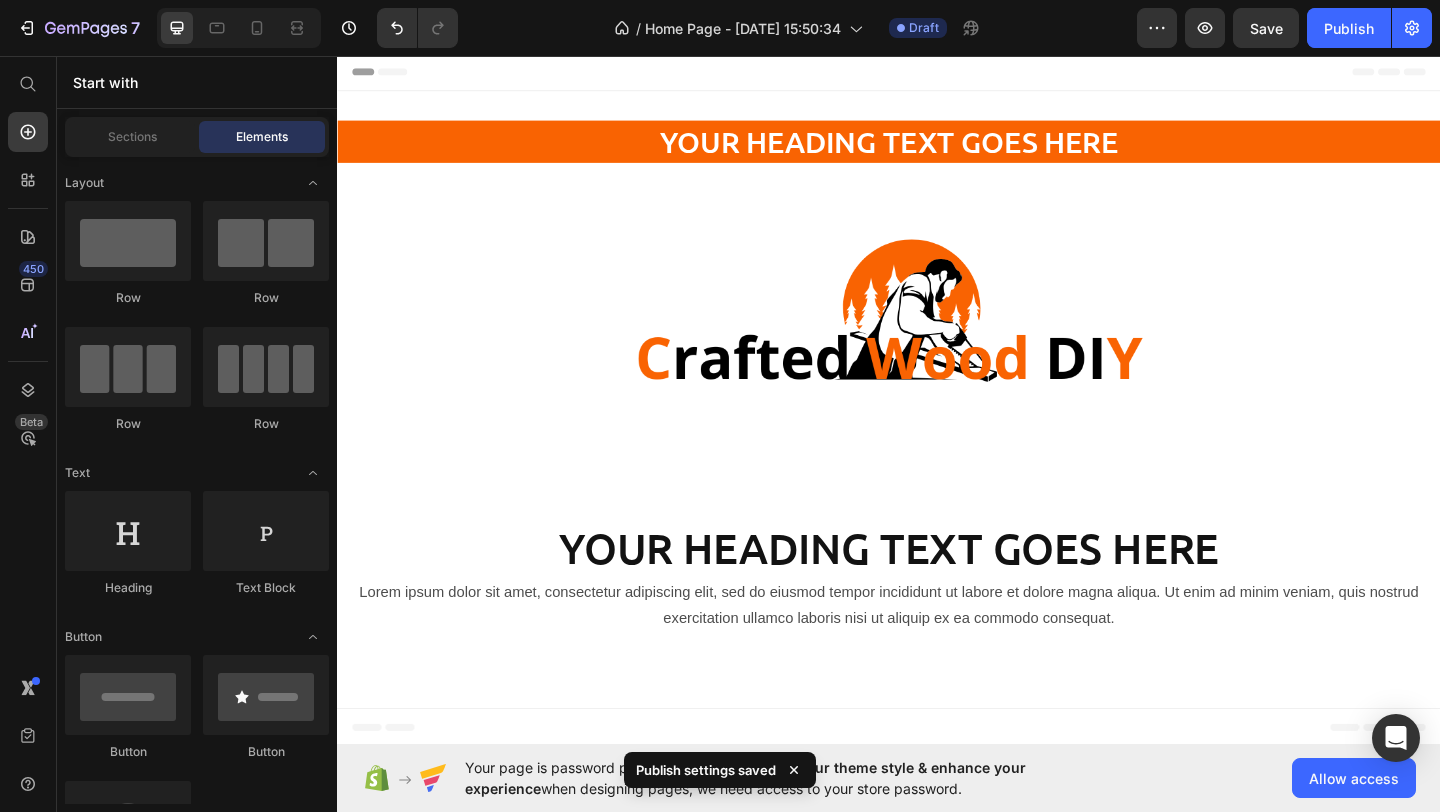 click on "7   /  Home Page - [DATE] 15:50:34 Draft Preview  Save   Publish" 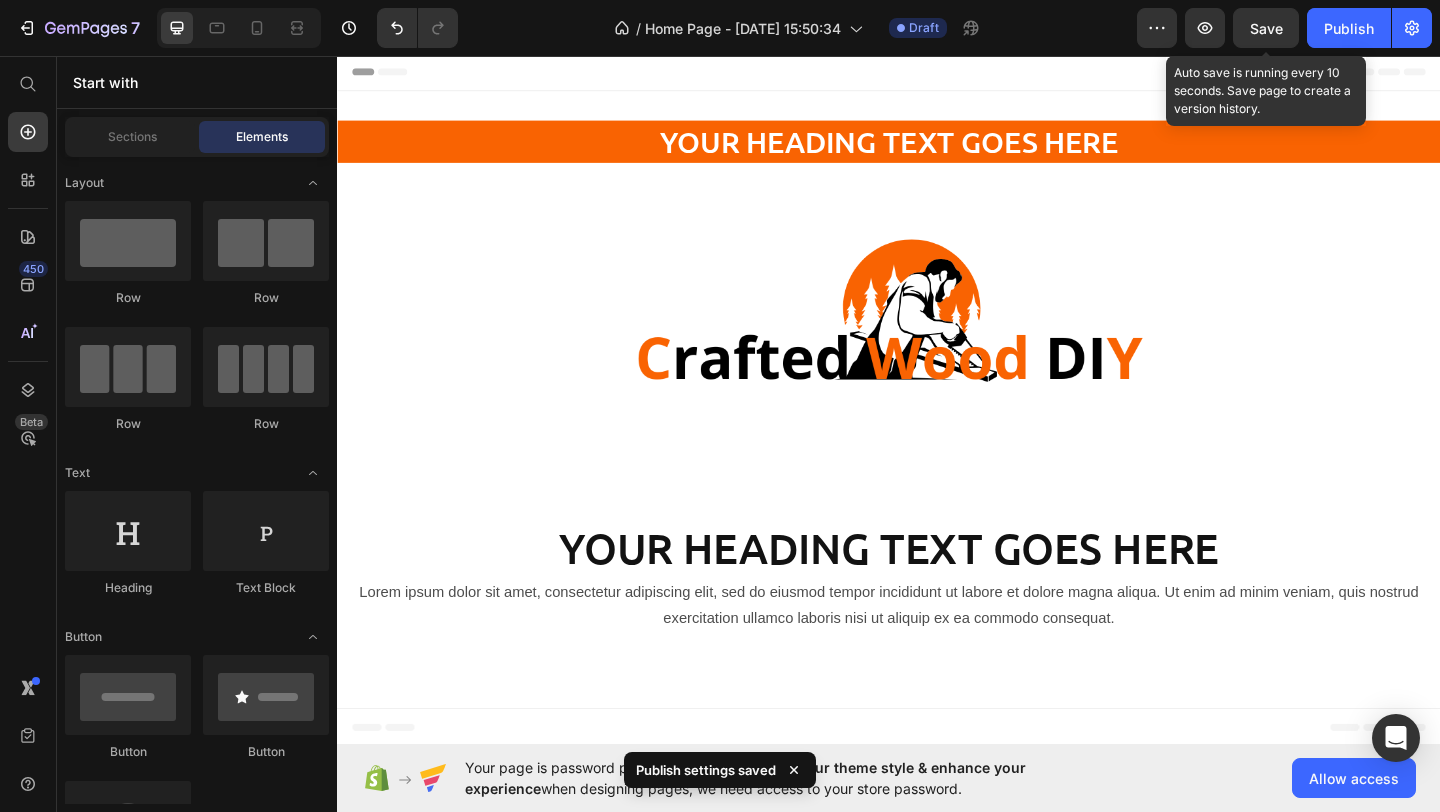 click on "Save" at bounding box center [1266, 28] 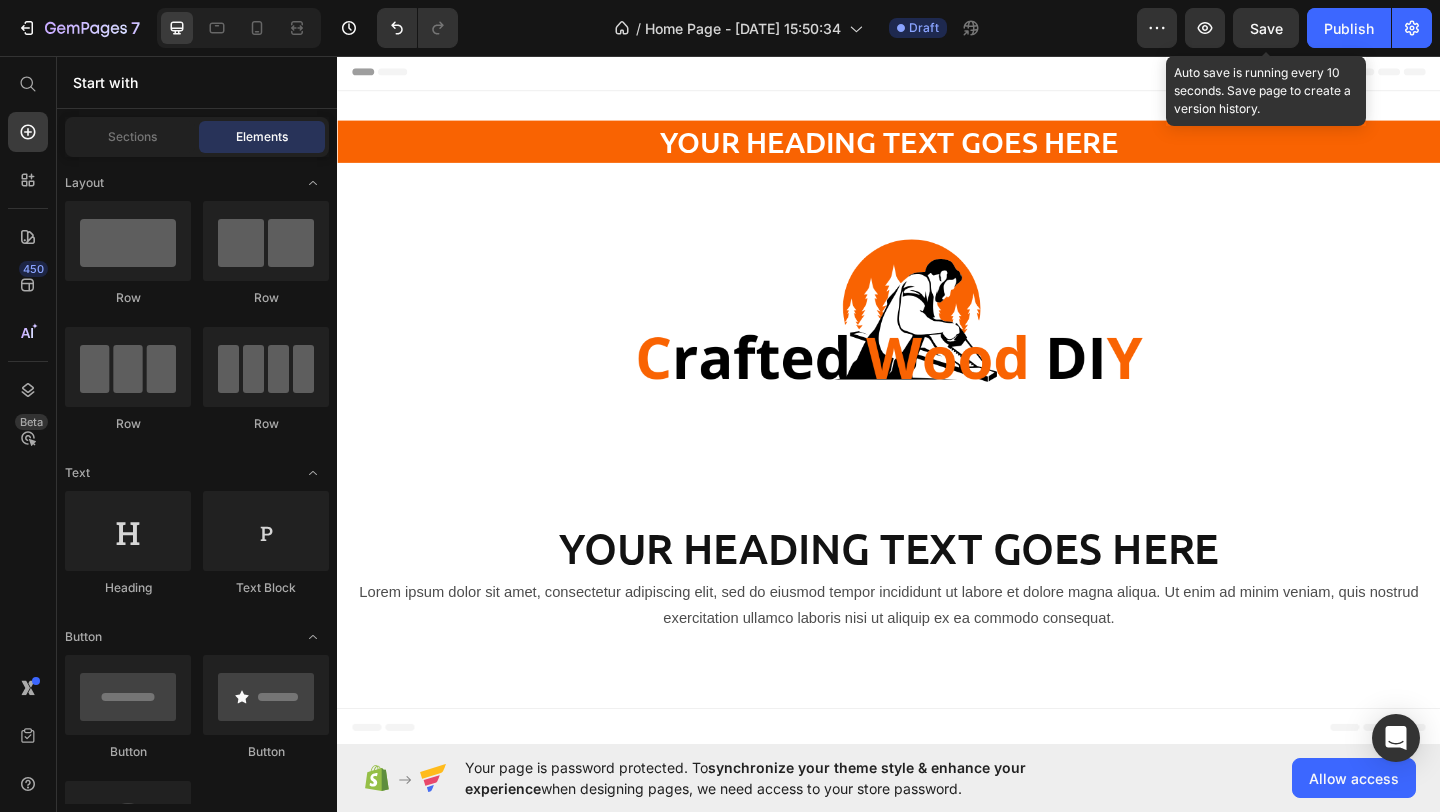 click on "Save" at bounding box center (1266, 28) 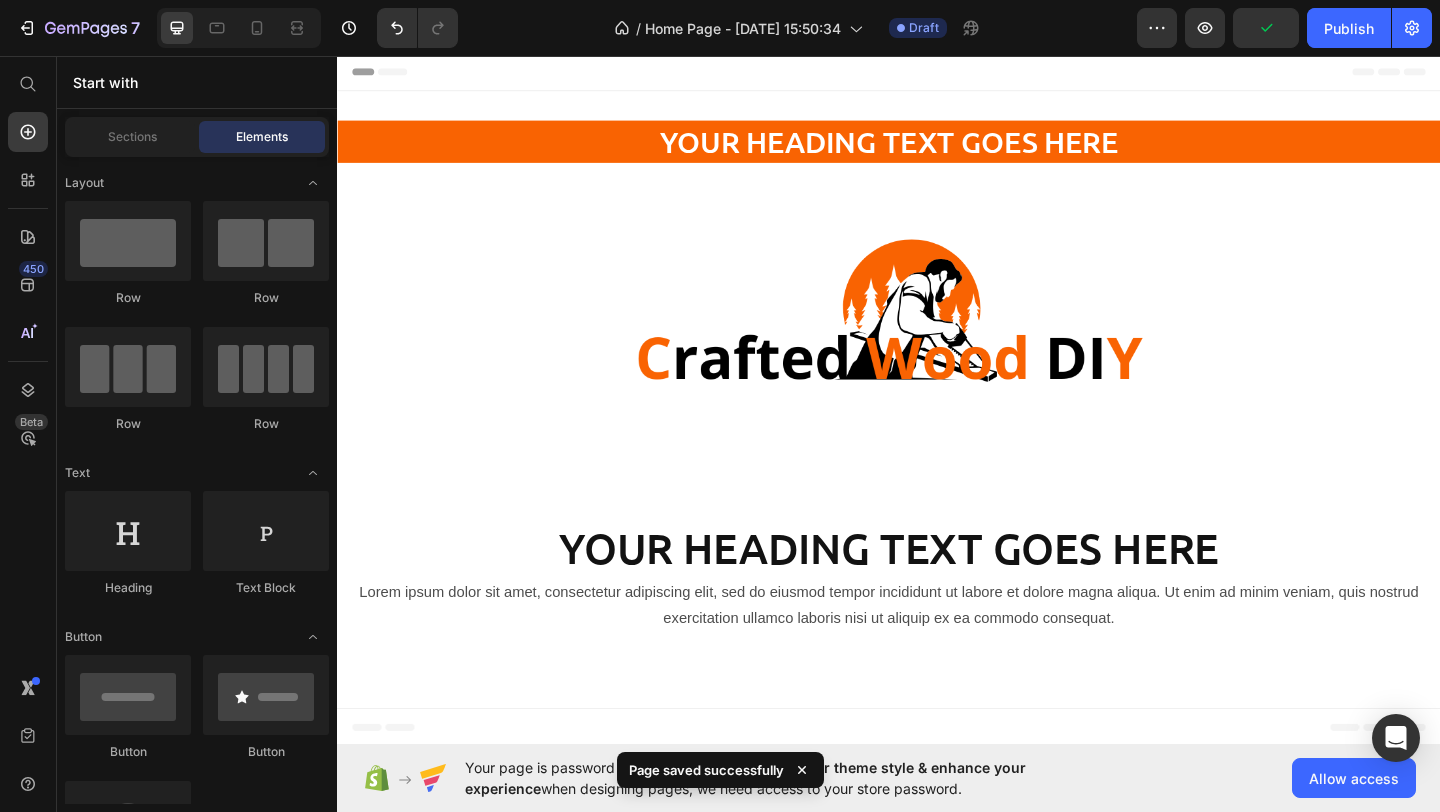 click on "Header" at bounding box center [383, 73] 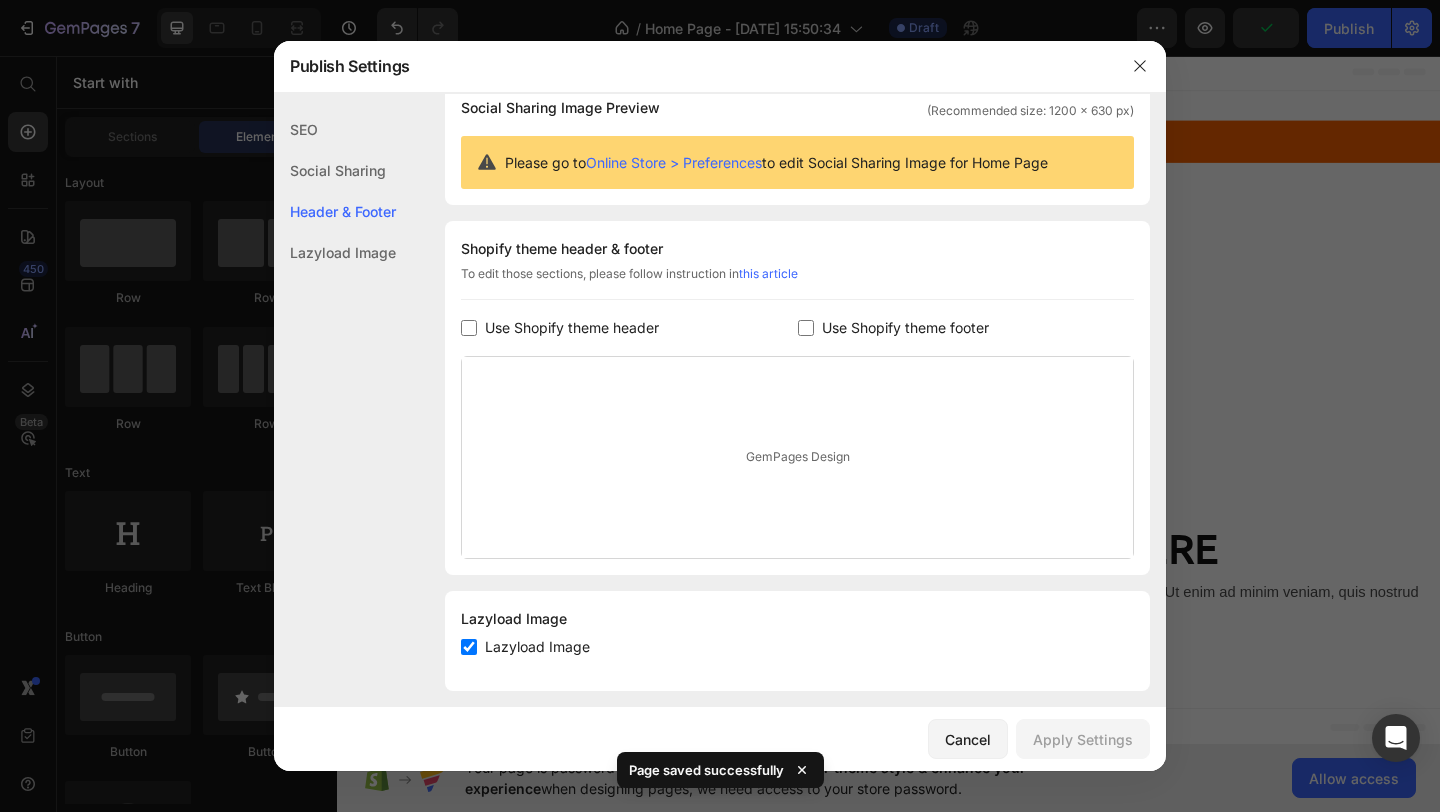 scroll, scrollTop: 177, scrollLeft: 0, axis: vertical 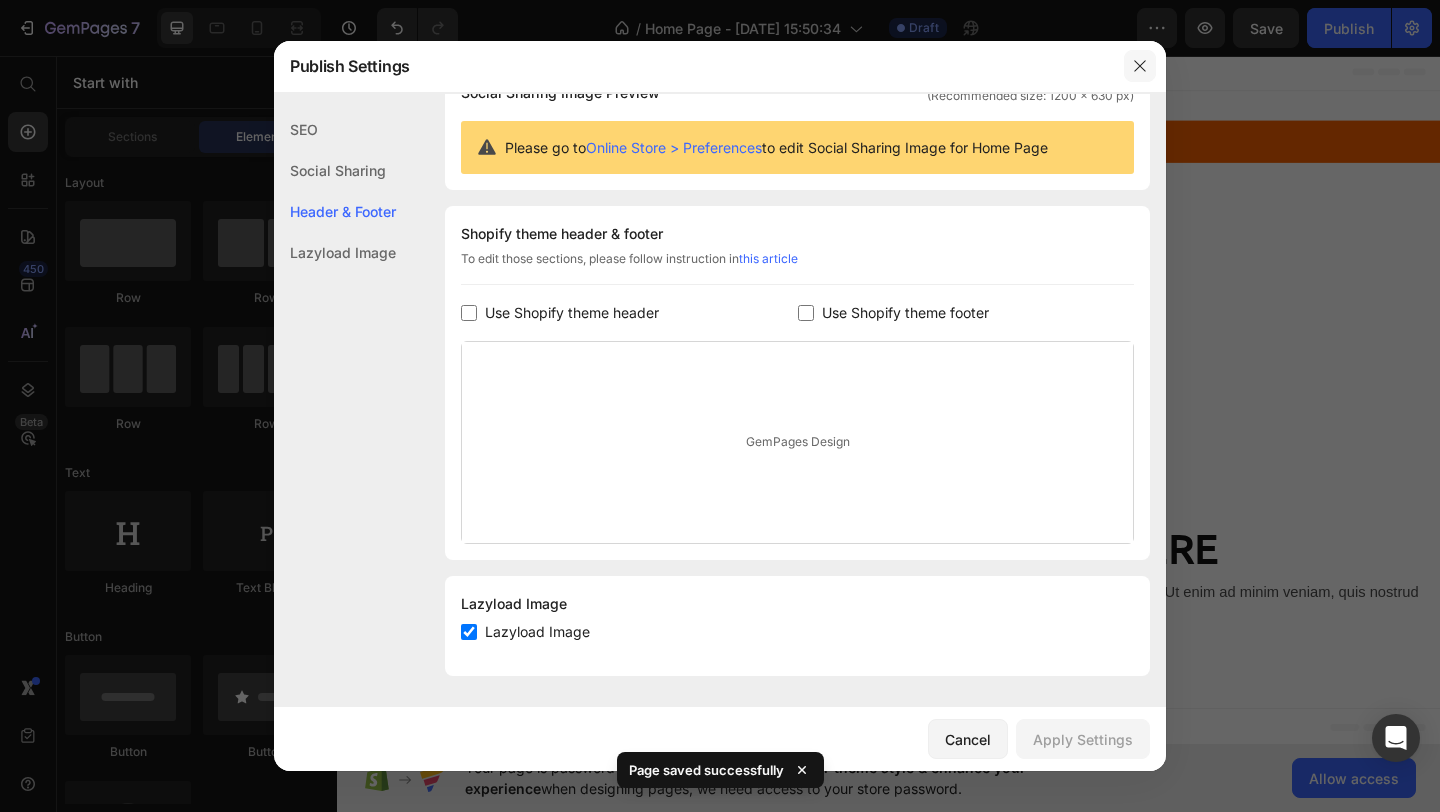 click 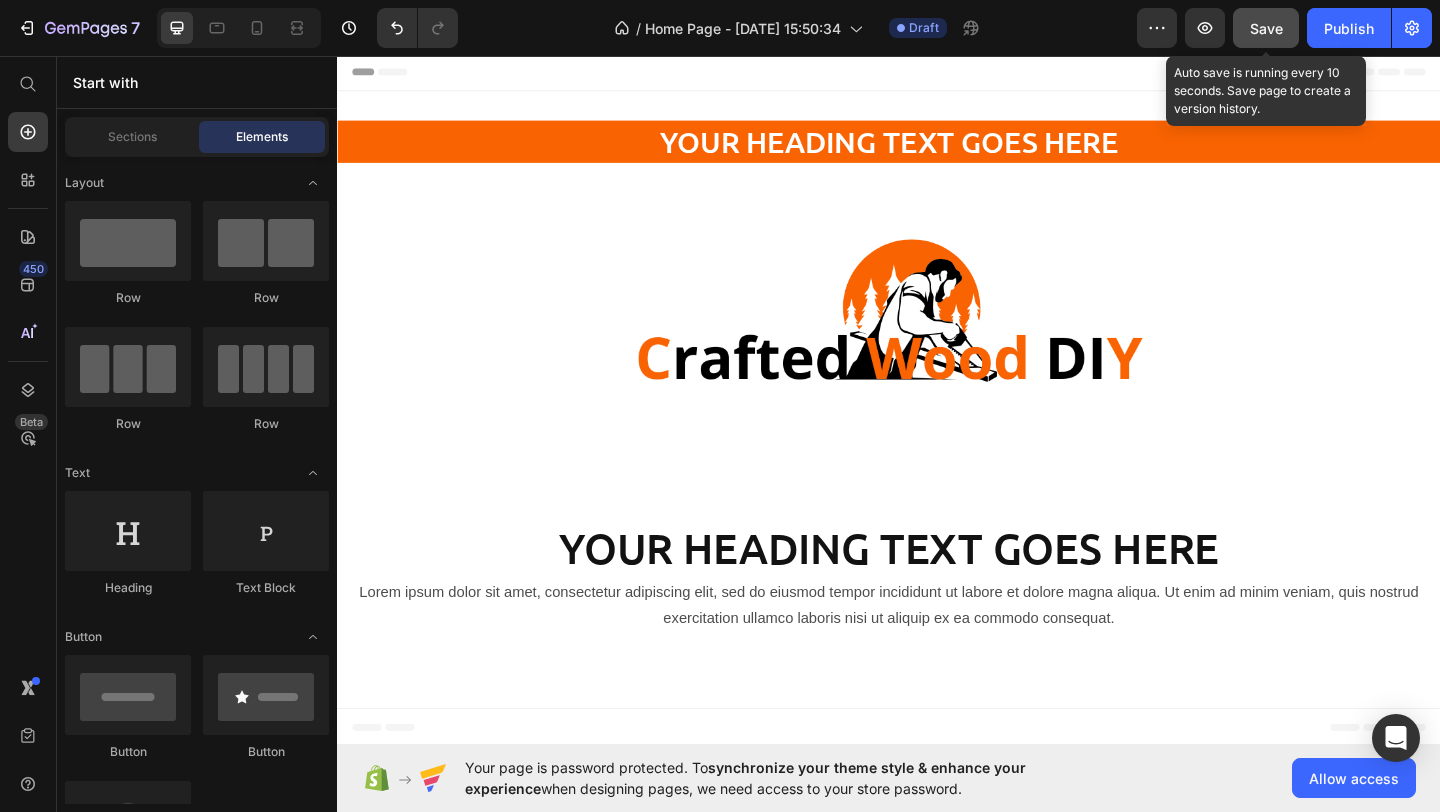 click on "Save" 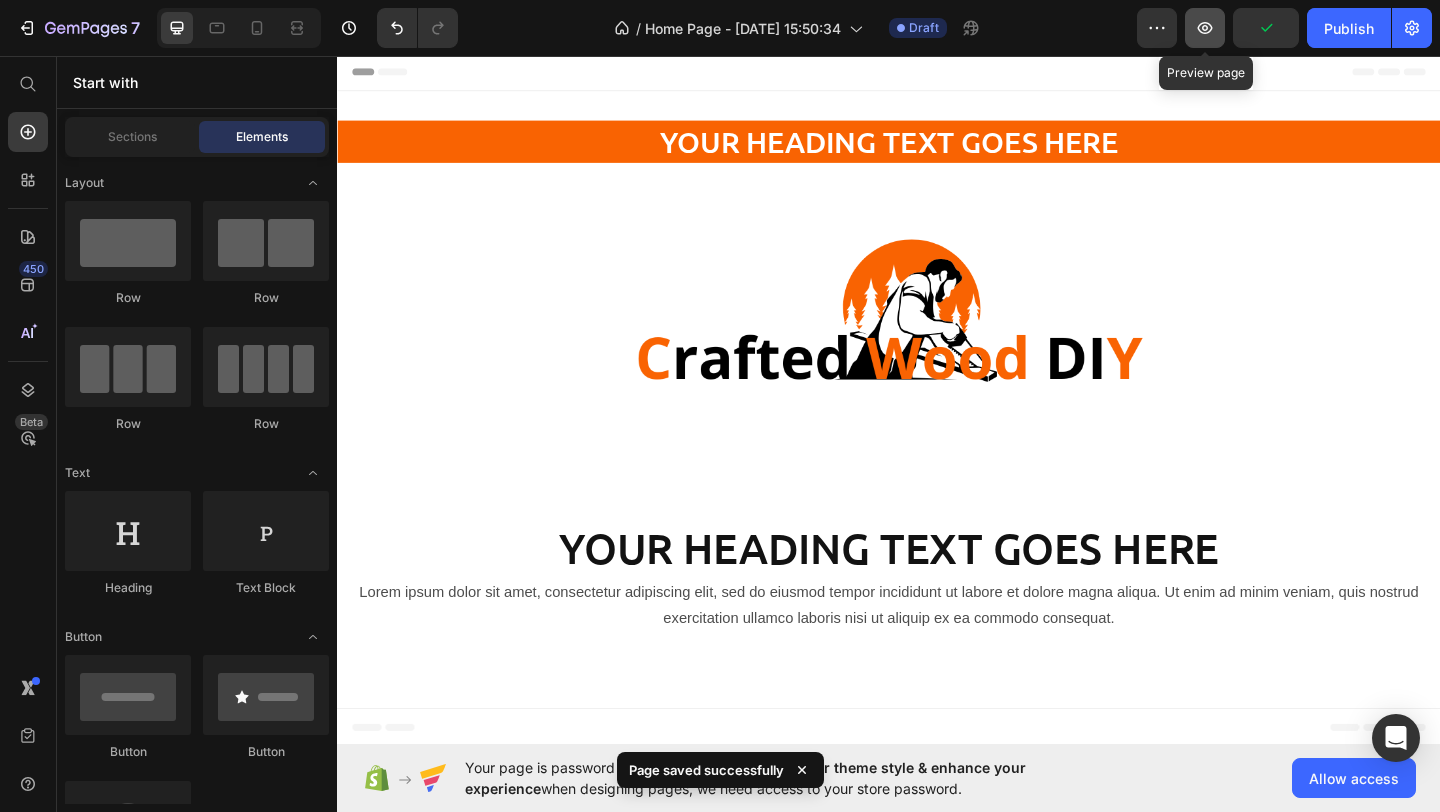 click 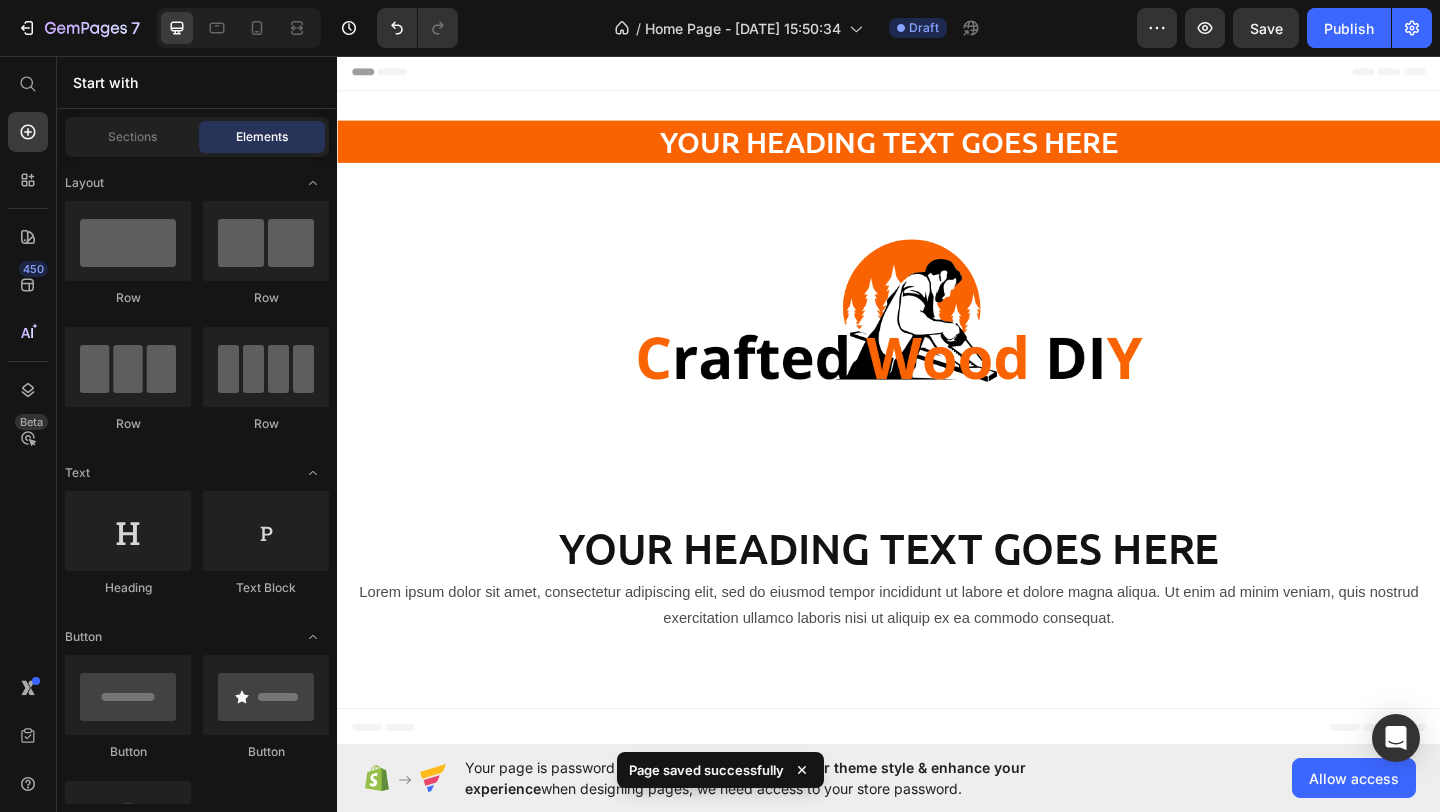 click on "Header" at bounding box center (394, 73) 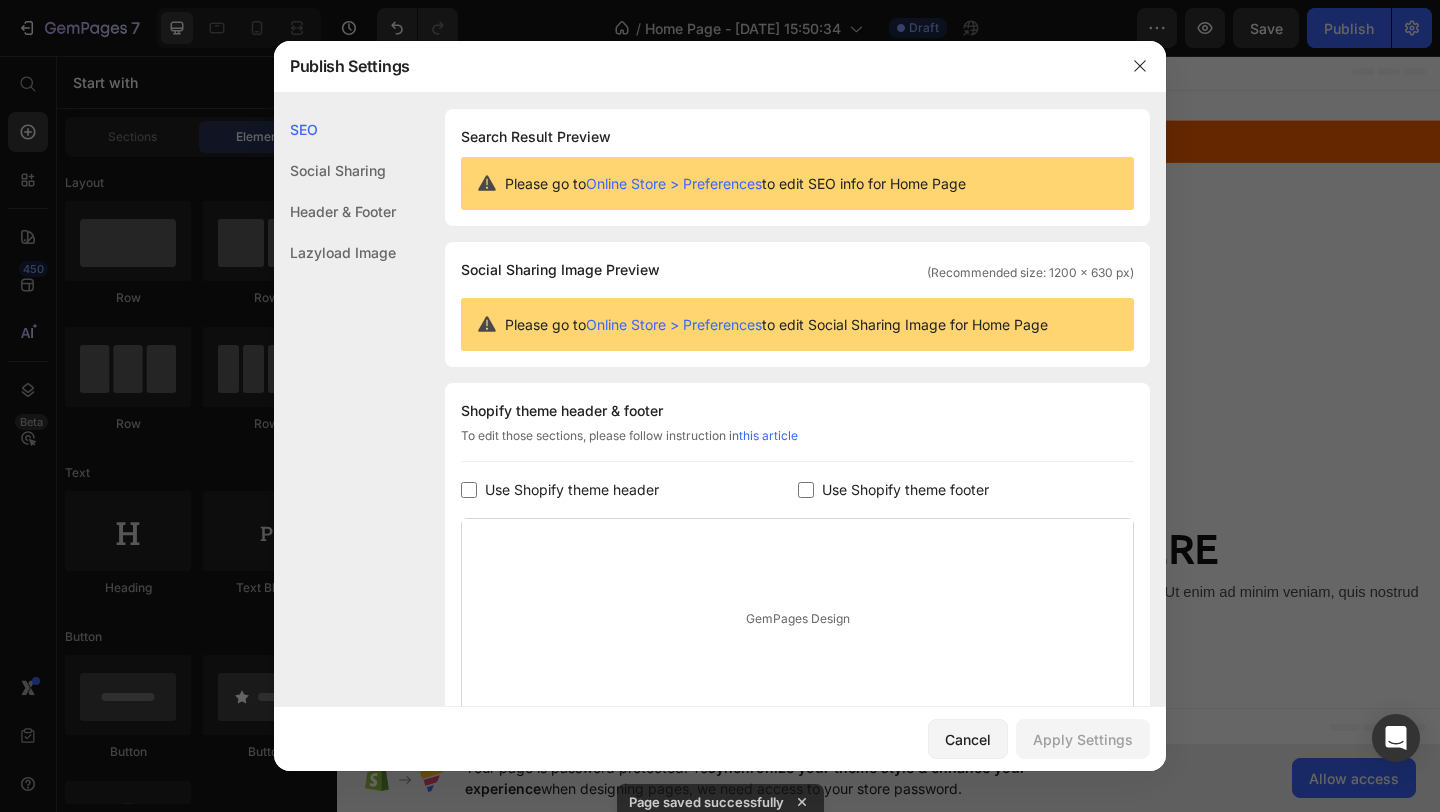 scroll, scrollTop: 177, scrollLeft: 0, axis: vertical 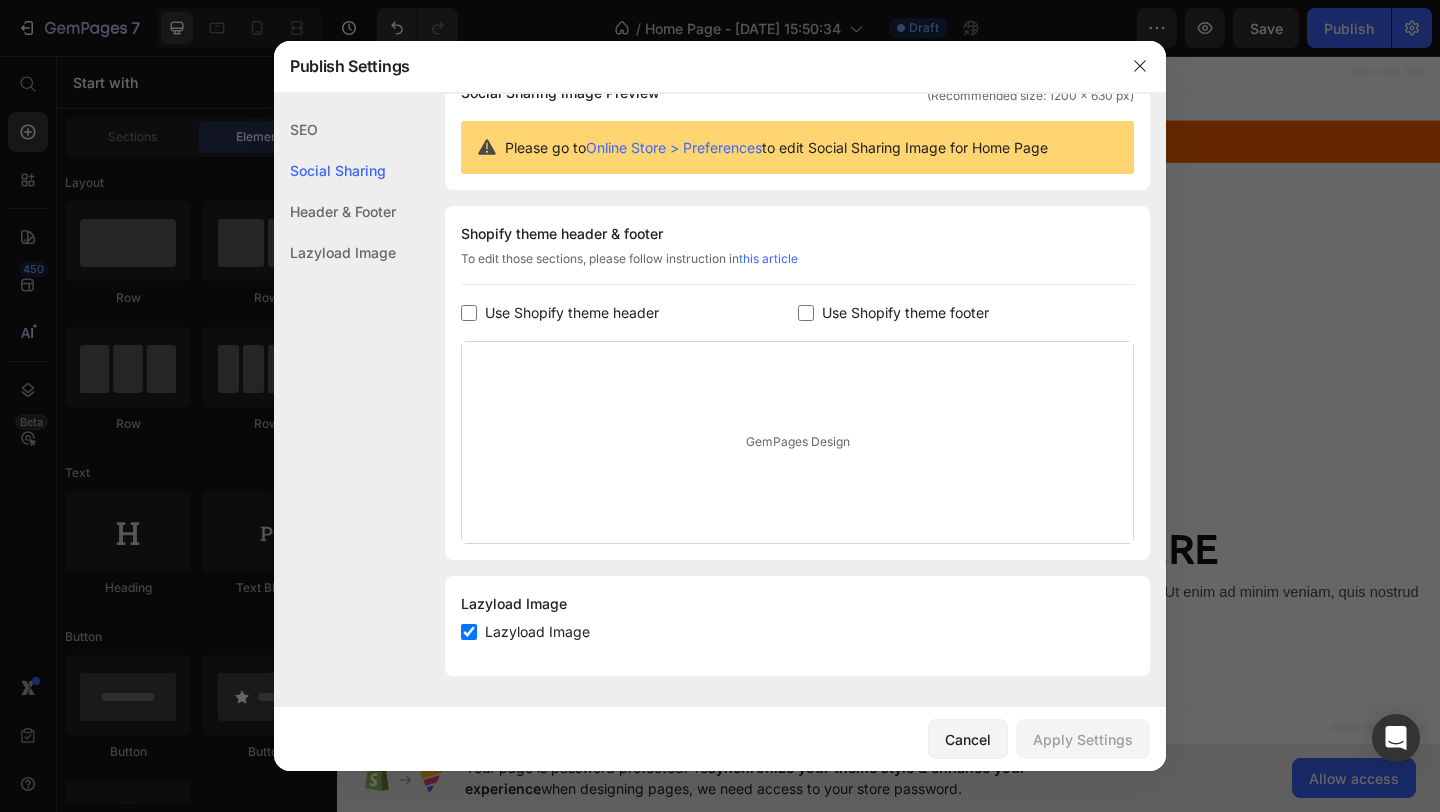 click on "Use Shopify theme header" at bounding box center [572, 313] 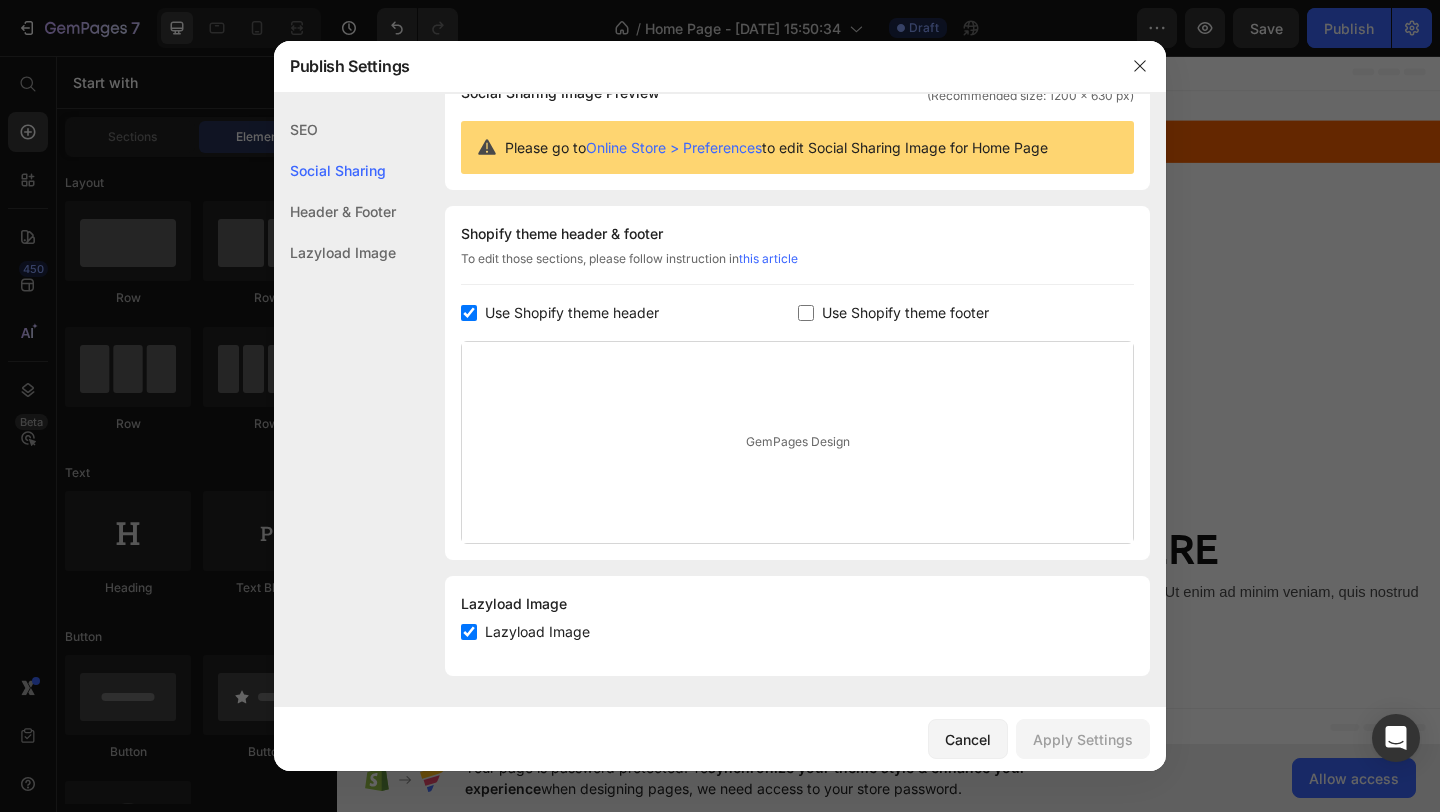 checkbox on "true" 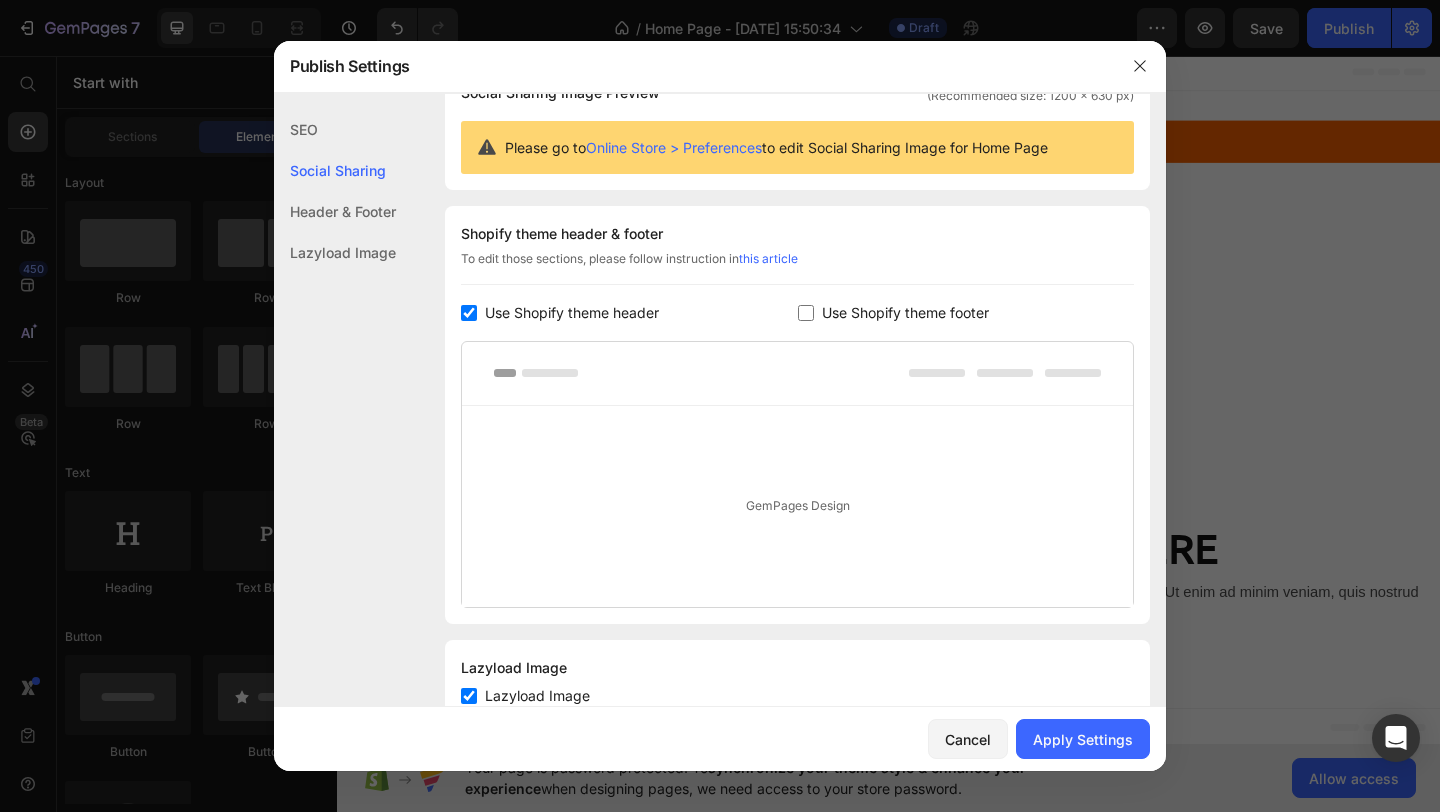 click on "Use Shopify theme footer" at bounding box center (905, 313) 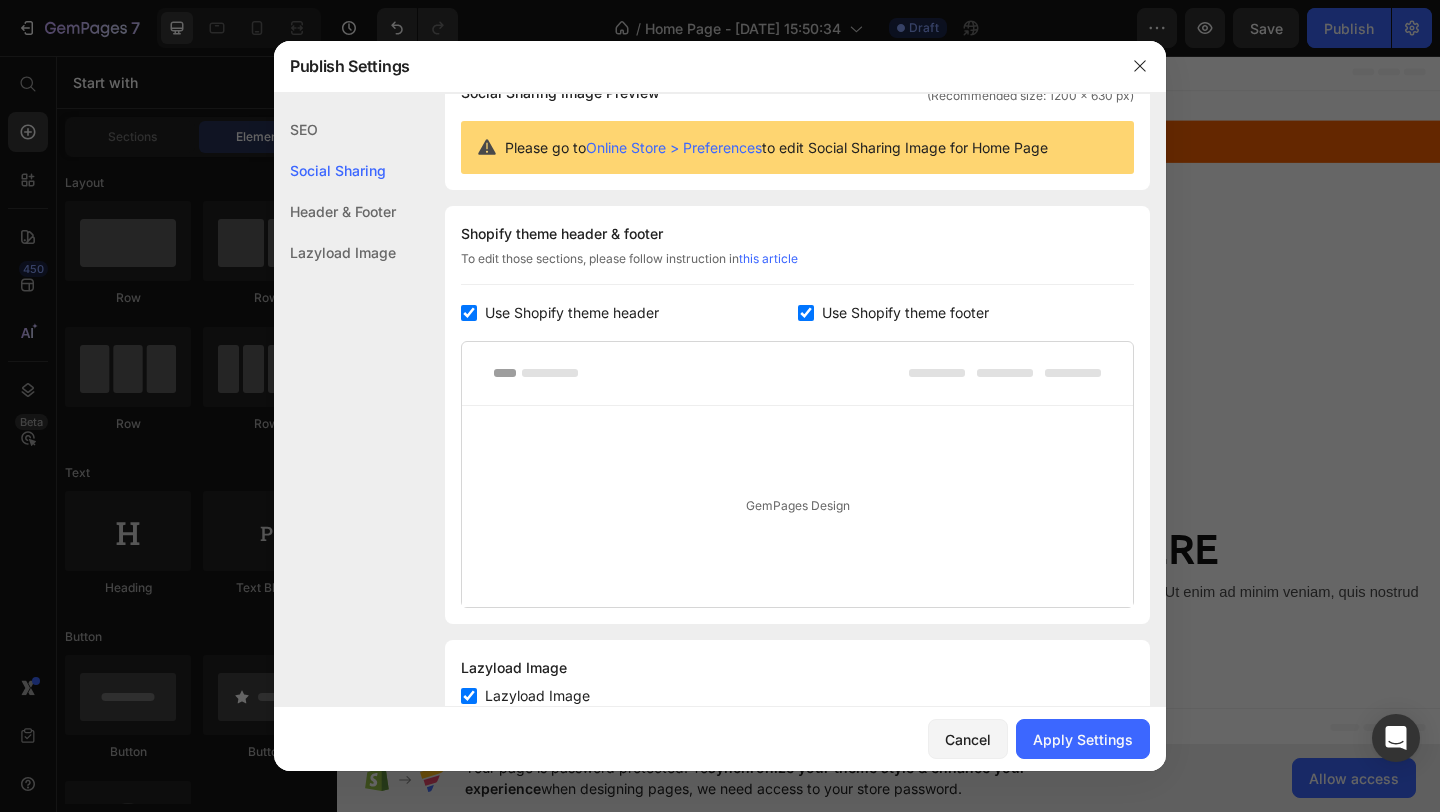 checkbox on "true" 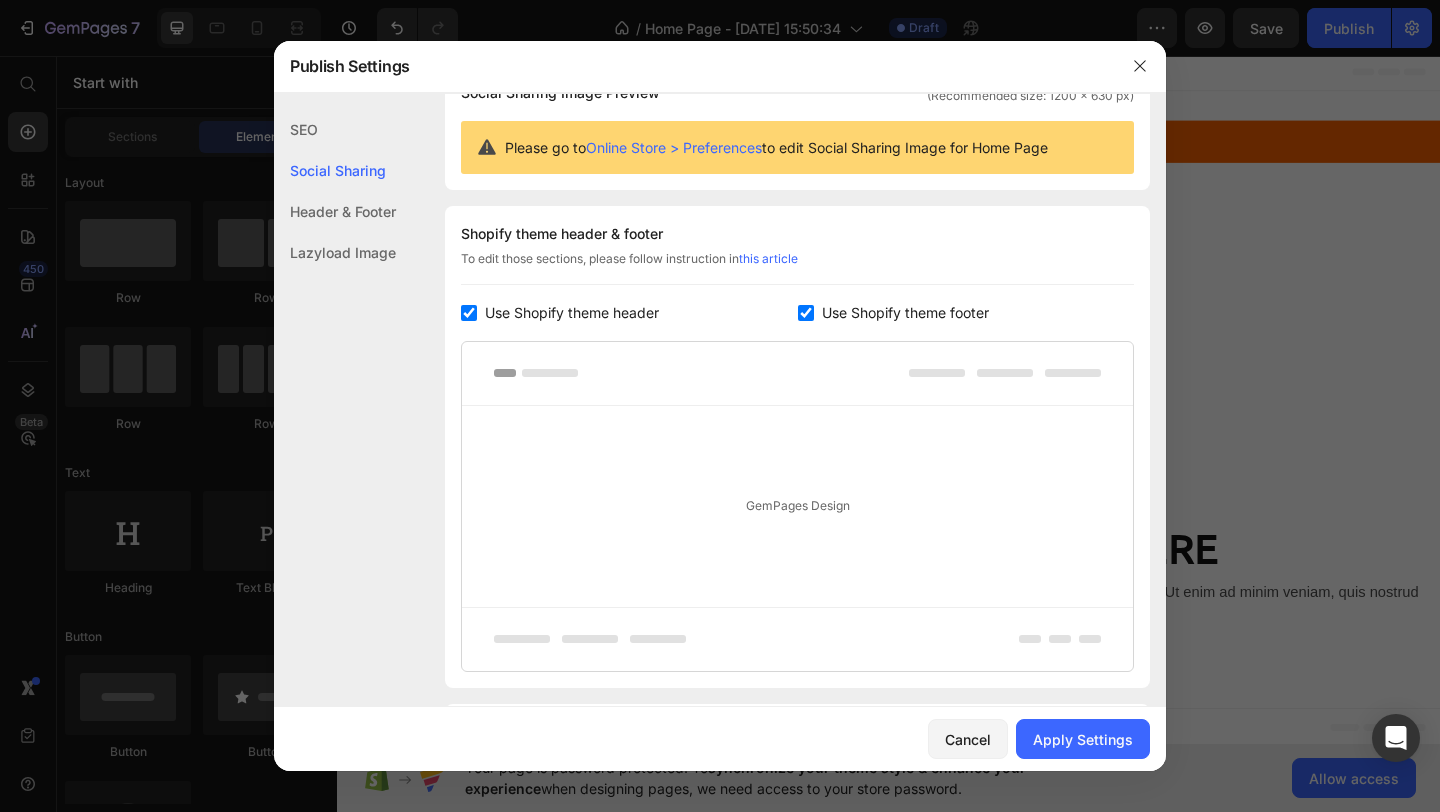 click on "Use Shopify theme header" at bounding box center [572, 313] 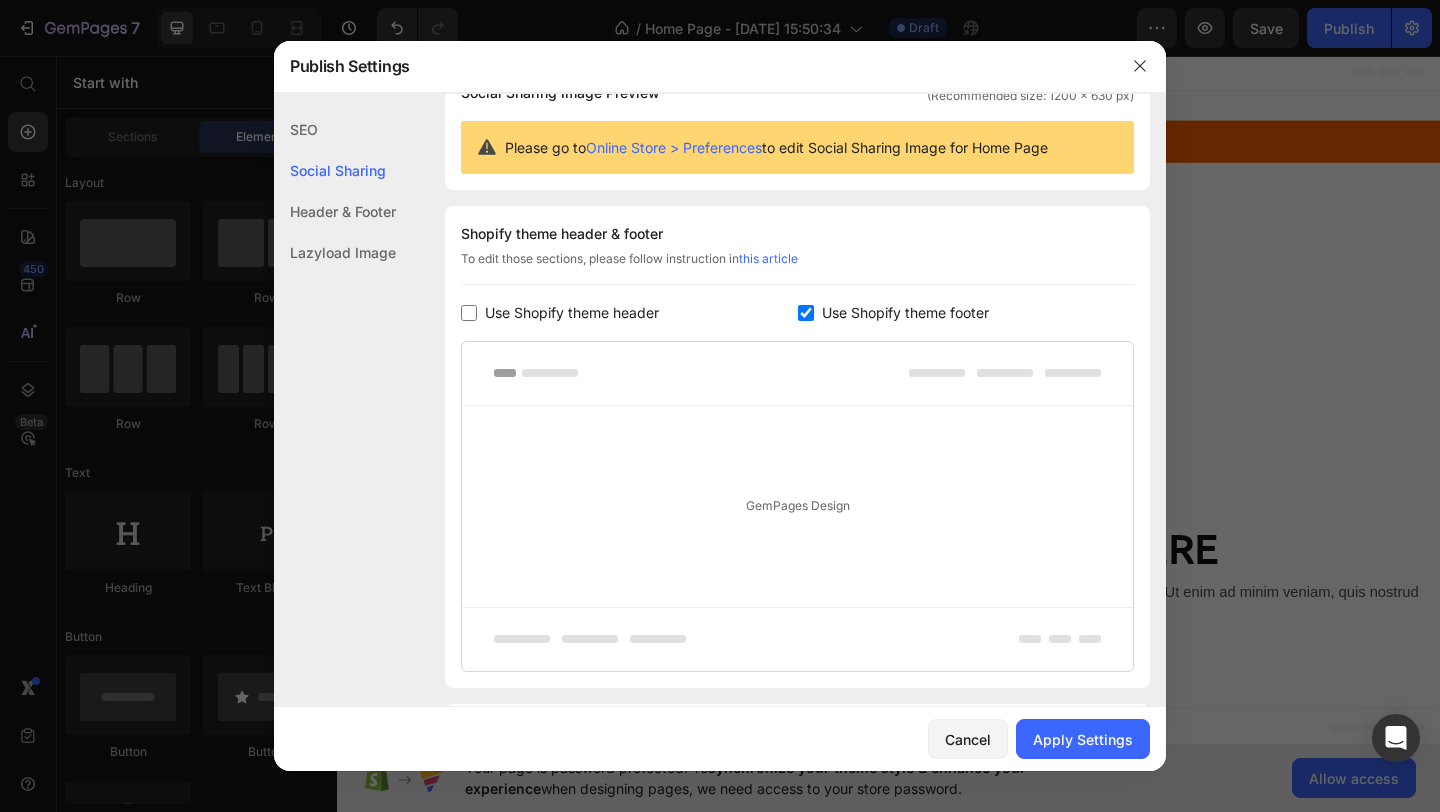 checkbox on "false" 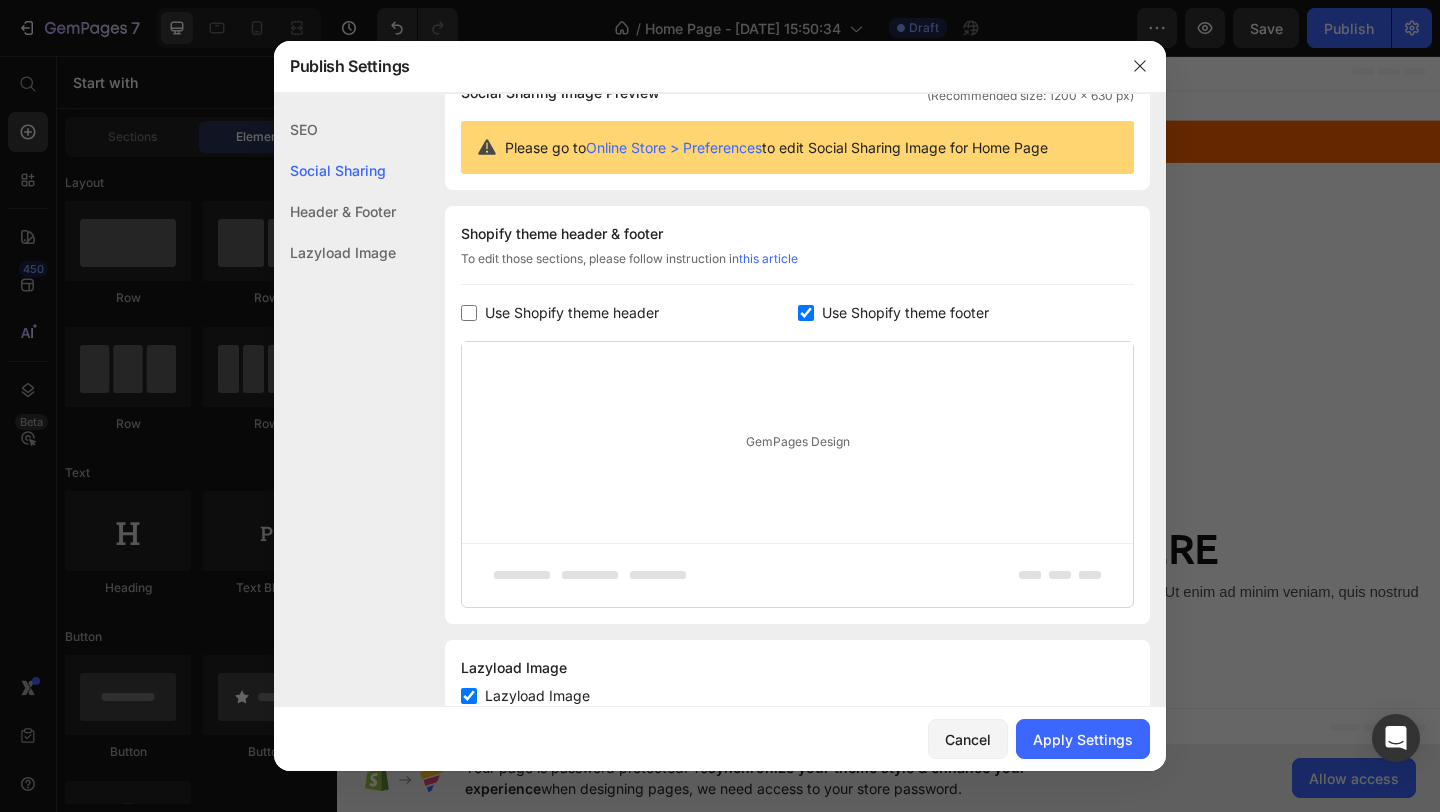 click on "Use Shopify theme footer" at bounding box center [905, 313] 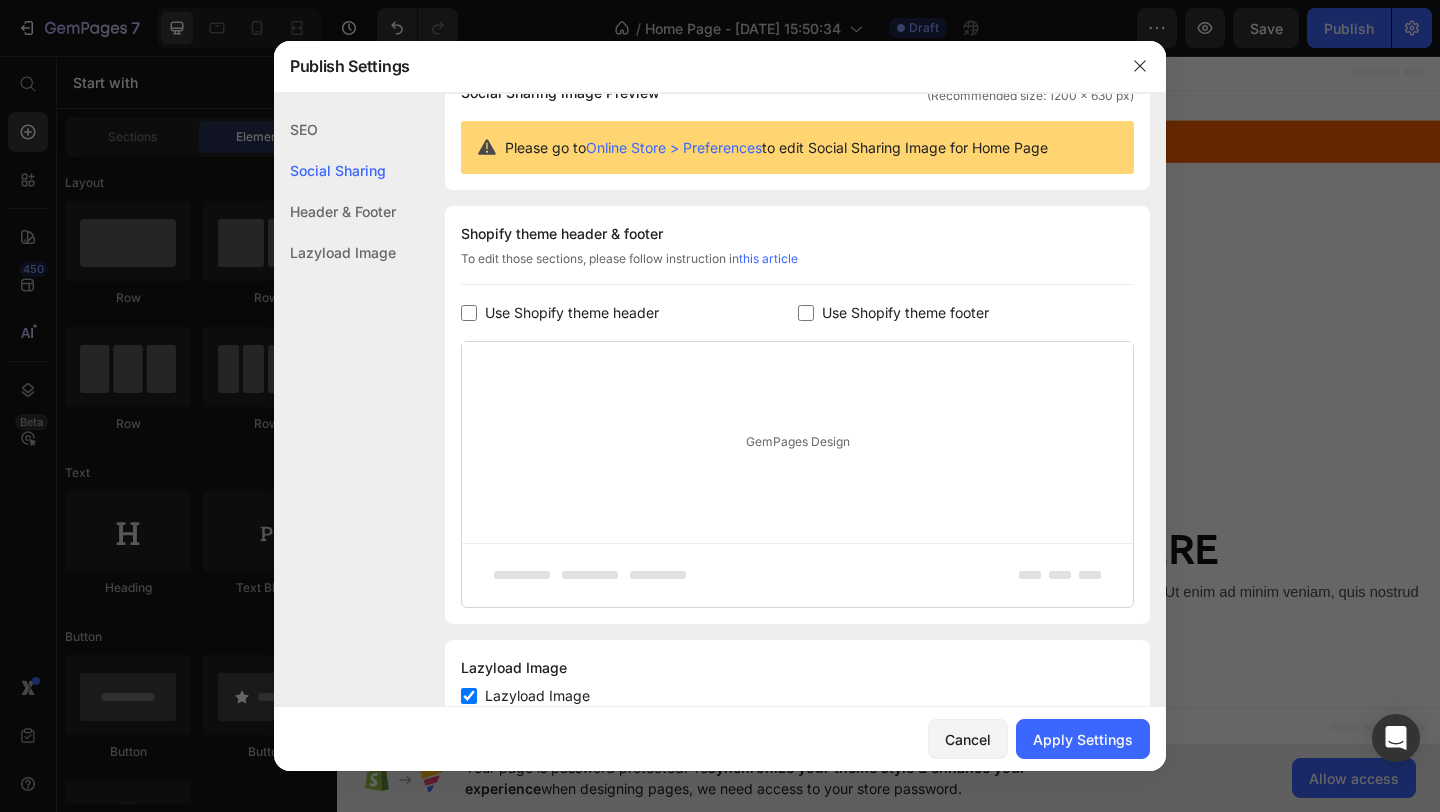 checkbox on "false" 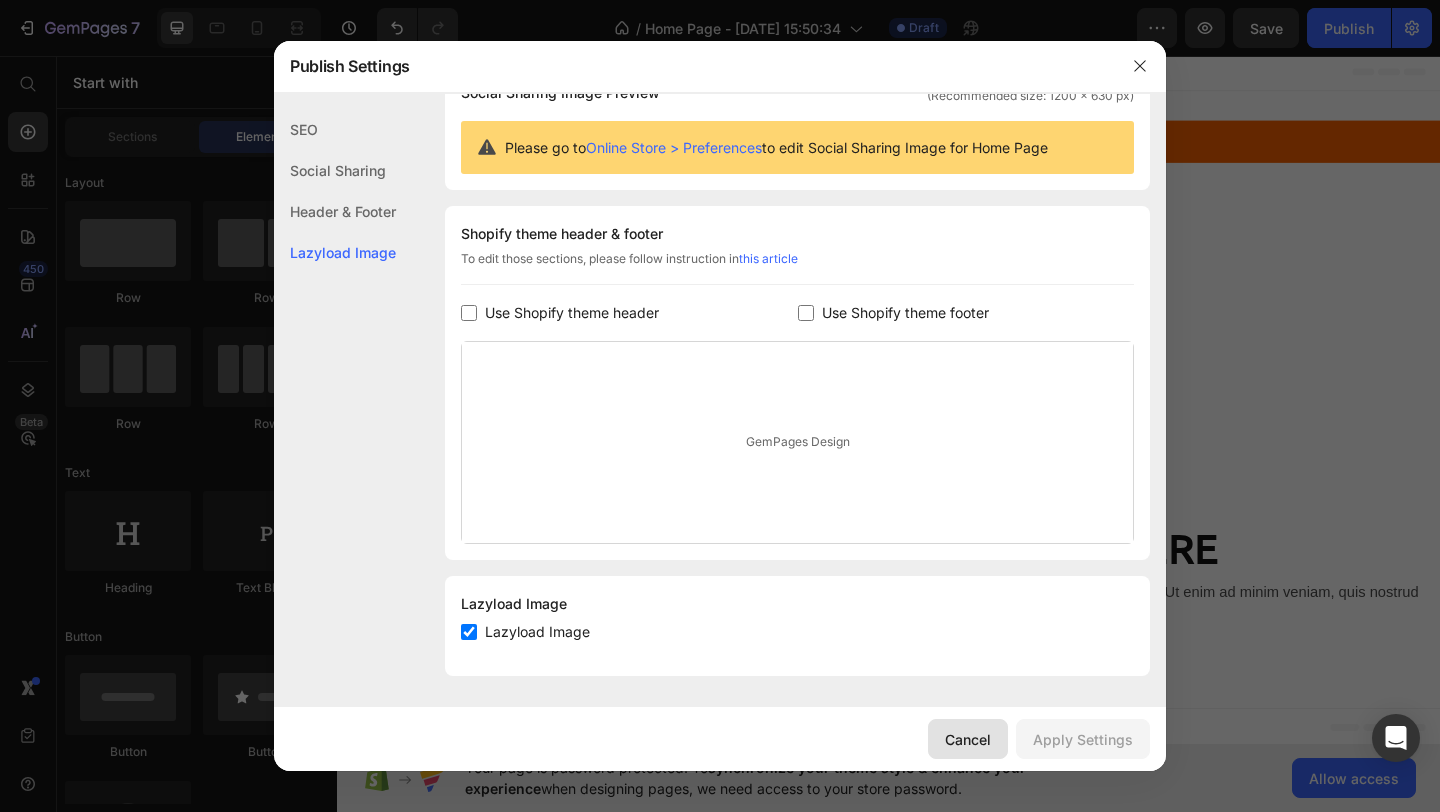 click on "Cancel" at bounding box center [968, 739] 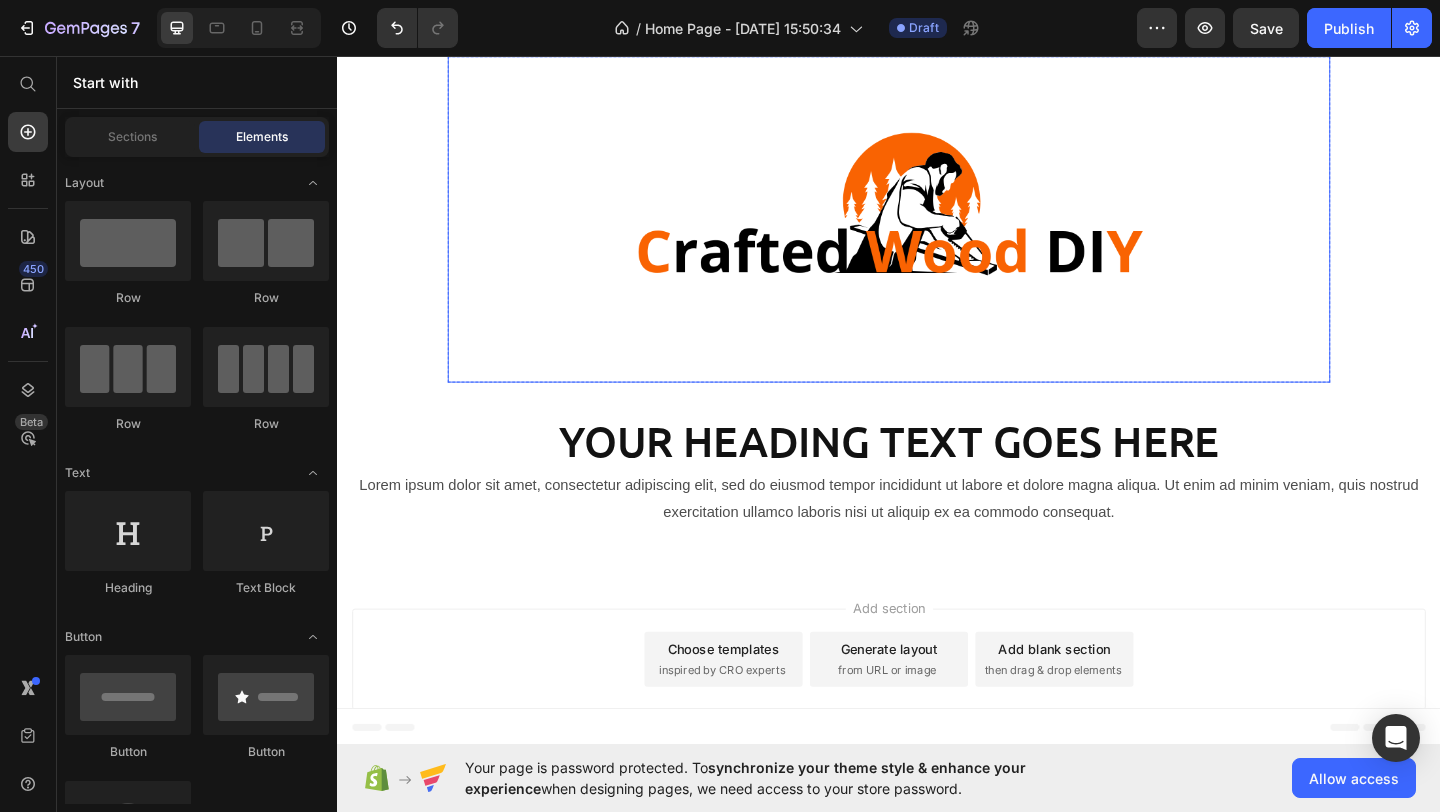 scroll, scrollTop: 123, scrollLeft: 0, axis: vertical 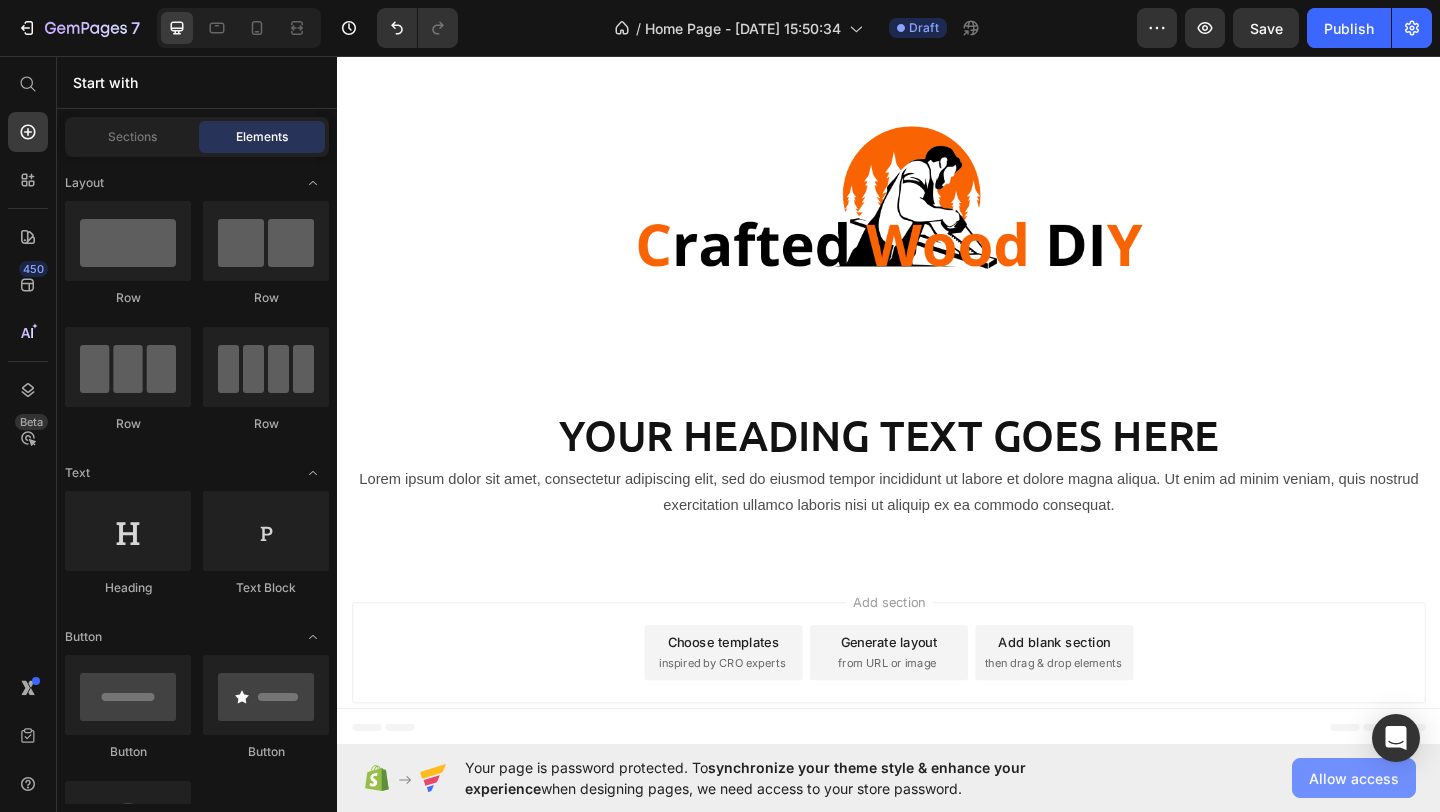 click on "Allow access" 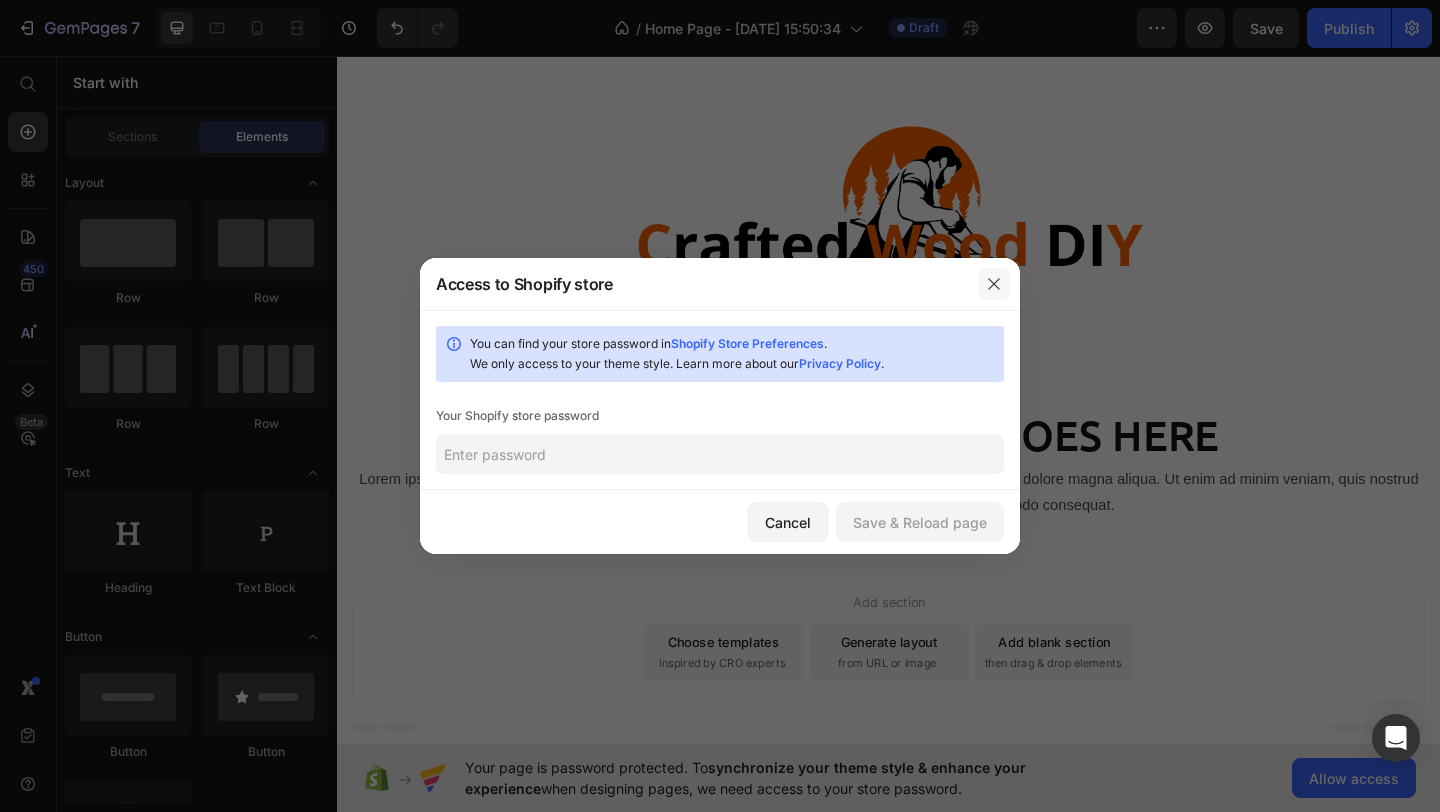 click 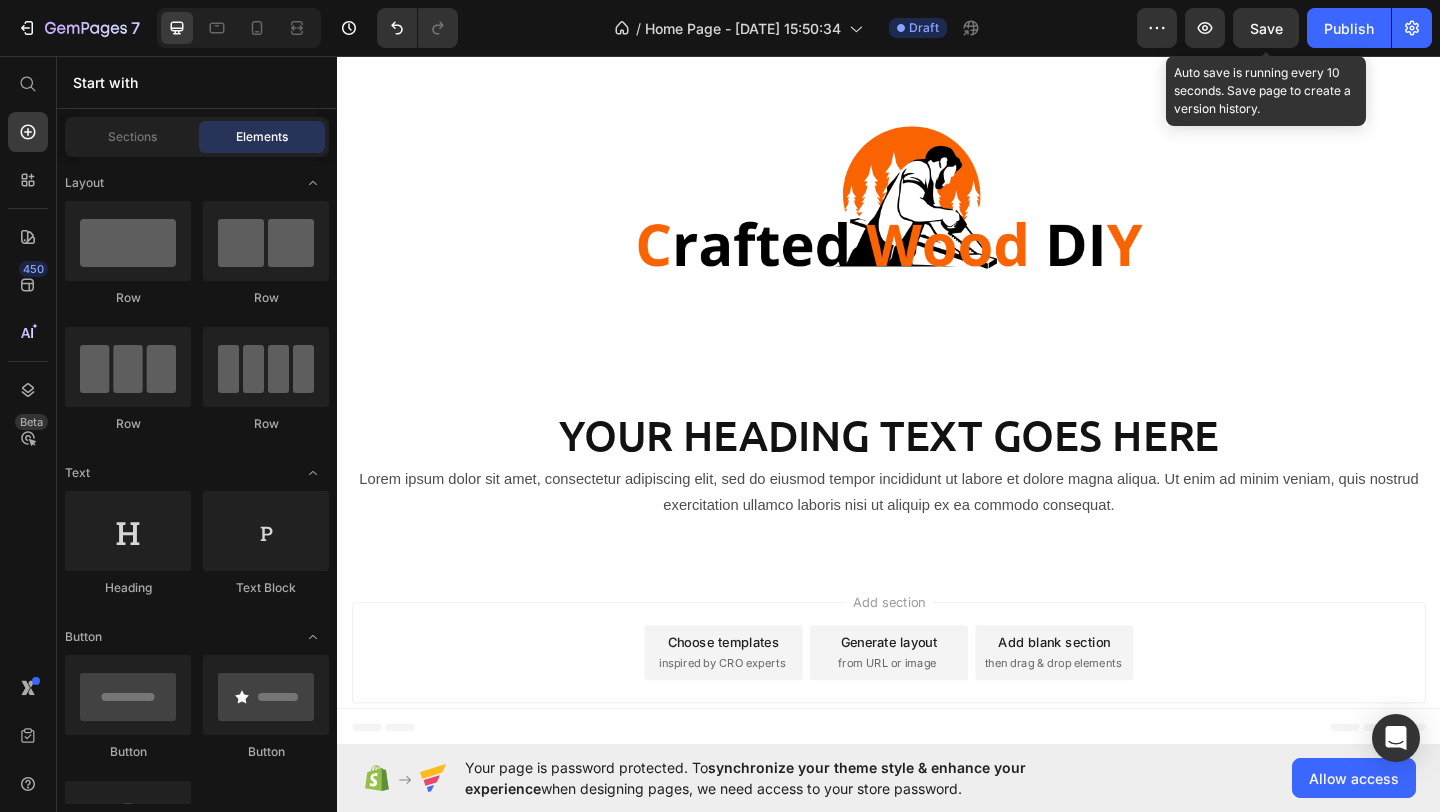 click on "Save" at bounding box center [1266, 28] 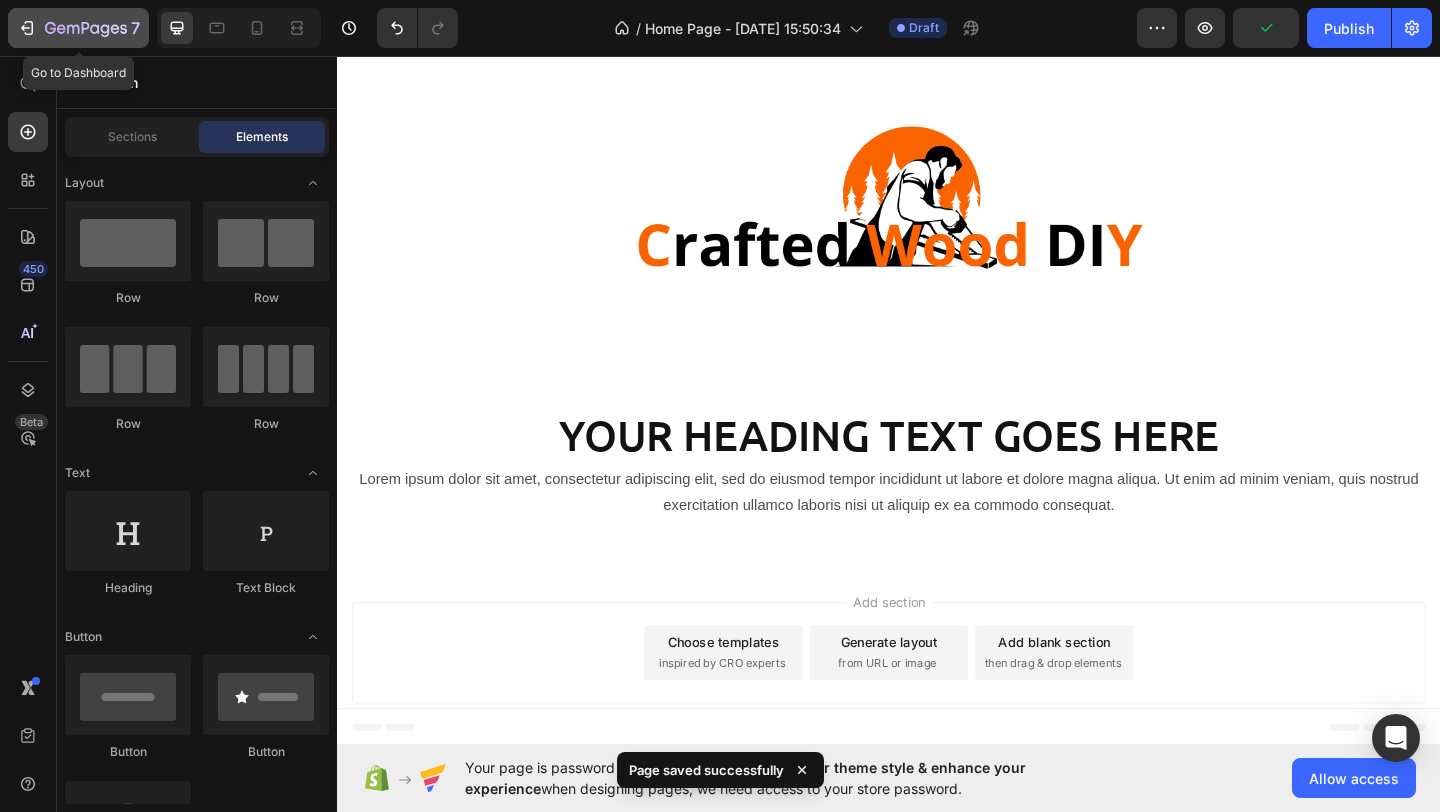 click 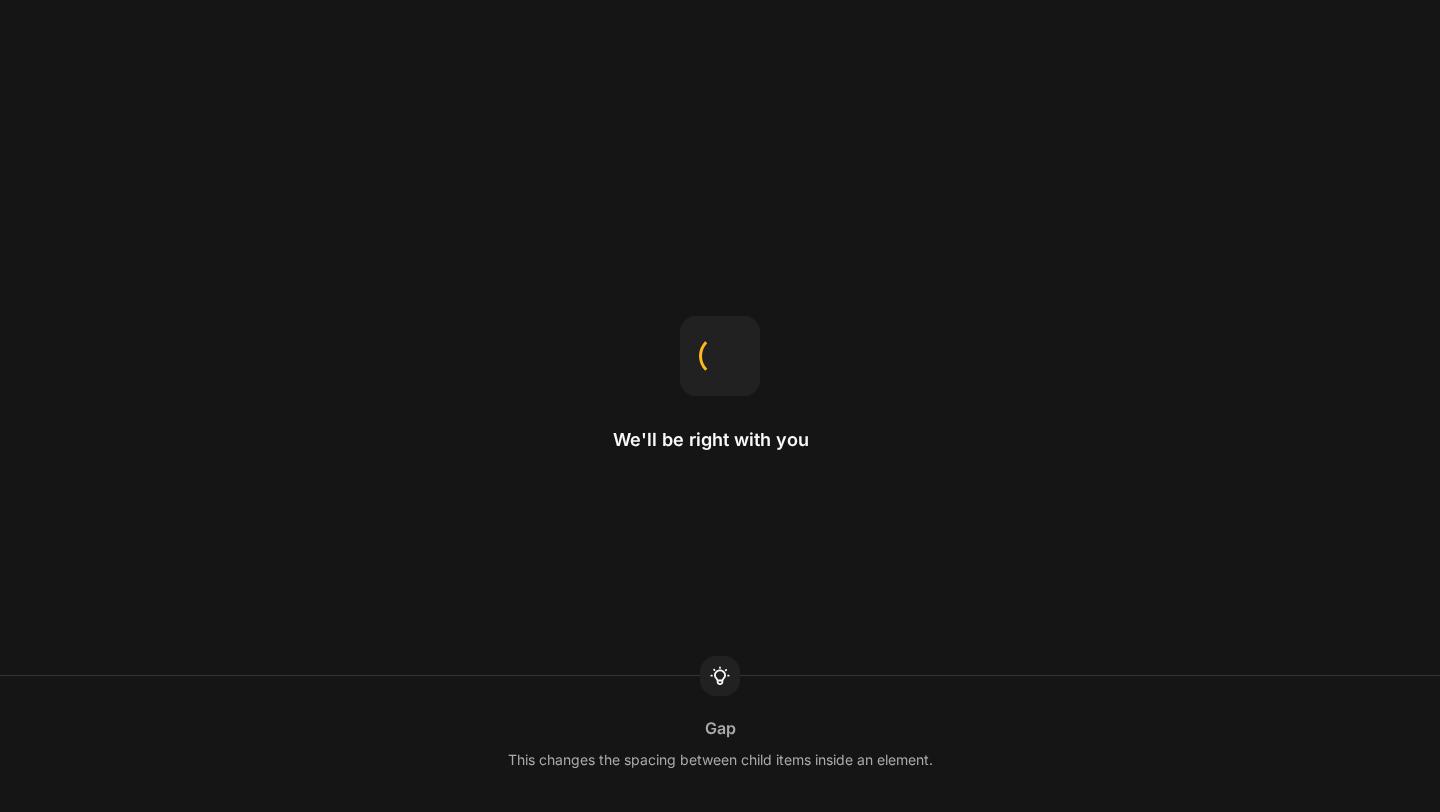 scroll, scrollTop: 0, scrollLeft: 0, axis: both 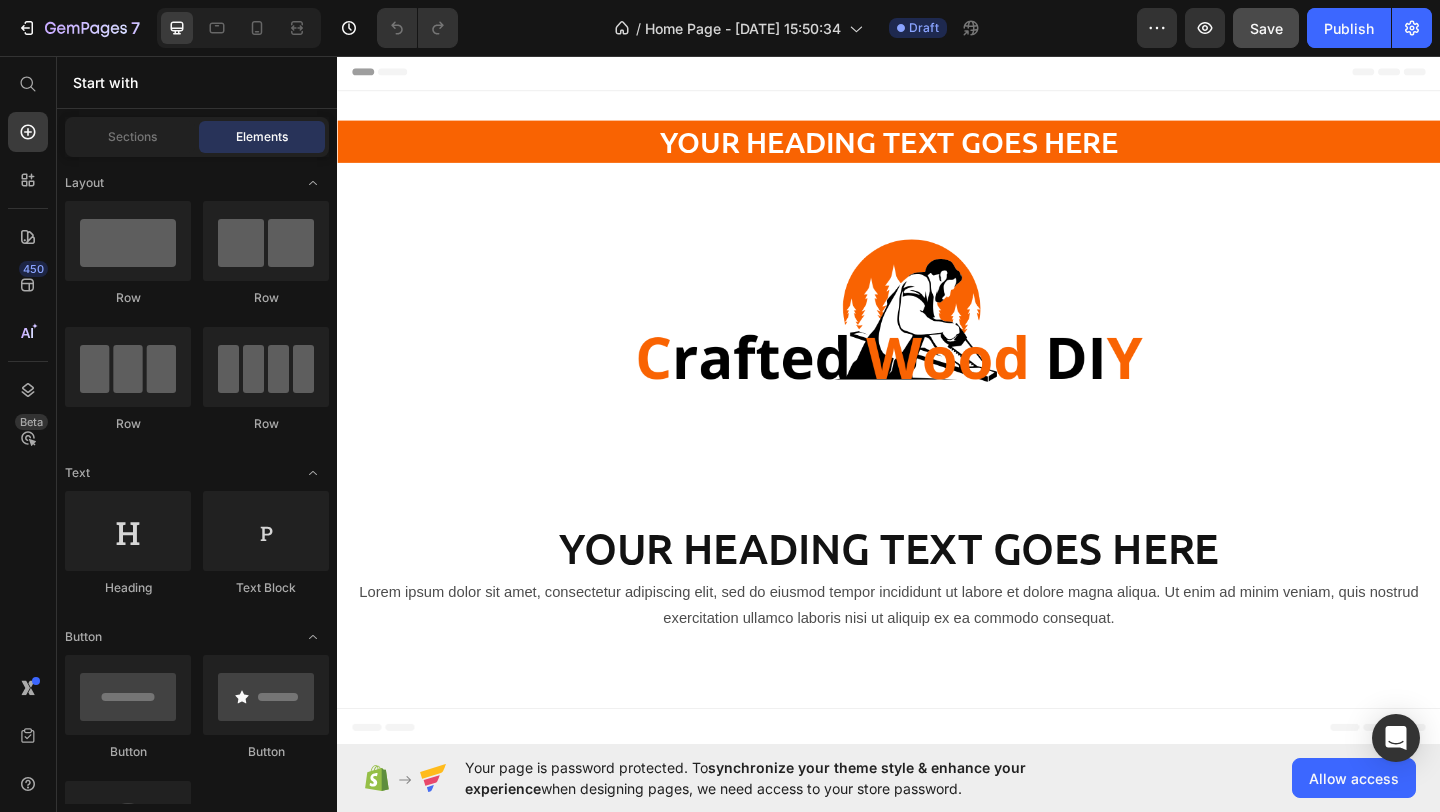 click on "Save" at bounding box center [1266, 28] 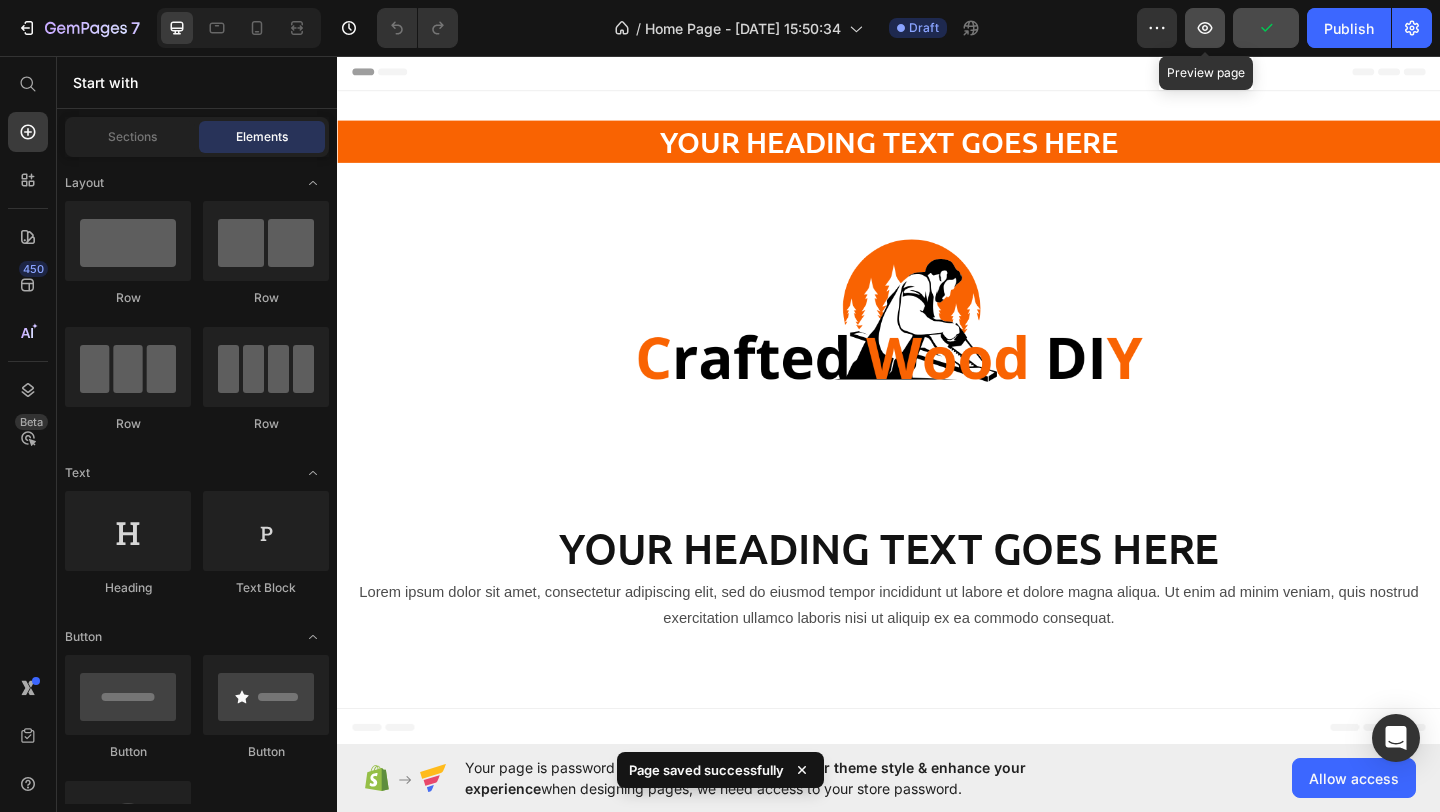 click 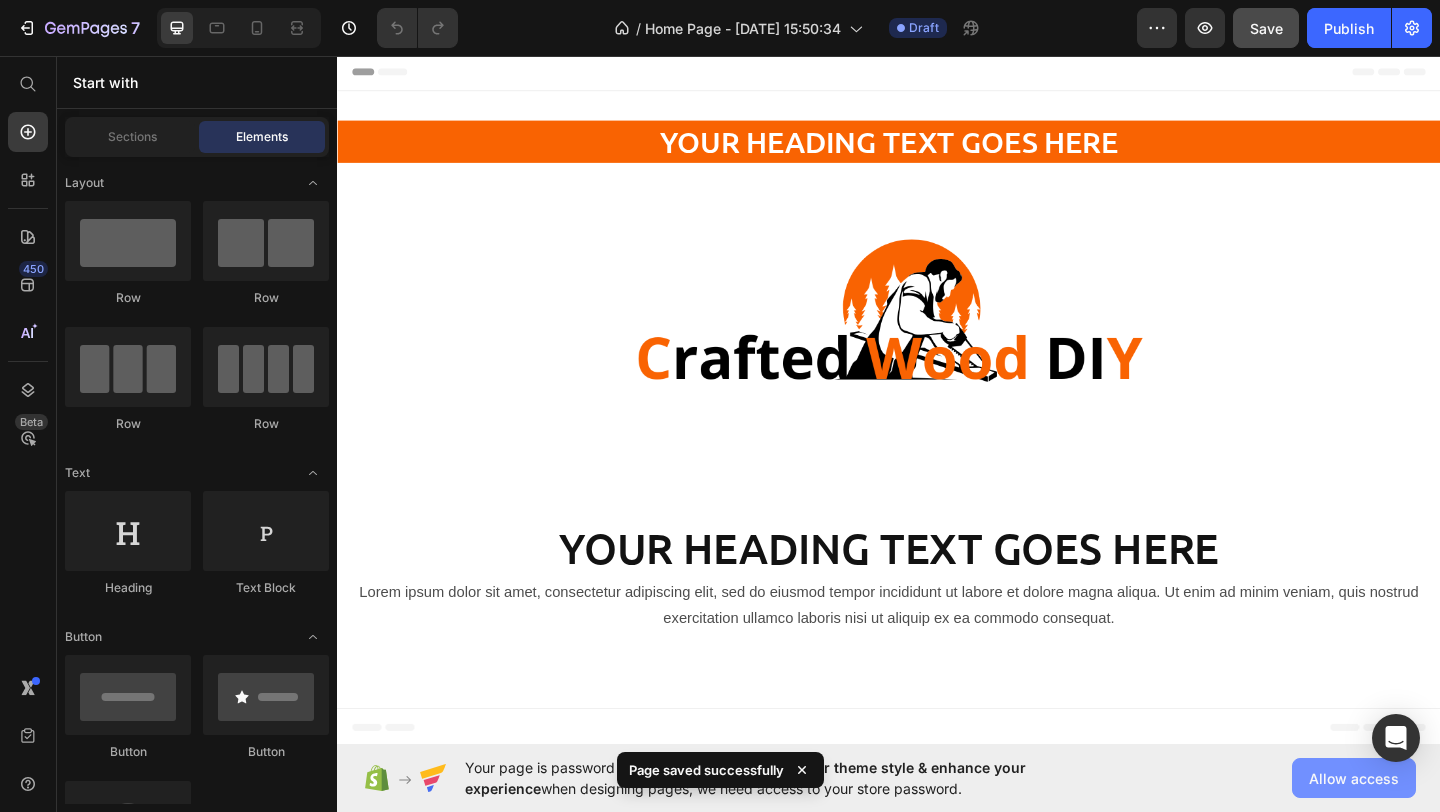 click on "Allow access" at bounding box center (1354, 778) 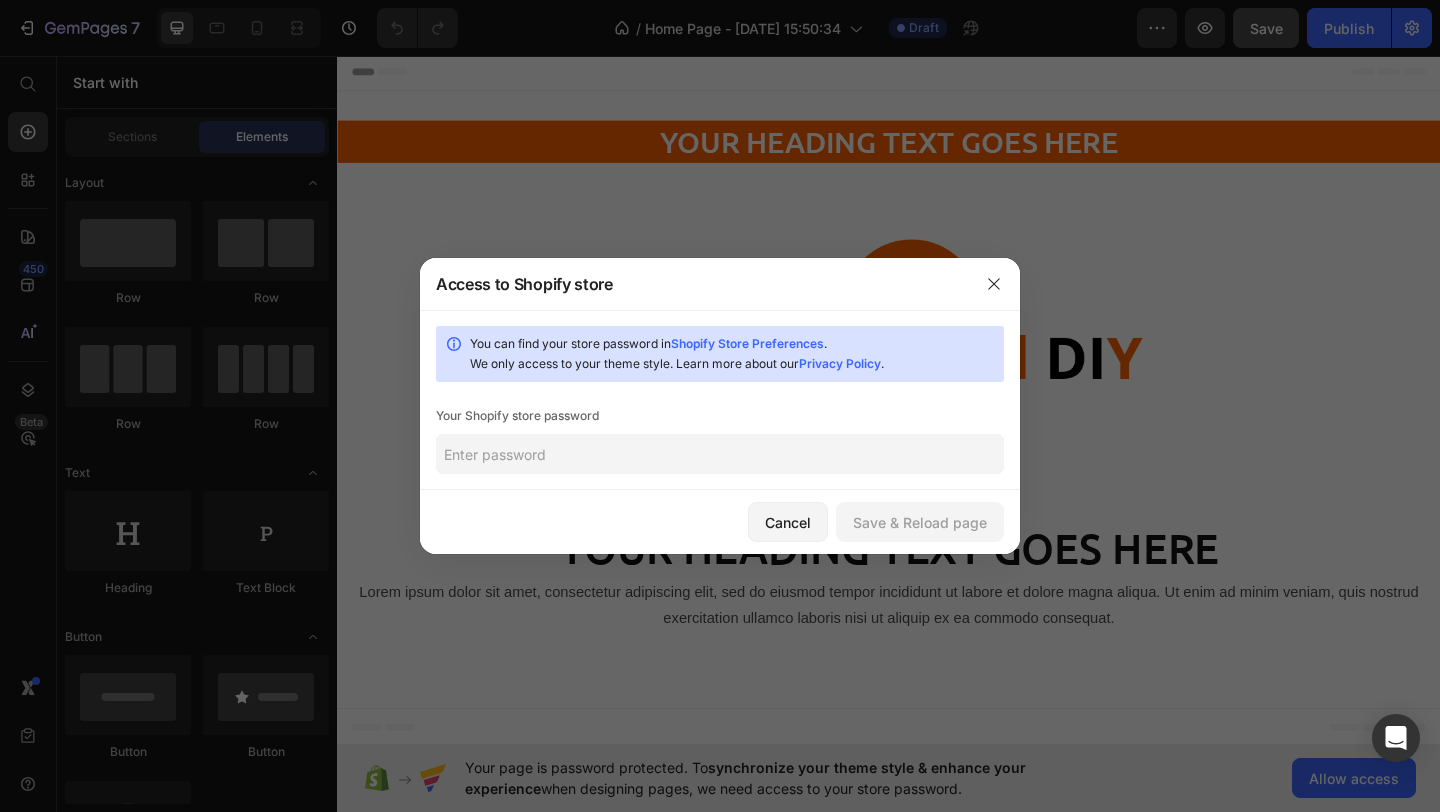 click 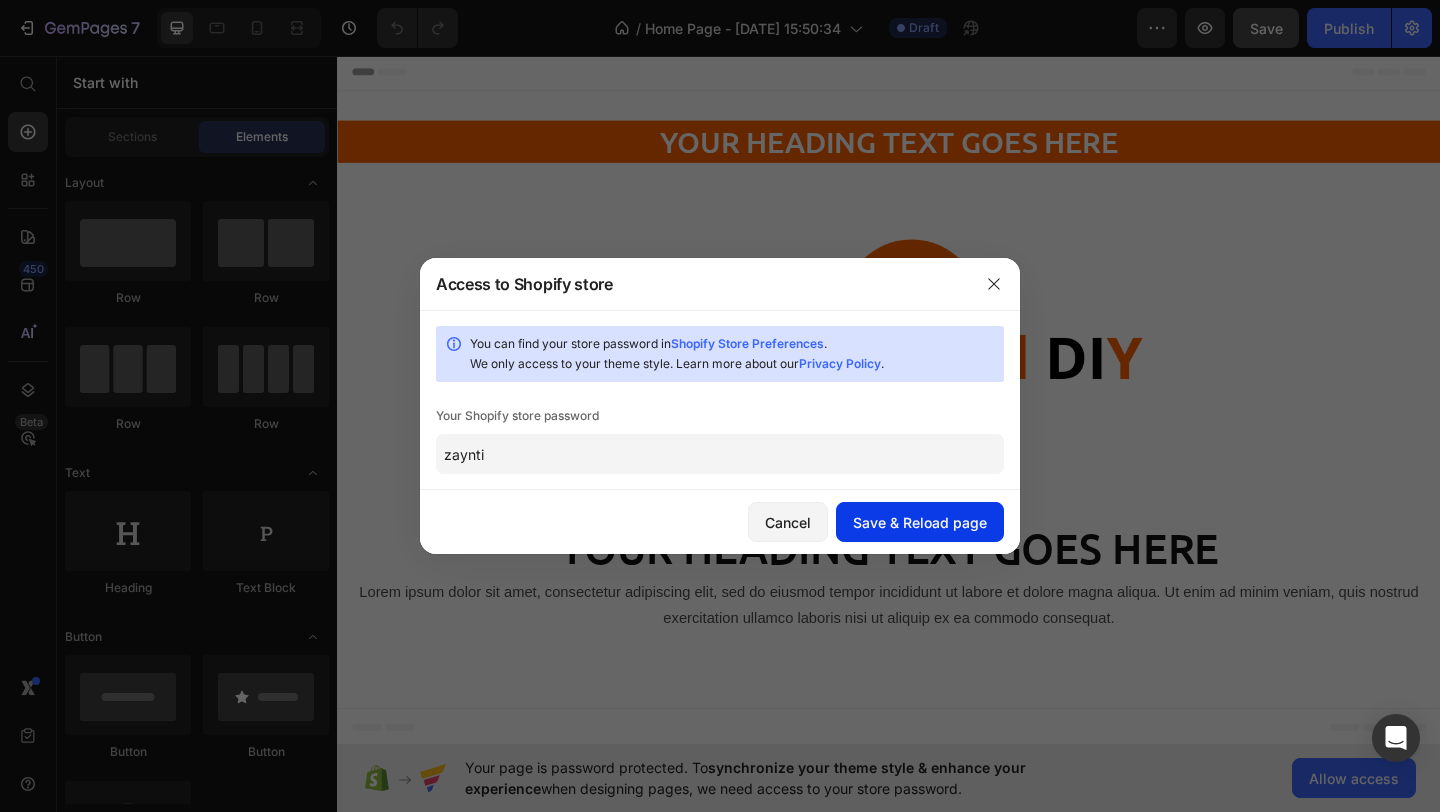 type on "zaynti" 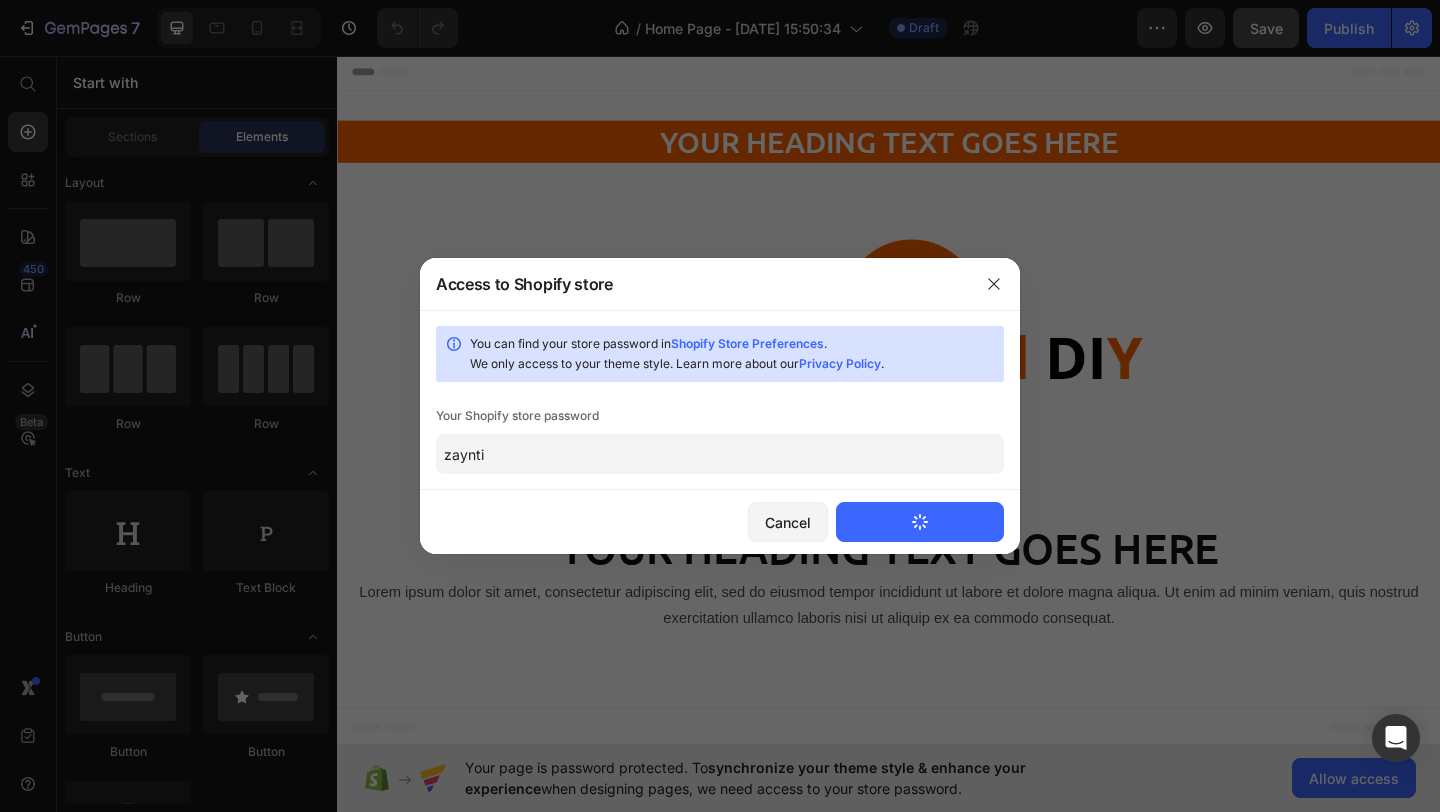 type 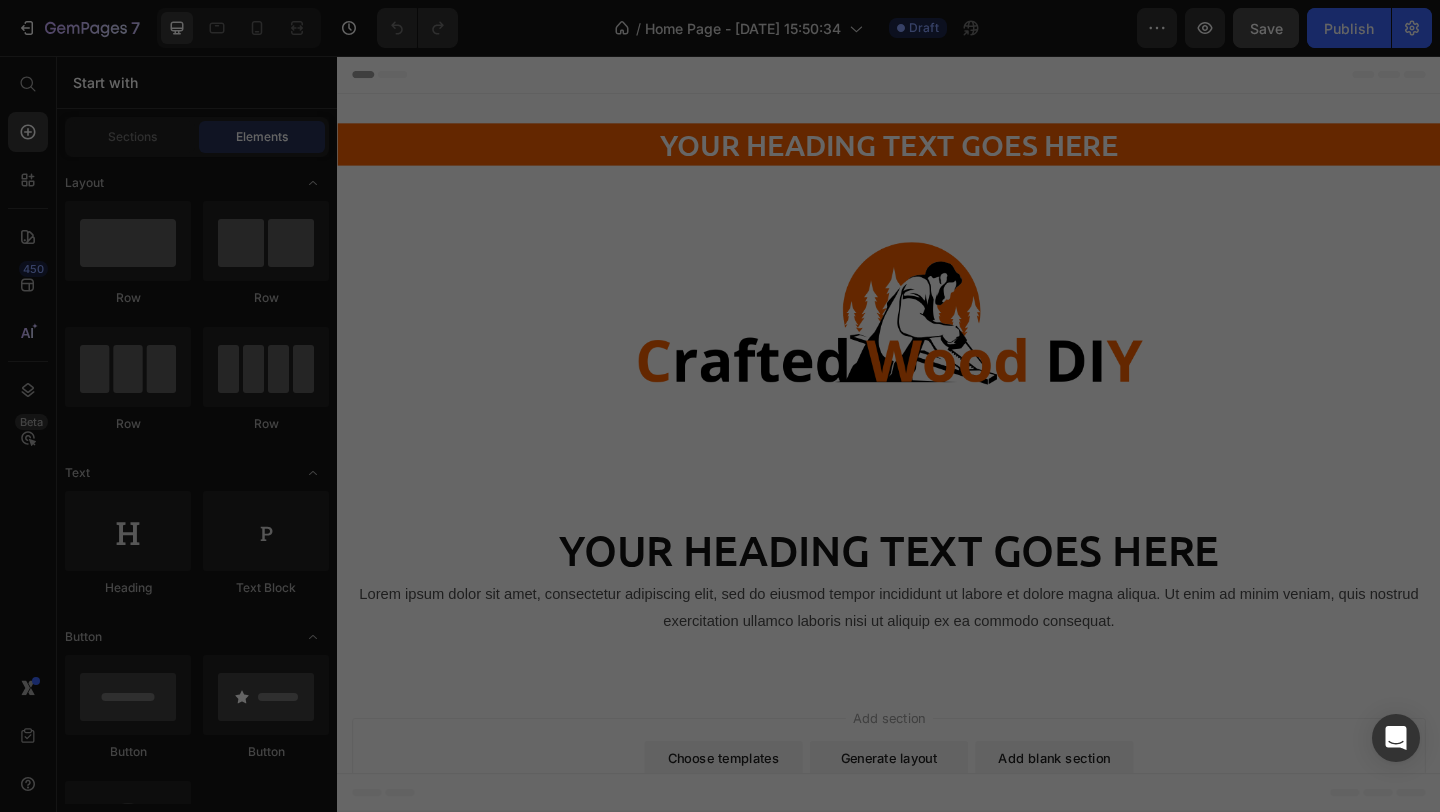 scroll, scrollTop: 0, scrollLeft: 0, axis: both 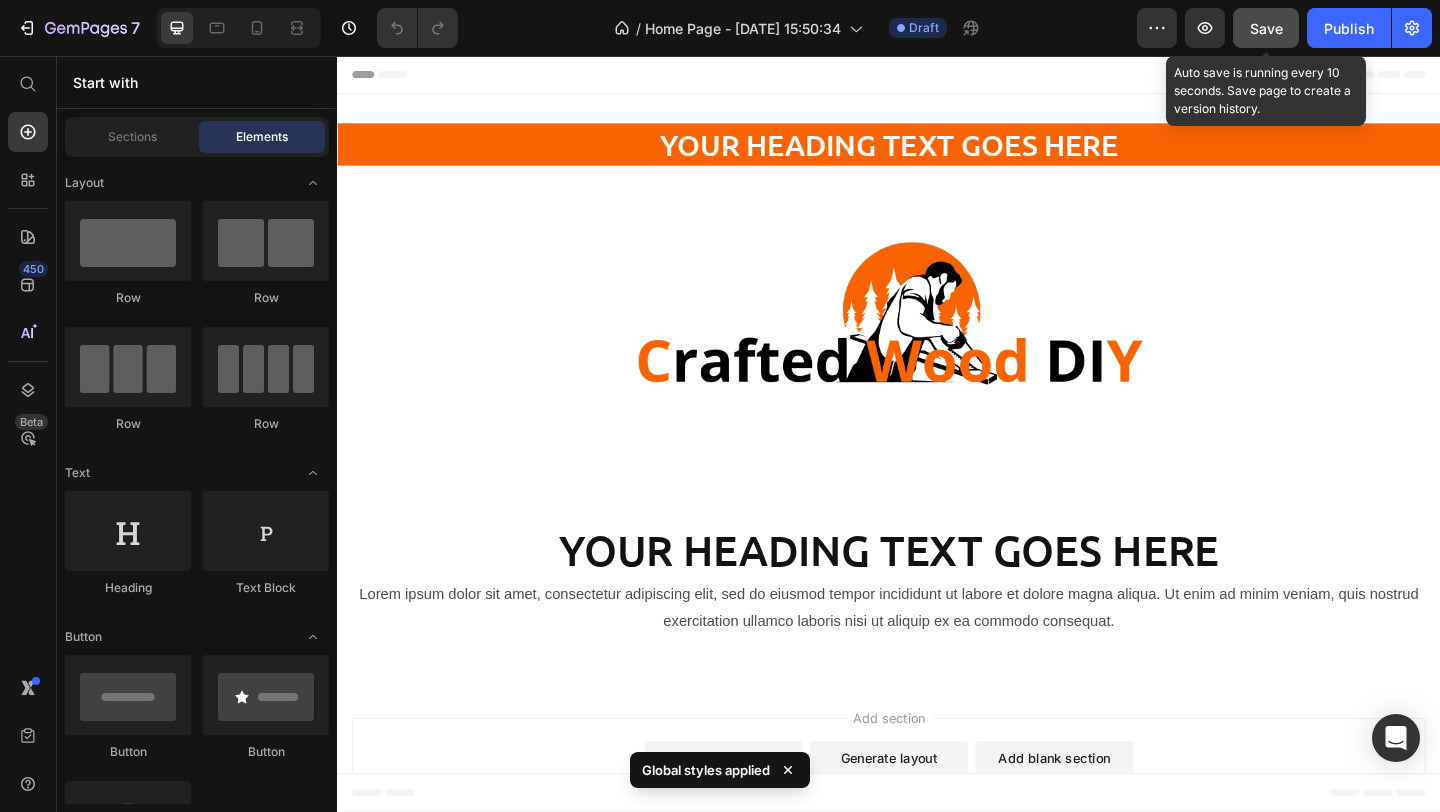 click on "Save" at bounding box center (1266, 28) 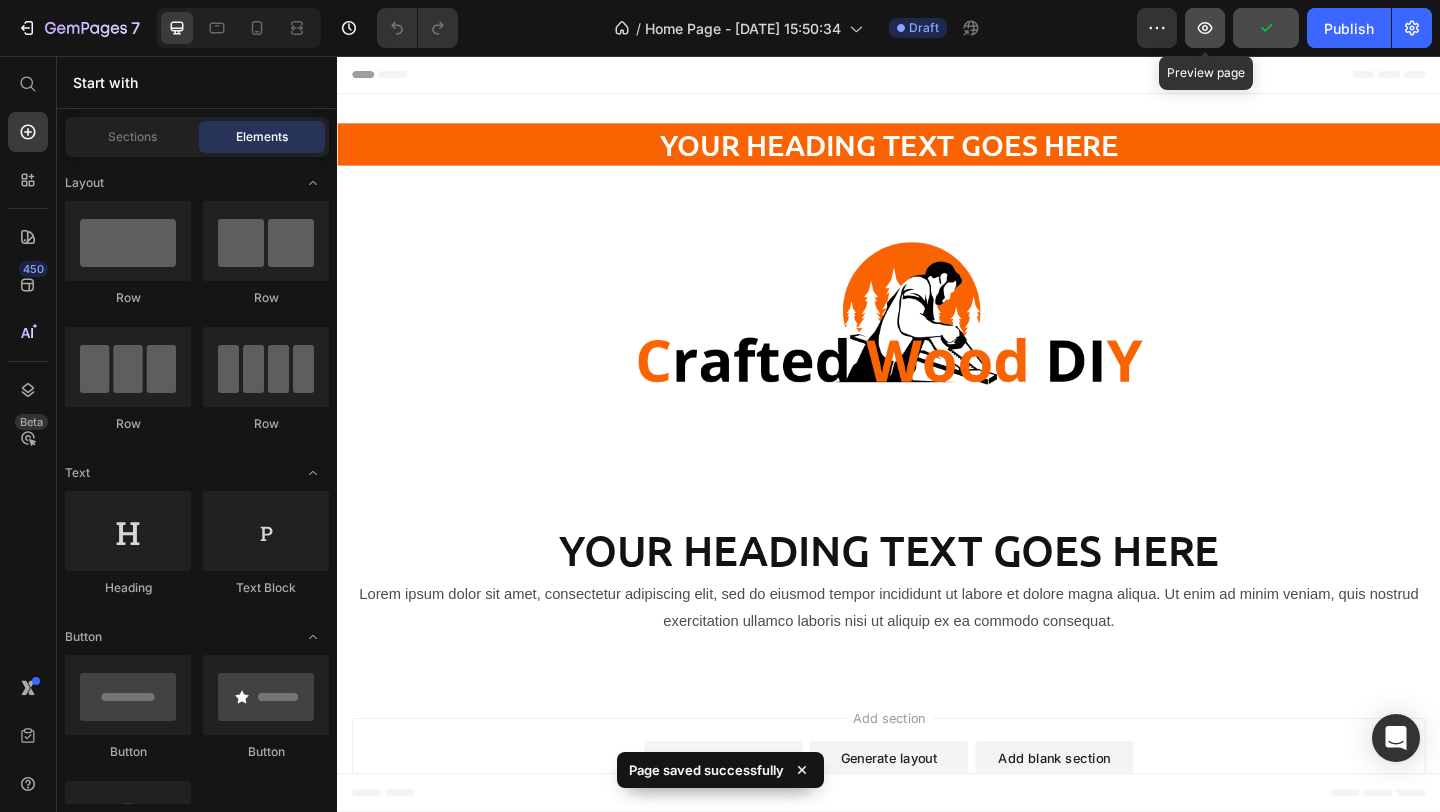 click 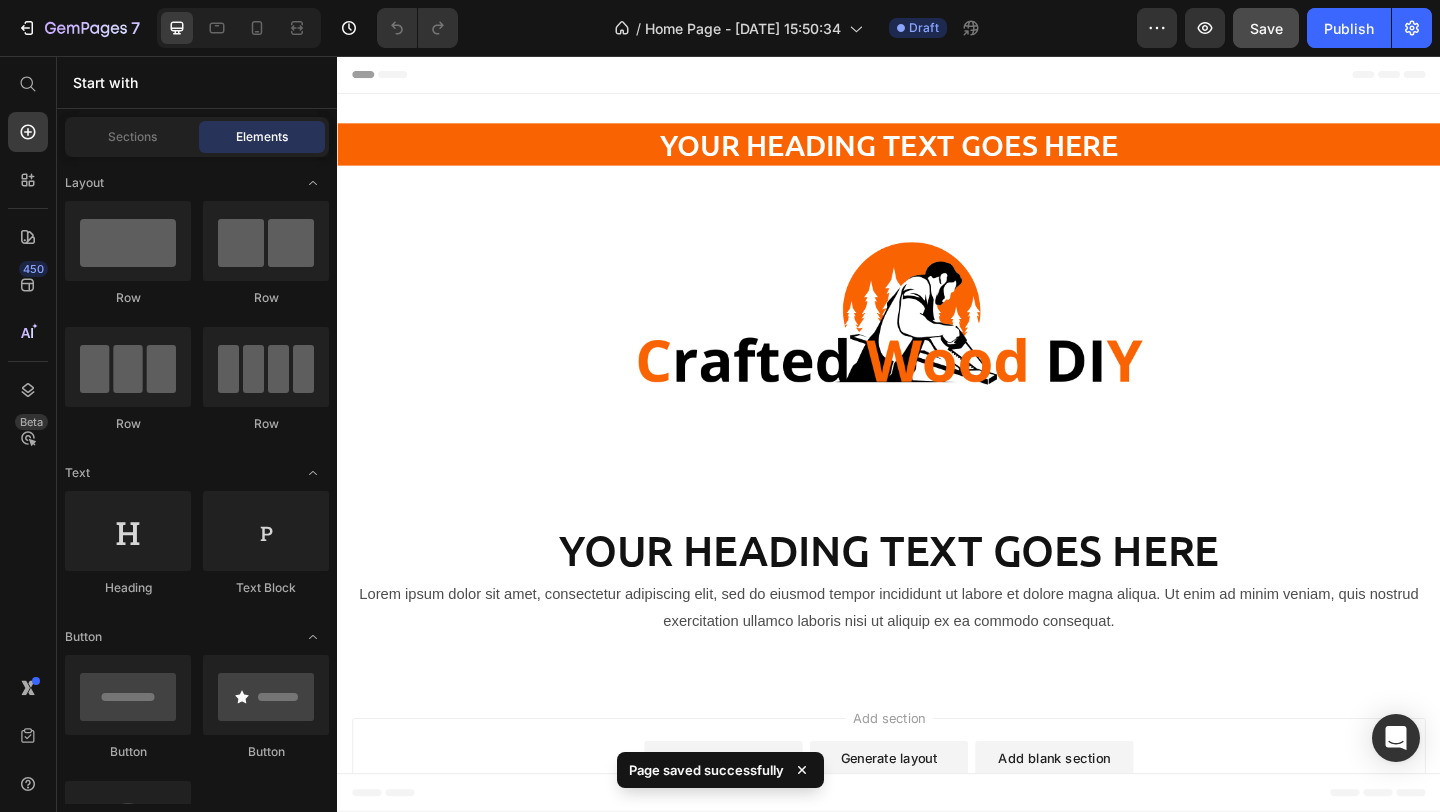 click on "Header" at bounding box center (394, 76) 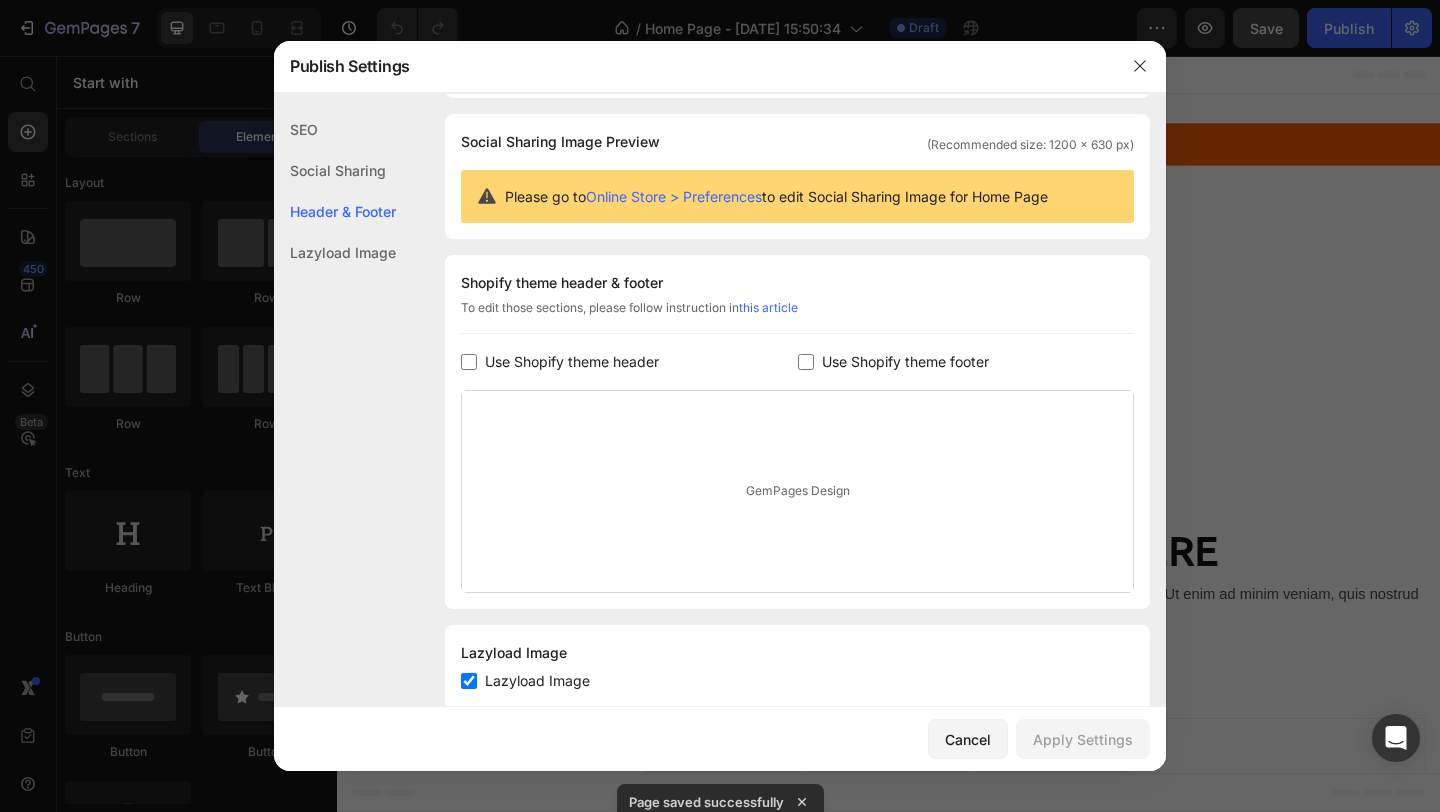 scroll, scrollTop: 177, scrollLeft: 0, axis: vertical 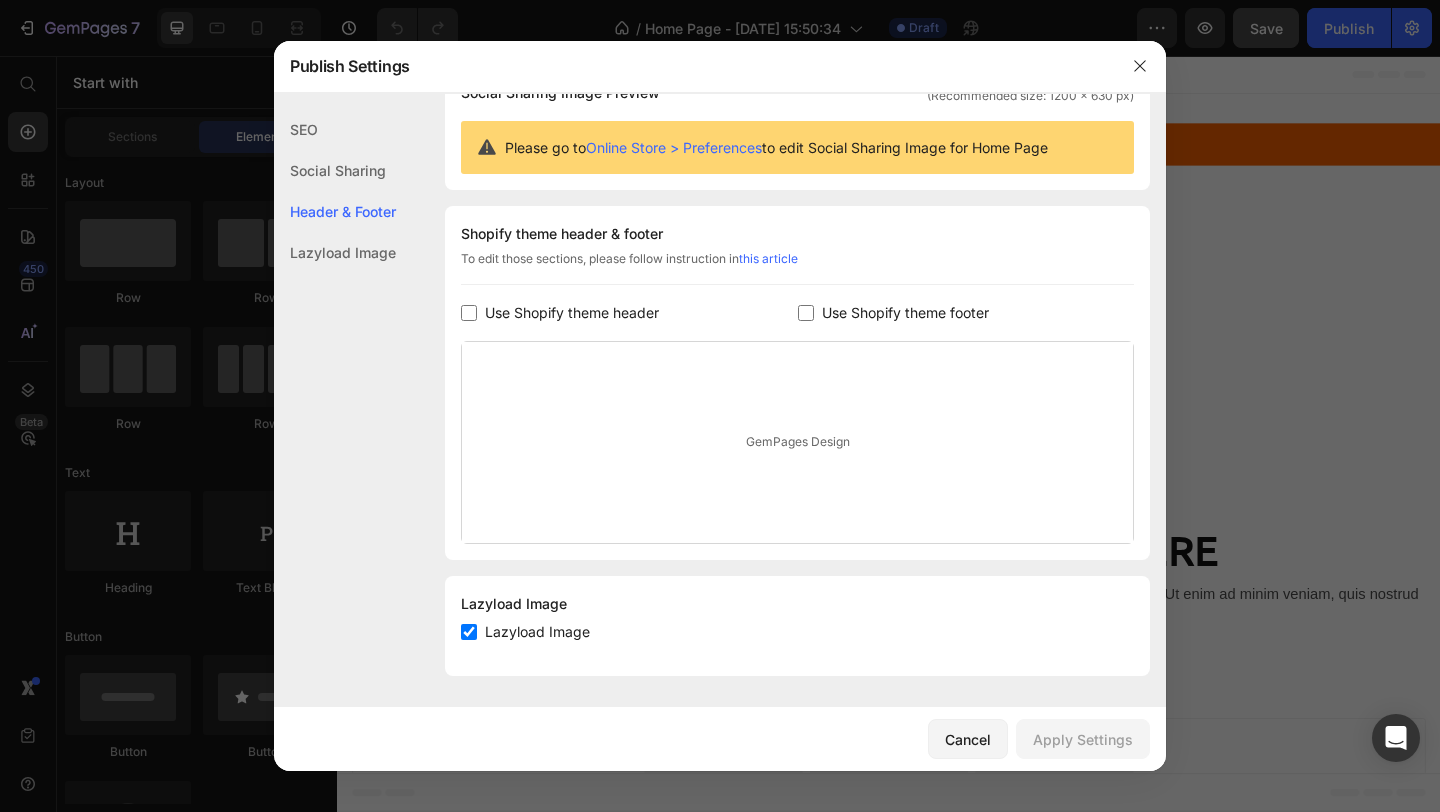 click on "Shopify theme header & footer  To edit those sections, please follow instruction in  this article Use Shopify theme header Use Shopify theme footer GemPages Design" 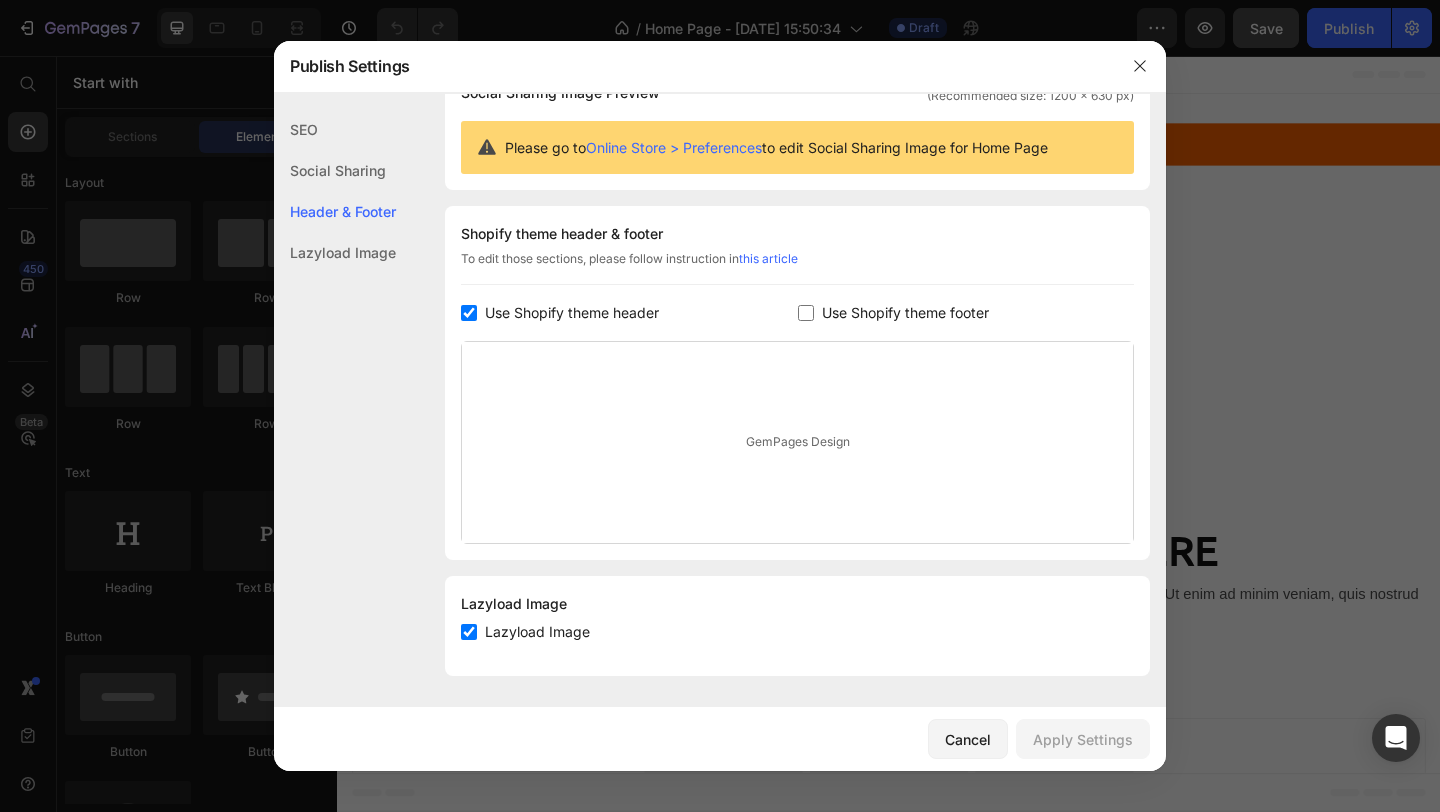 checkbox on "true" 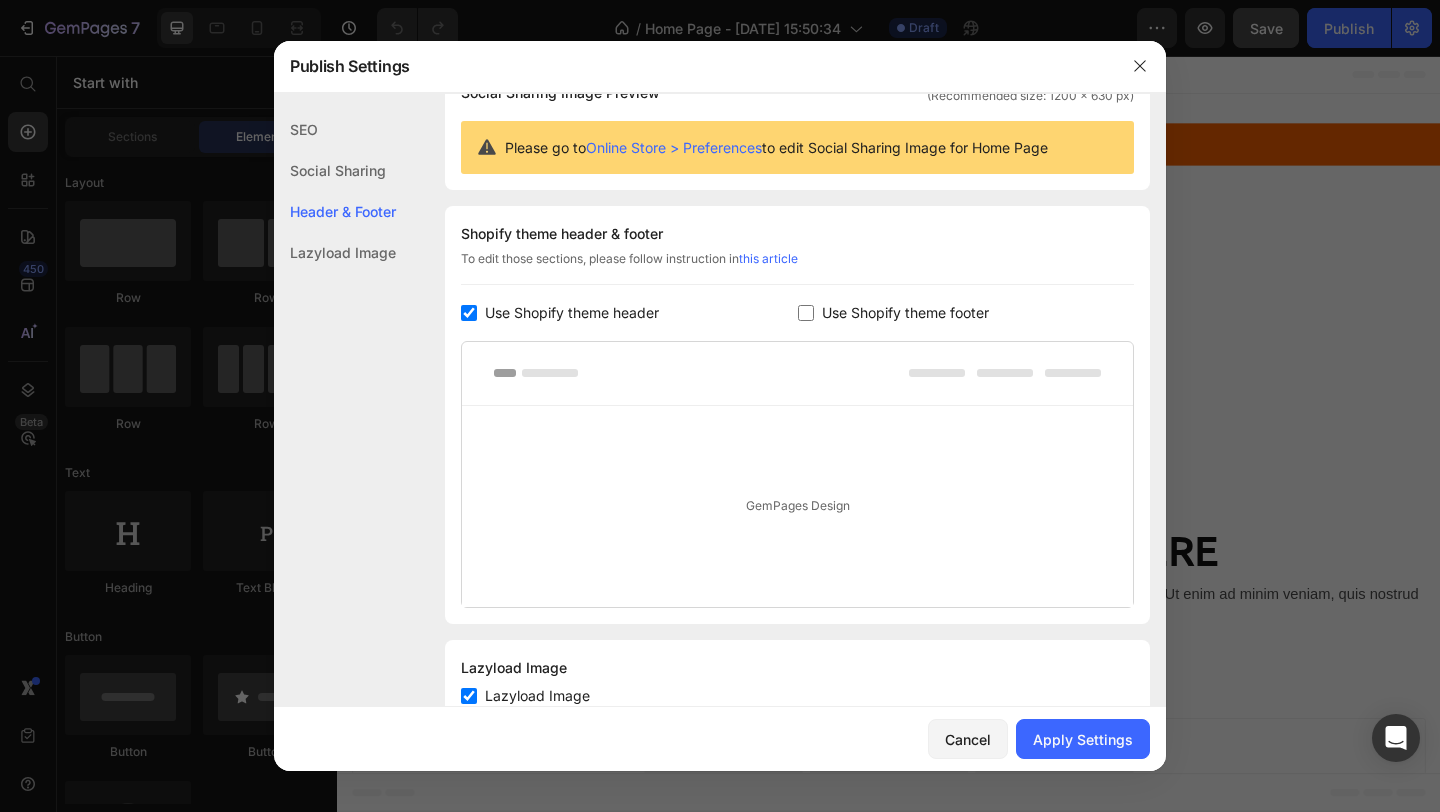click on "Use Shopify theme footer" at bounding box center (905, 313) 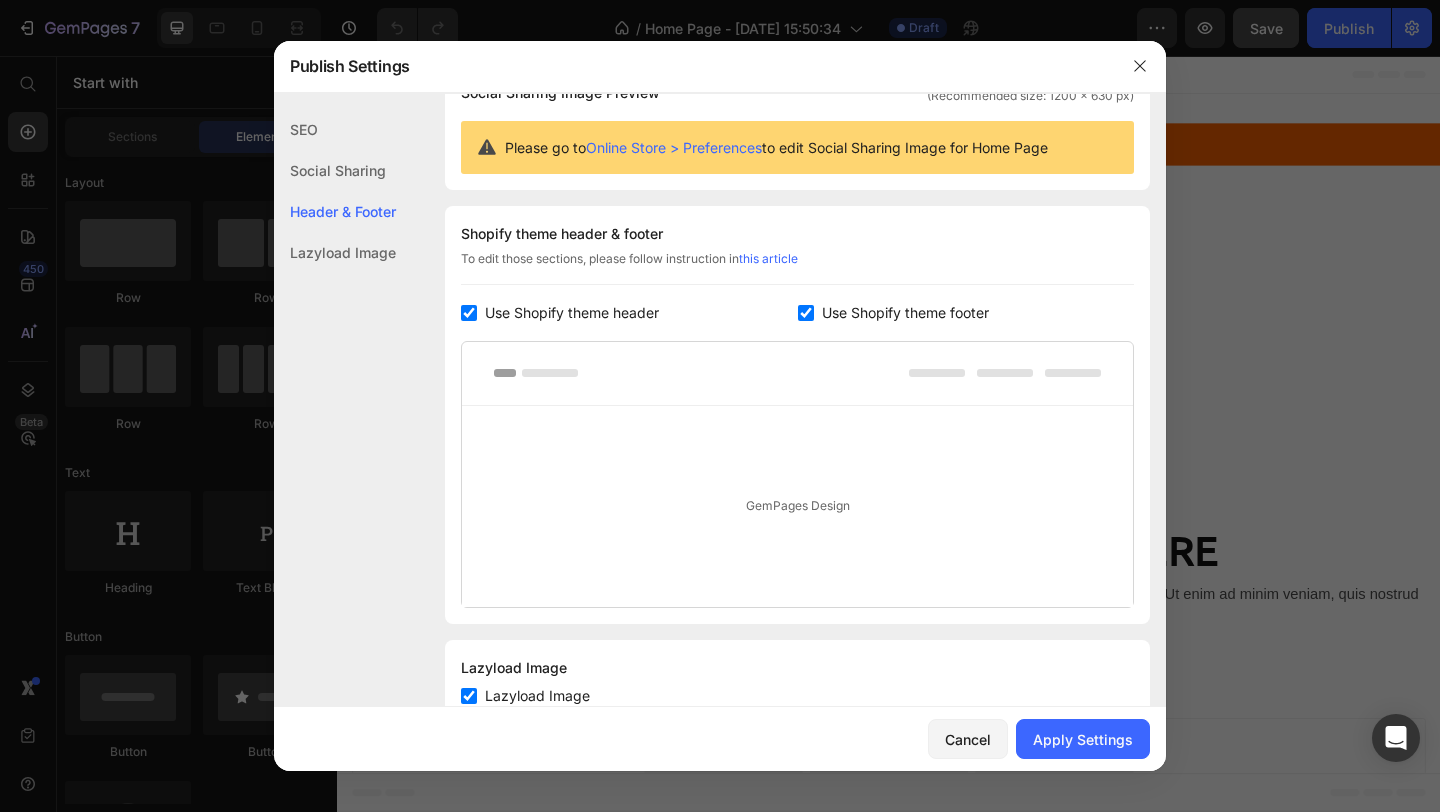 checkbox on "true" 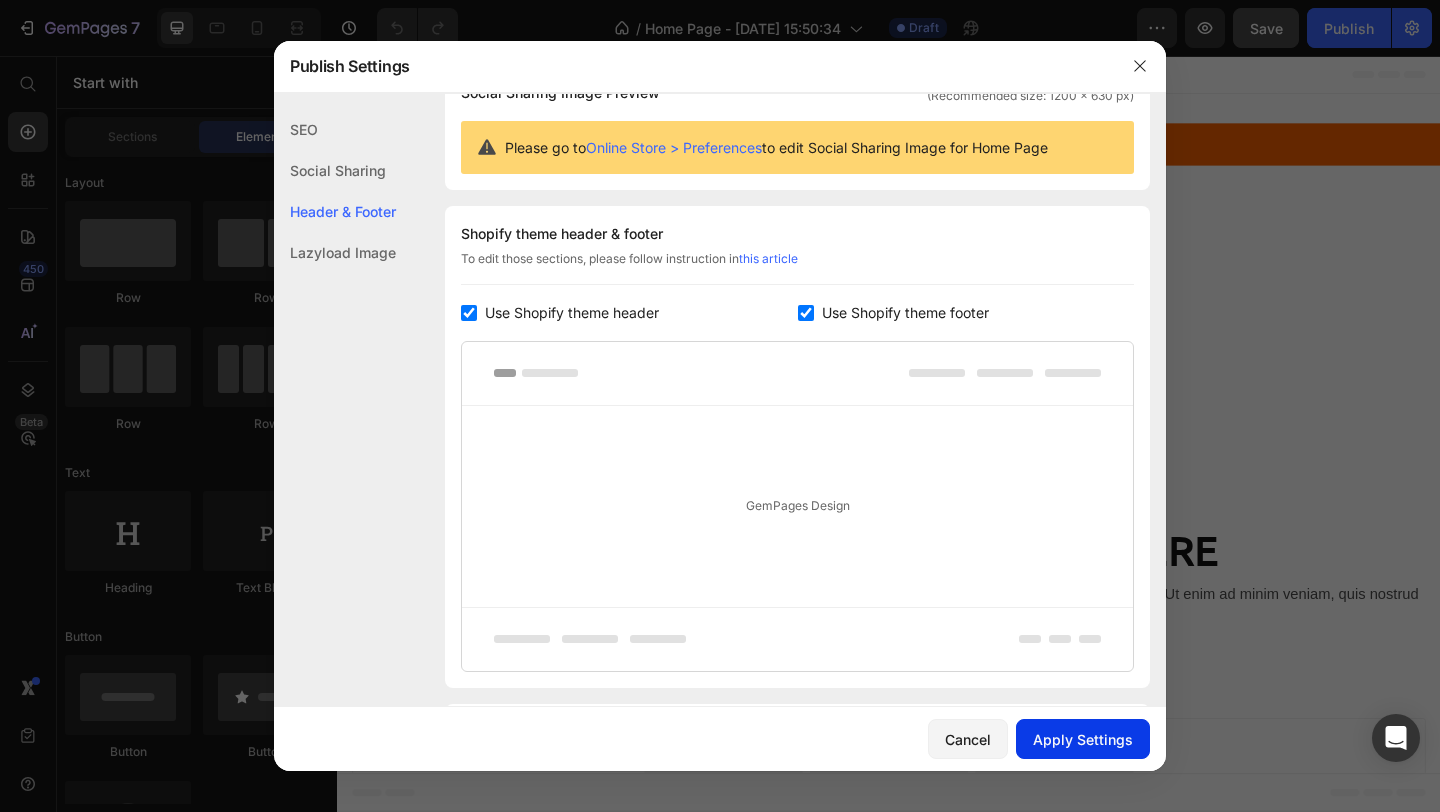 click on "Apply Settings" at bounding box center [1083, 739] 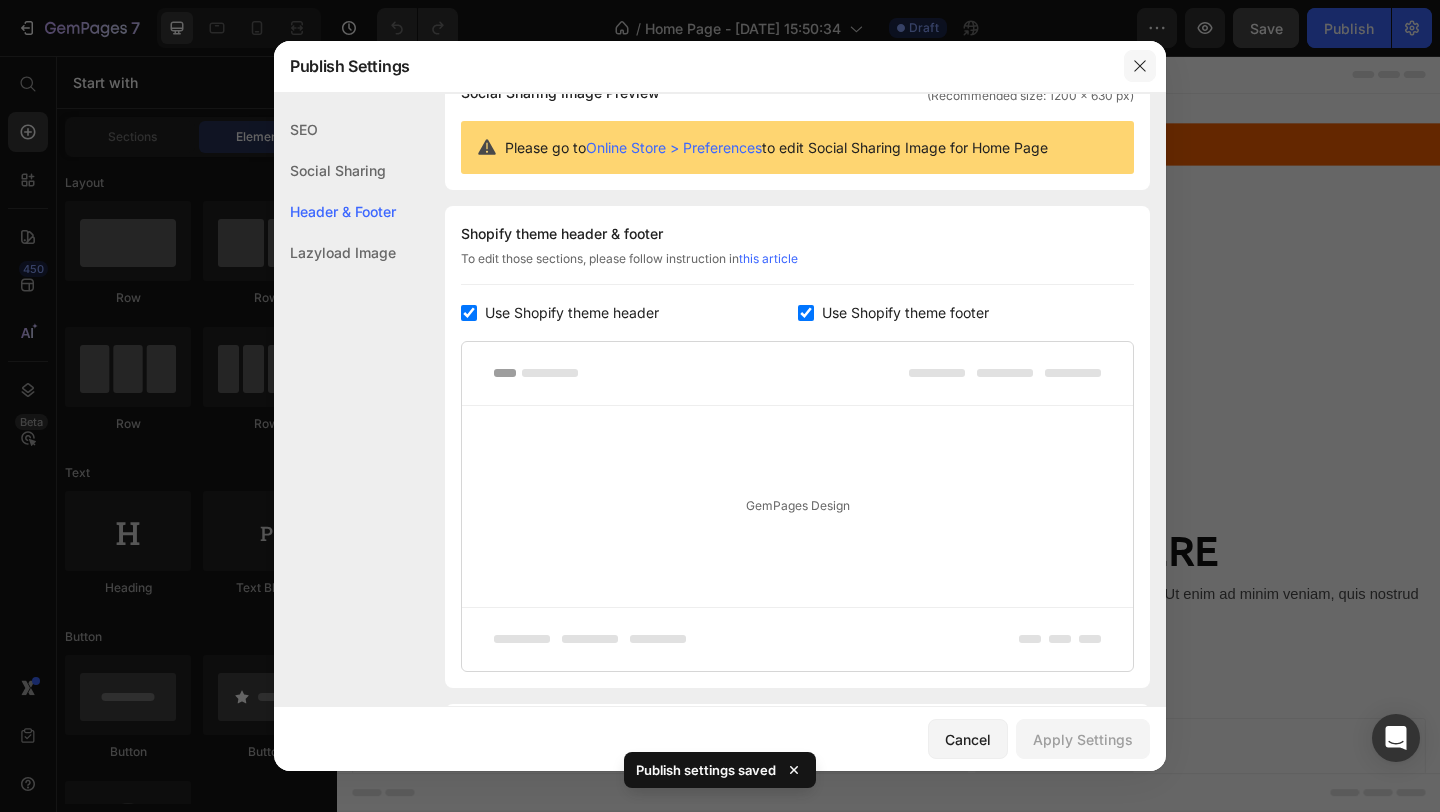 click 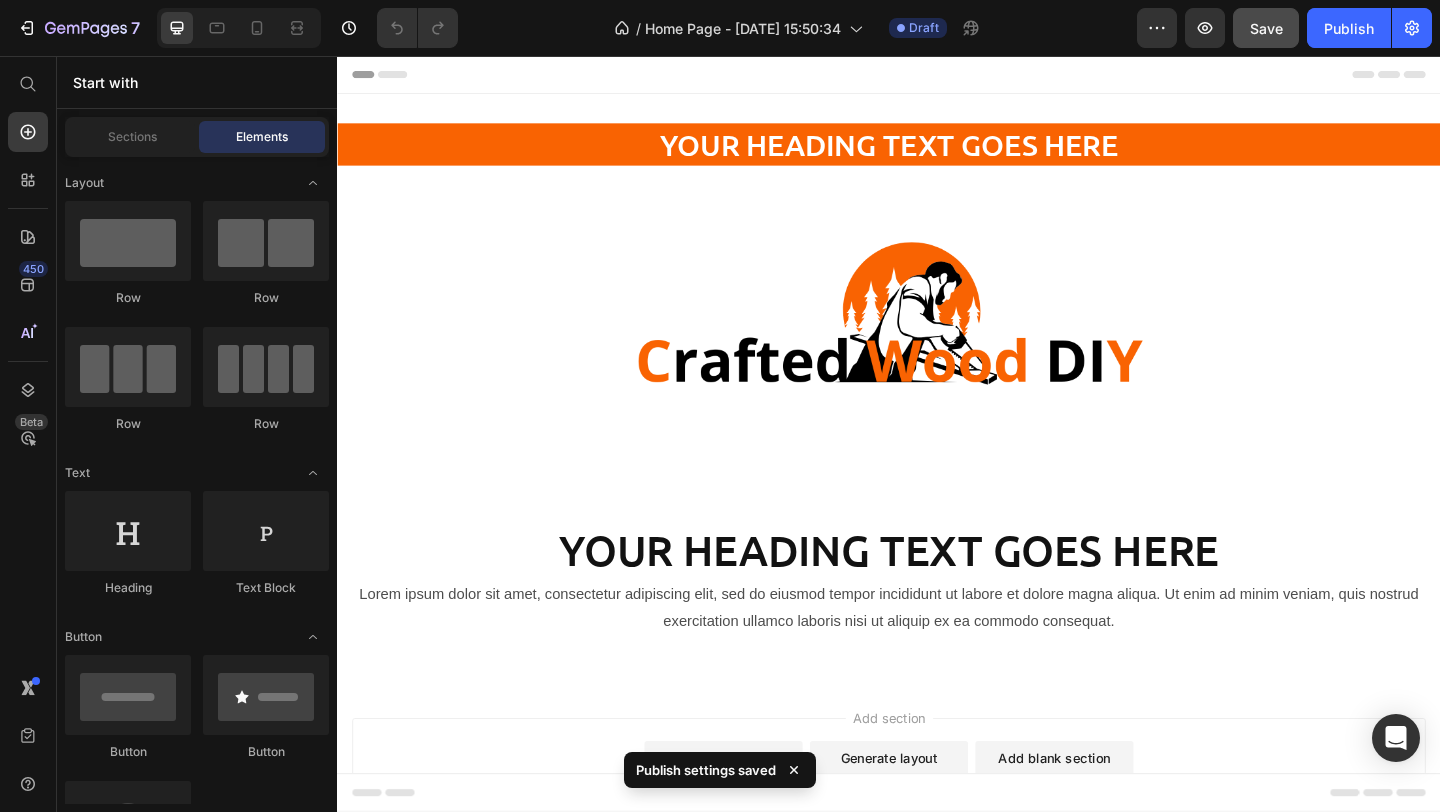 click on "7   /  Home Page - [DATE] 15:50:34 Draft Preview  Save   Publish" 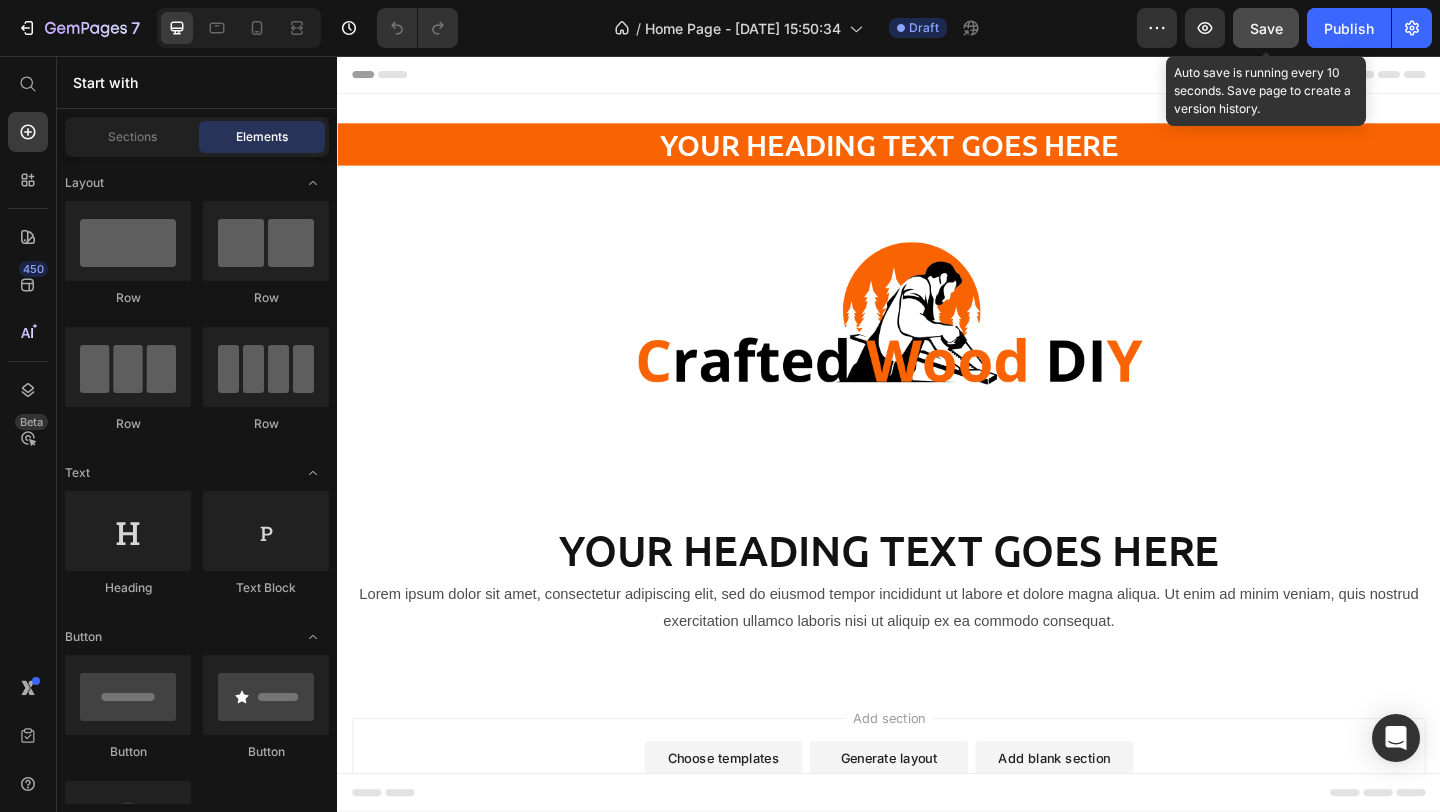 click on "Save" at bounding box center [1266, 28] 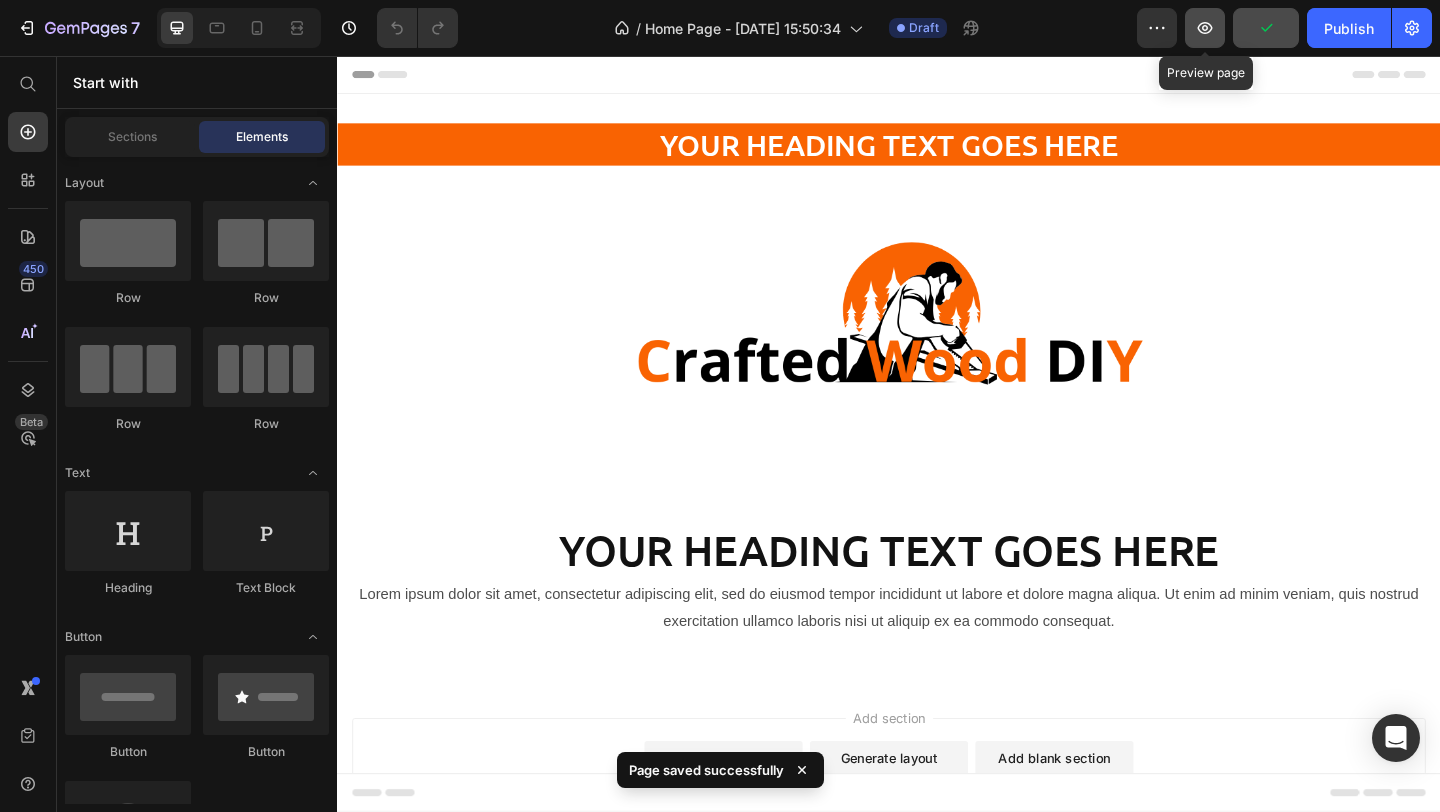 click 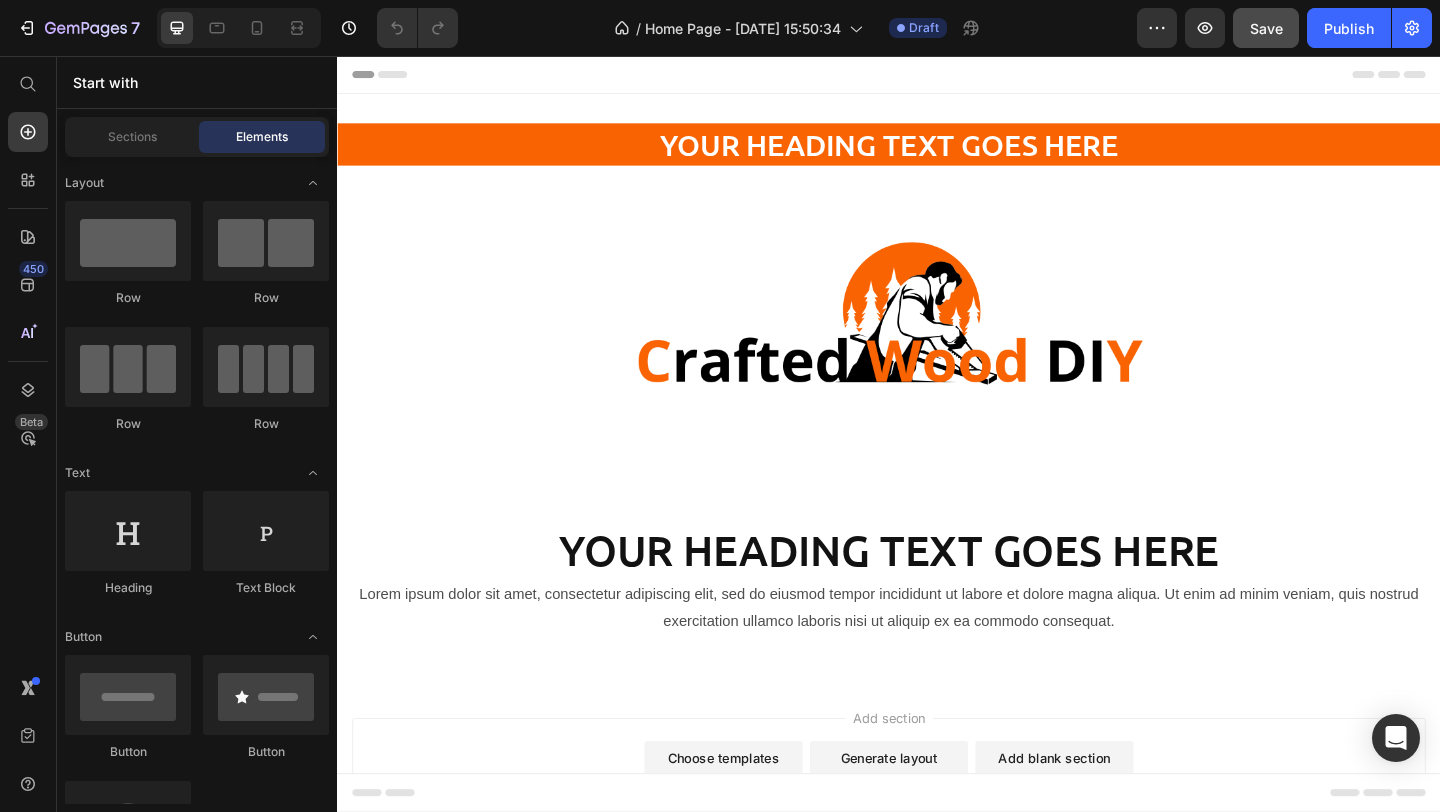 click on "Header" at bounding box center (383, 76) 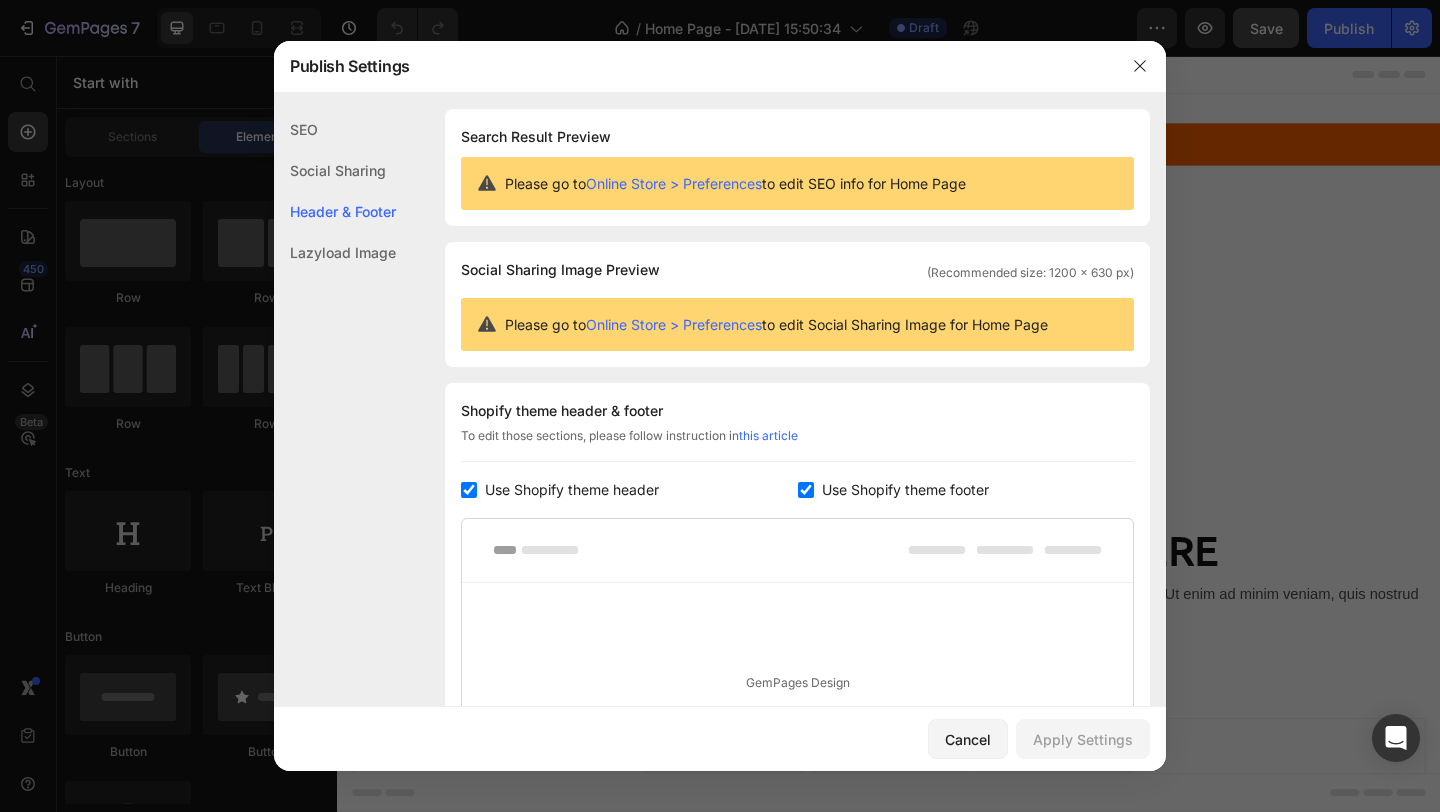 scroll, scrollTop: 270, scrollLeft: 0, axis: vertical 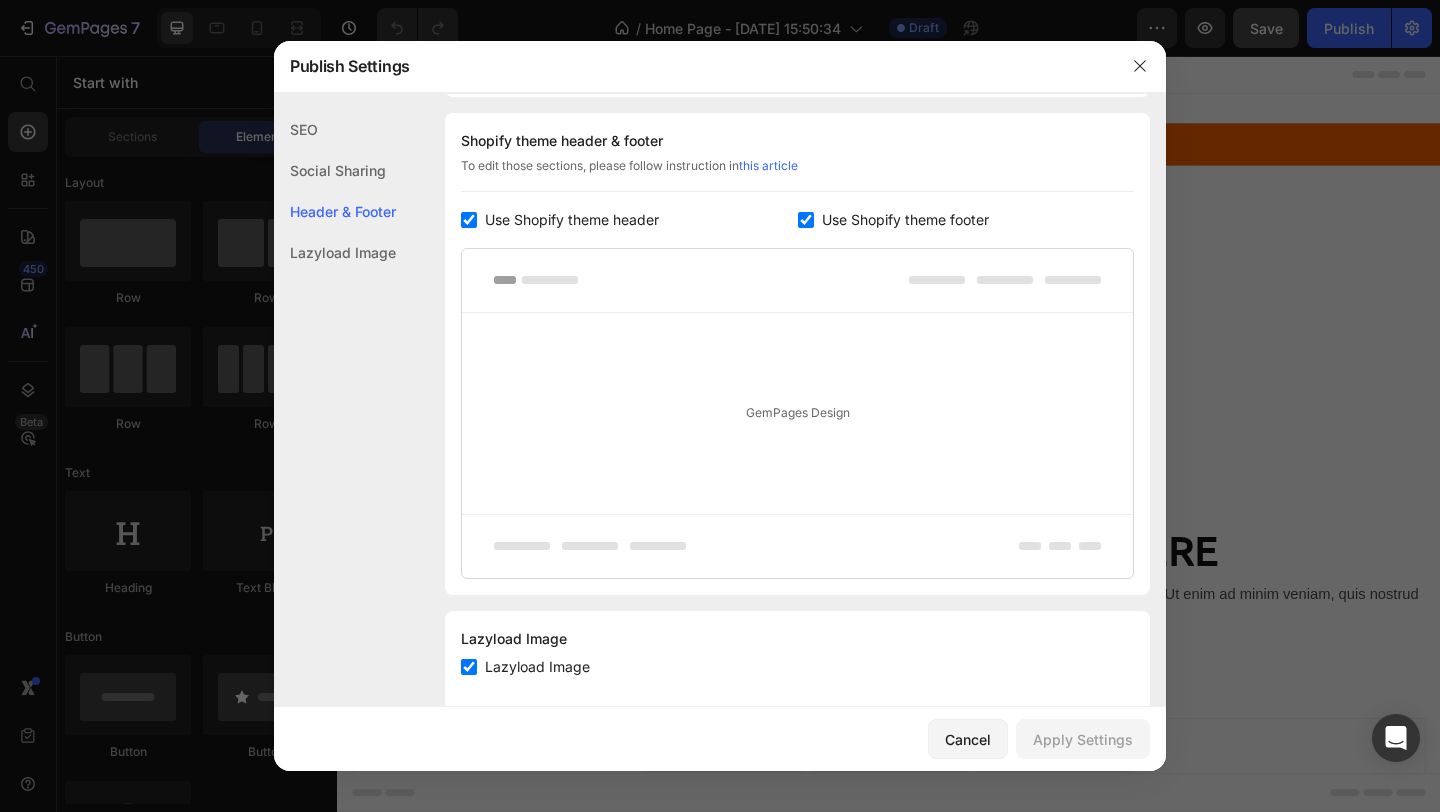 click on "Use Shopify theme header" at bounding box center [572, 220] 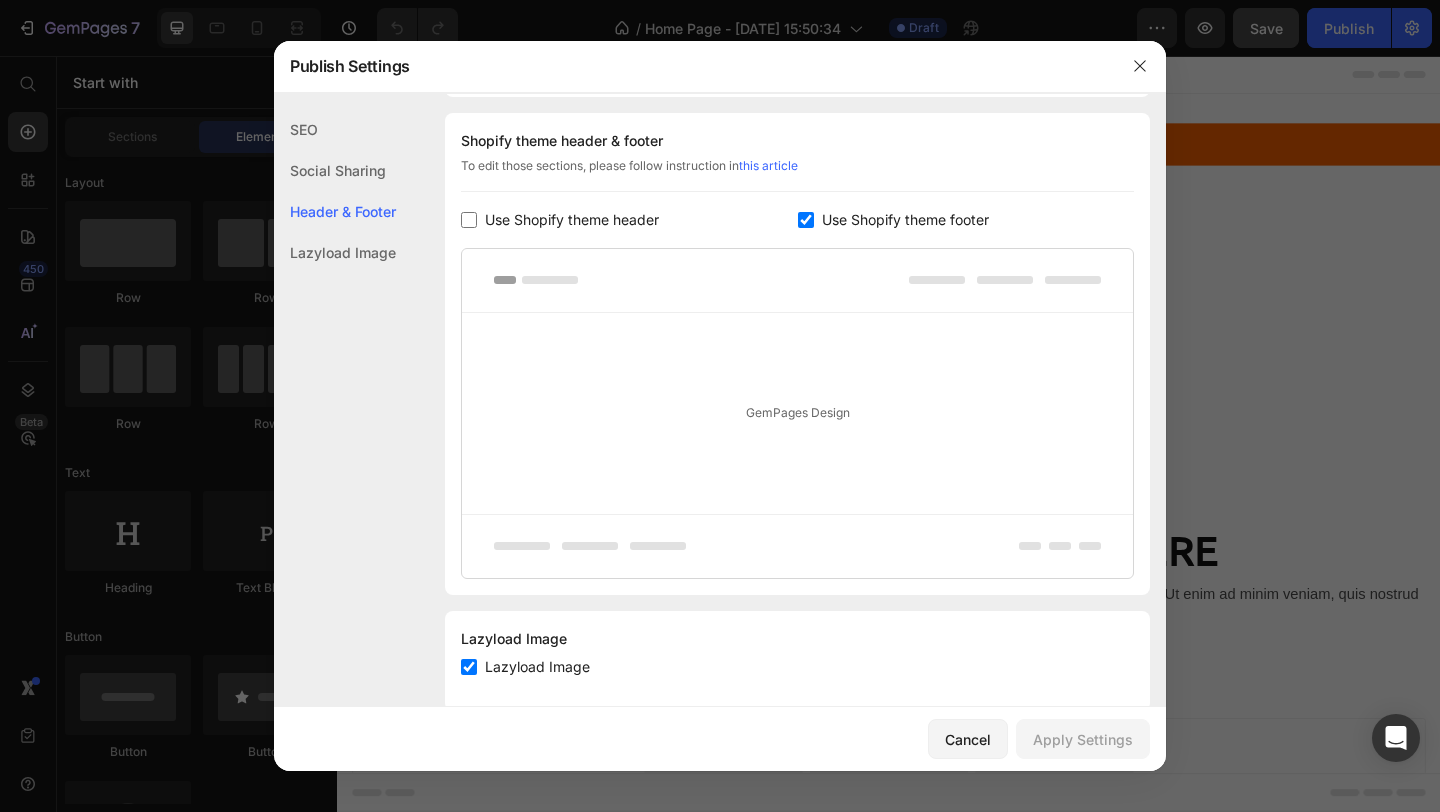 checkbox on "false" 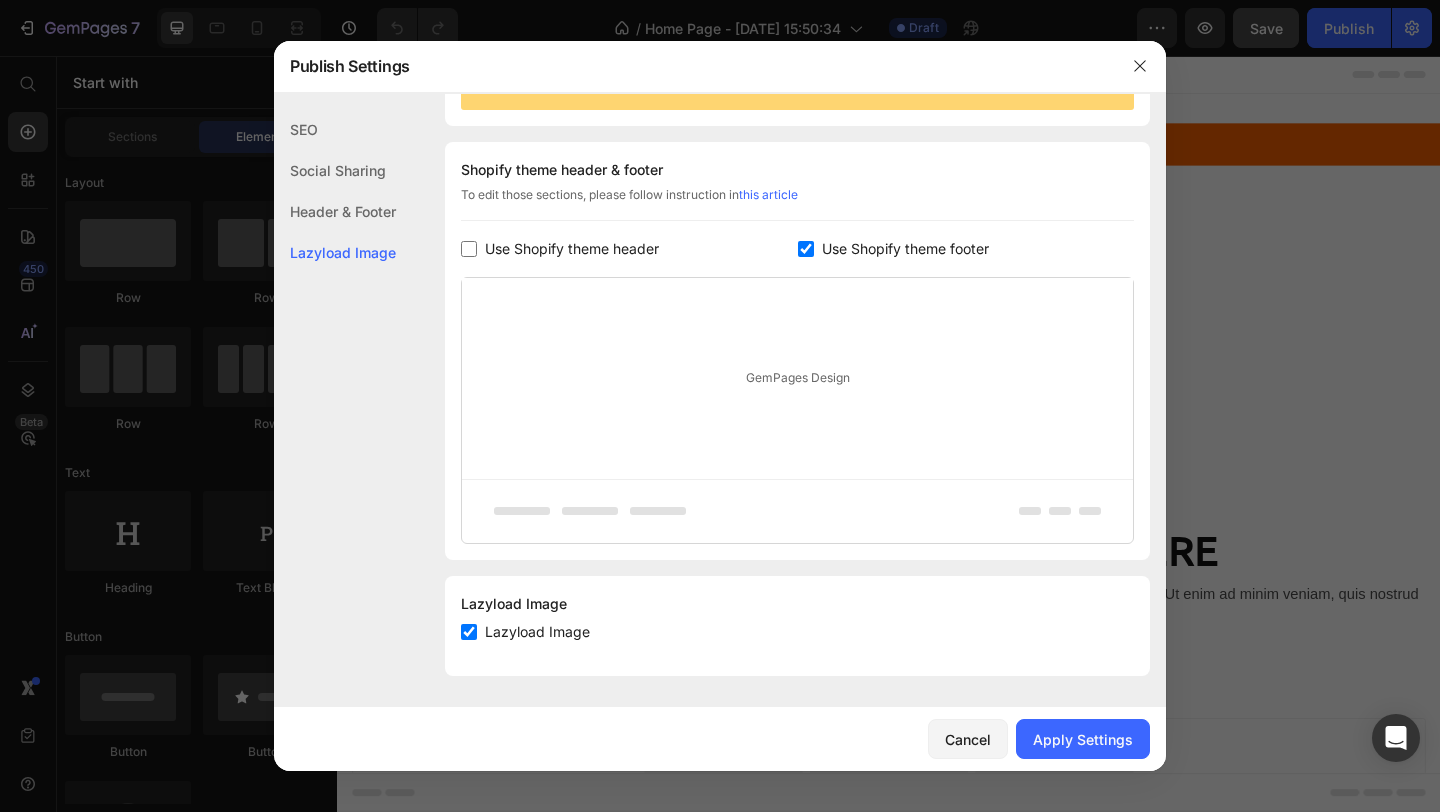 scroll, scrollTop: 241, scrollLeft: 0, axis: vertical 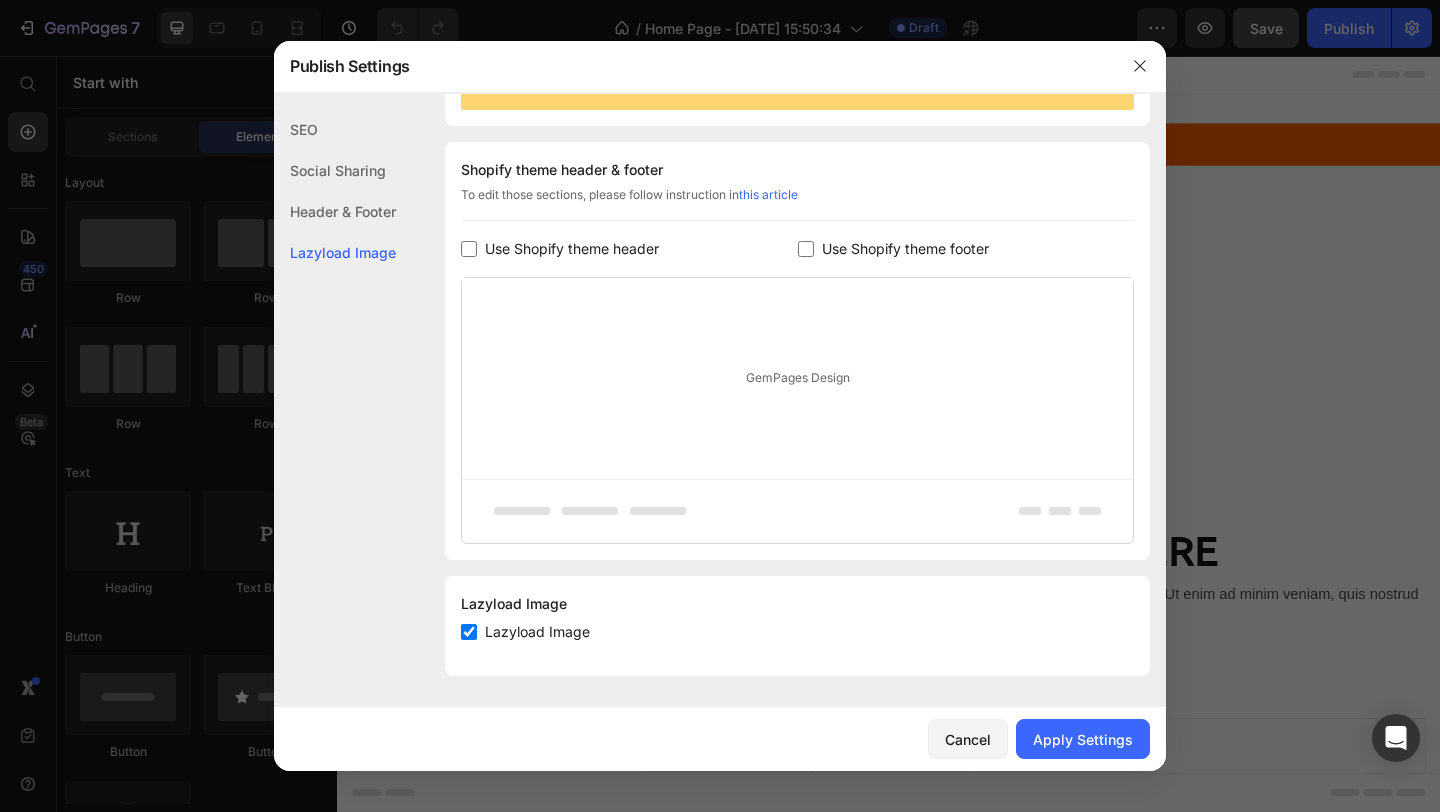 checkbox on "false" 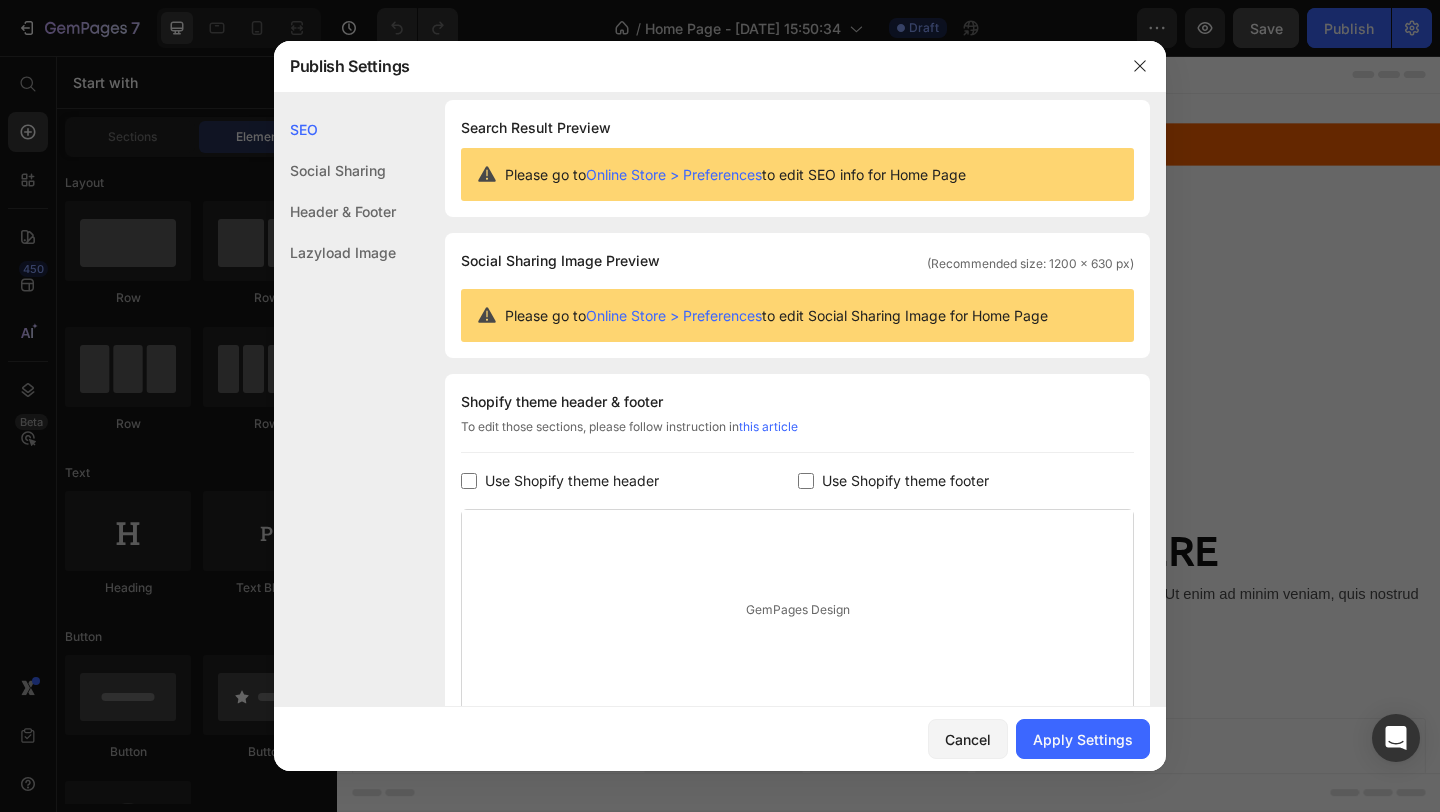 scroll, scrollTop: 0, scrollLeft: 0, axis: both 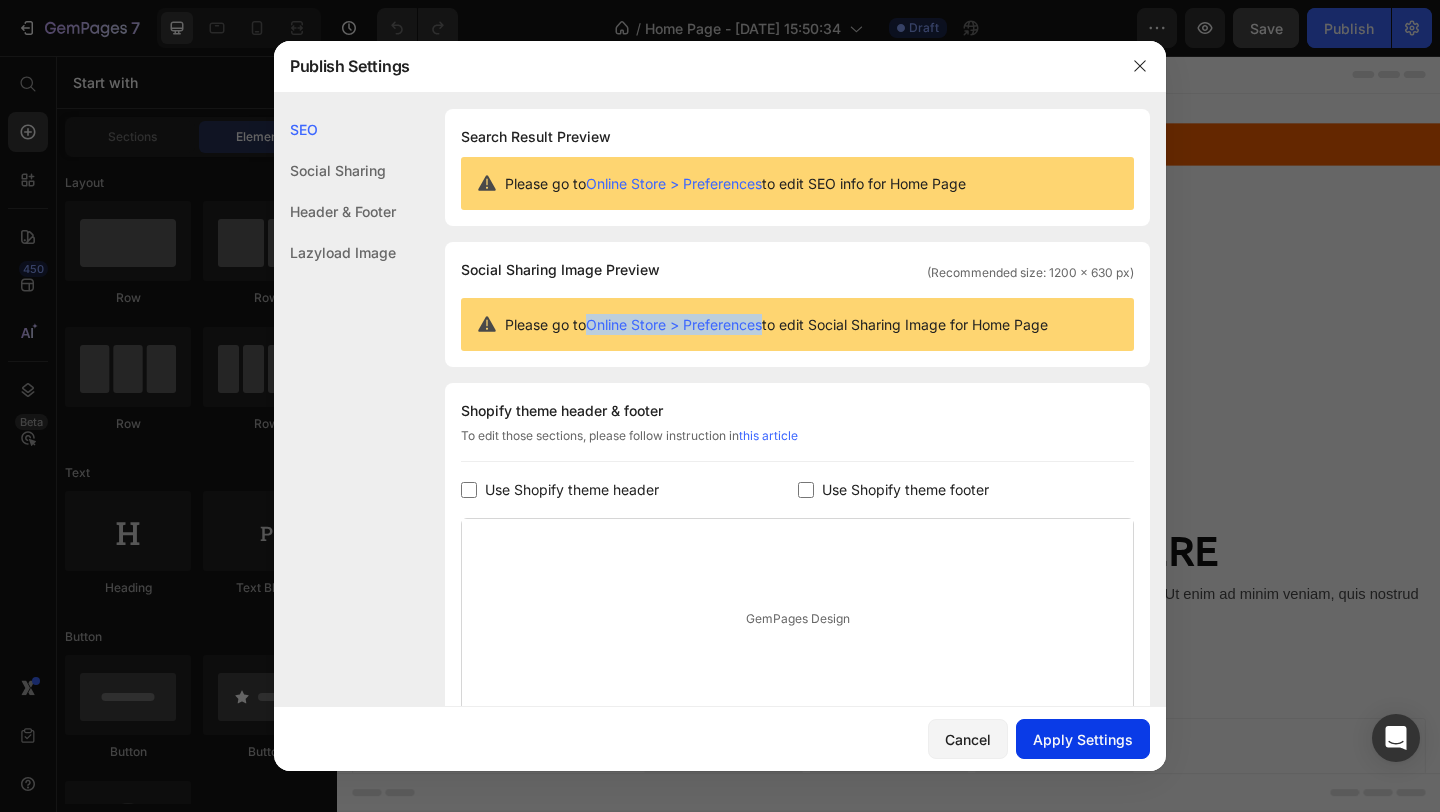 click on "Apply Settings" 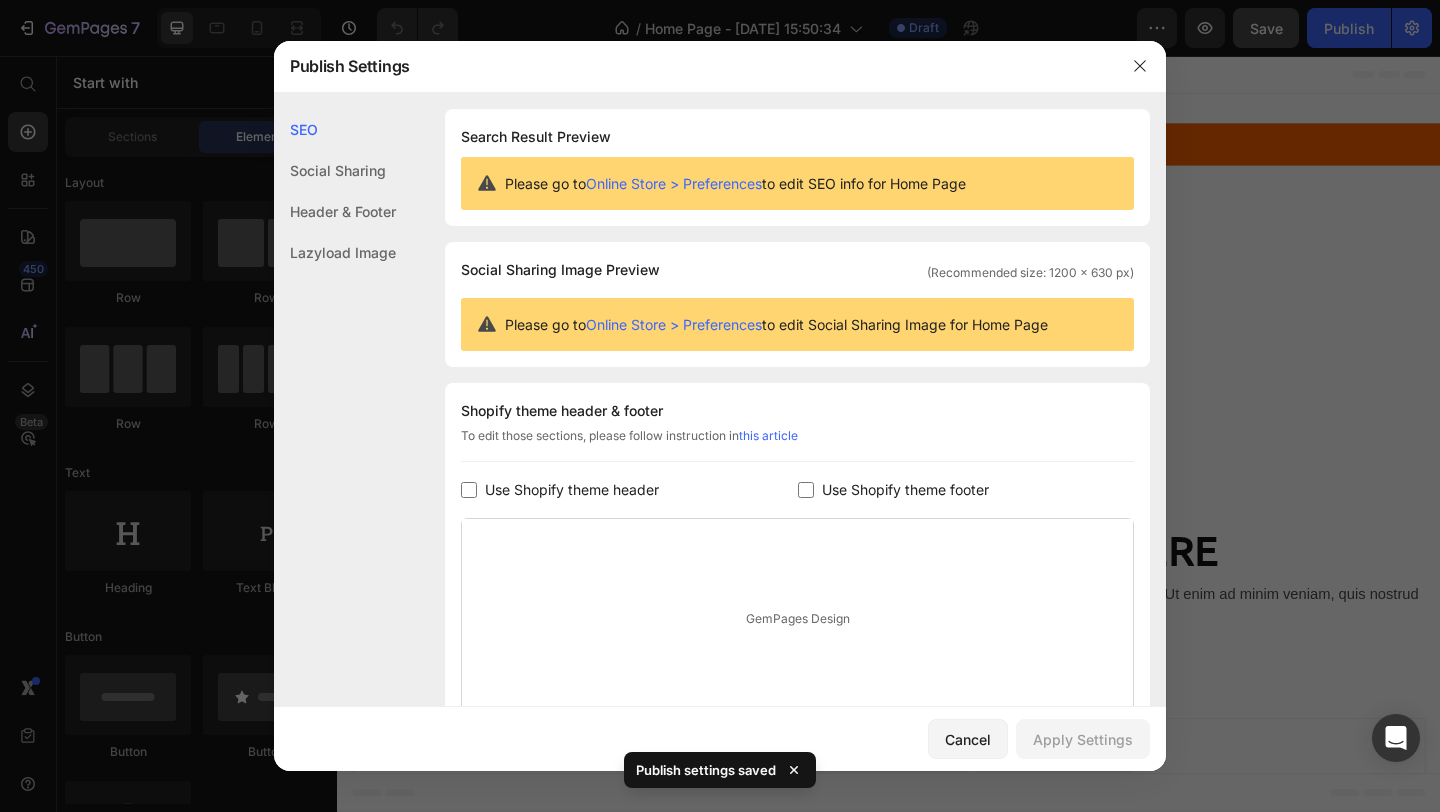 click at bounding box center [720, 406] 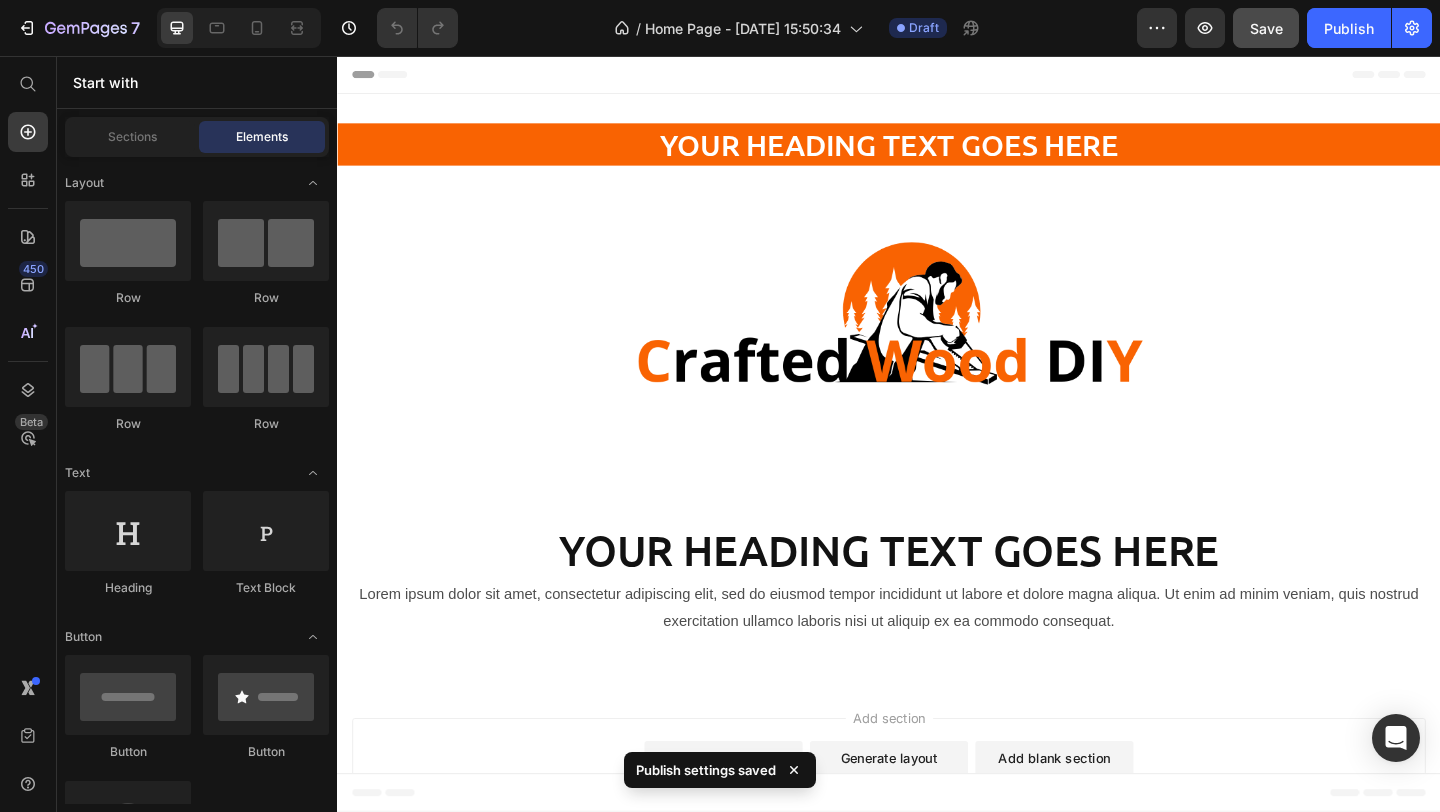 click on "Save" 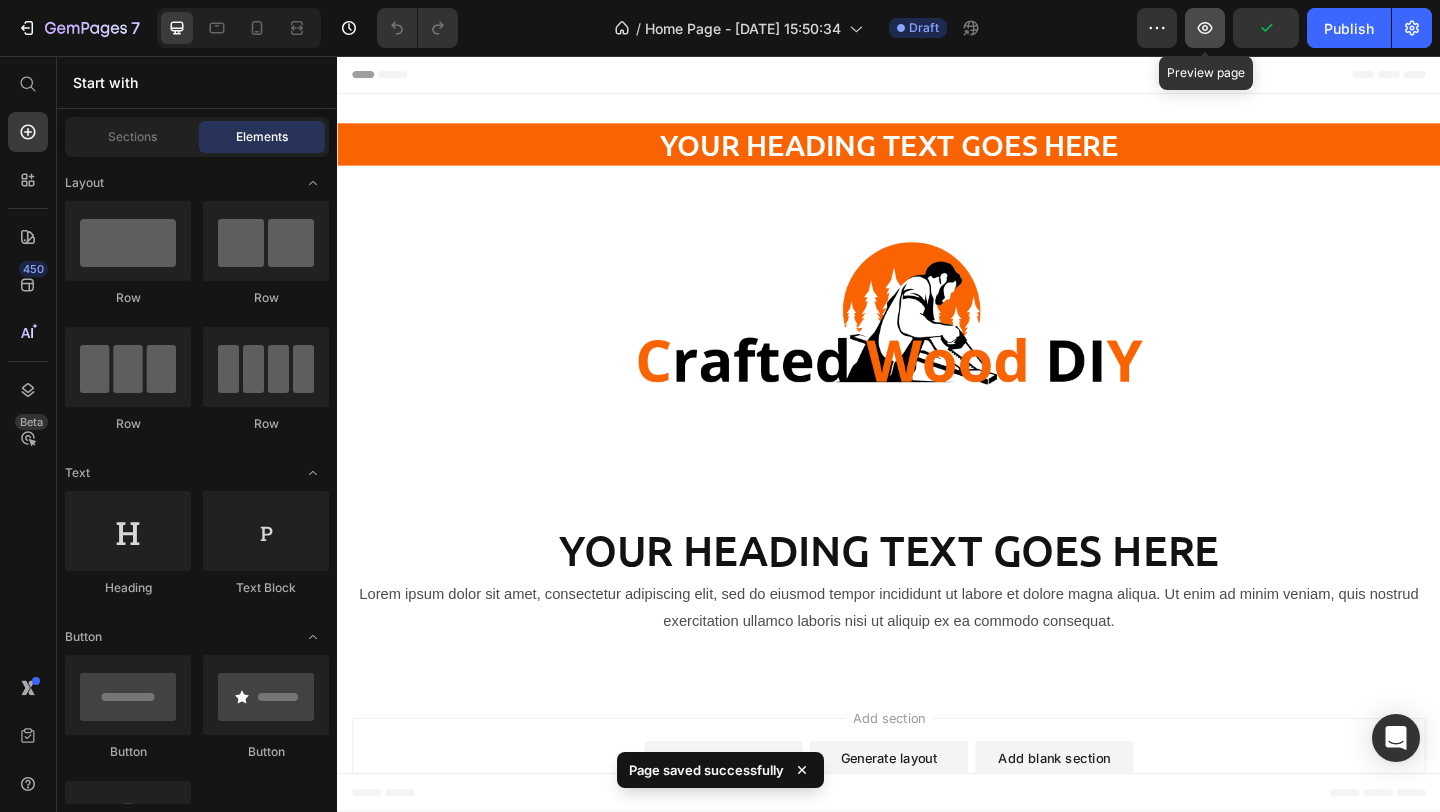 click 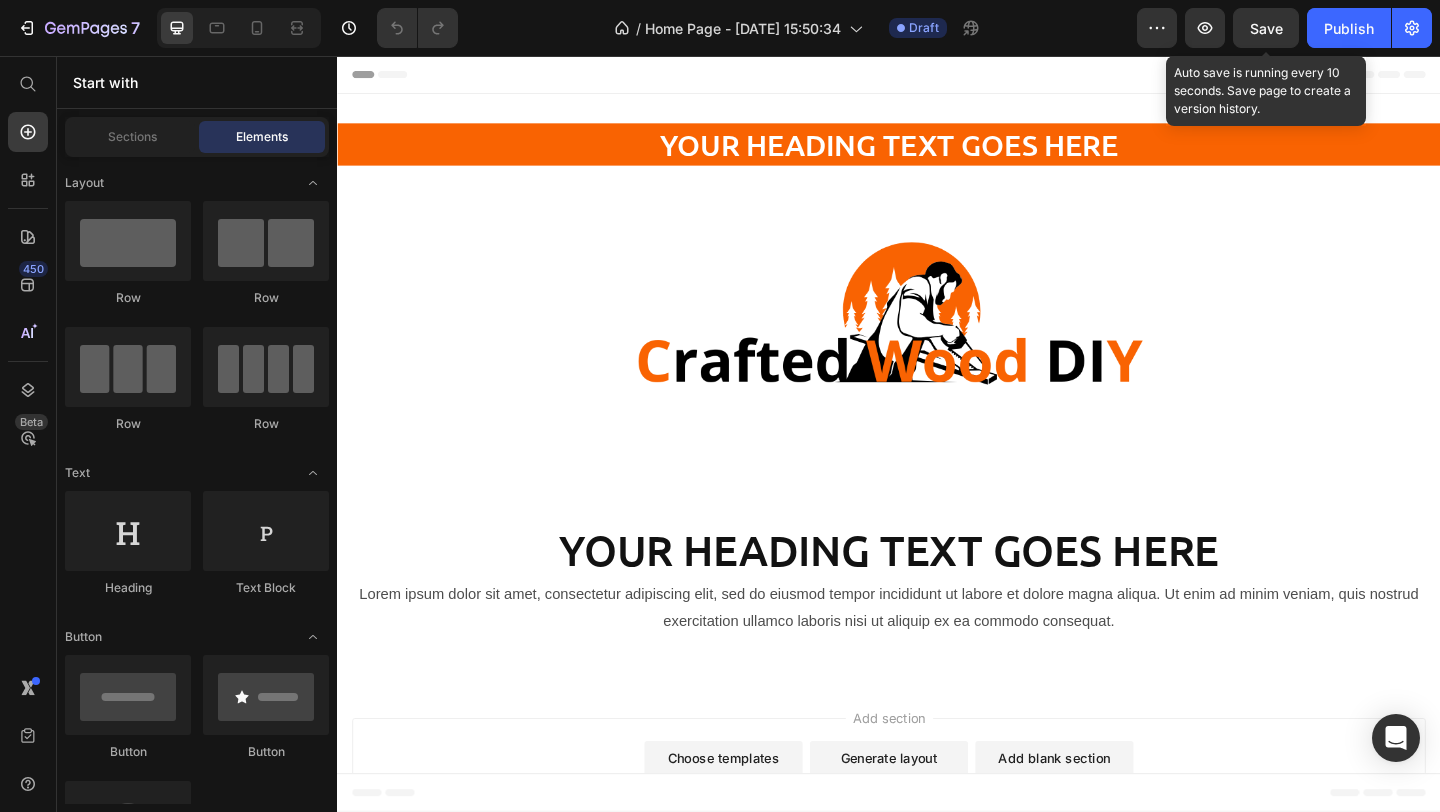 click on "Save" at bounding box center (1266, 28) 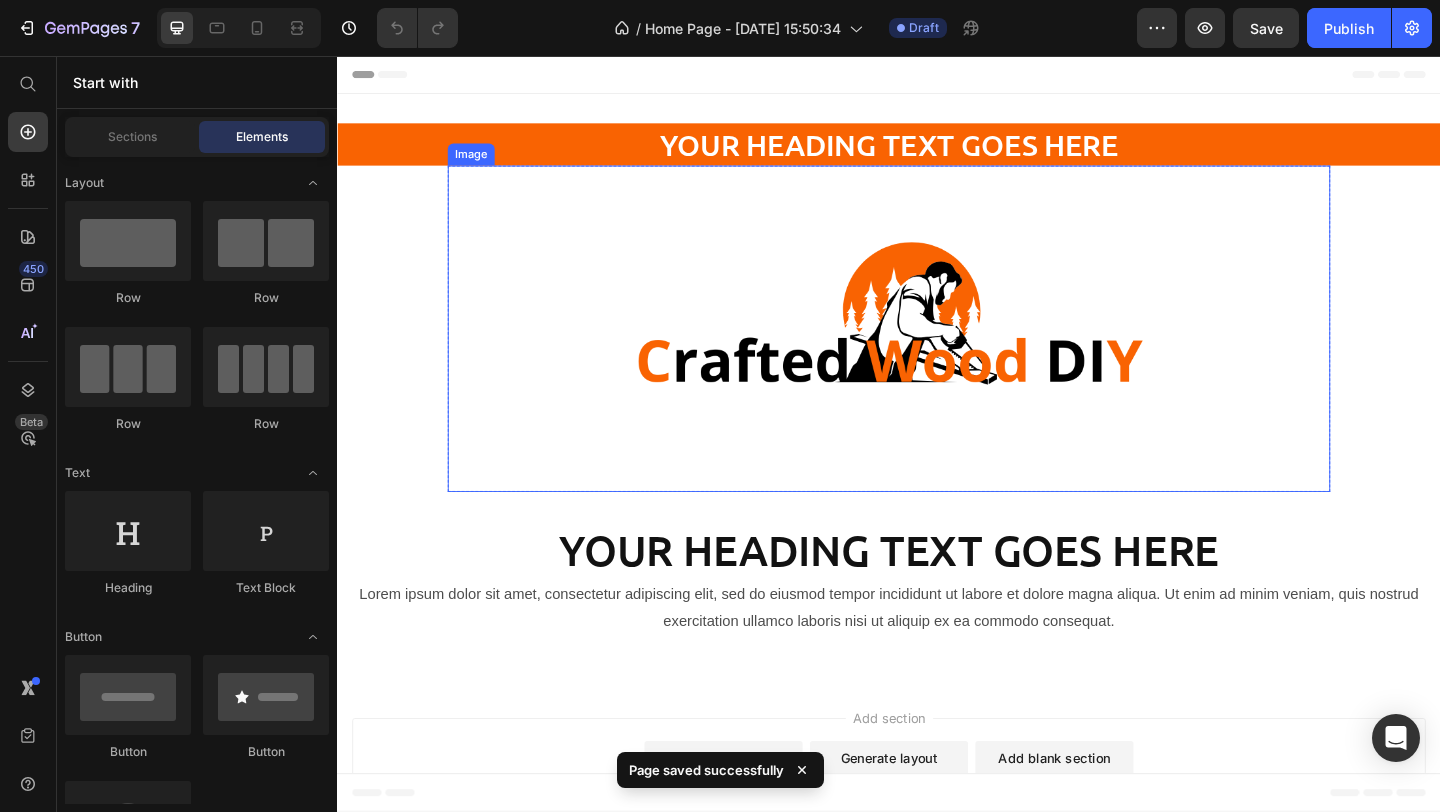scroll, scrollTop: 55, scrollLeft: 0, axis: vertical 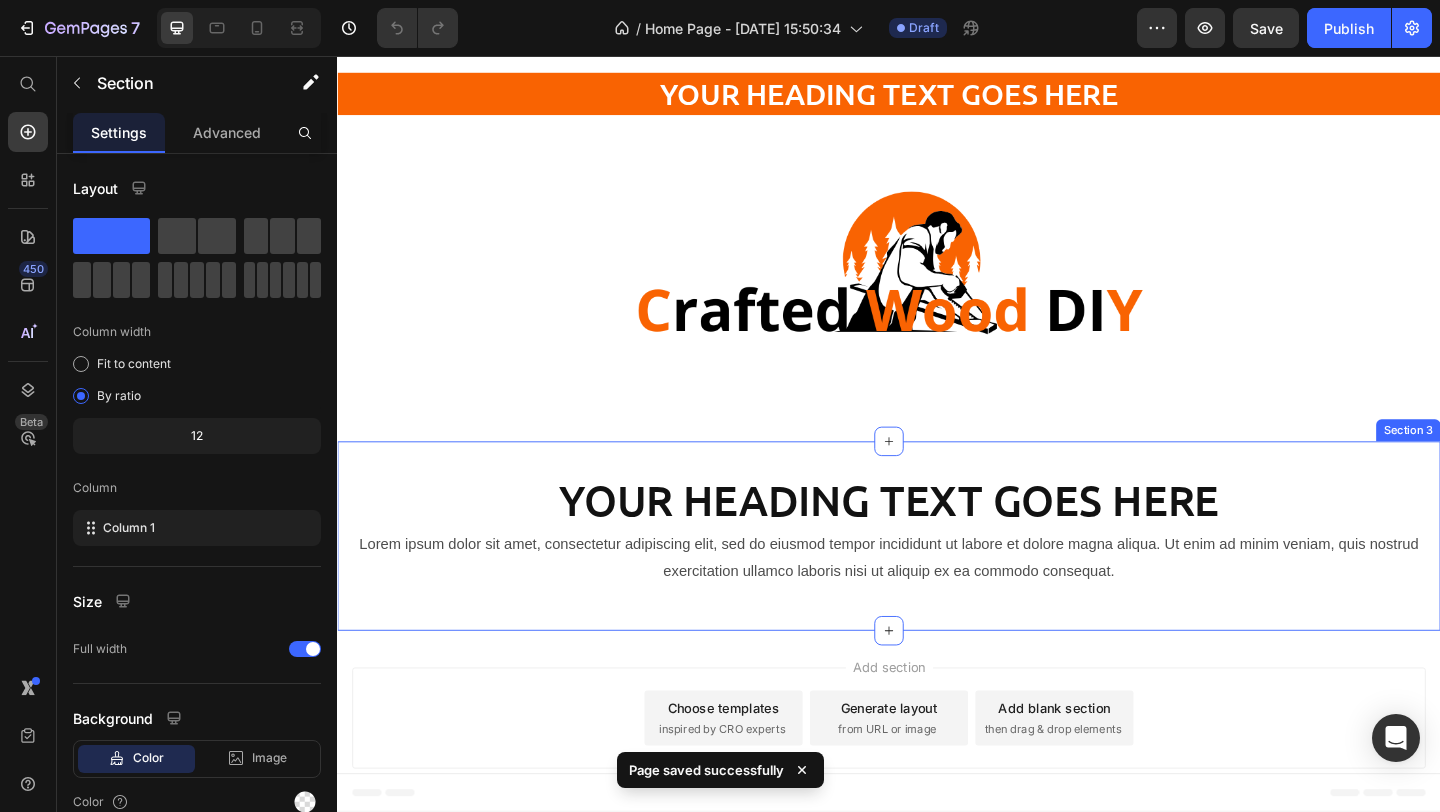 click on "Your heading text goes here Heading Lorem ipsum dolor sit amet, consectetur adipiscing elit, sed do eiusmod tempor incididunt ut labore et dolore magna aliqua. Ut enim ad minim veniam, quis nostrud exercitation ullamco laboris nisi ut aliquip ex ea commodo consequat. Text Block Row" at bounding box center [937, 577] 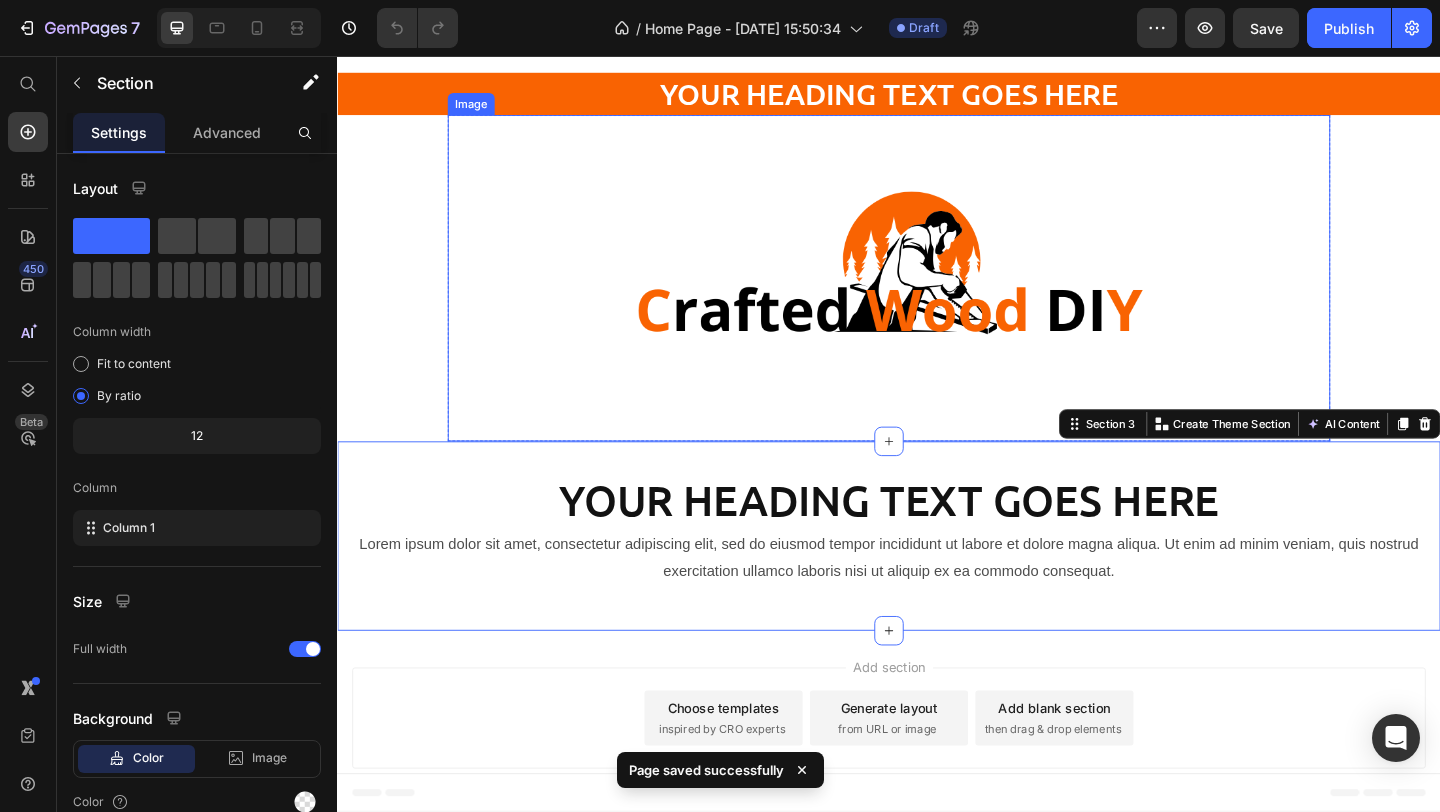 scroll, scrollTop: 0, scrollLeft: 0, axis: both 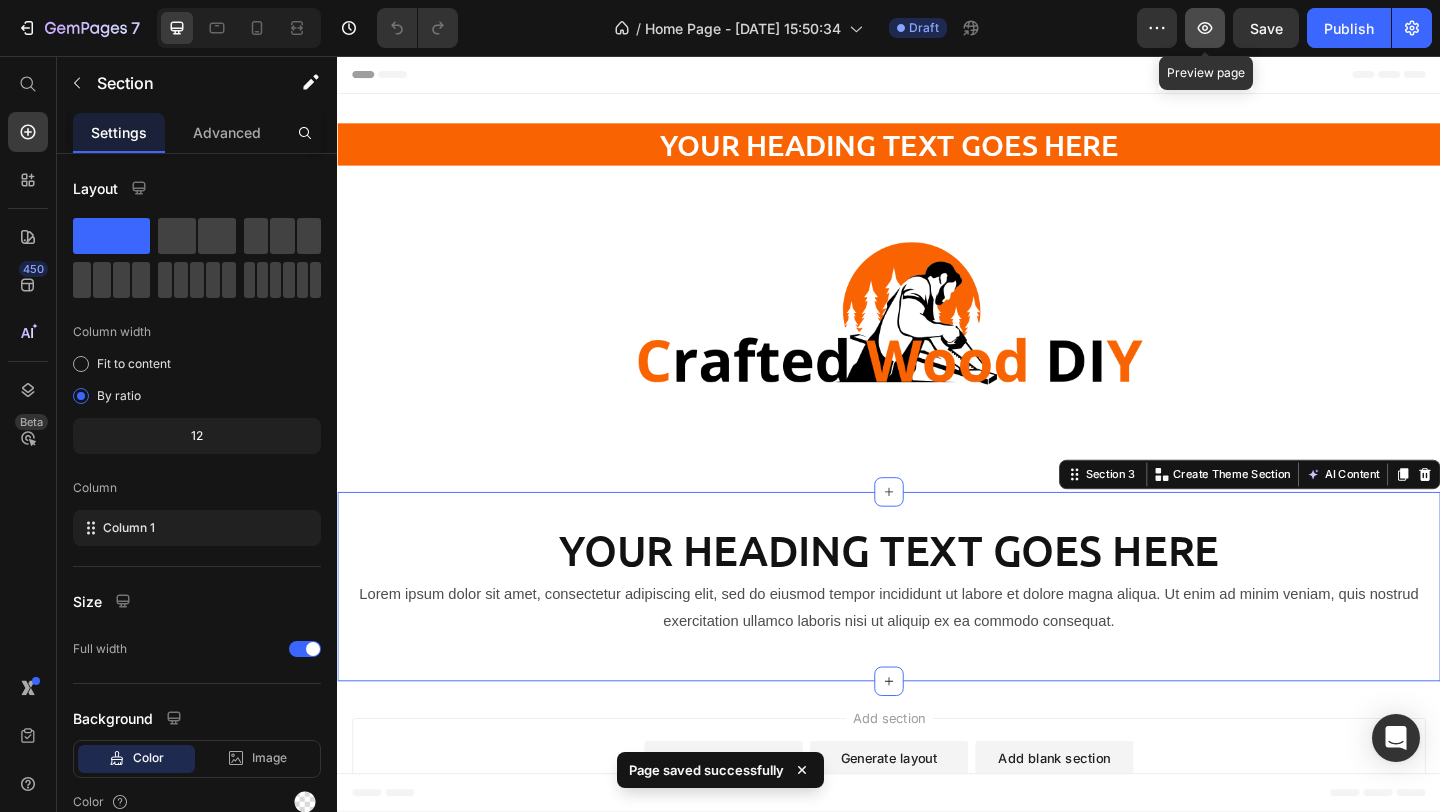 click 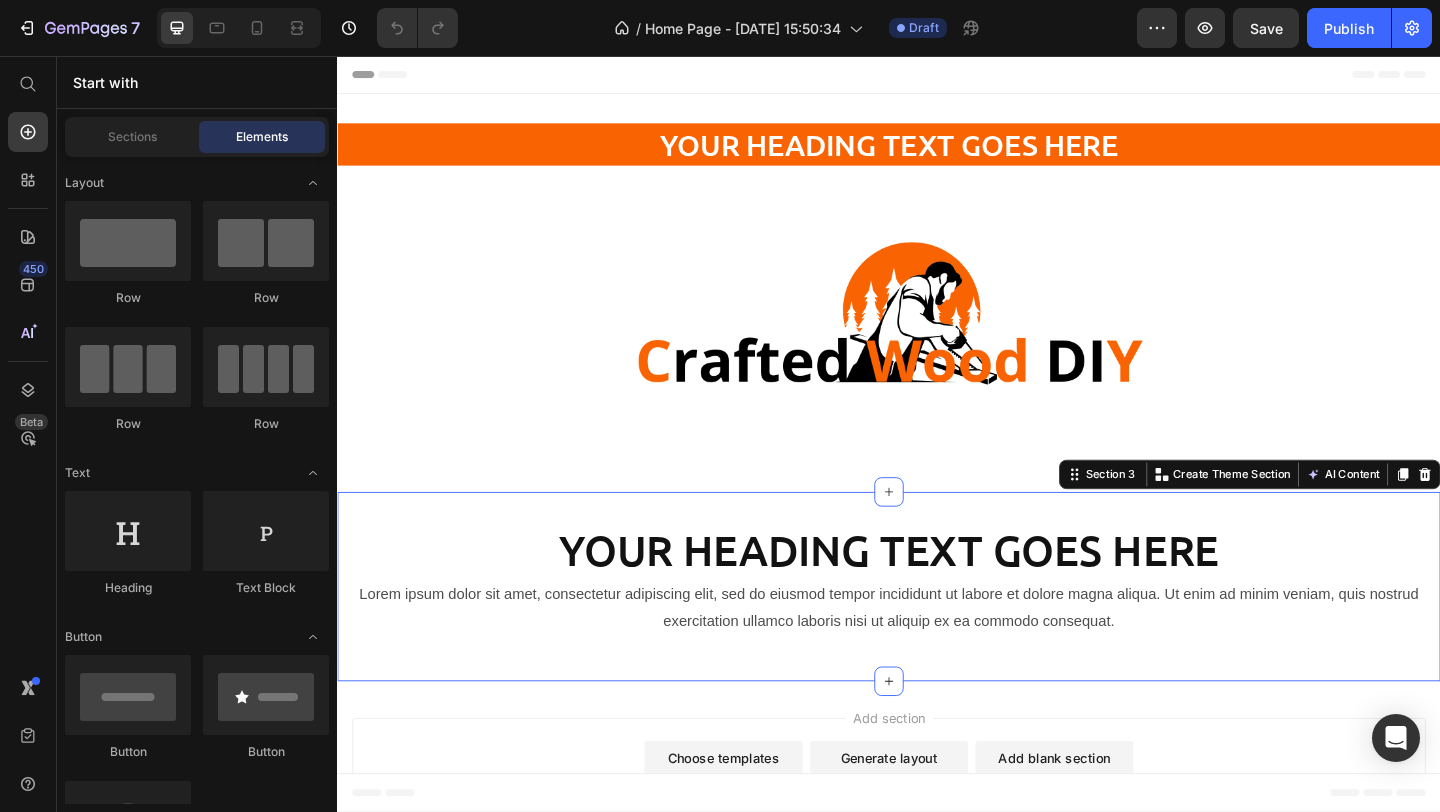 click on "Header" at bounding box center (394, 76) 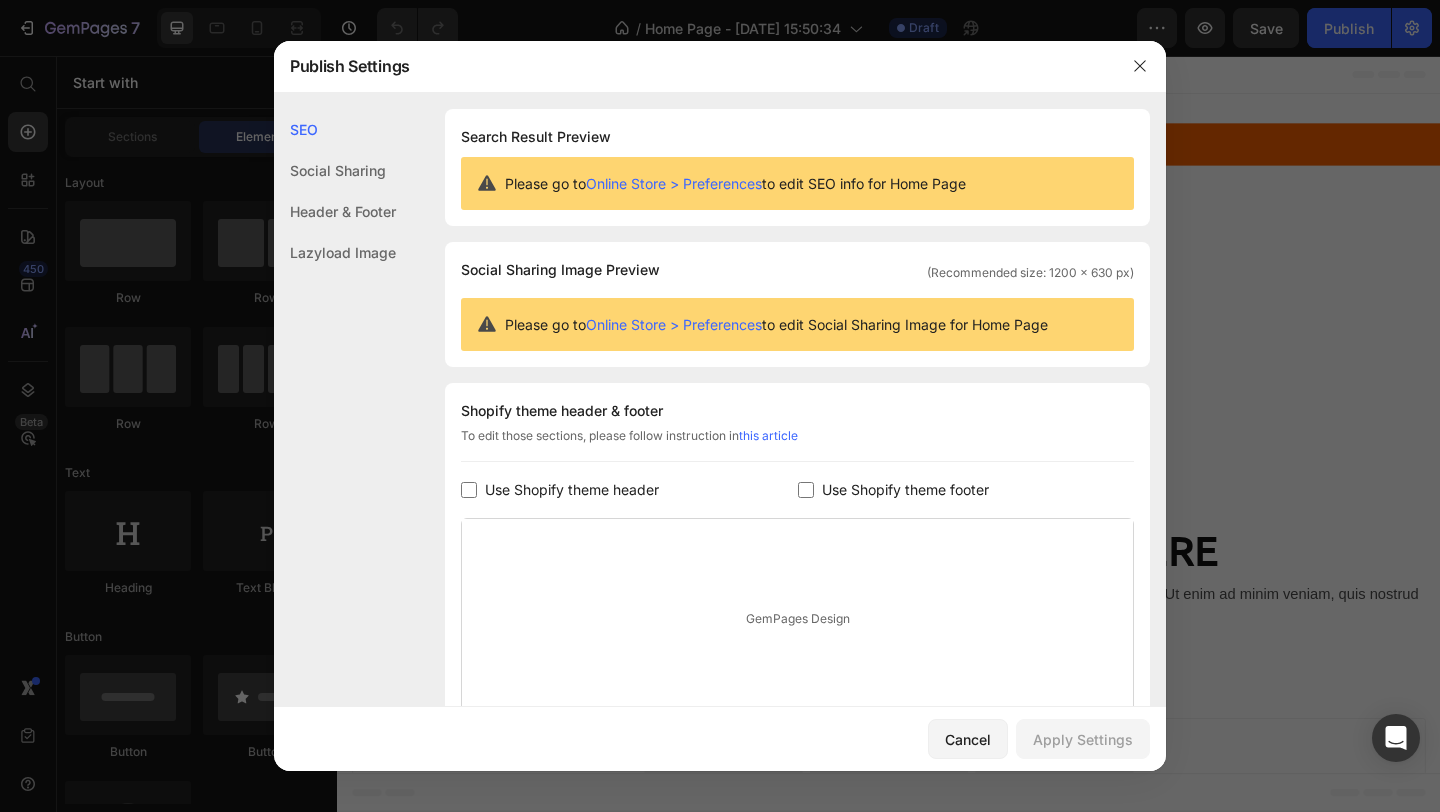 scroll, scrollTop: 177, scrollLeft: 0, axis: vertical 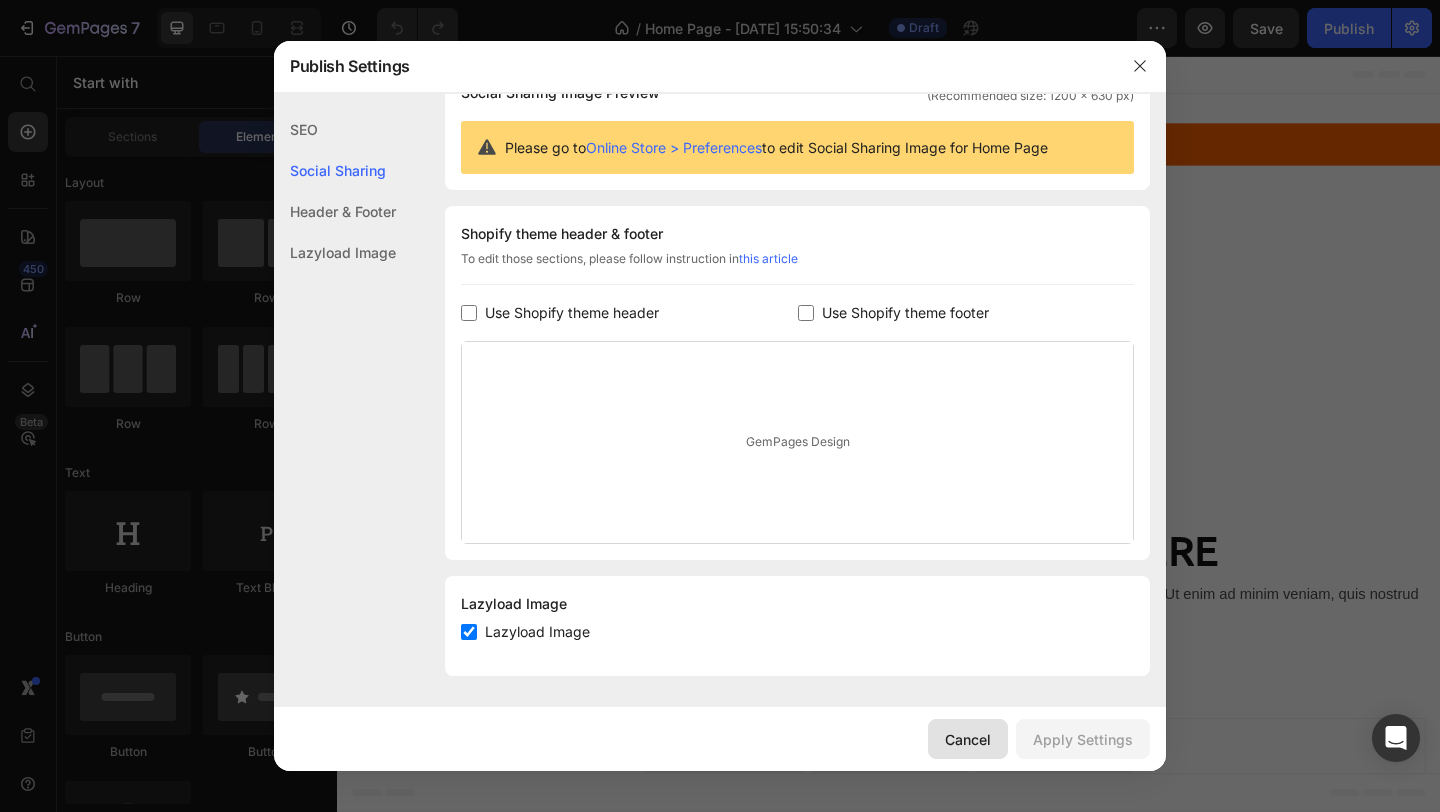 click on "Cancel" at bounding box center (968, 739) 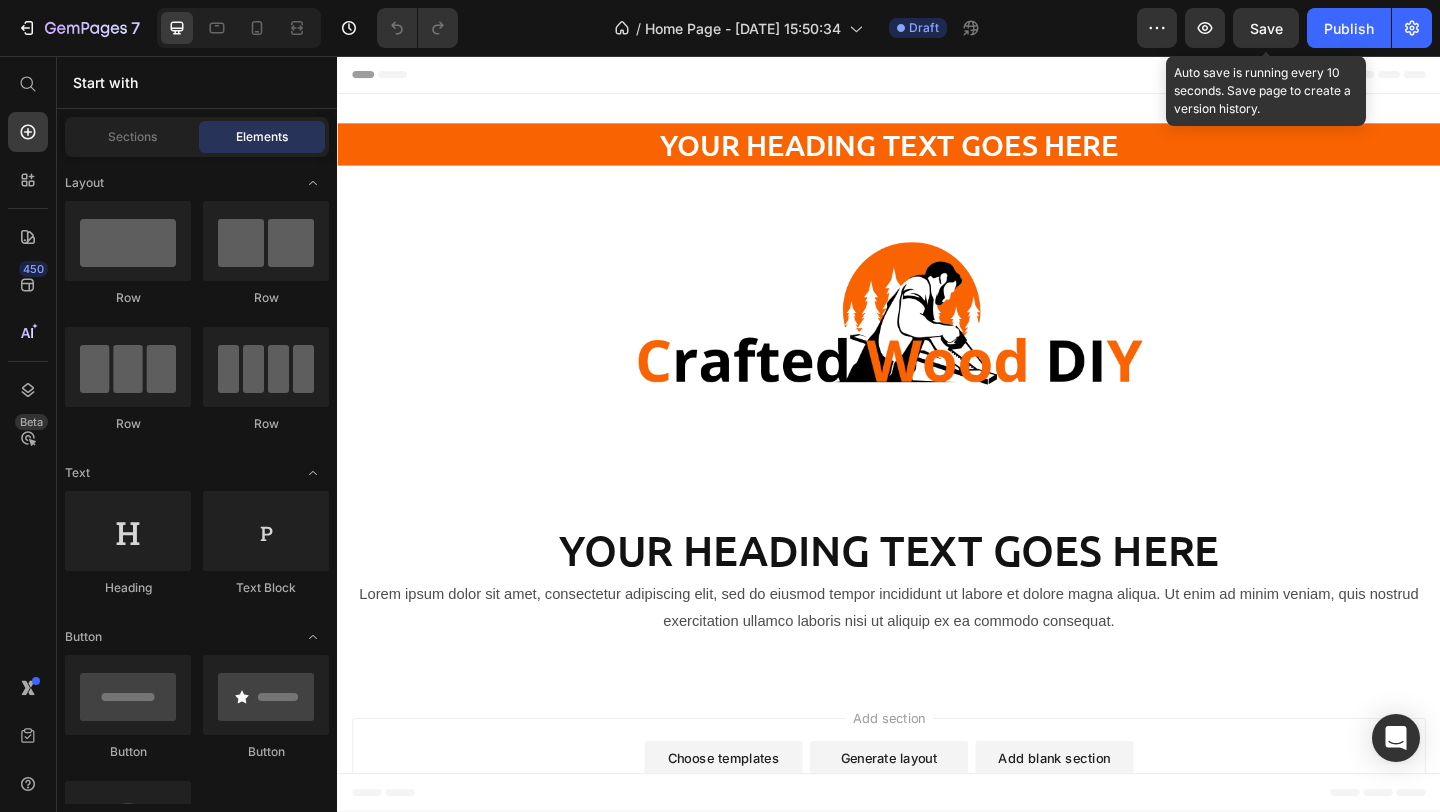 click on "Save" at bounding box center (1266, 28) 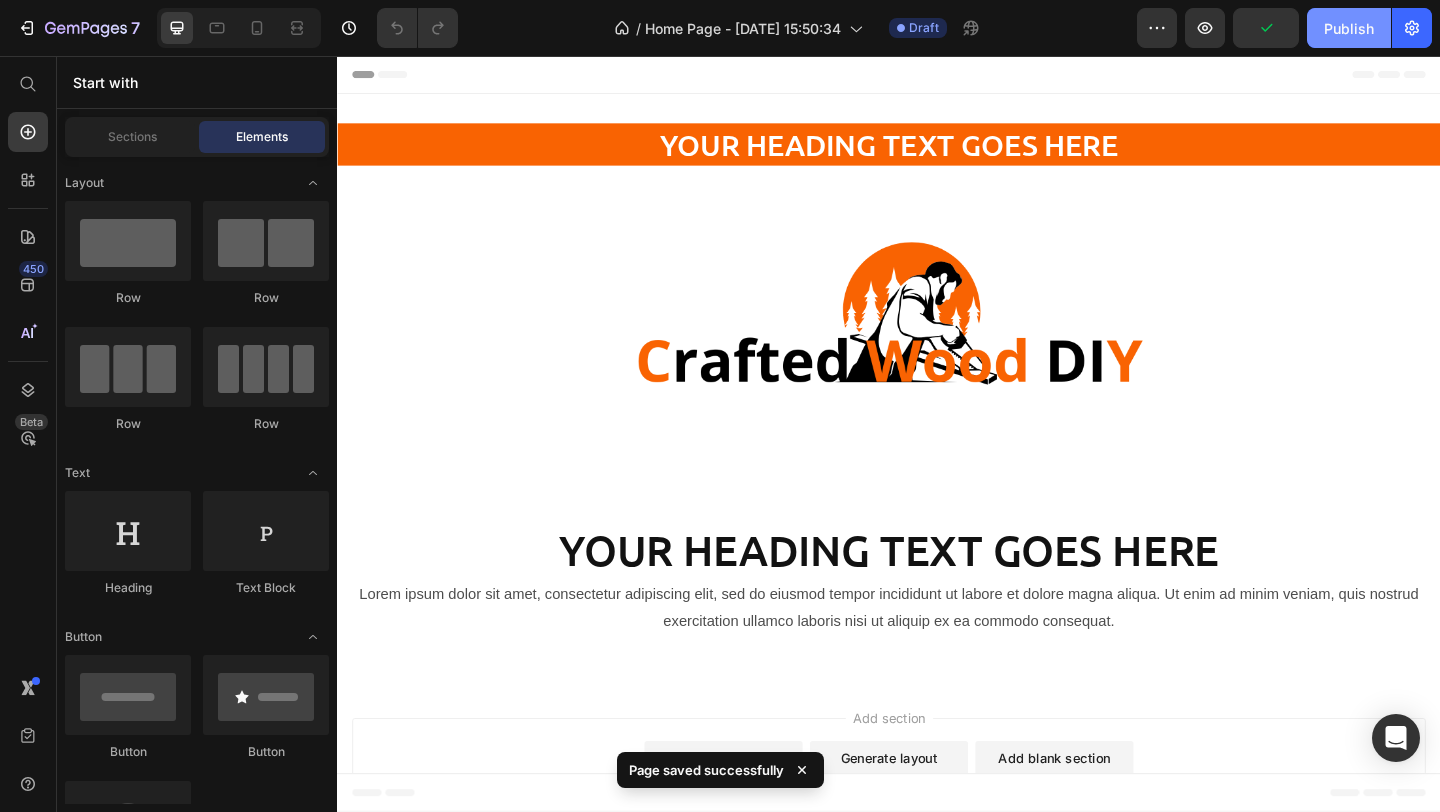 click on "Publish" at bounding box center [1349, 28] 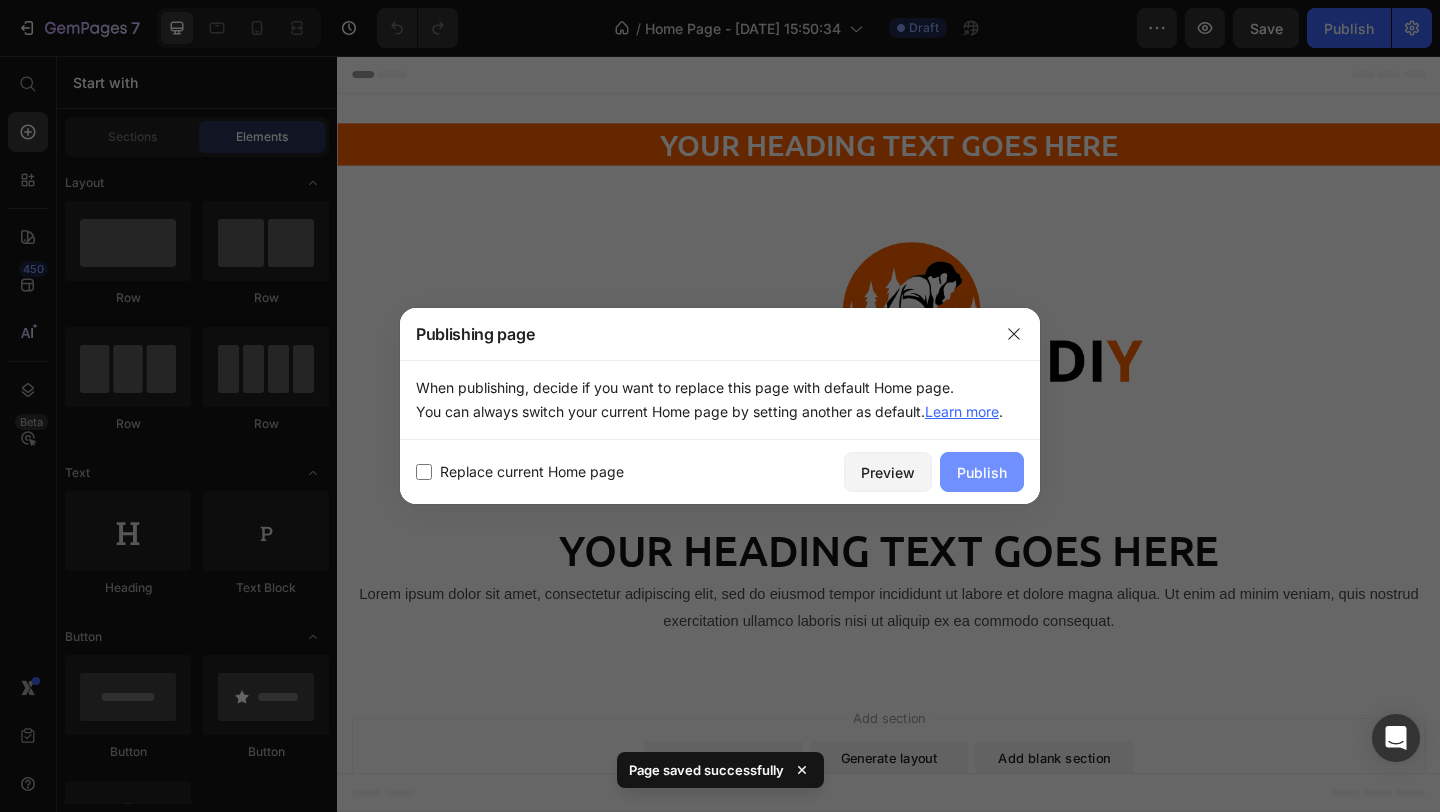 click on "Publish" at bounding box center [982, 472] 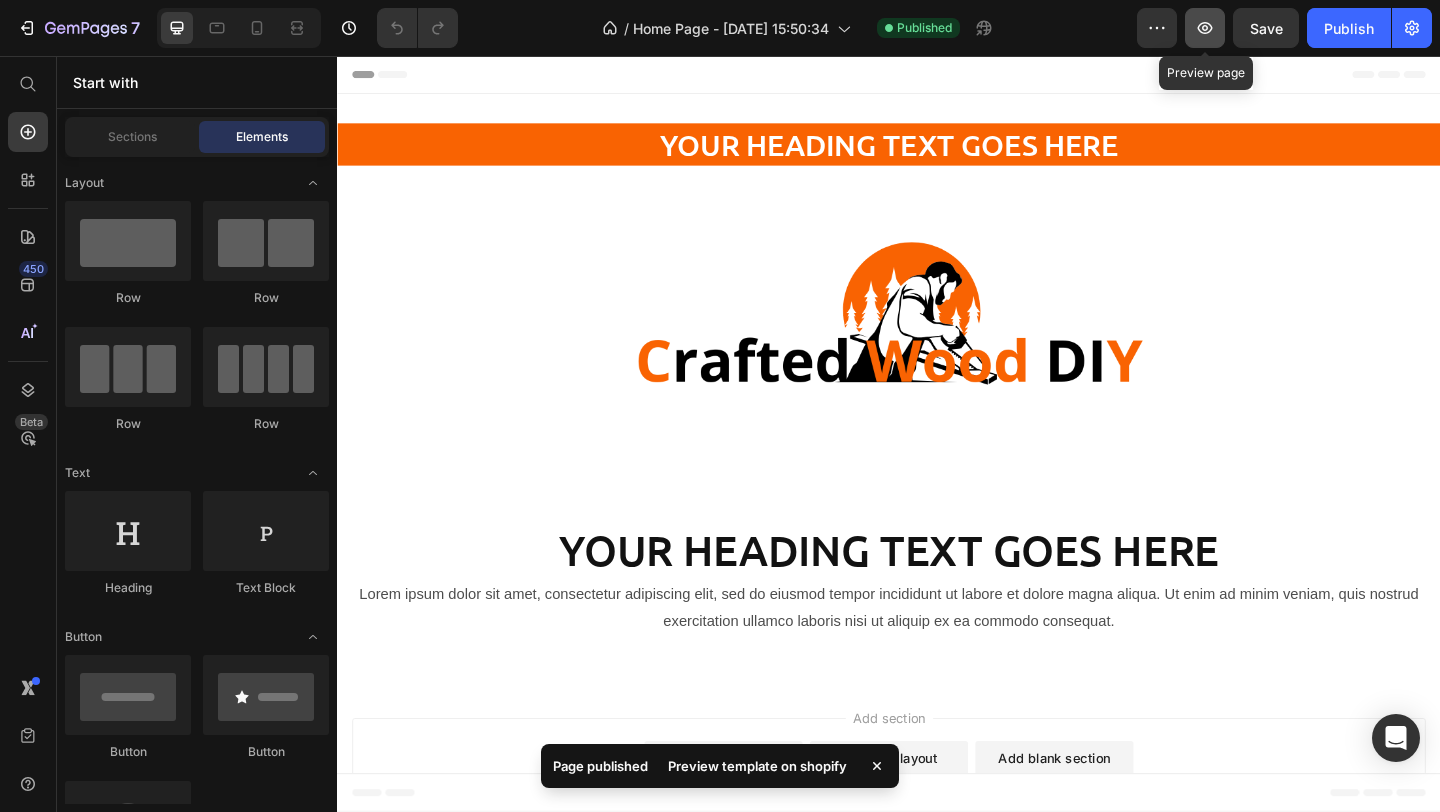click 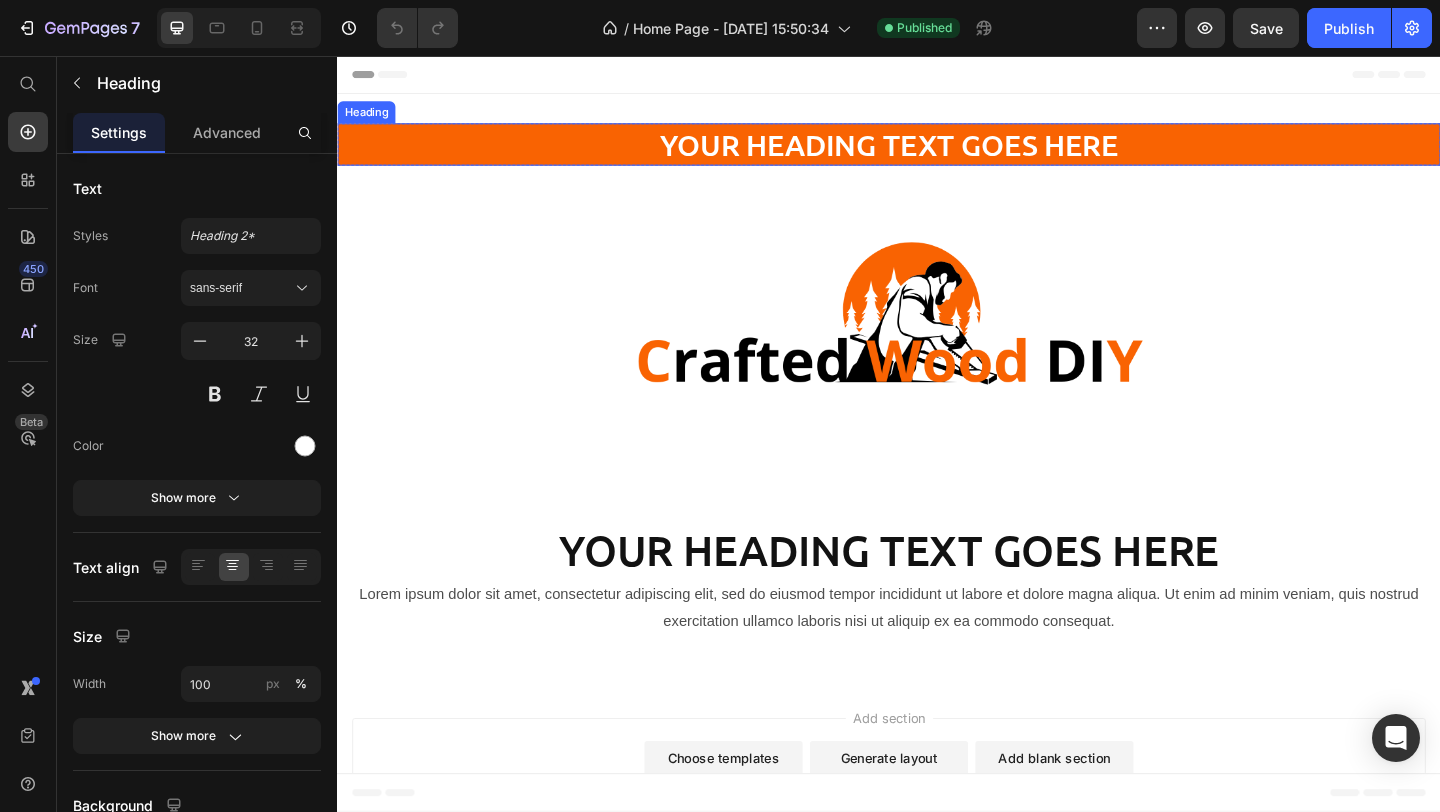 click on "Your heading text goes here" at bounding box center [937, 152] 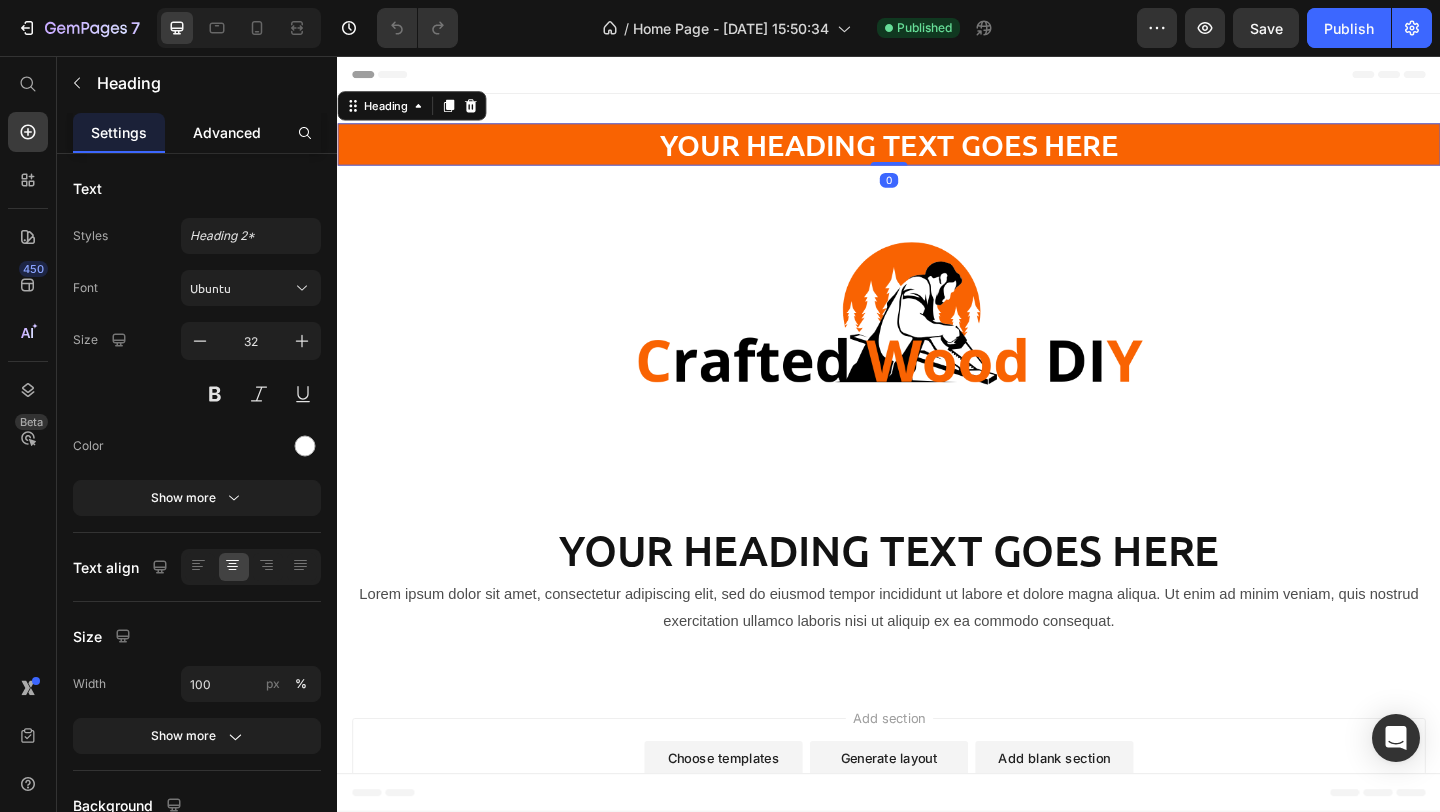 click on "Advanced" at bounding box center [227, 132] 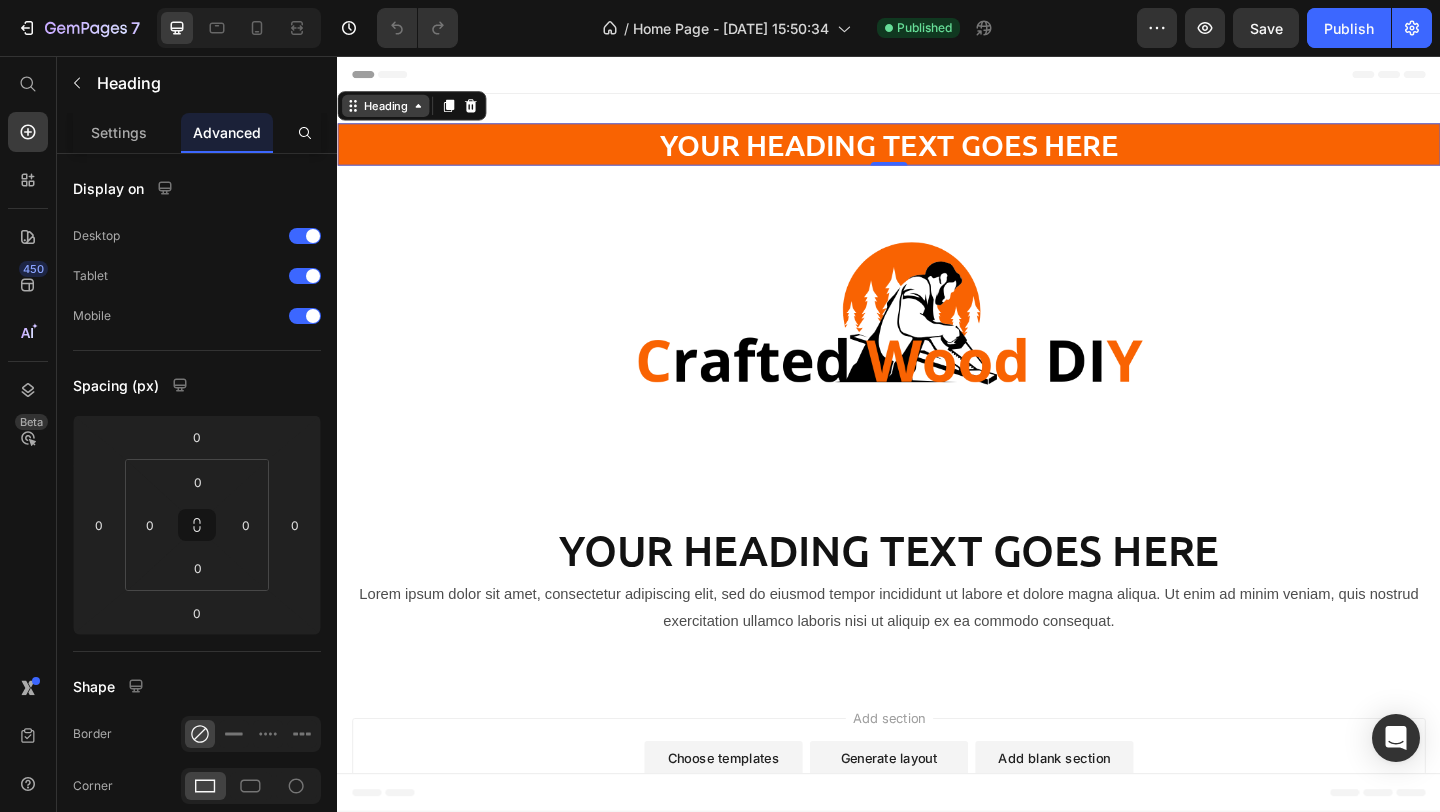 click on "Heading" at bounding box center [389, 110] 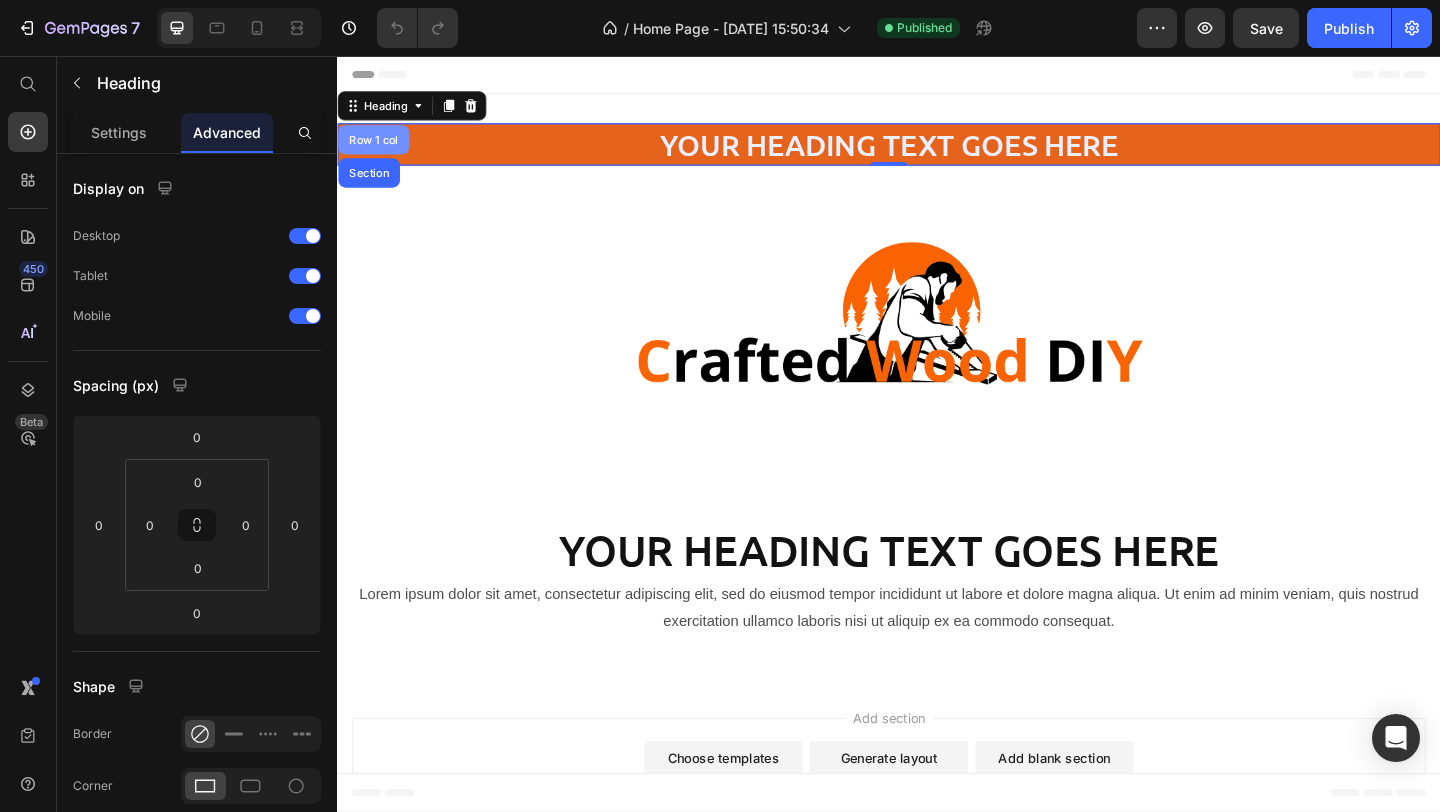 click on "Row 1 col" at bounding box center (376, 147) 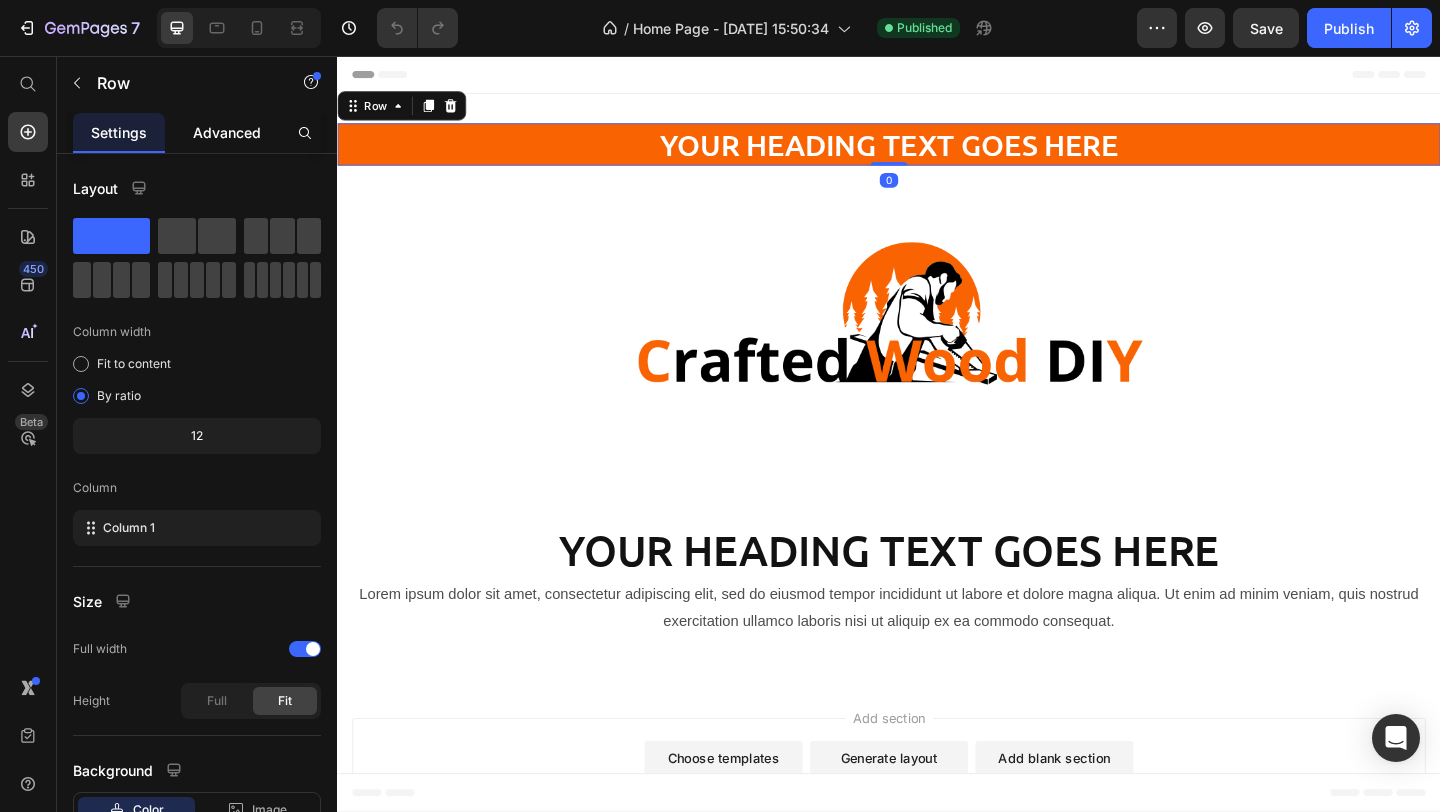 click on "Advanced" at bounding box center (227, 132) 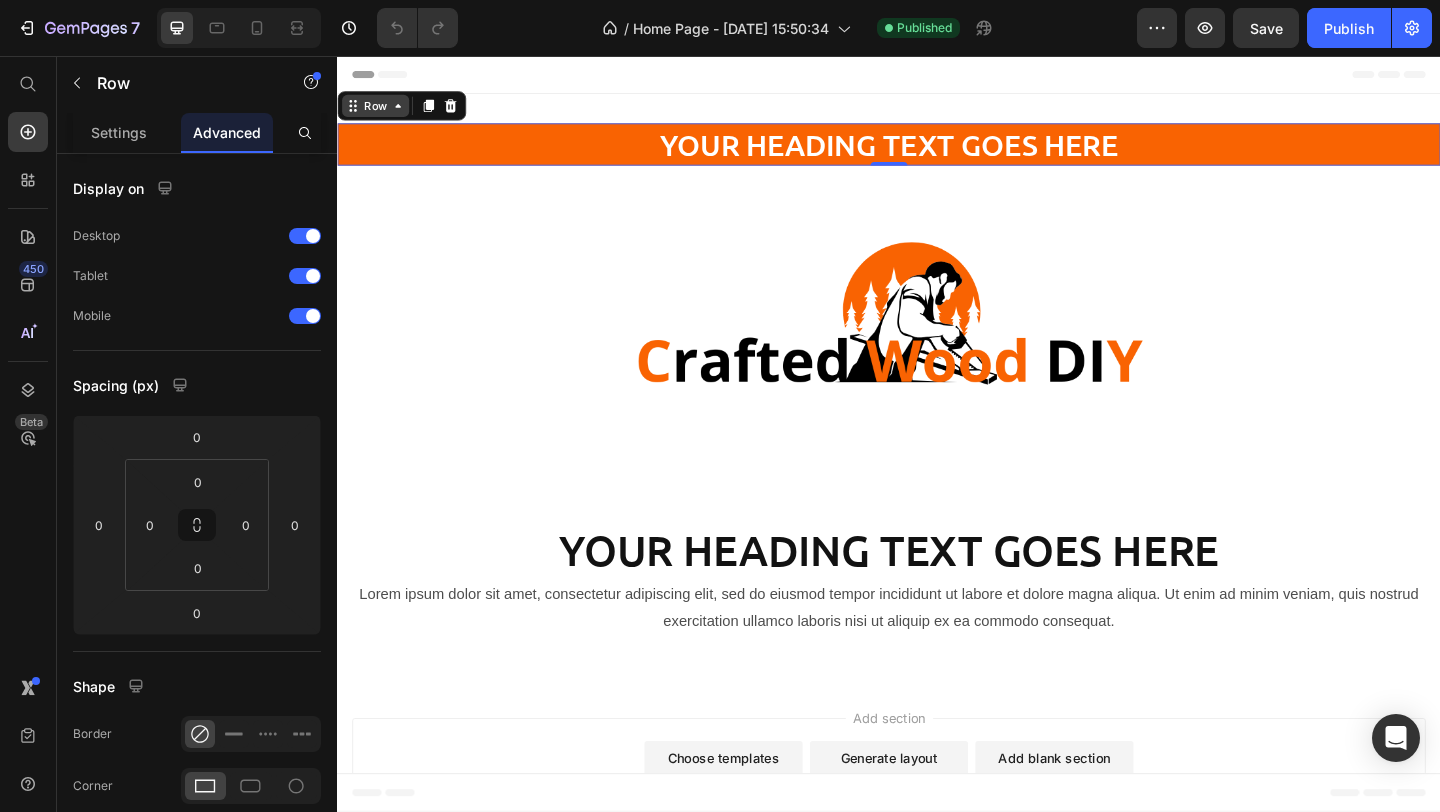 click on "Row" at bounding box center [378, 110] 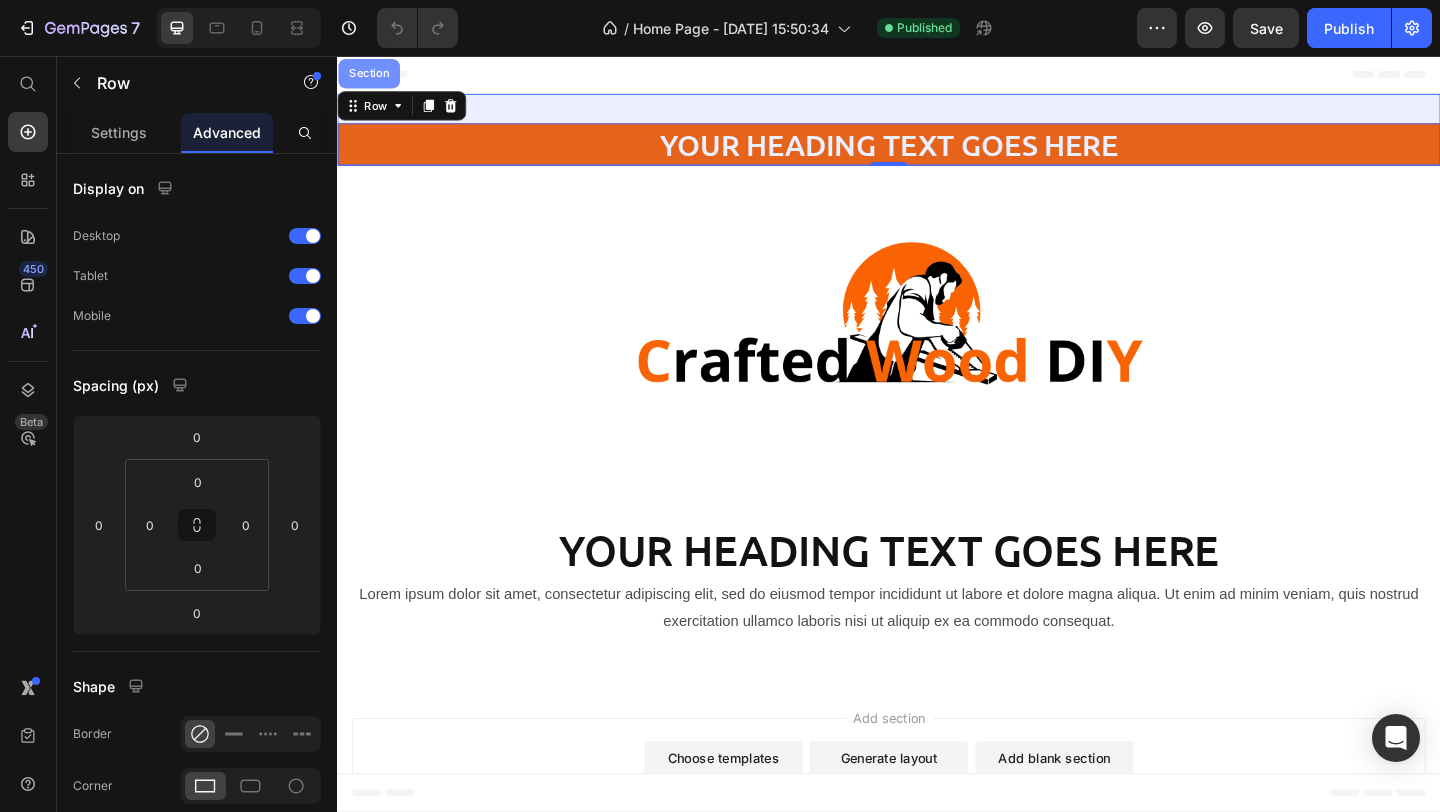 click on "Section" at bounding box center [371, 75] 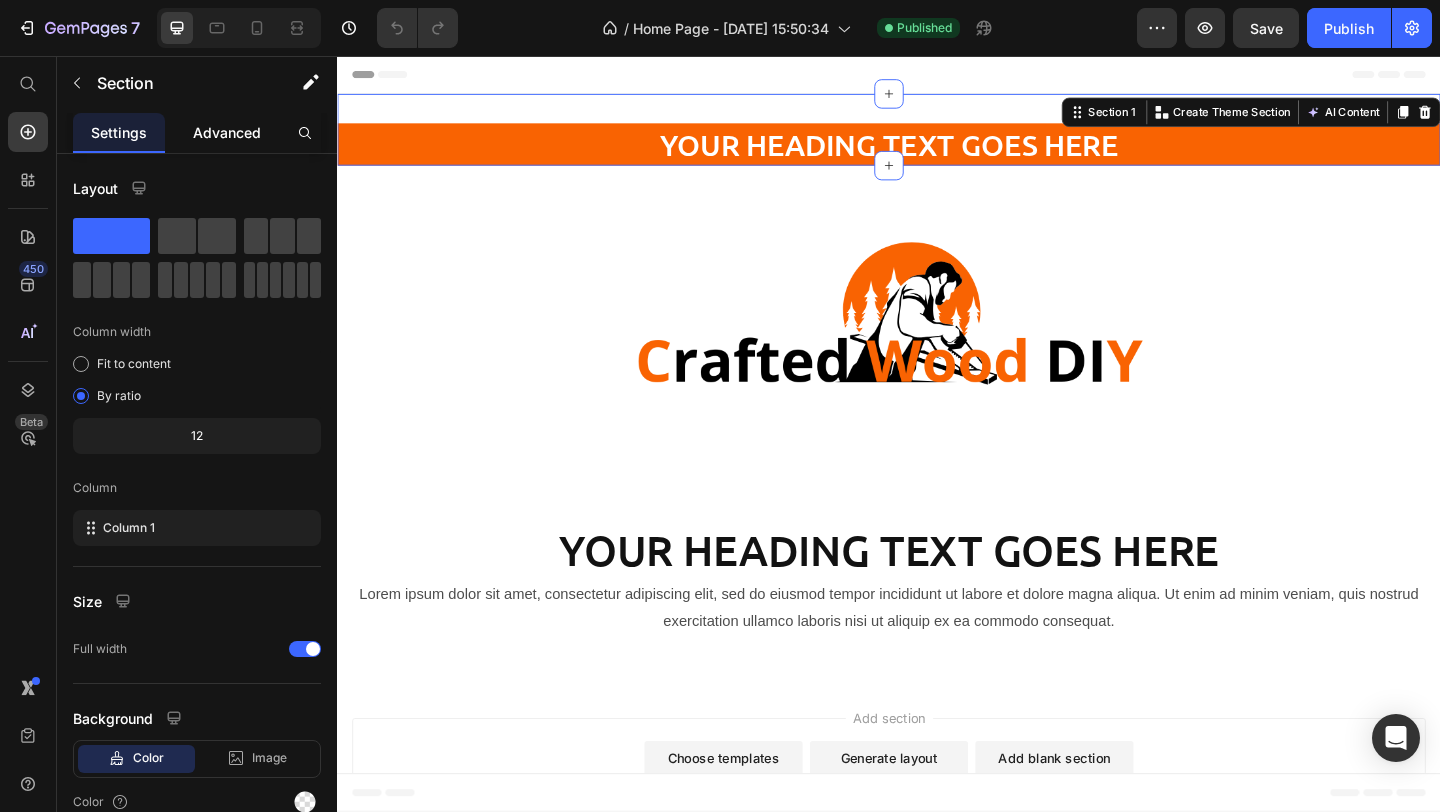 click on "Advanced" at bounding box center [227, 132] 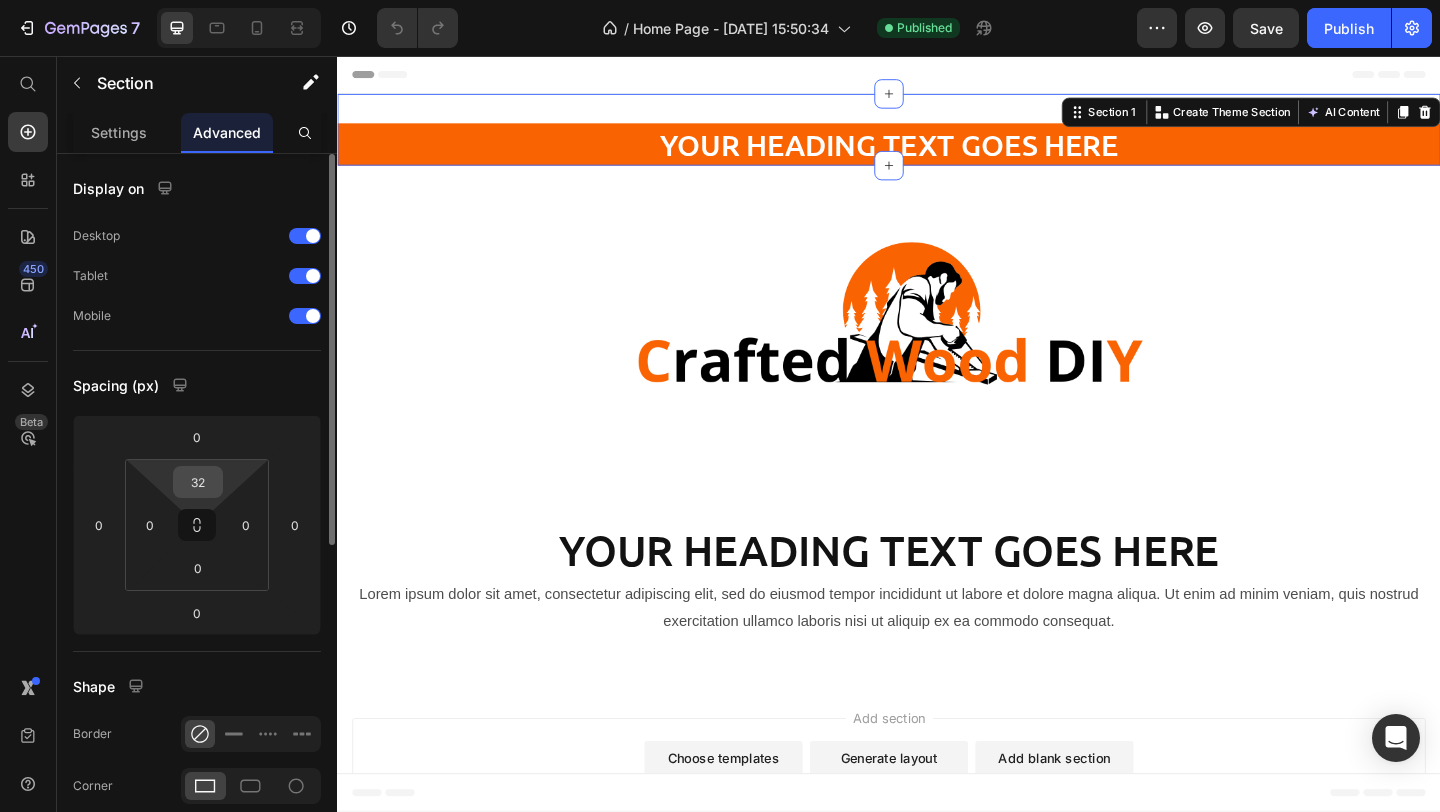 click on "32" at bounding box center (198, 482) 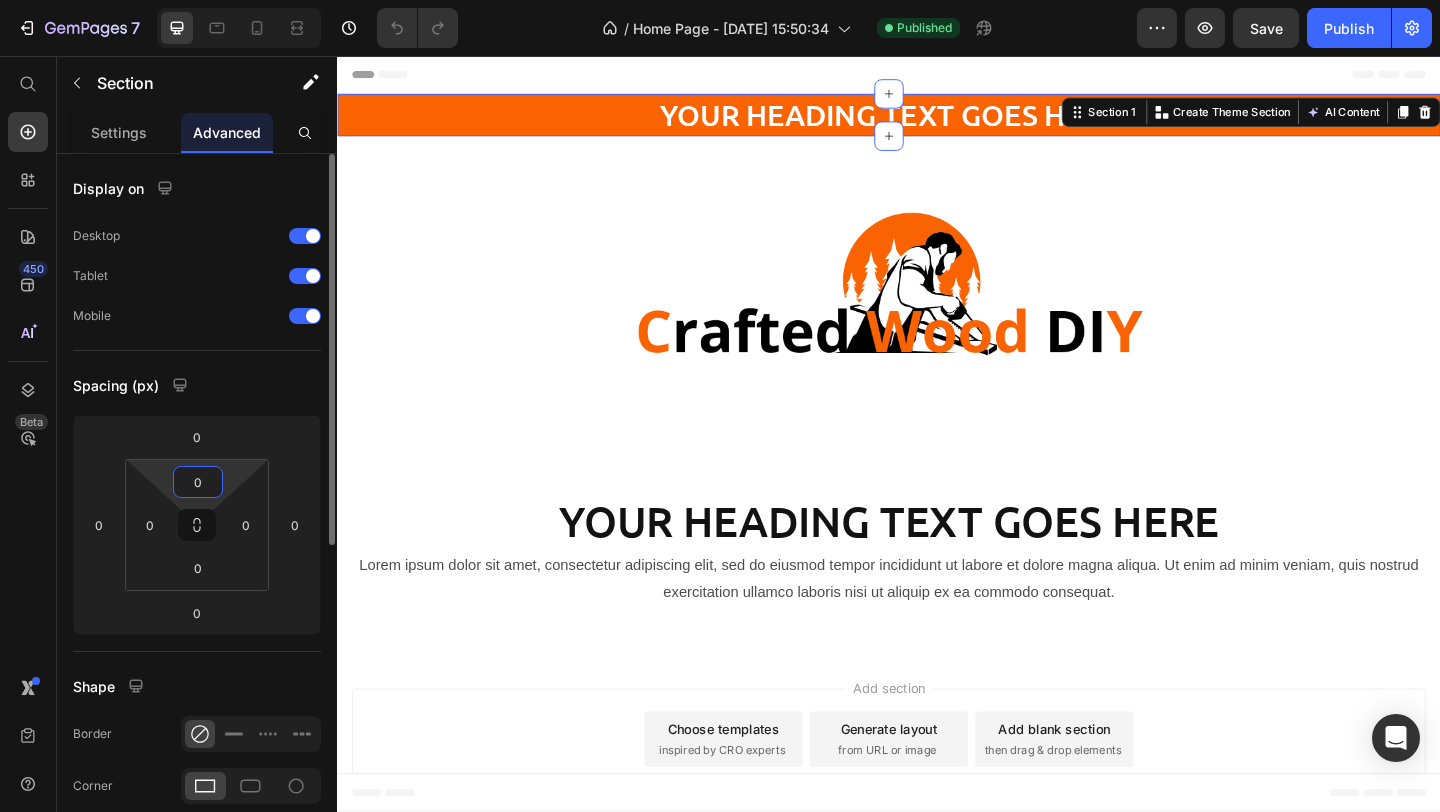 click on "Spacing (px)" at bounding box center (197, 385) 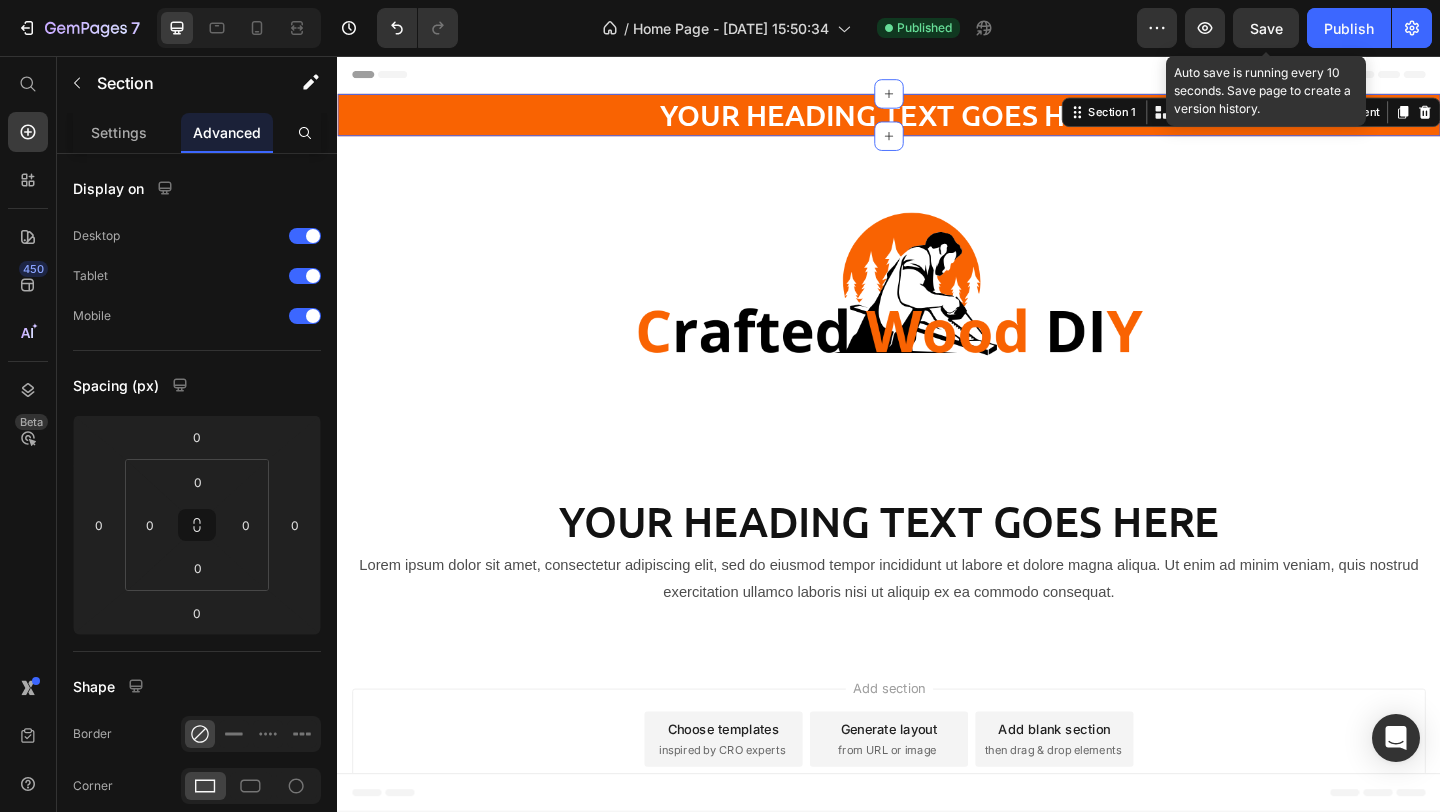 click on "Save" 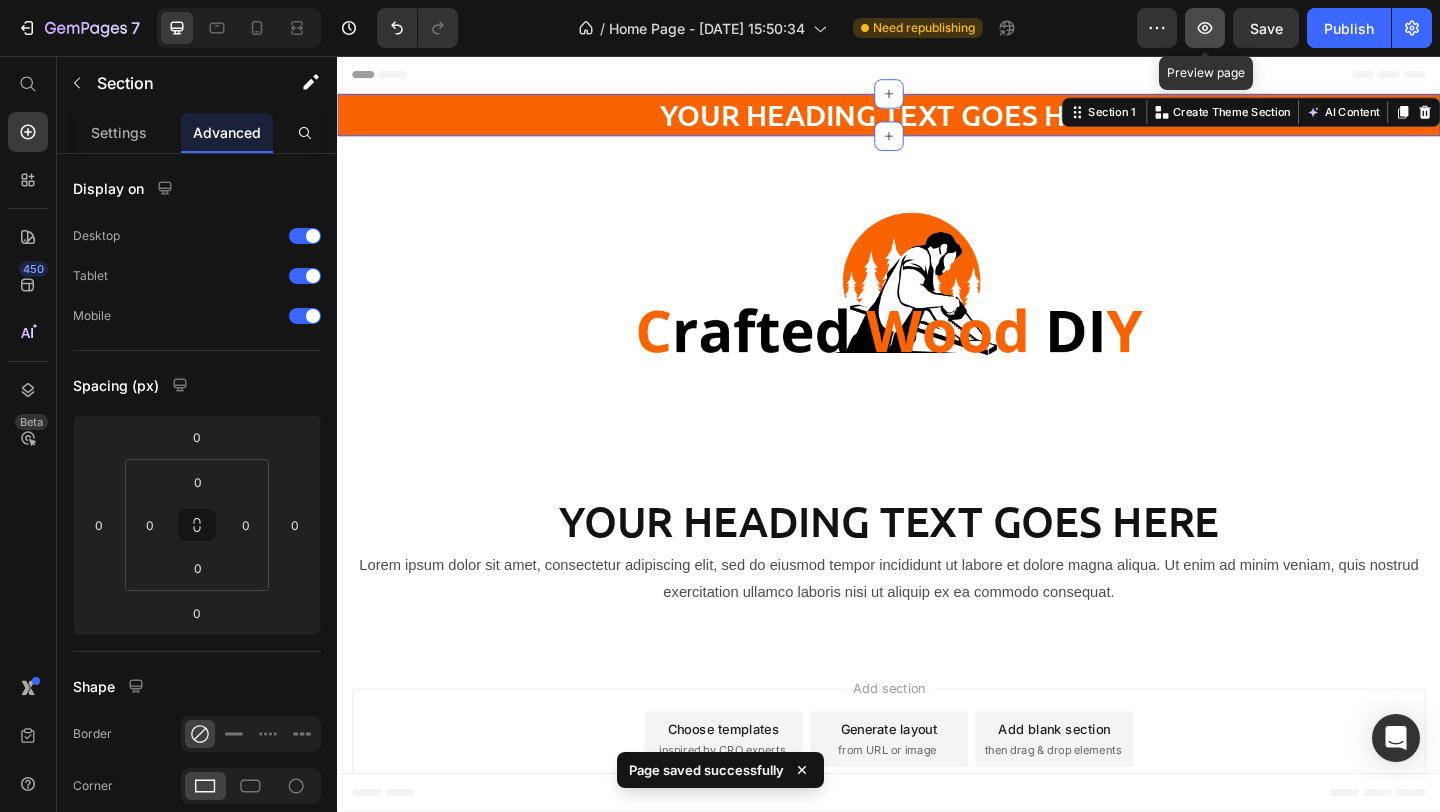 click 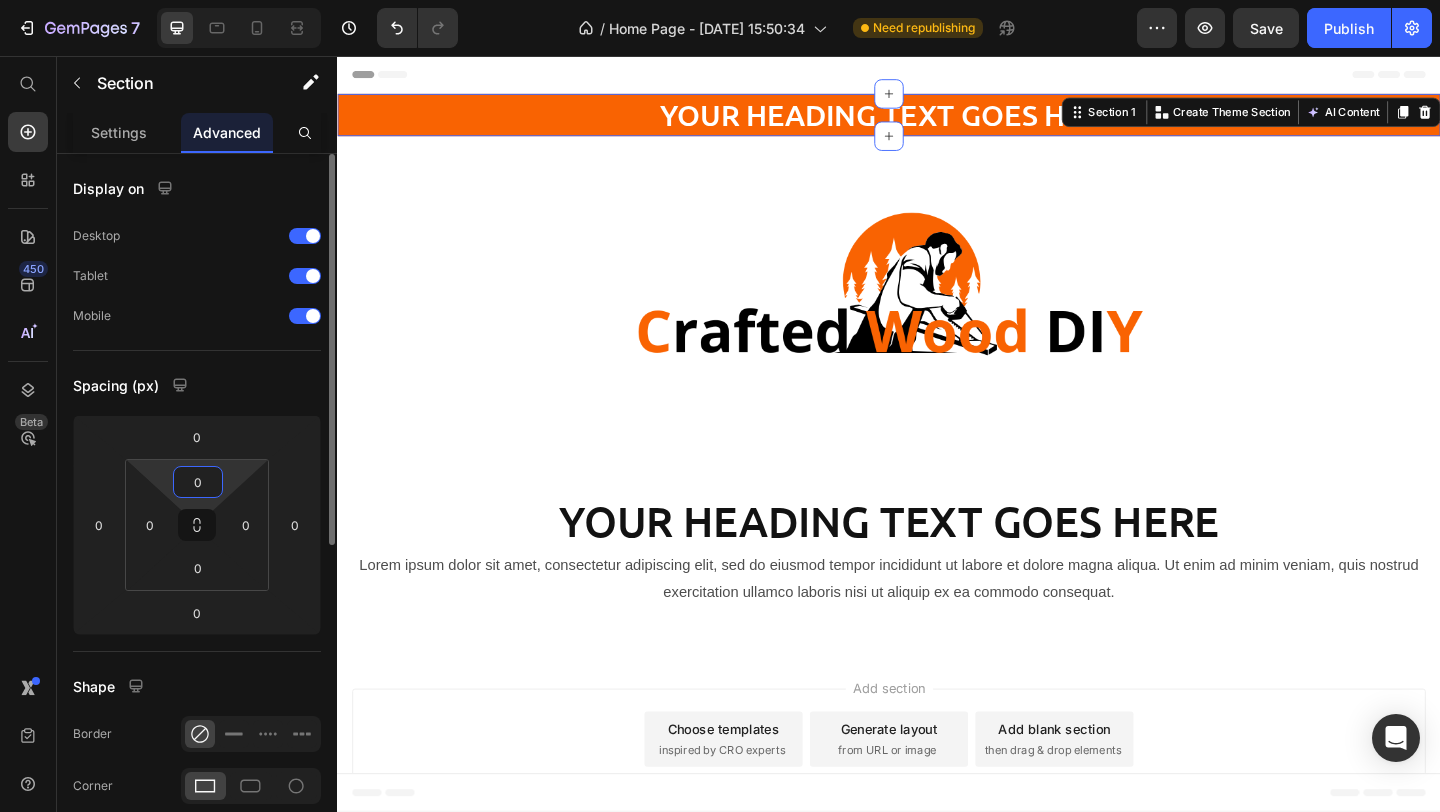 click on "0" at bounding box center [198, 482] 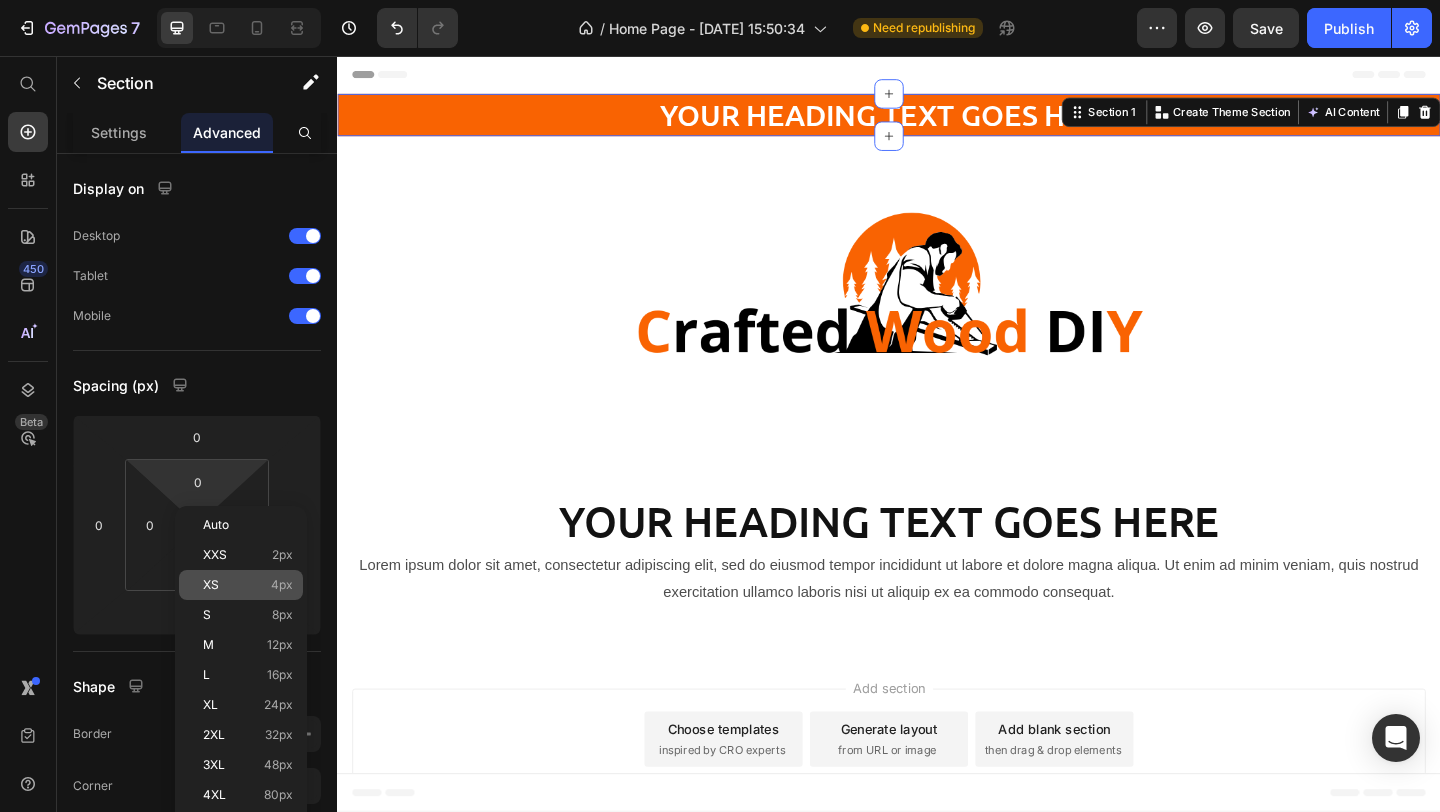 click on "XS 4px" 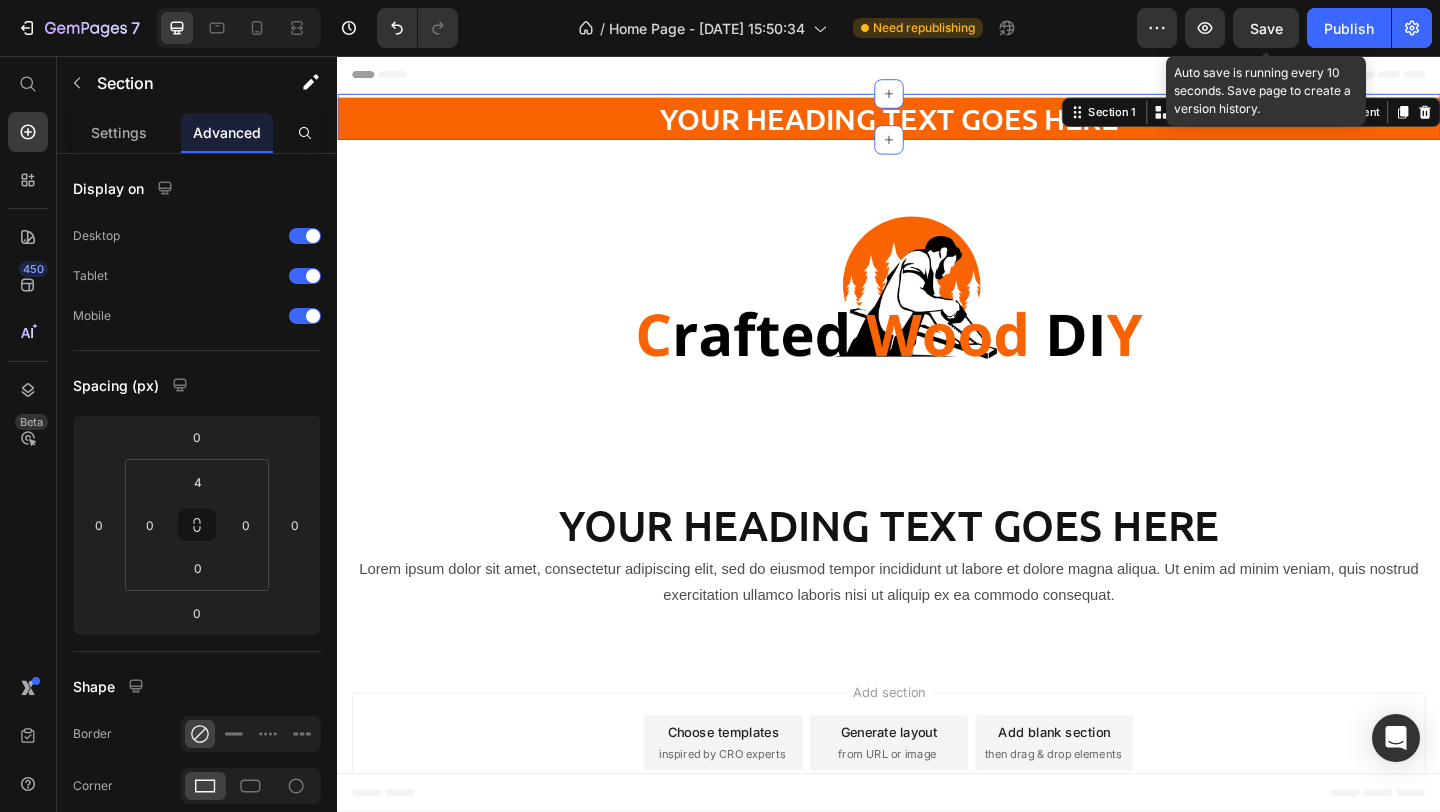 click on "Save" at bounding box center [1266, 28] 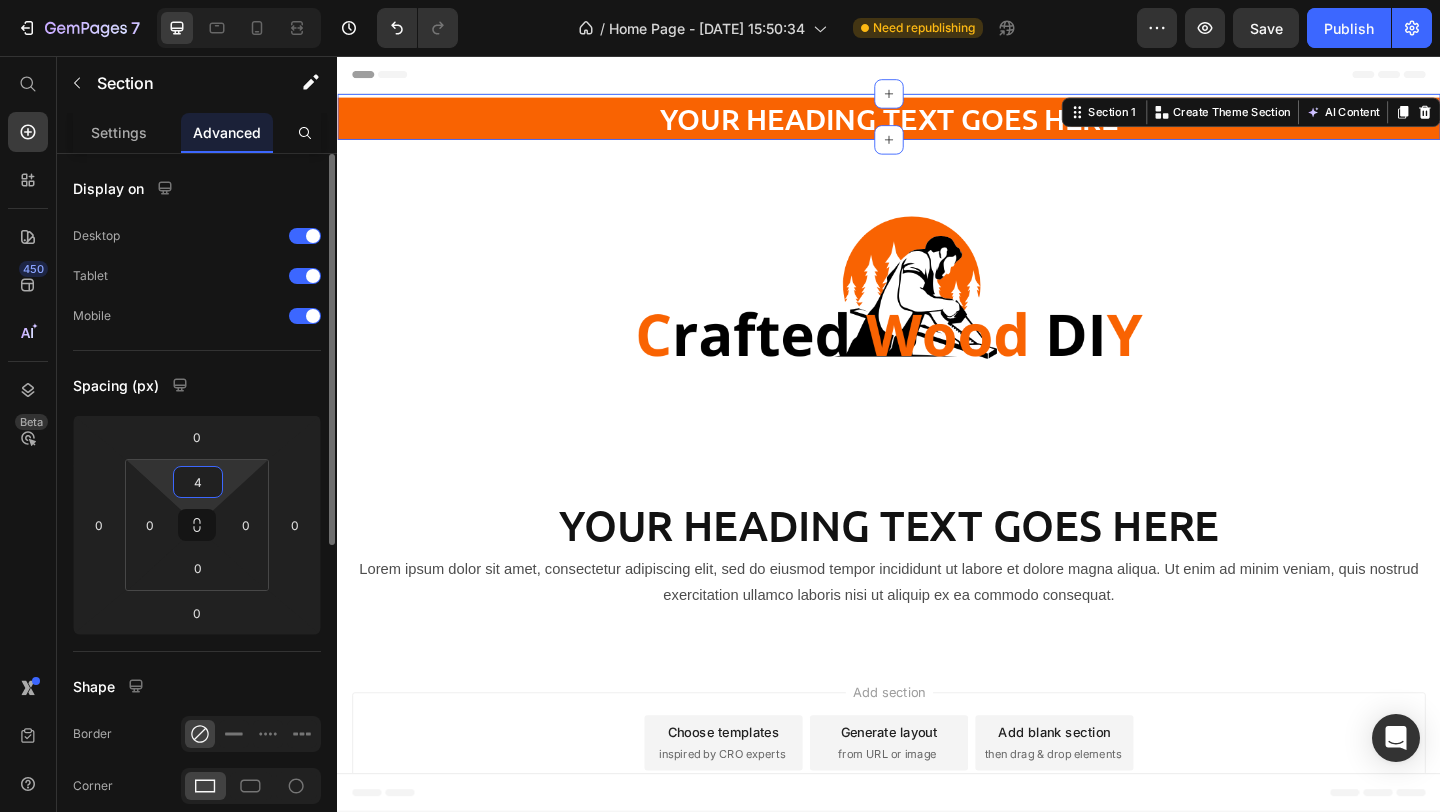 click on "4" at bounding box center [198, 482] 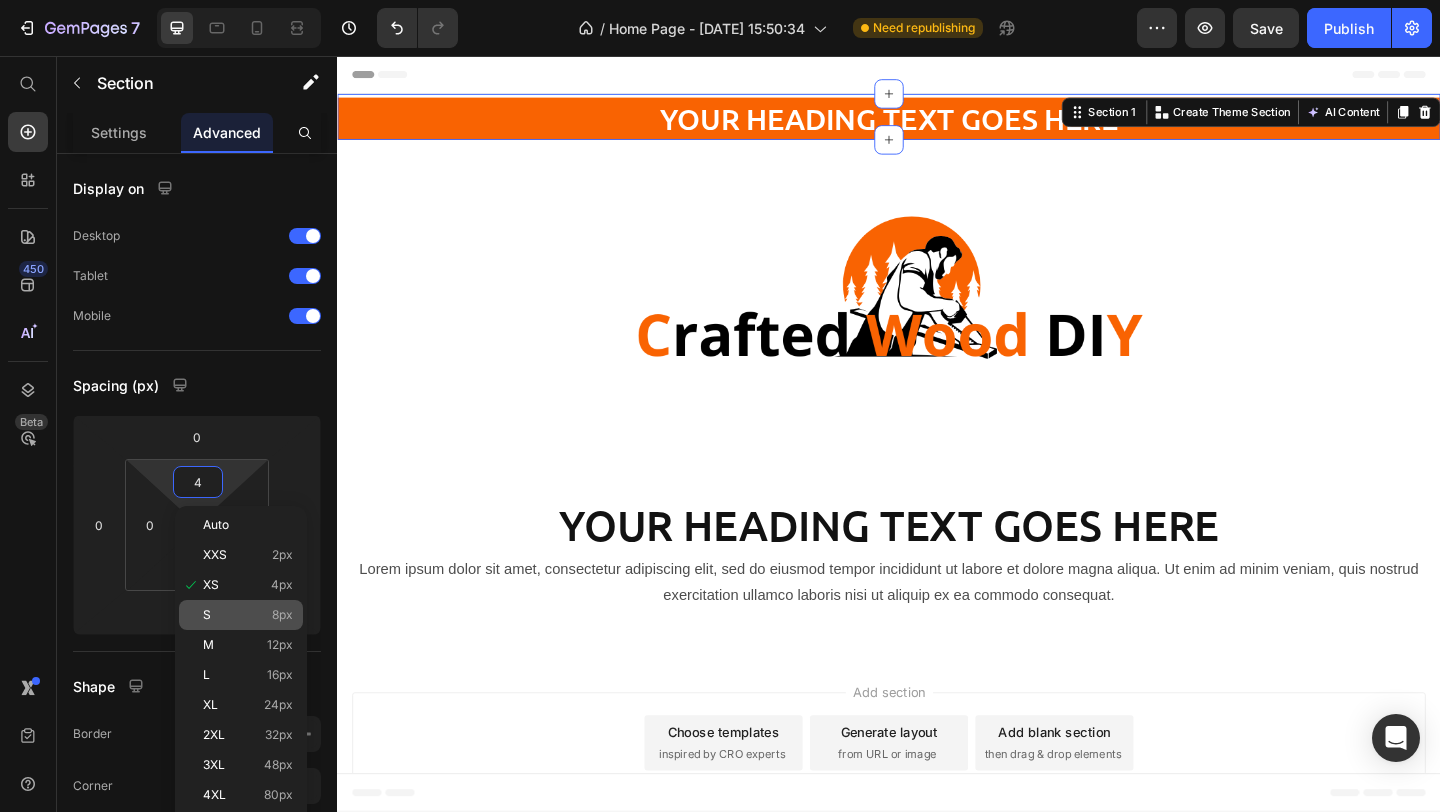 click on "S 8px" 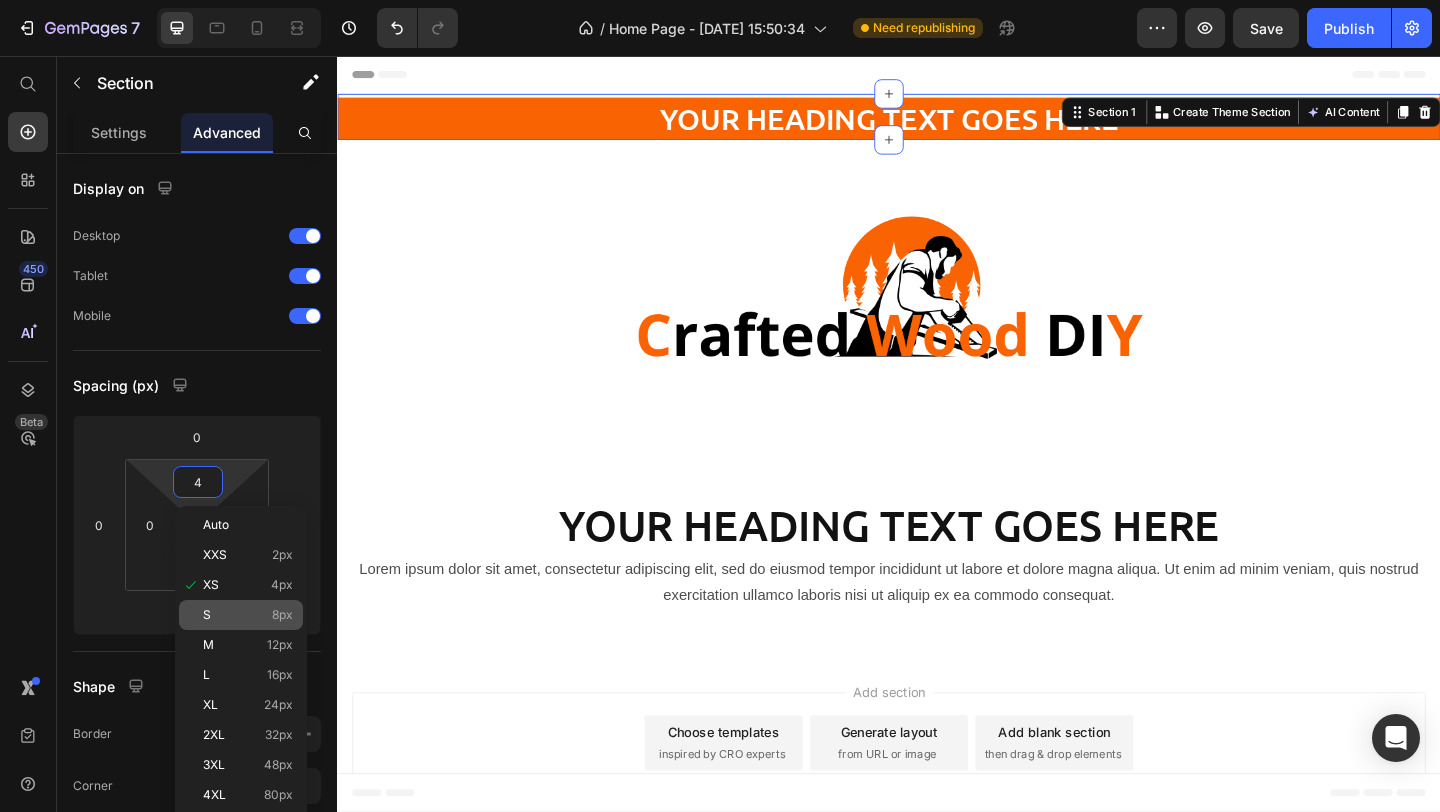 type on "8" 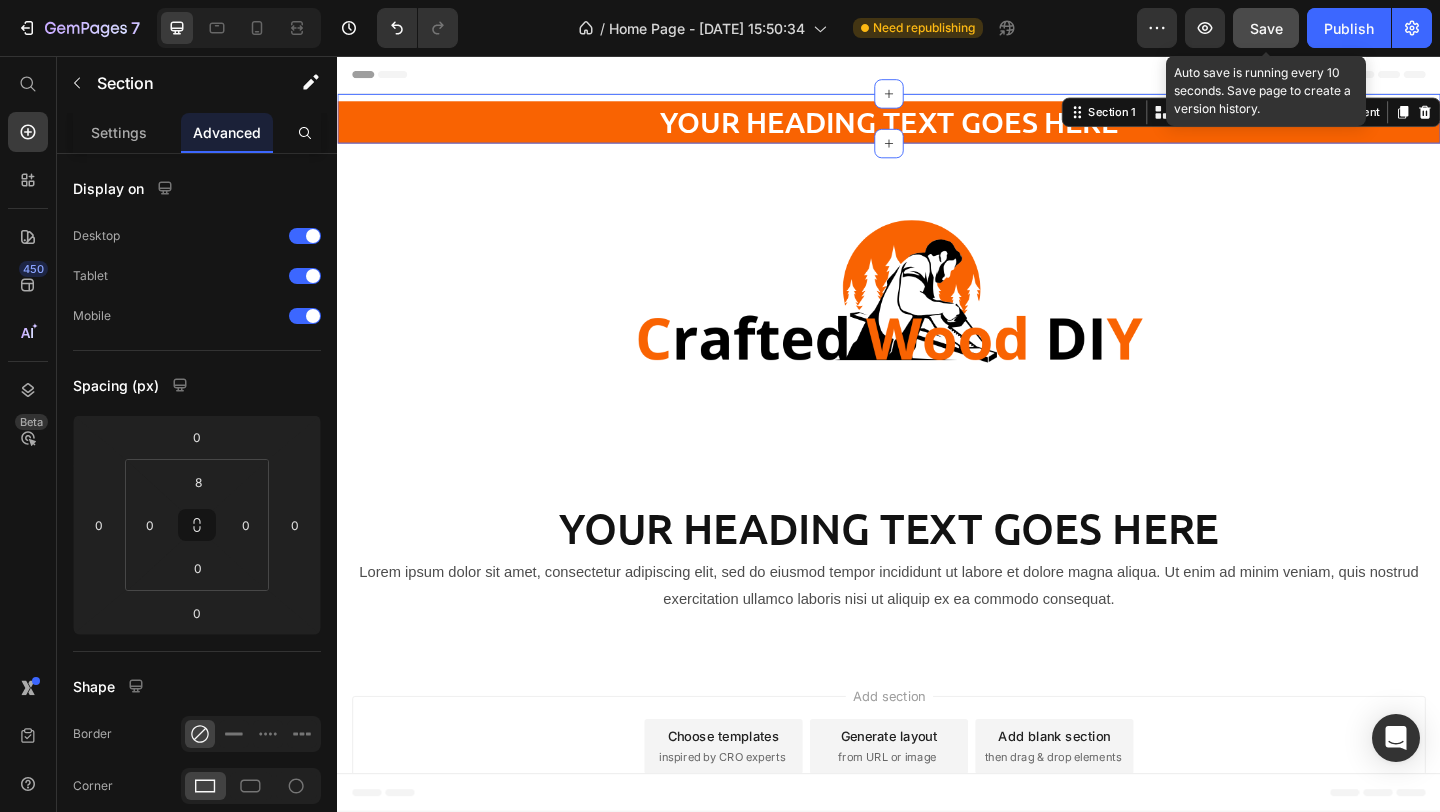 click on "Save" 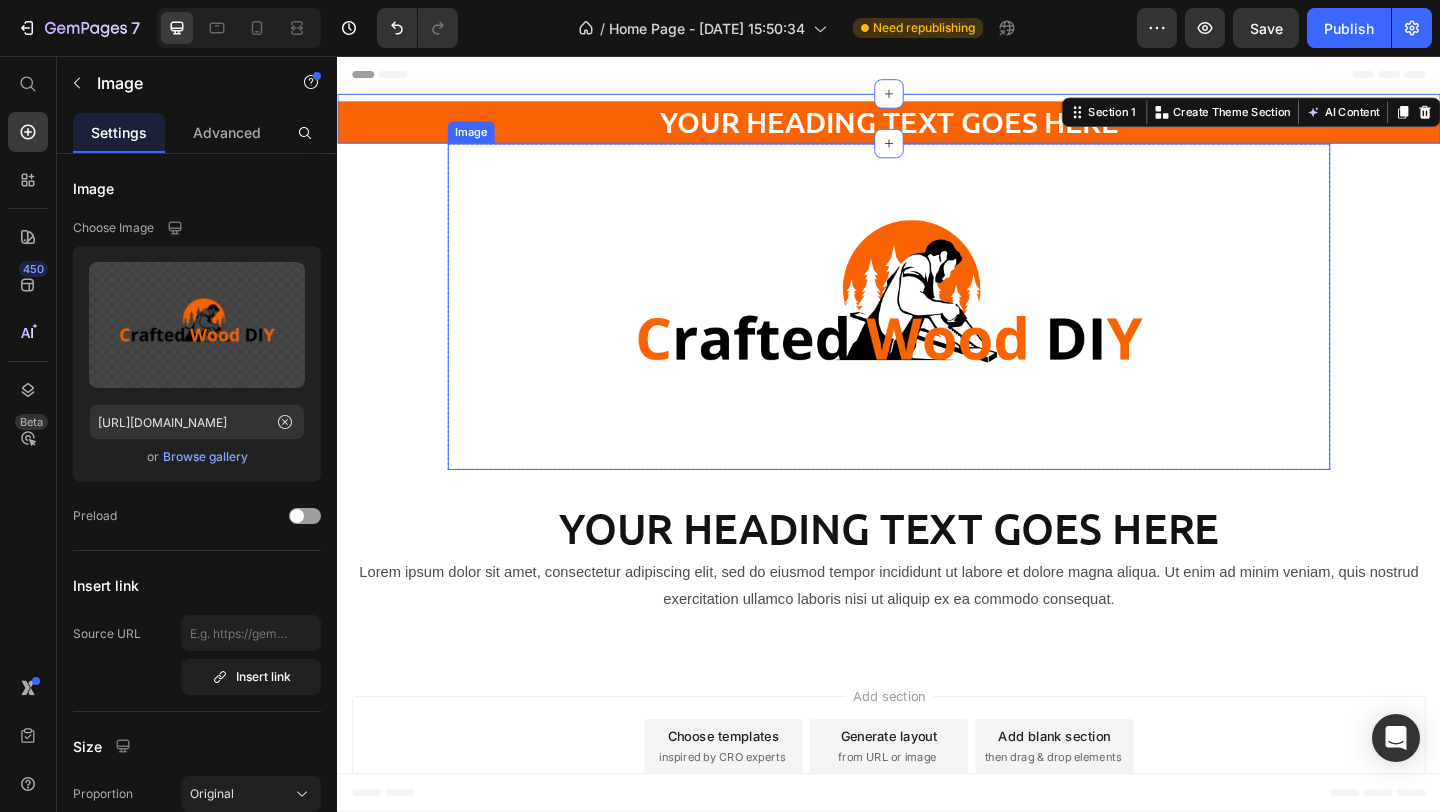 click at bounding box center [937, 329] 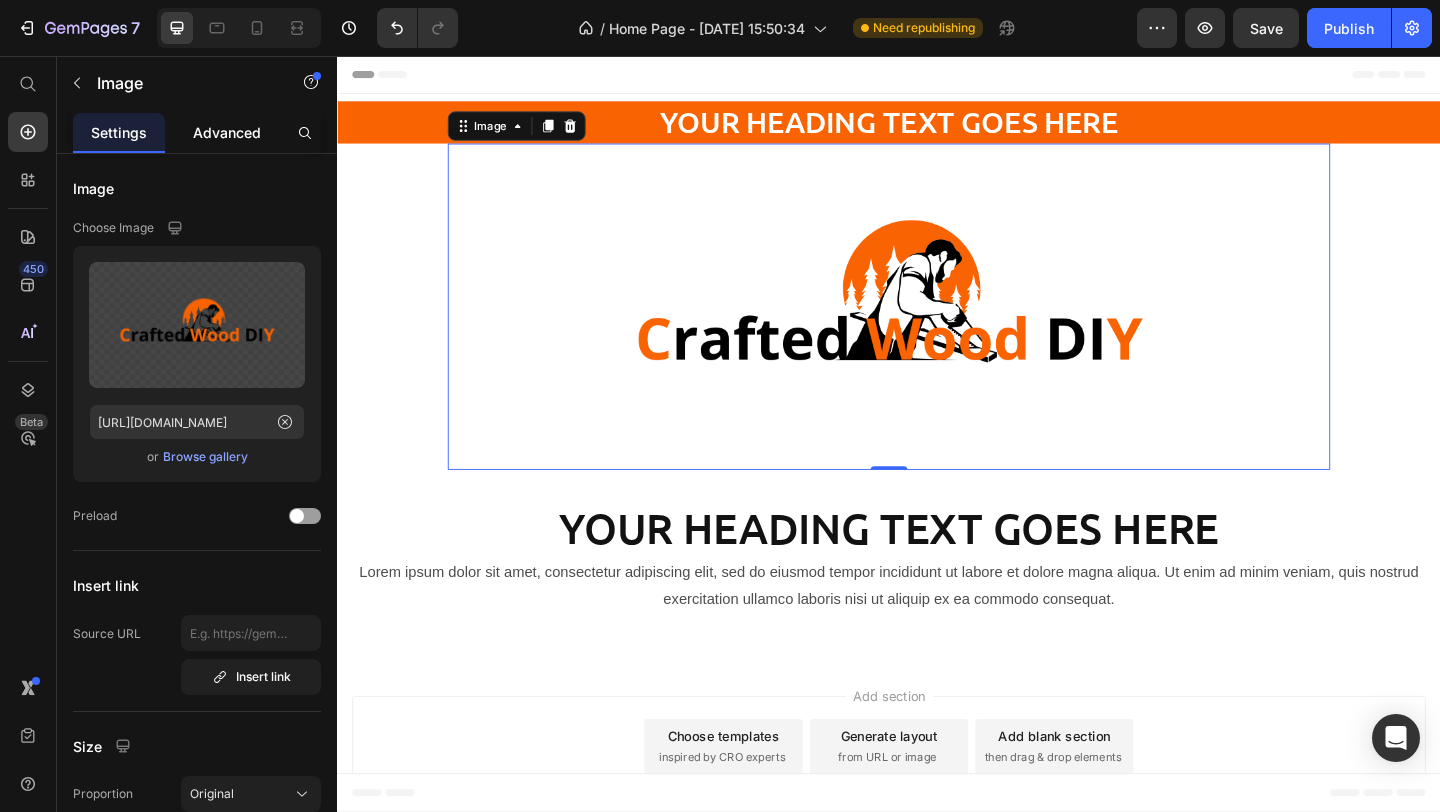 click on "Advanced" at bounding box center (227, 132) 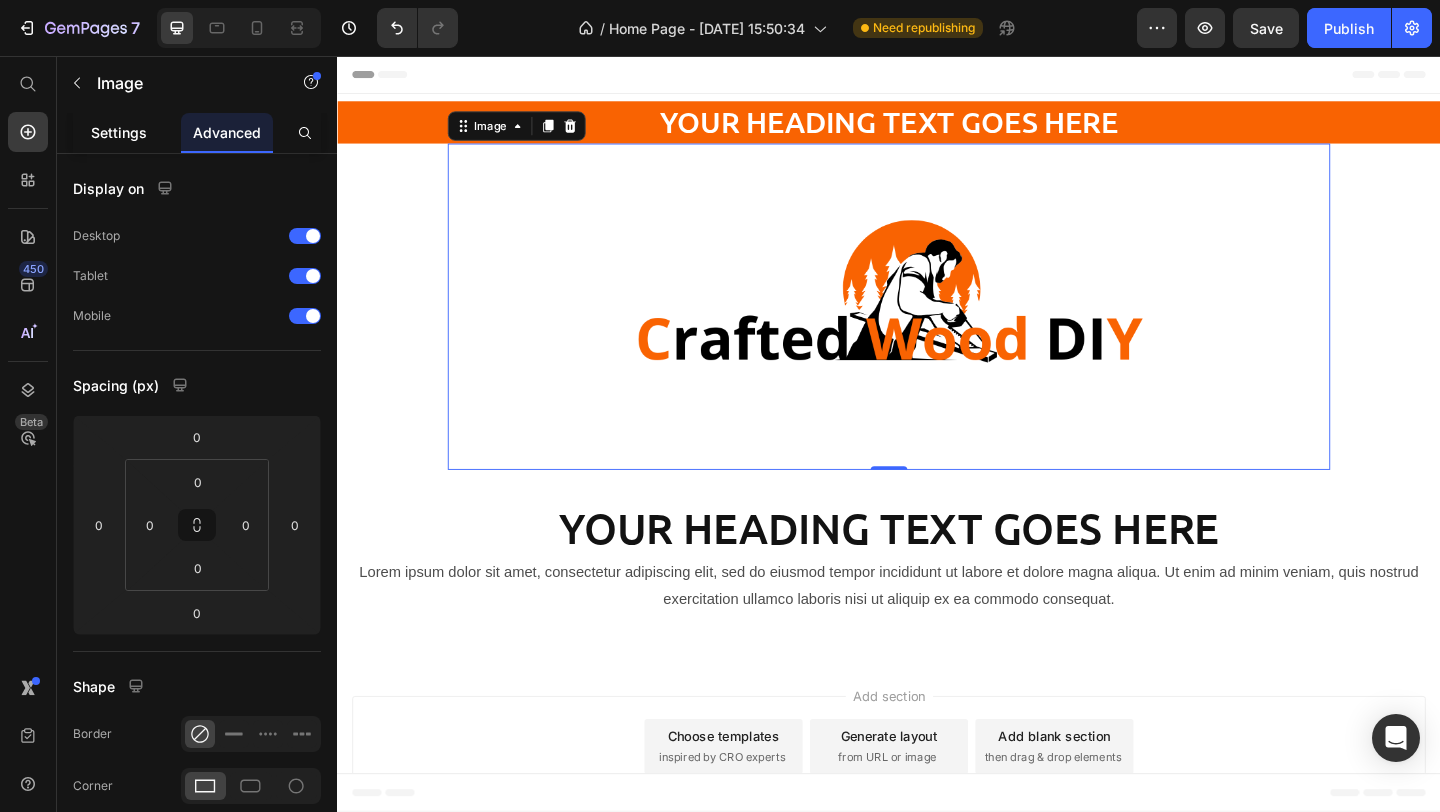 click on "Settings" at bounding box center (119, 132) 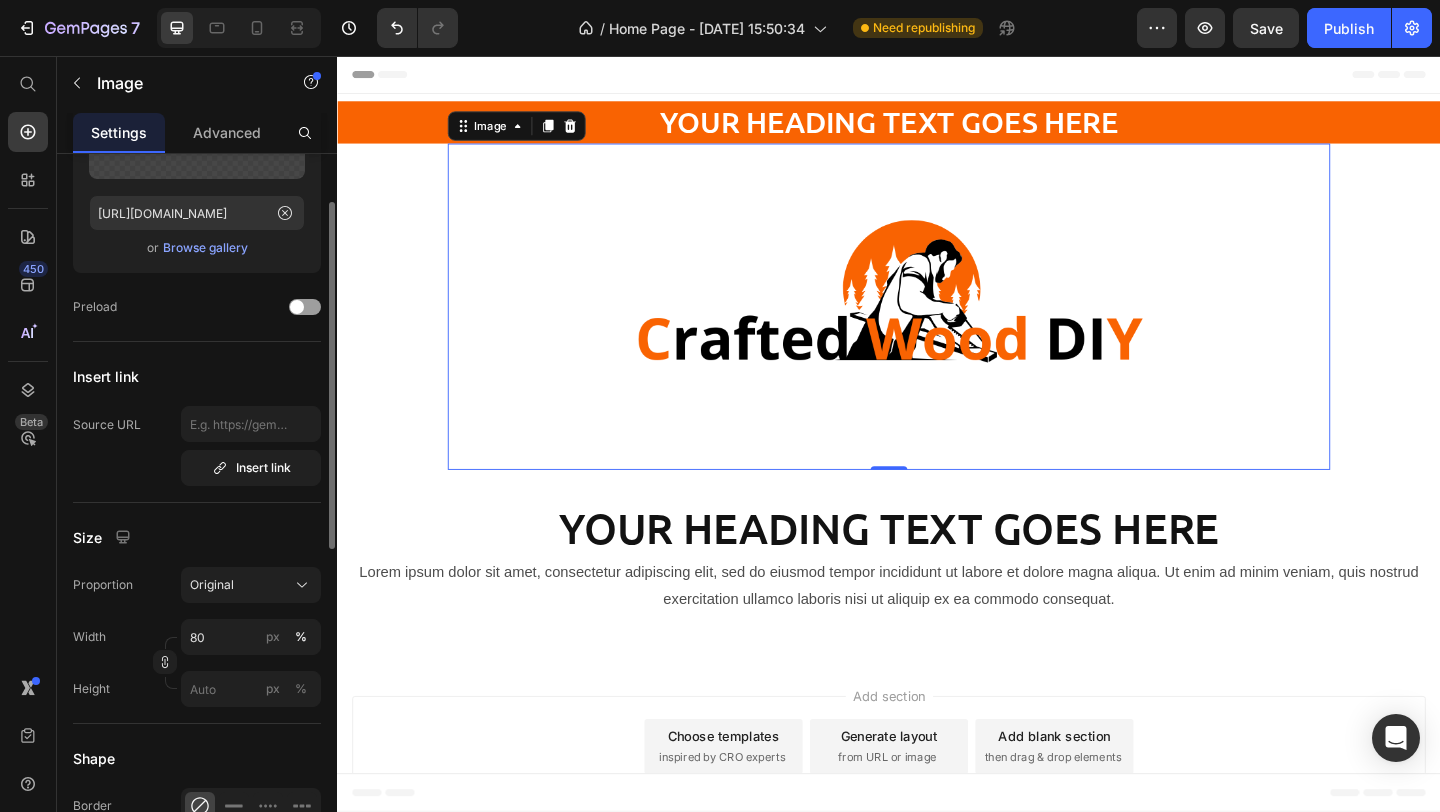 scroll, scrollTop: 324, scrollLeft: 0, axis: vertical 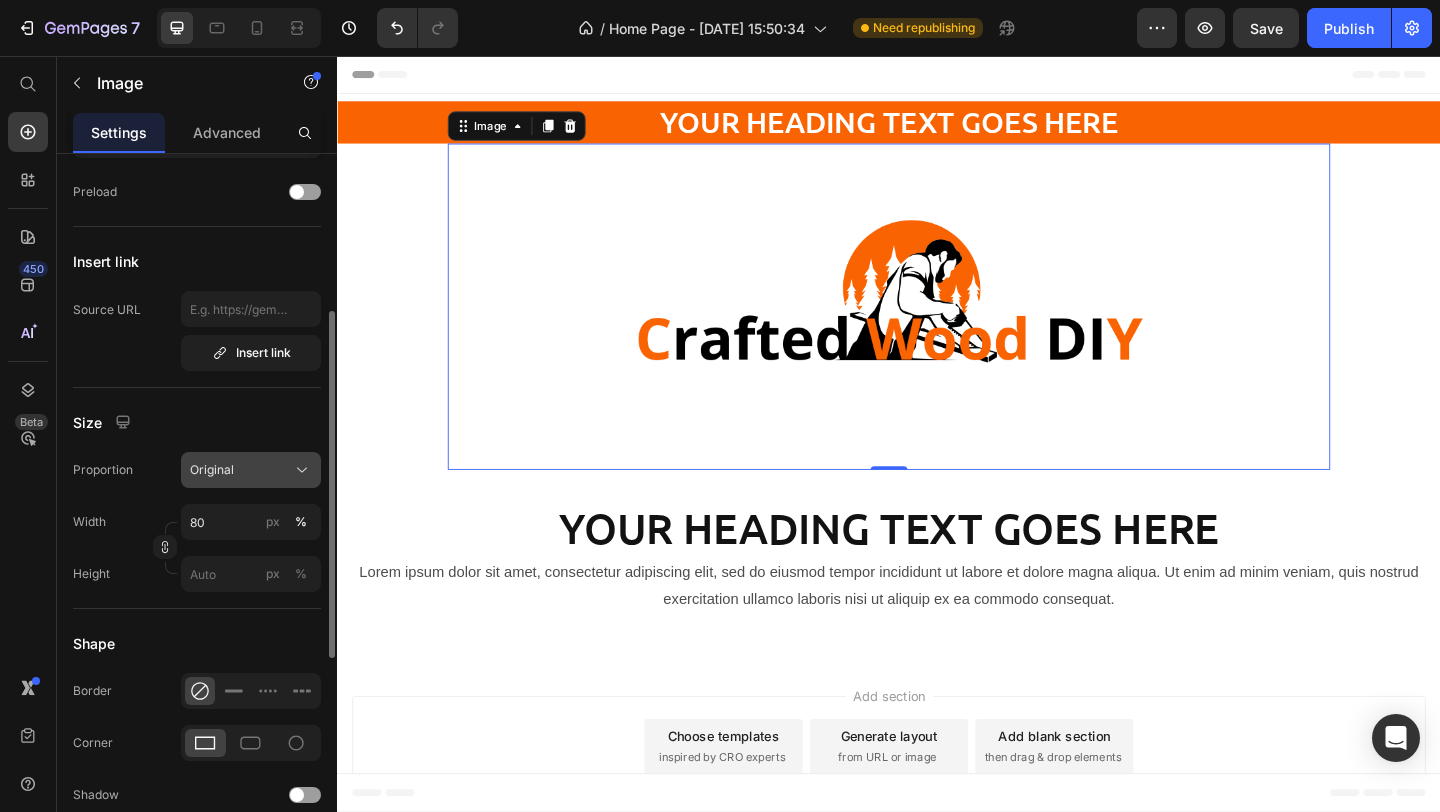 click on "Original" 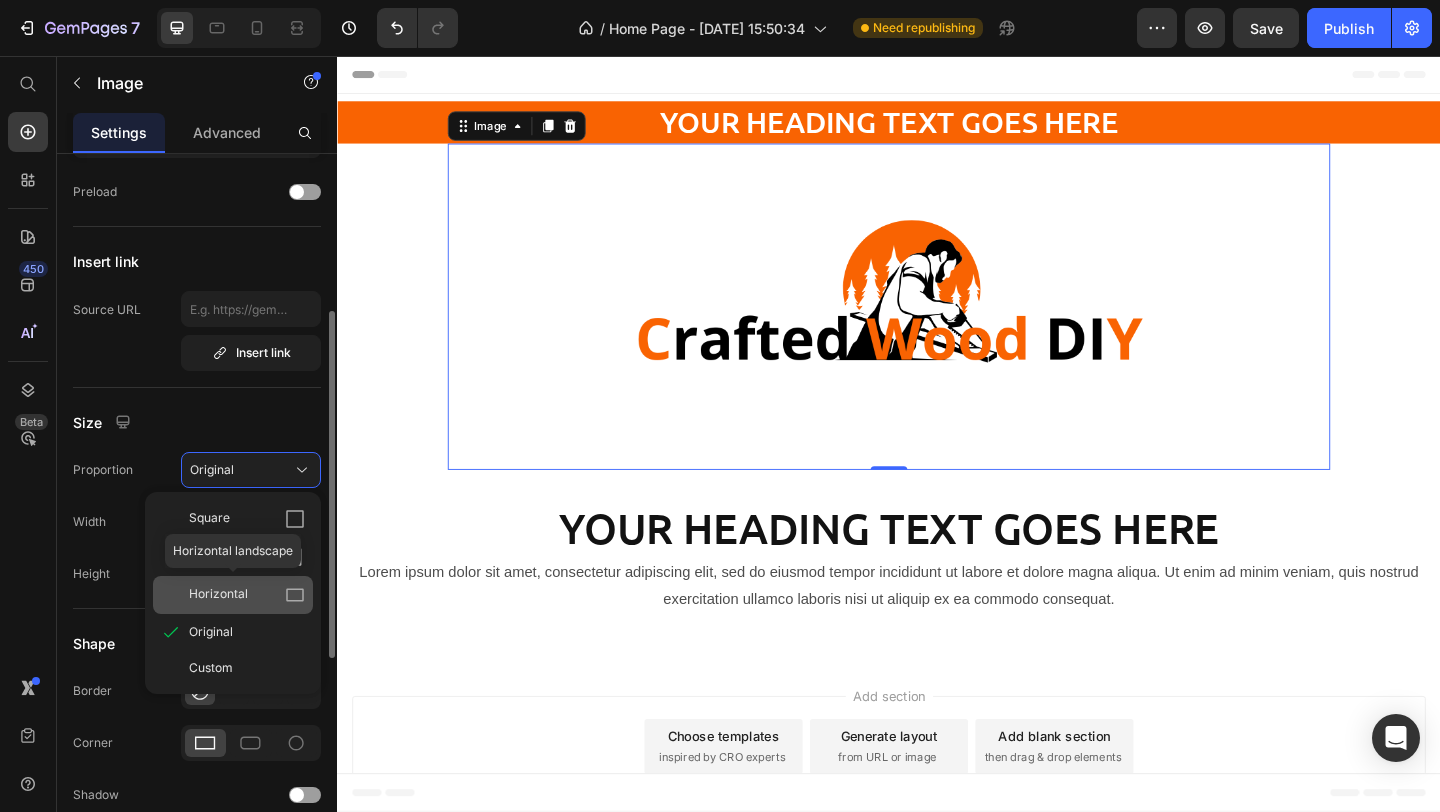 click on "Horizontal" at bounding box center [218, 595] 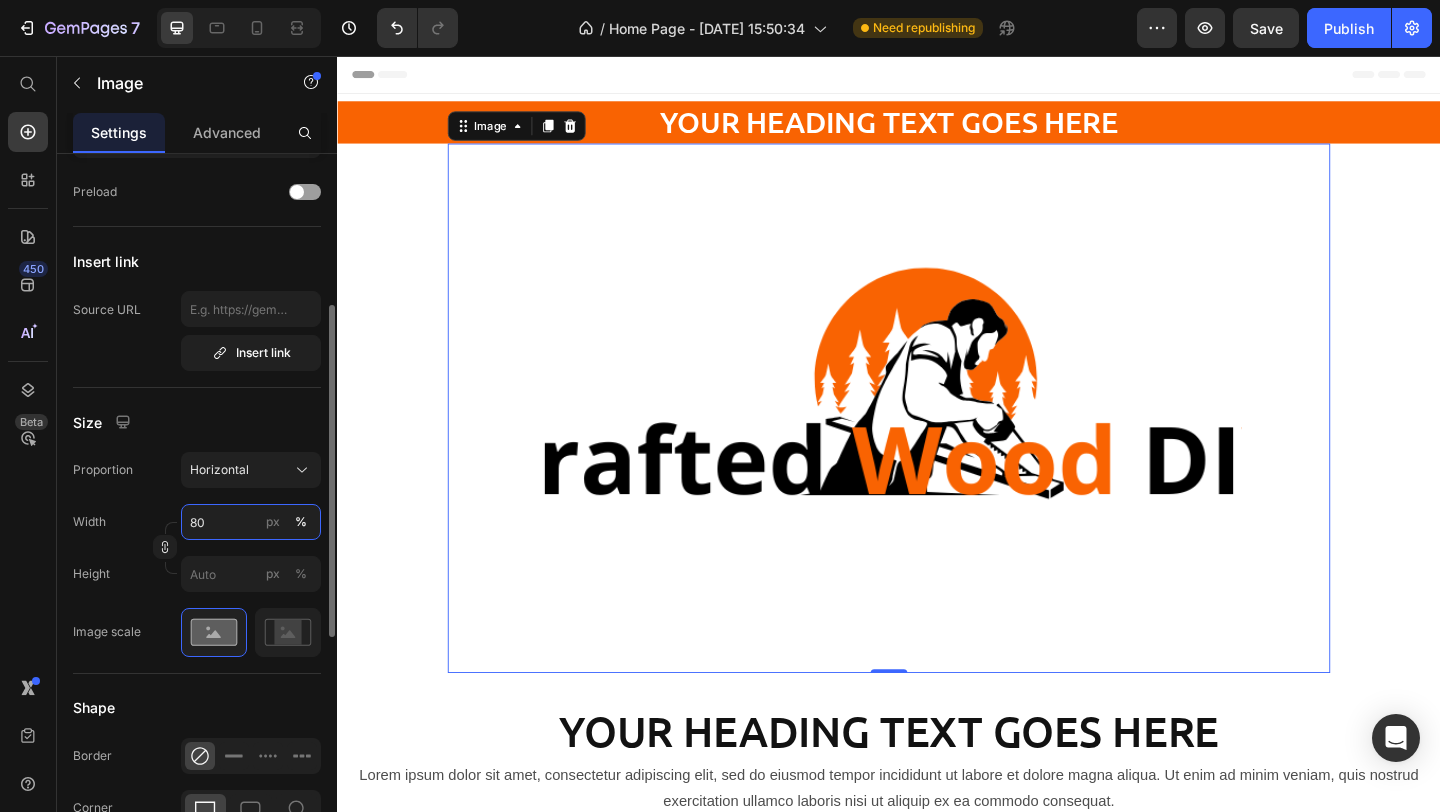 click on "80" at bounding box center (251, 522) 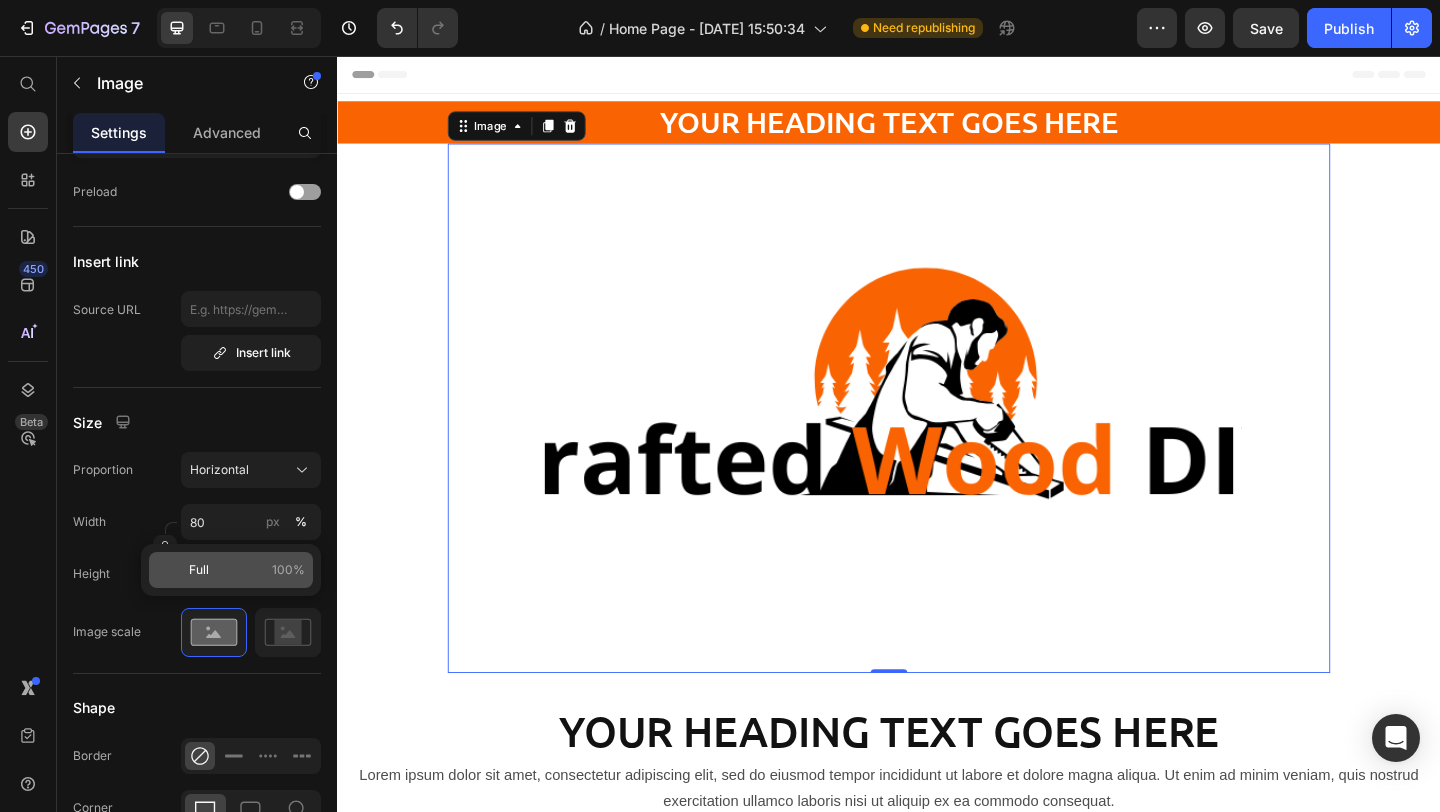 click on "Full 100%" at bounding box center [247, 570] 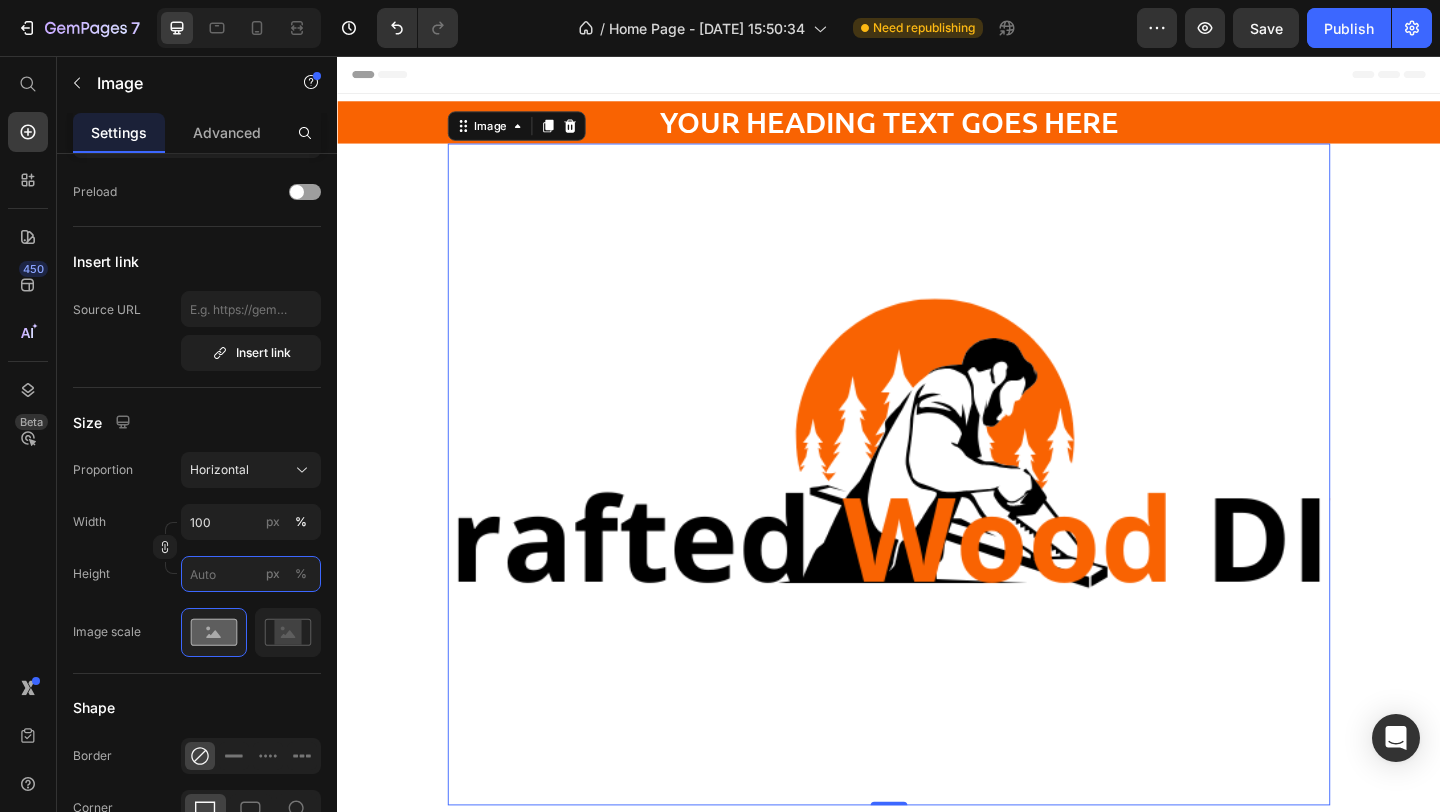 click on "px %" at bounding box center [251, 574] 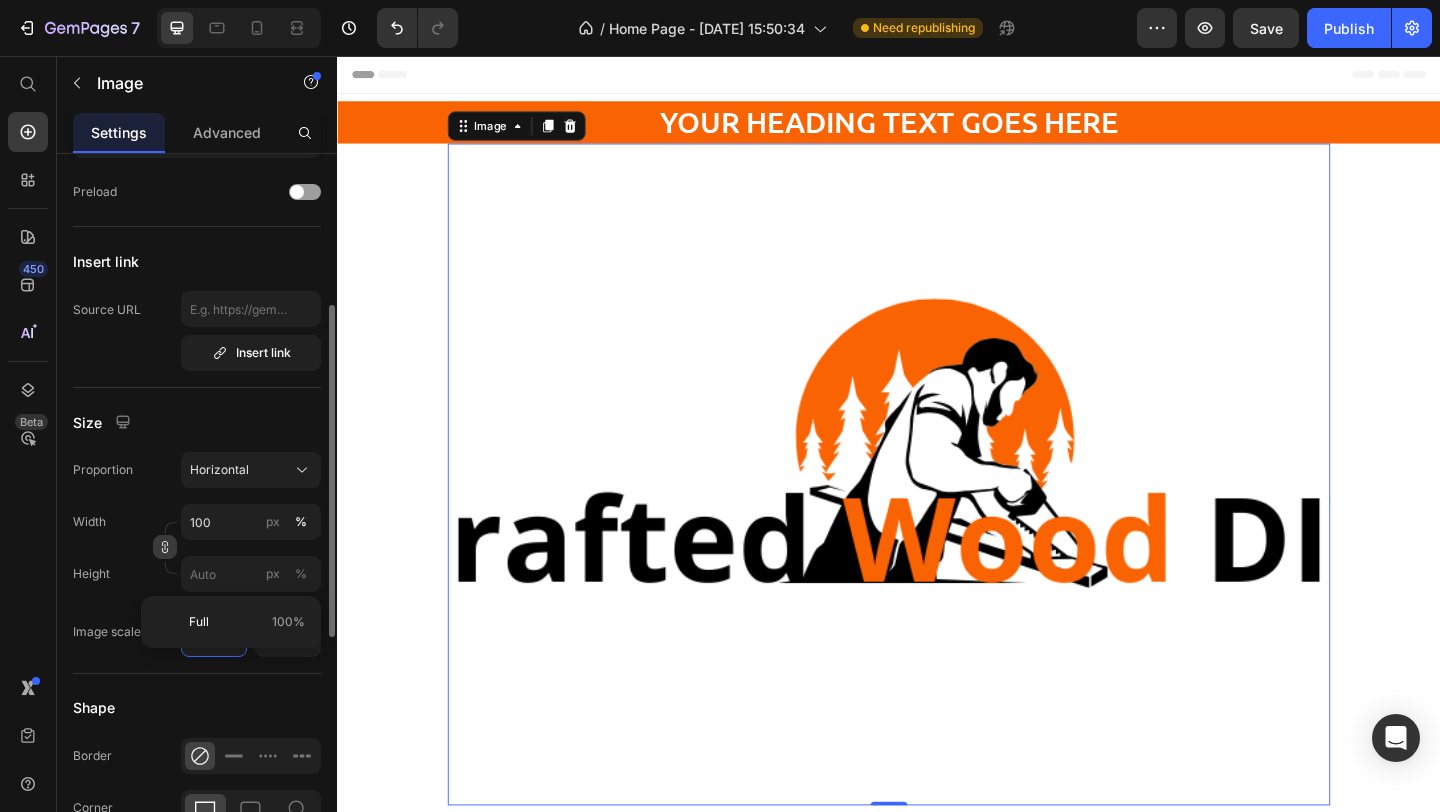 click 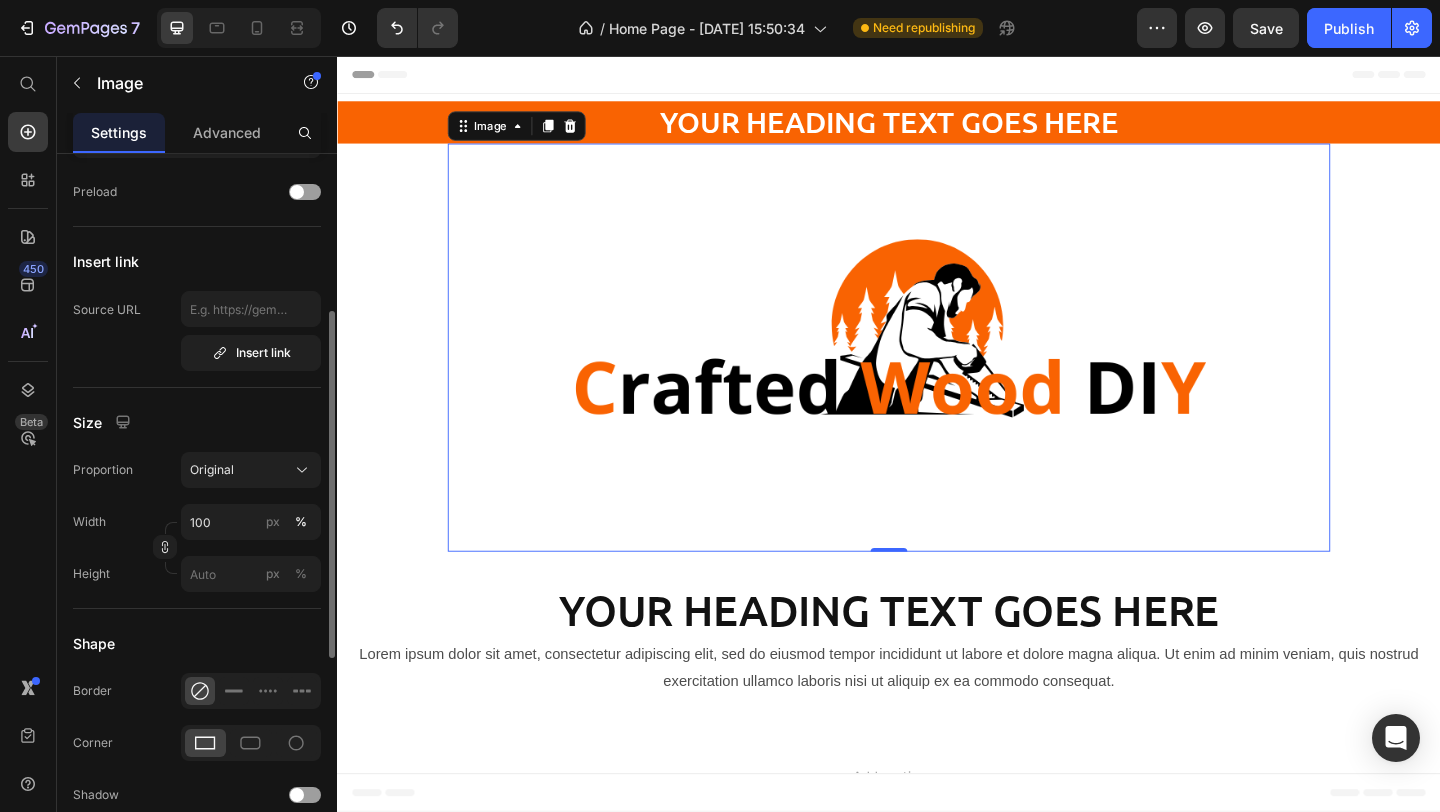 click on "Height px %" at bounding box center [197, 574] 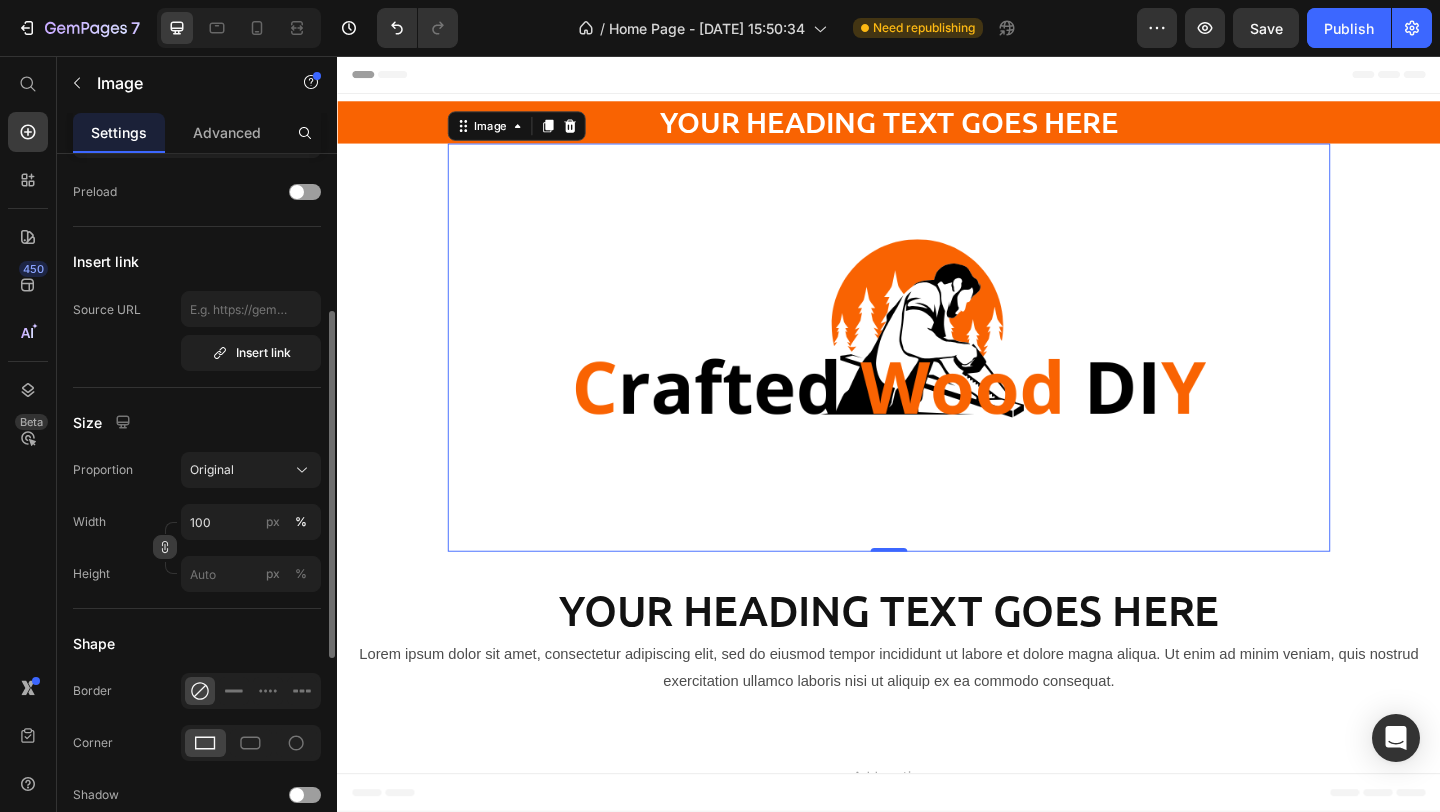 click 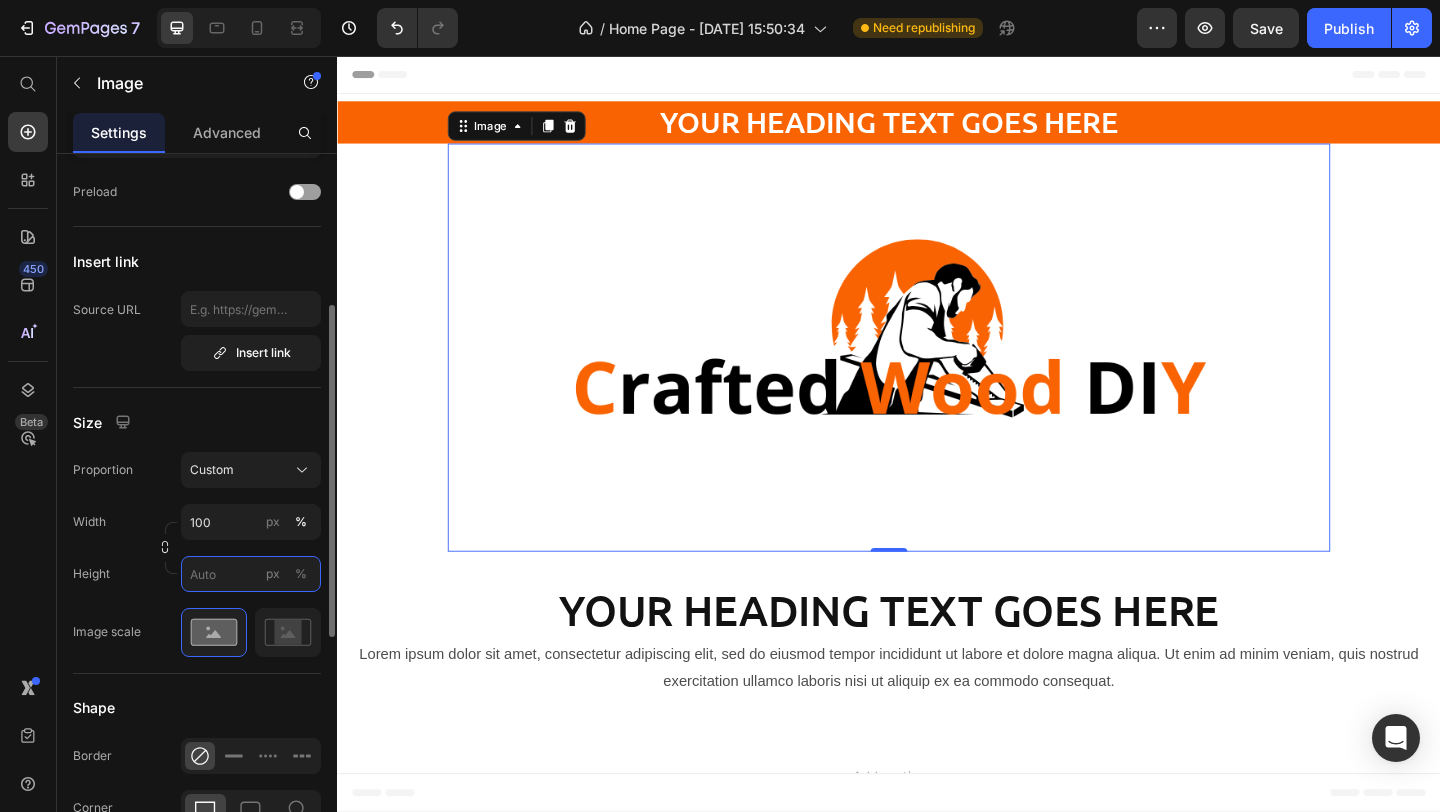 click on "px %" at bounding box center (251, 574) 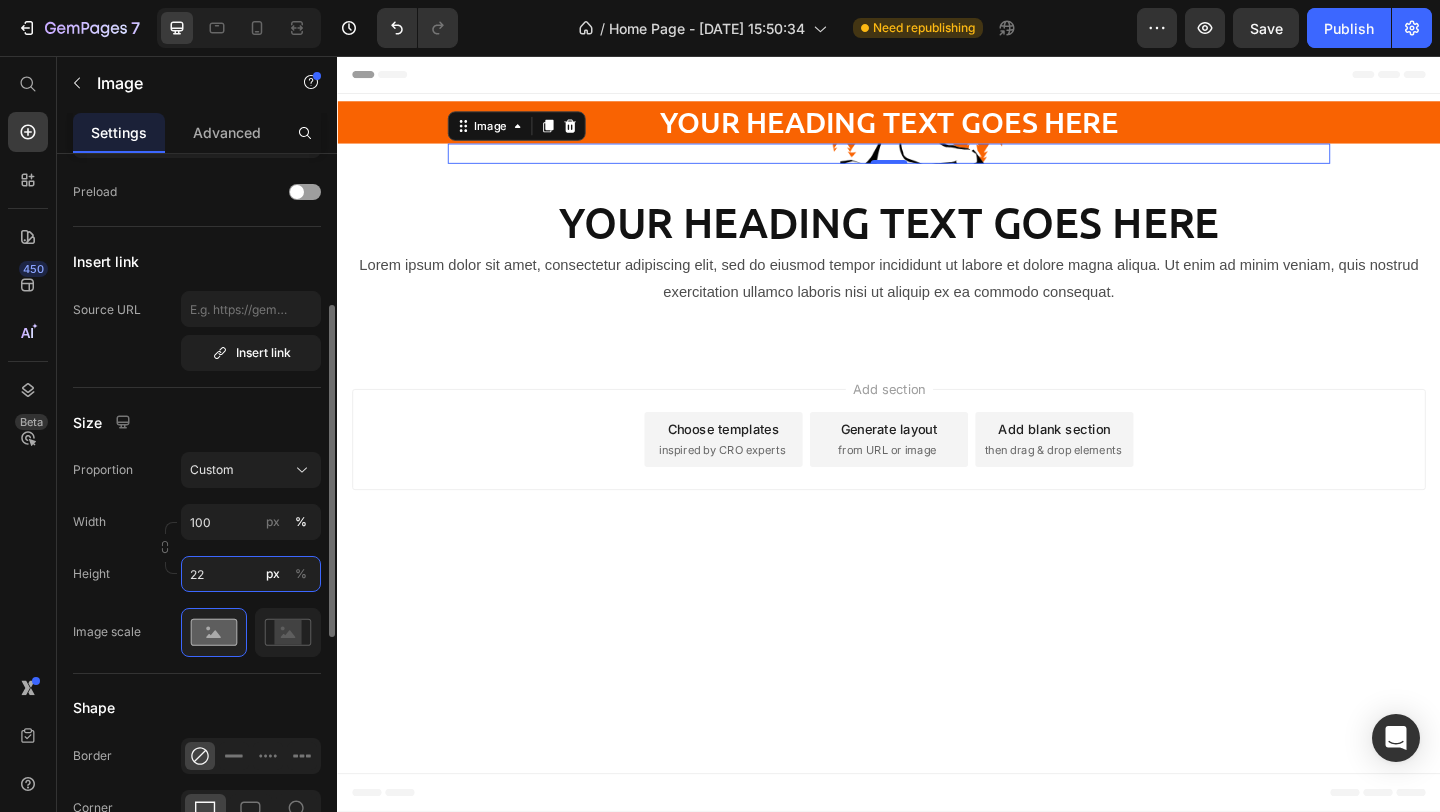type on "220" 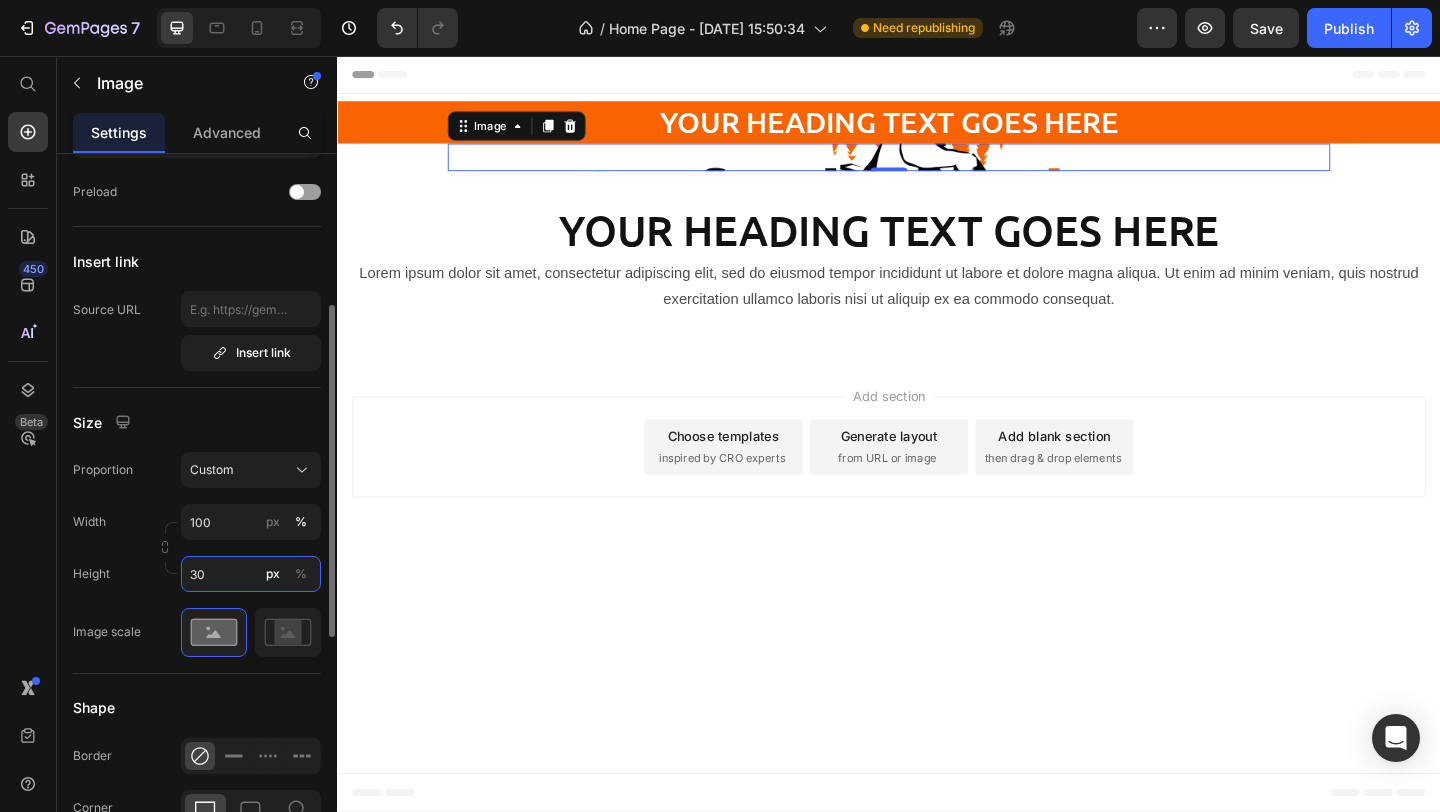 type on "300" 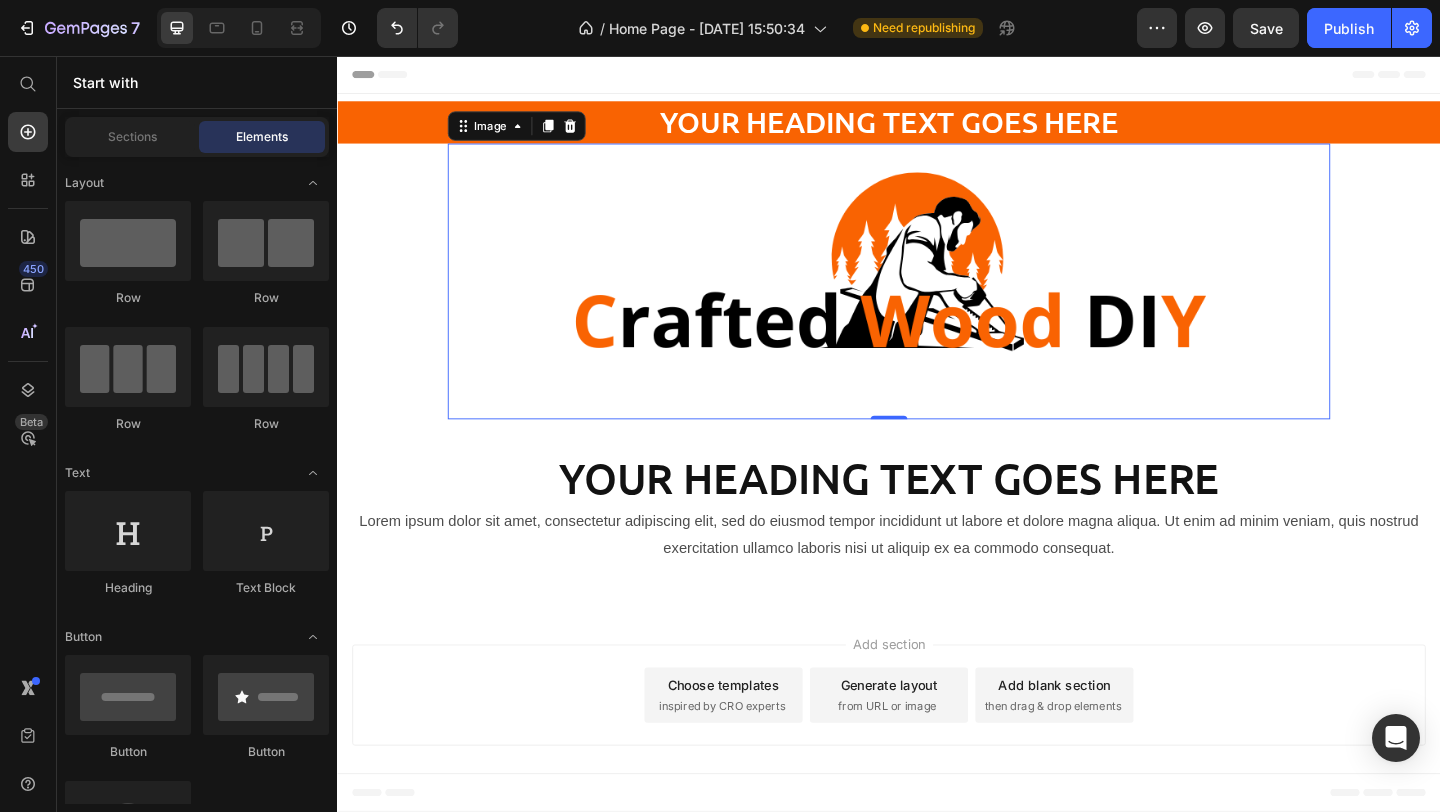click on "Add section Choose templates inspired by CRO experts Generate layout from URL or image Add blank section then drag & drop elements" at bounding box center [937, 755] 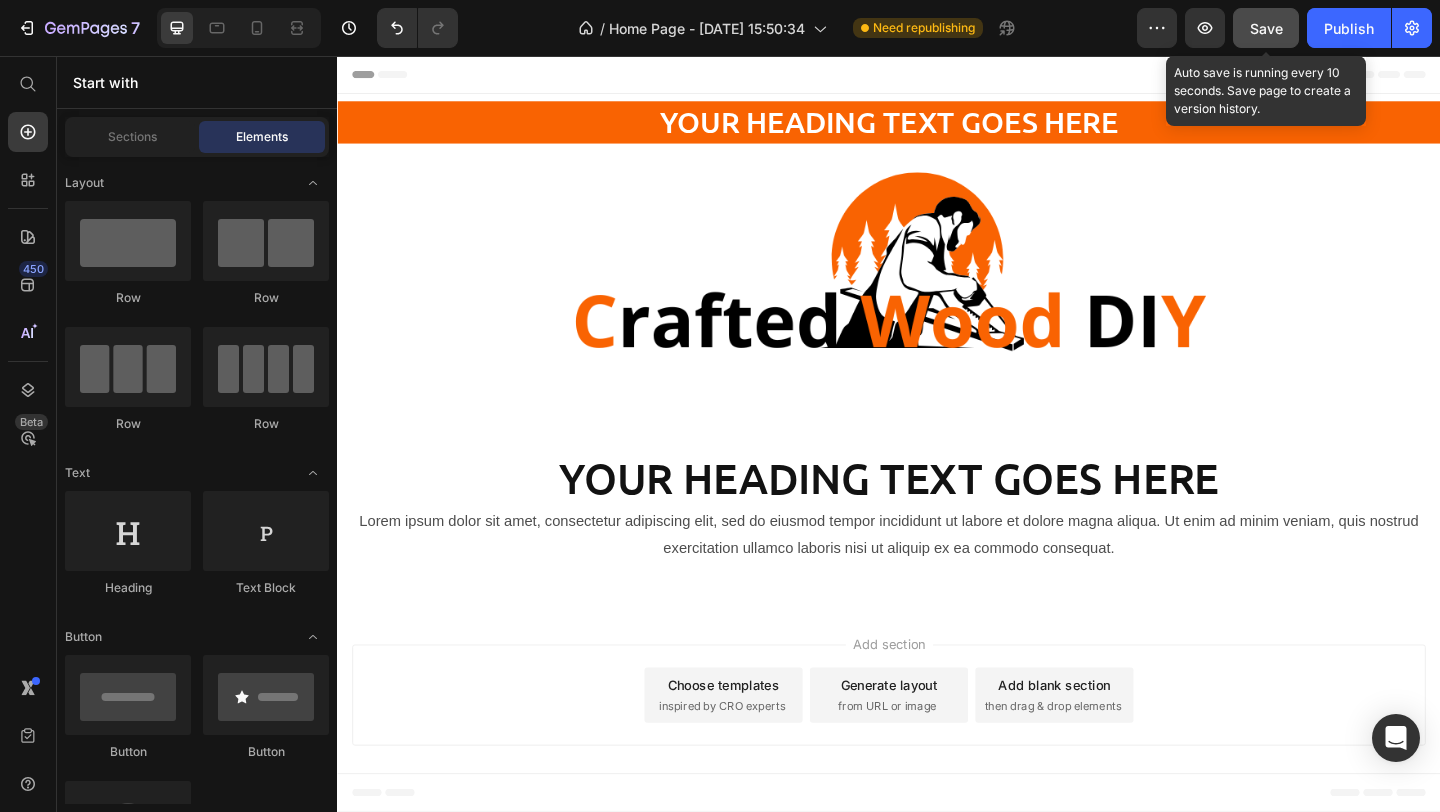 click on "Save" 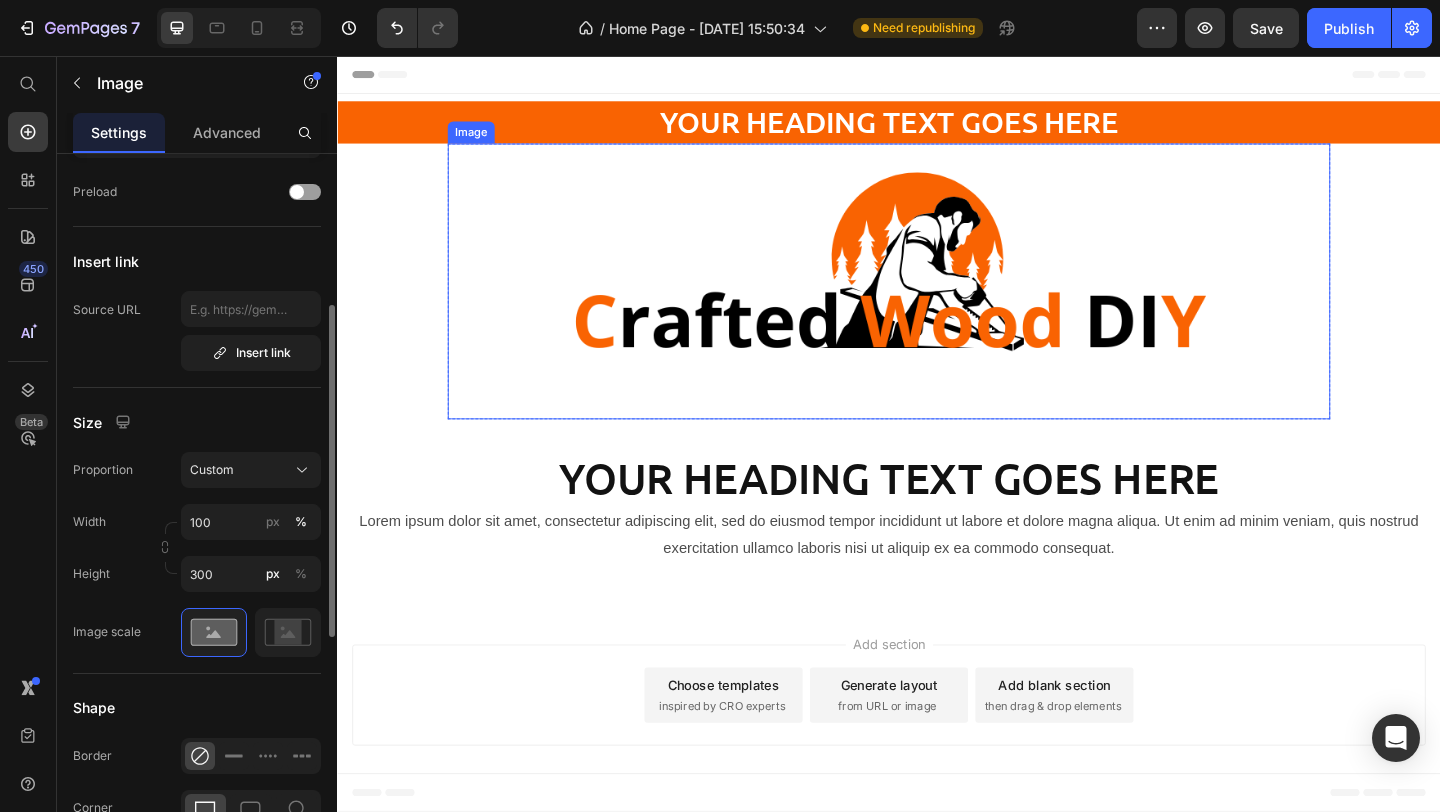 click at bounding box center [937, 301] 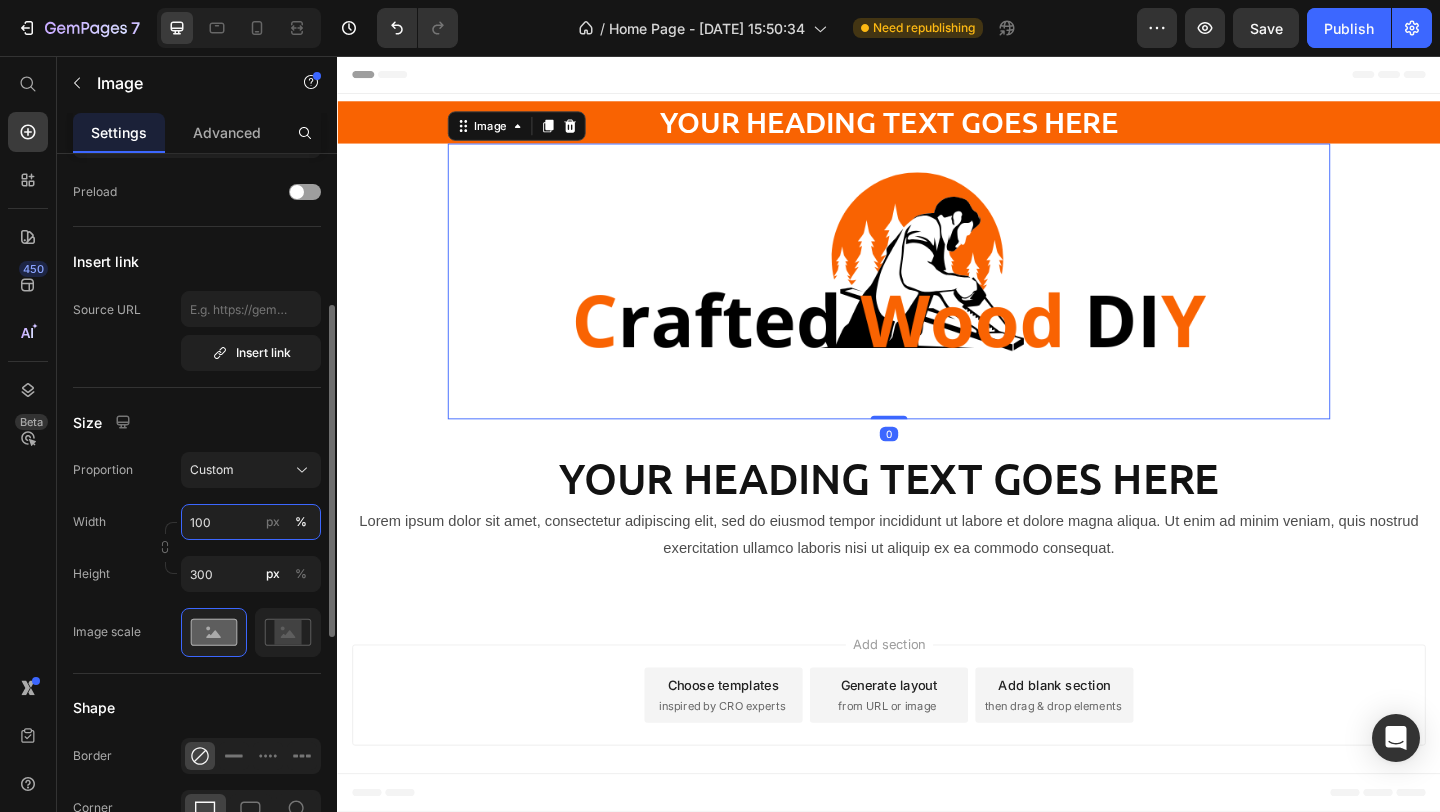 click on "100" at bounding box center [251, 522] 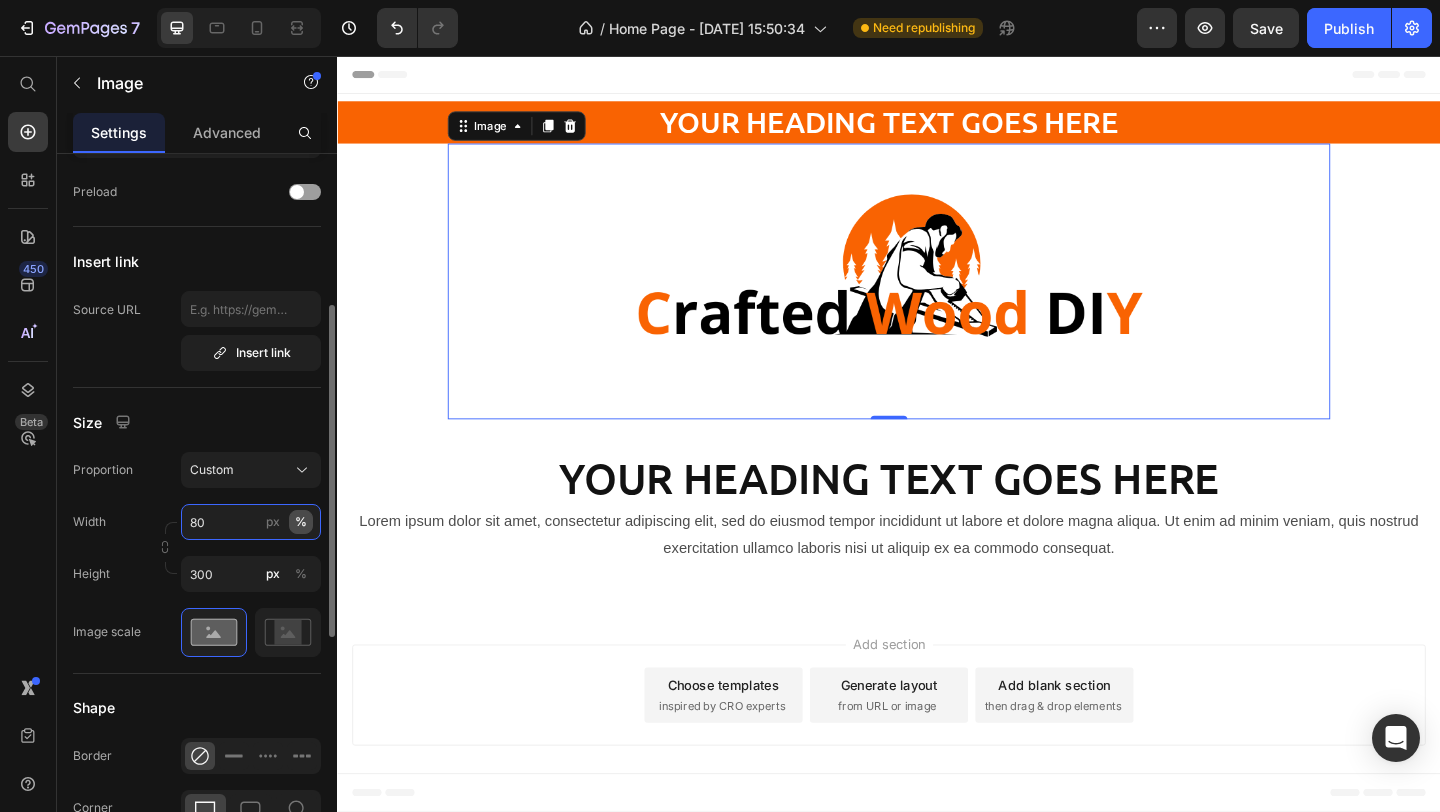 type on "80" 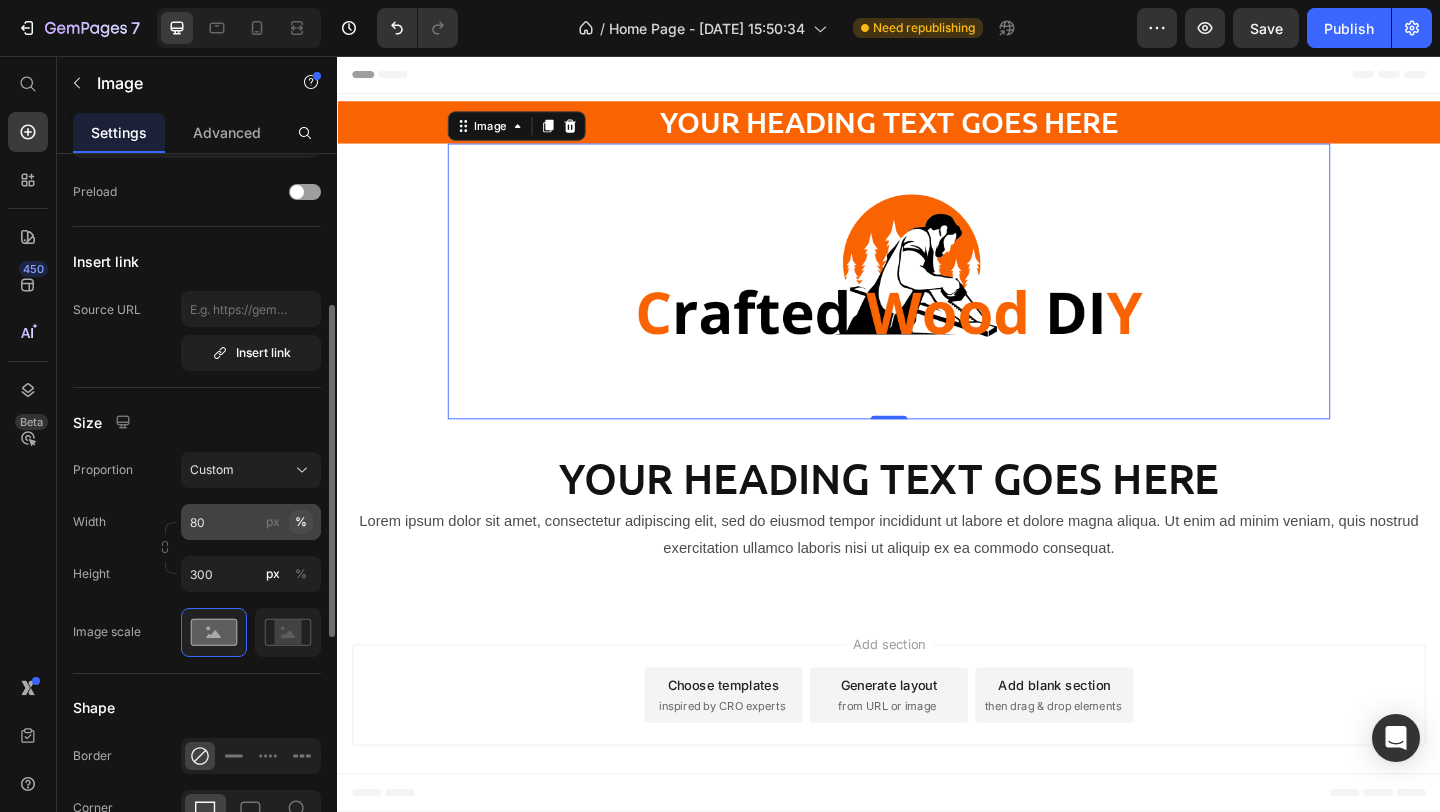 click on "%" 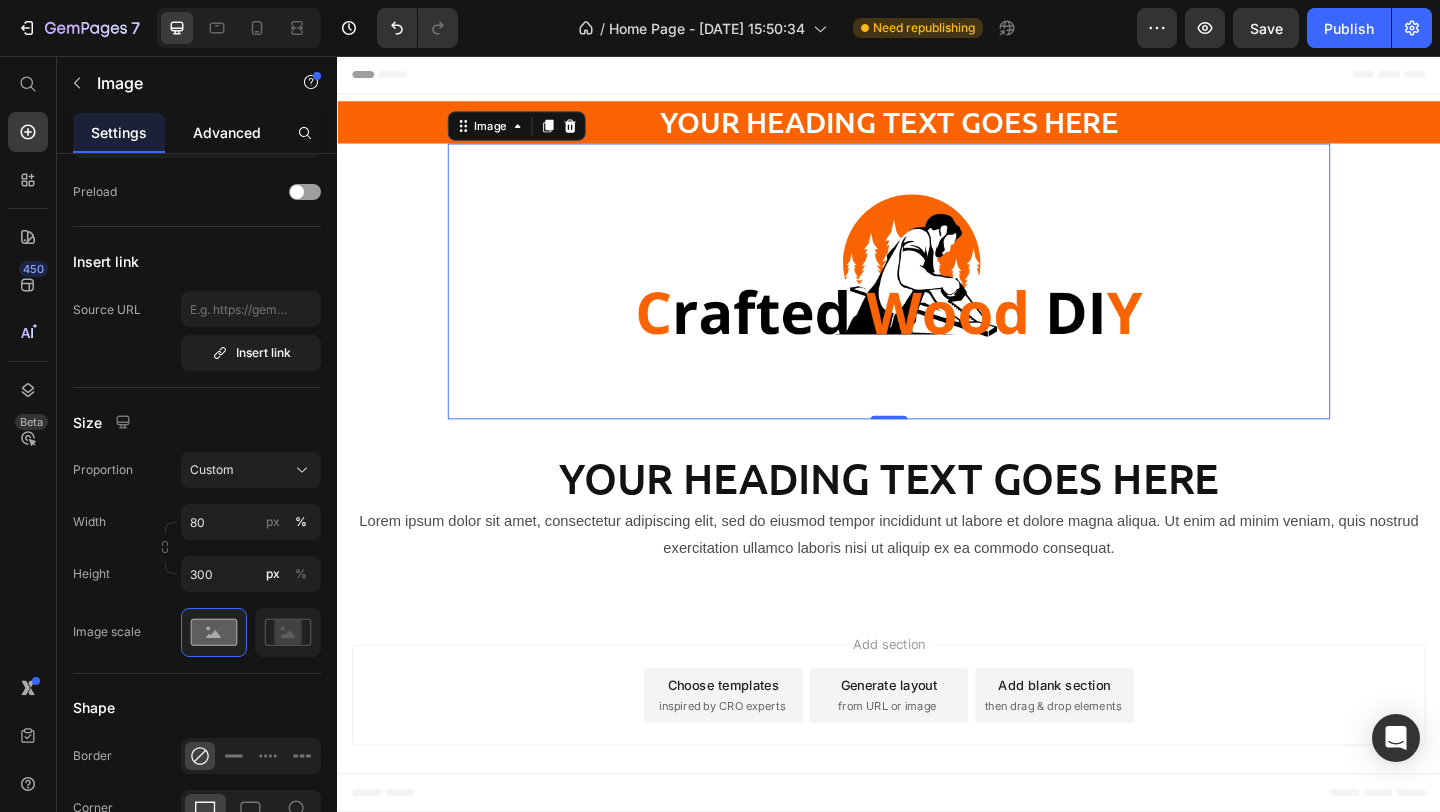 click on "Advanced" 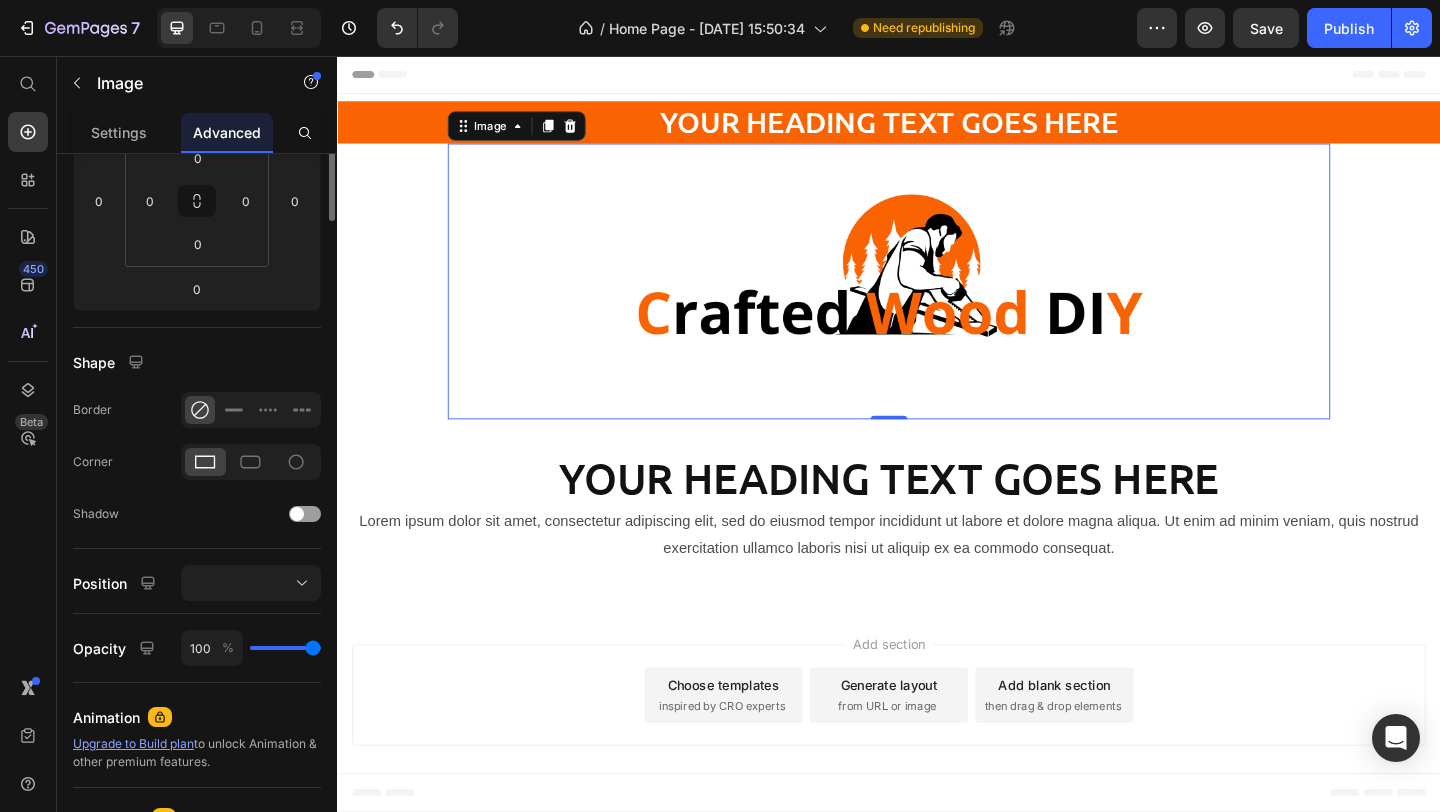 scroll, scrollTop: 0, scrollLeft: 0, axis: both 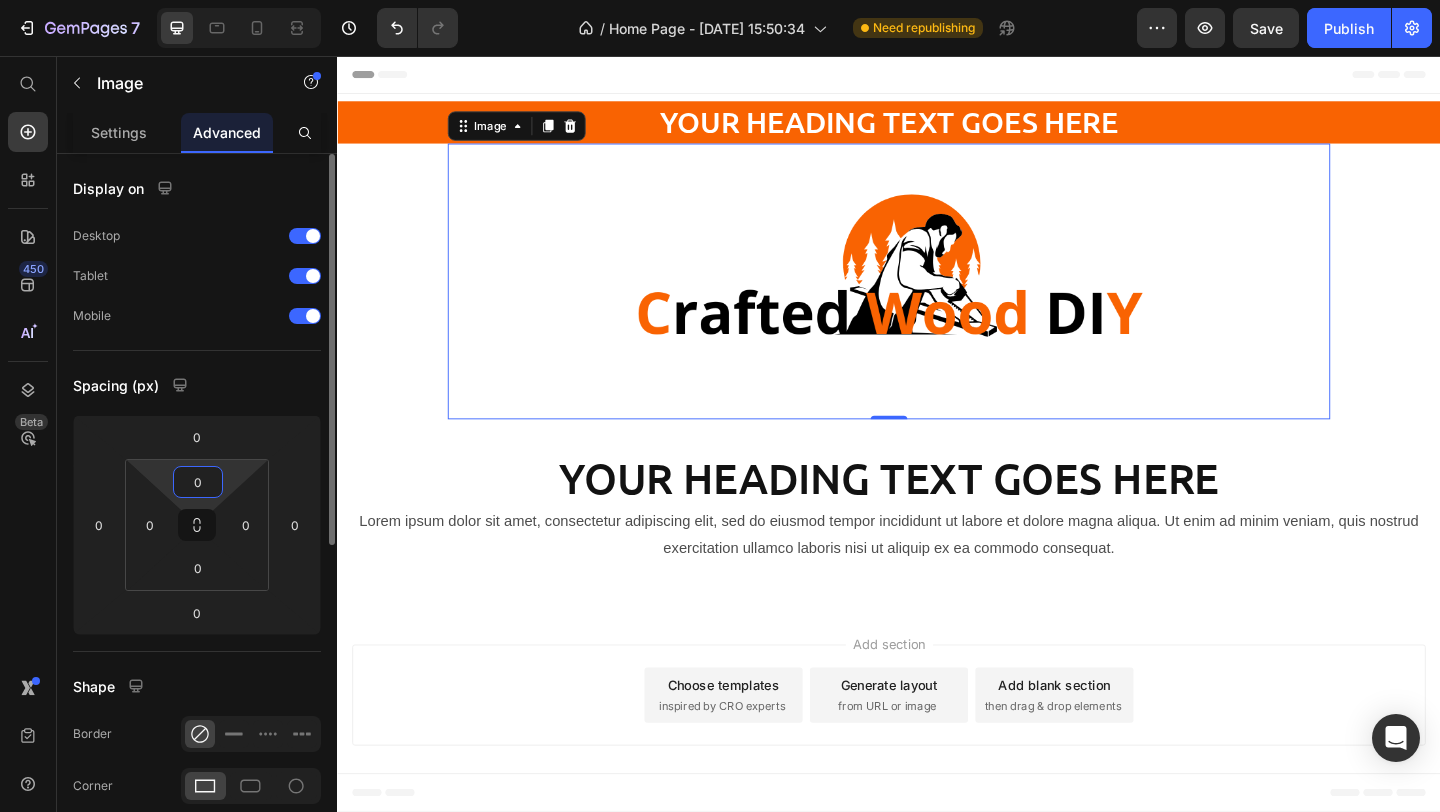 click on "0" at bounding box center (198, 482) 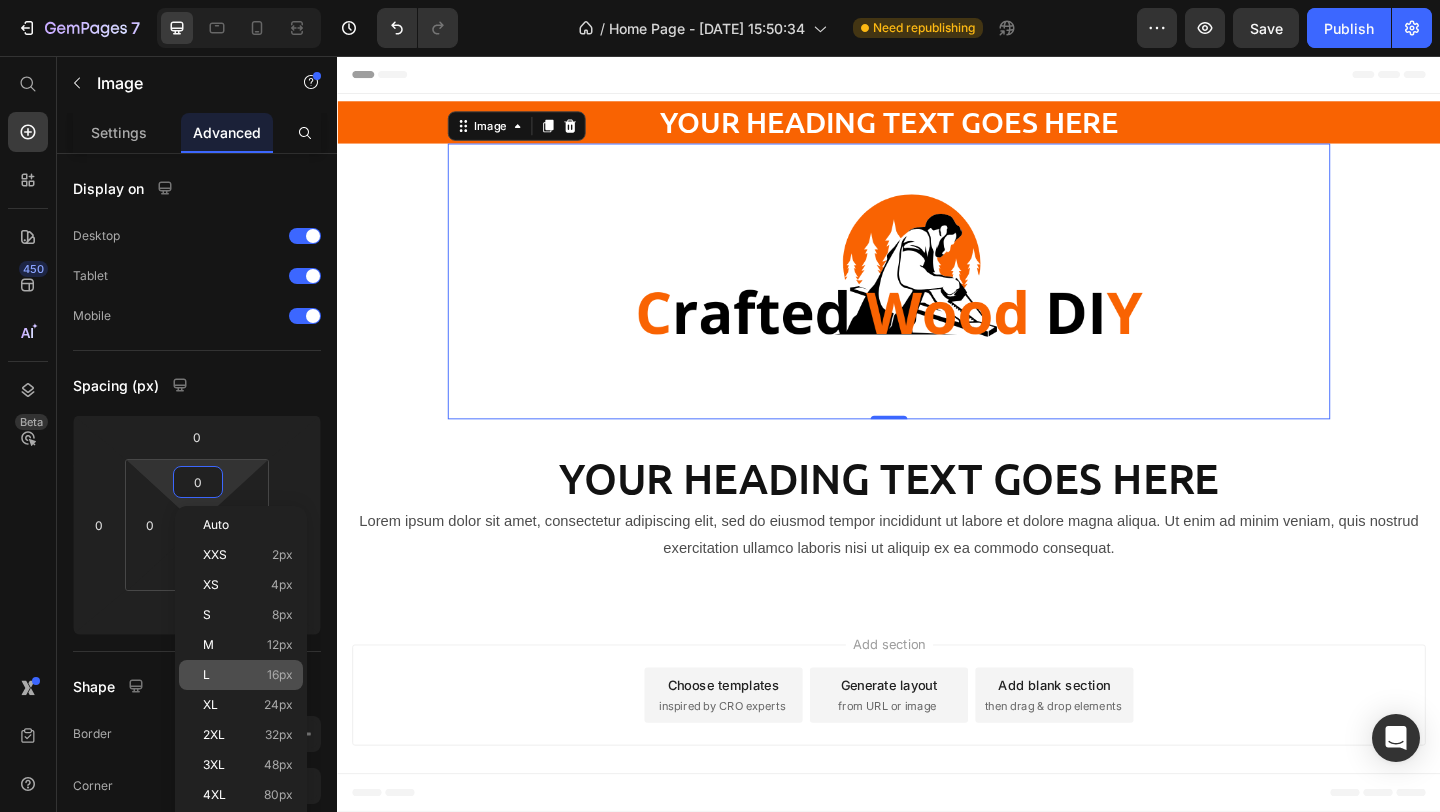 click on "L 16px" at bounding box center [248, 675] 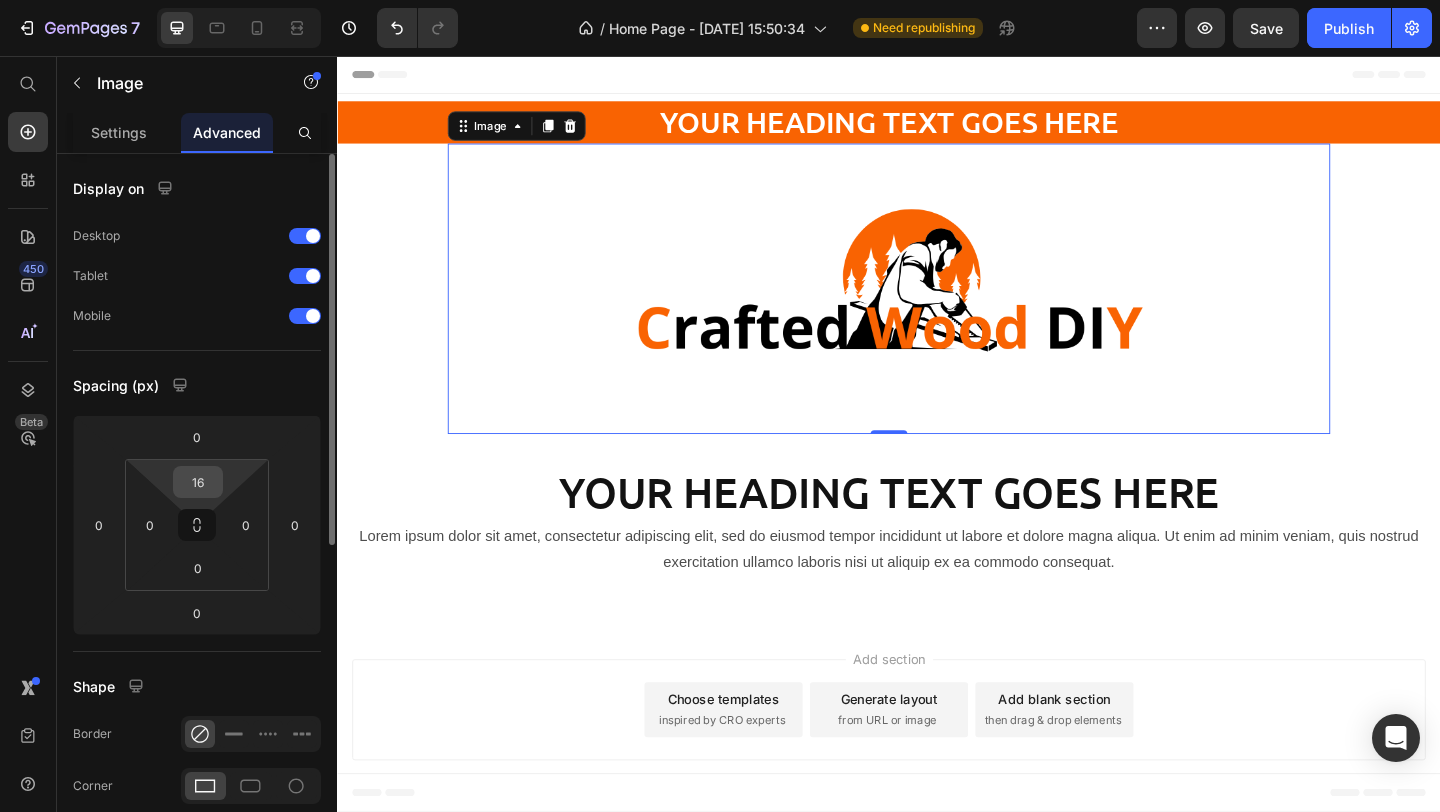 click on "16" at bounding box center (198, 482) 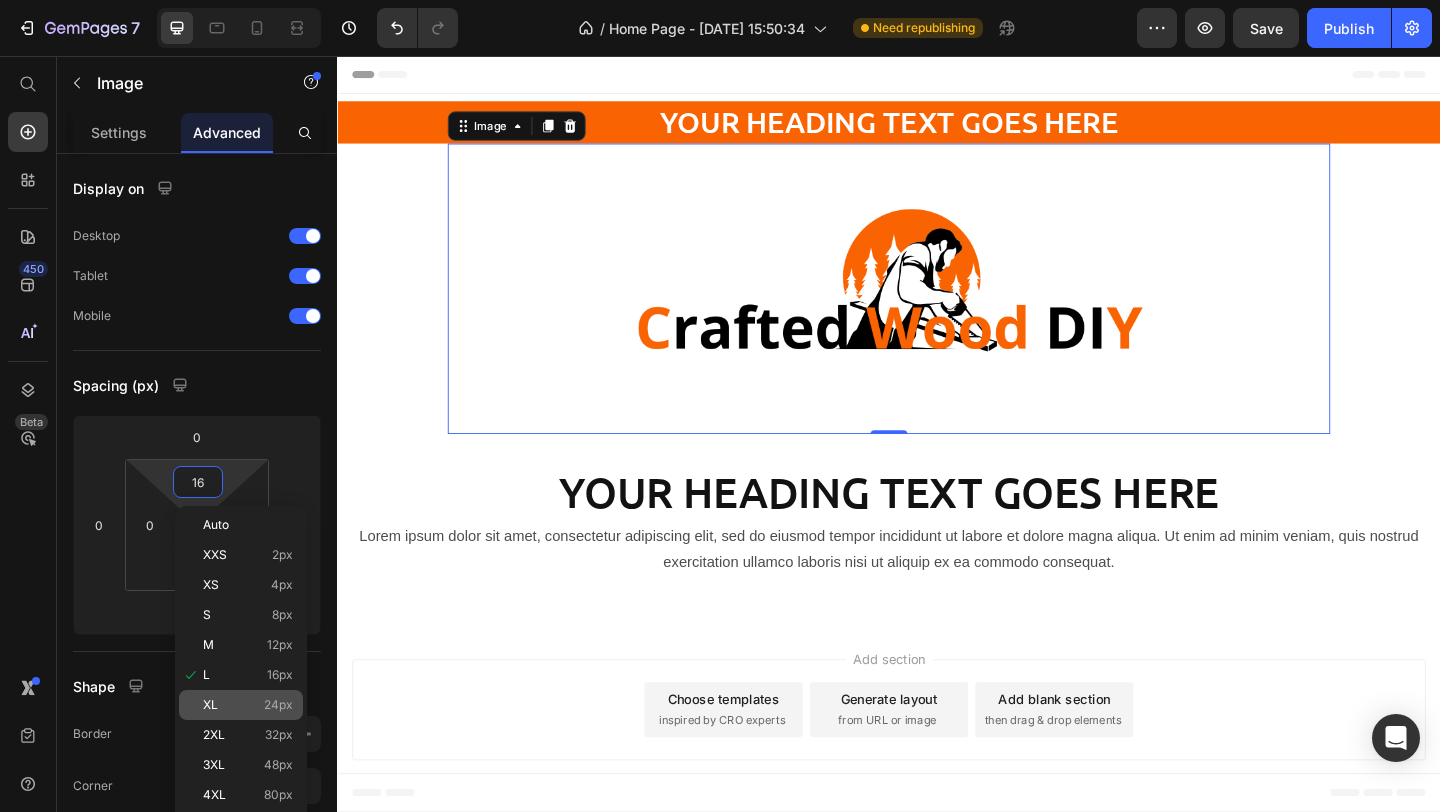 click on "XL 24px" 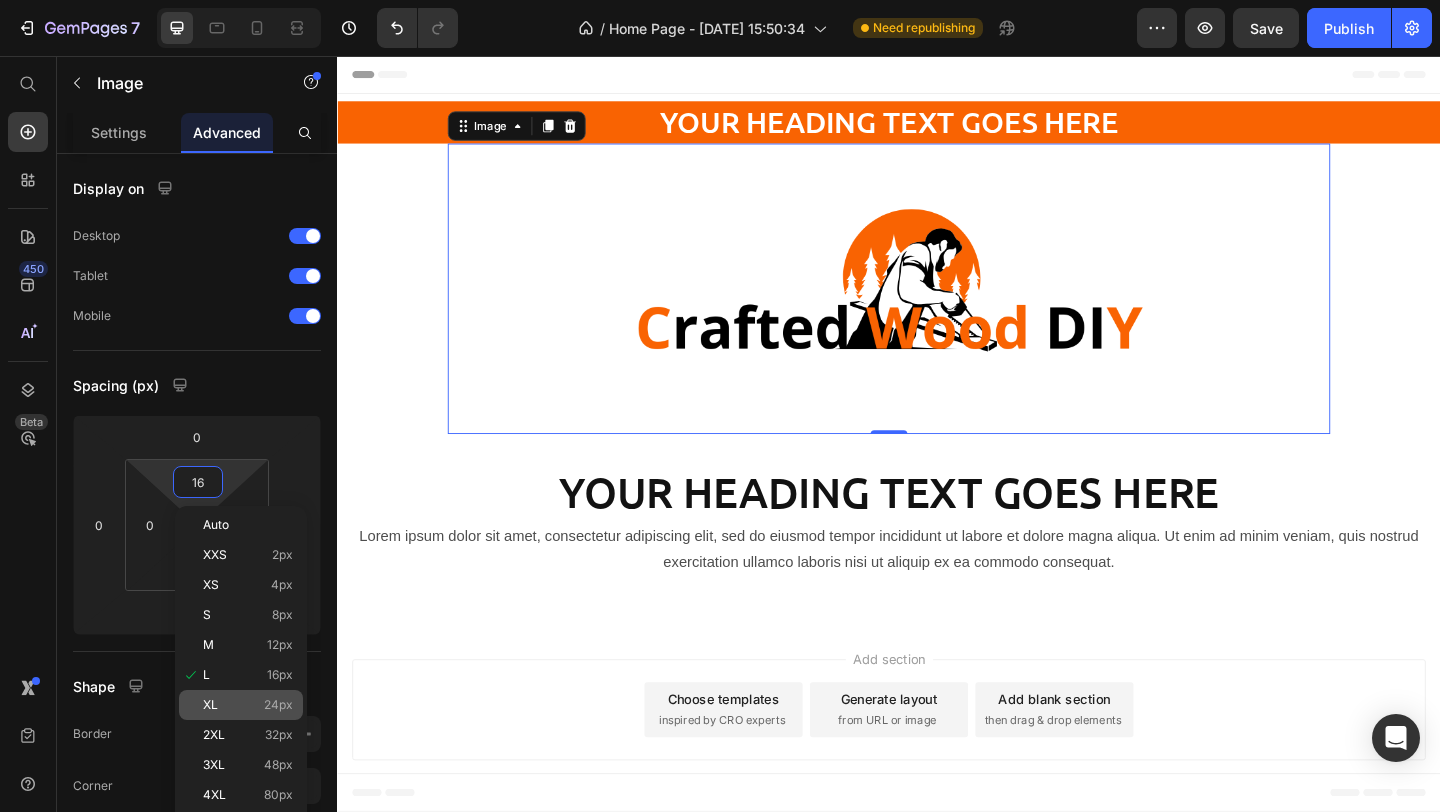 type on "24" 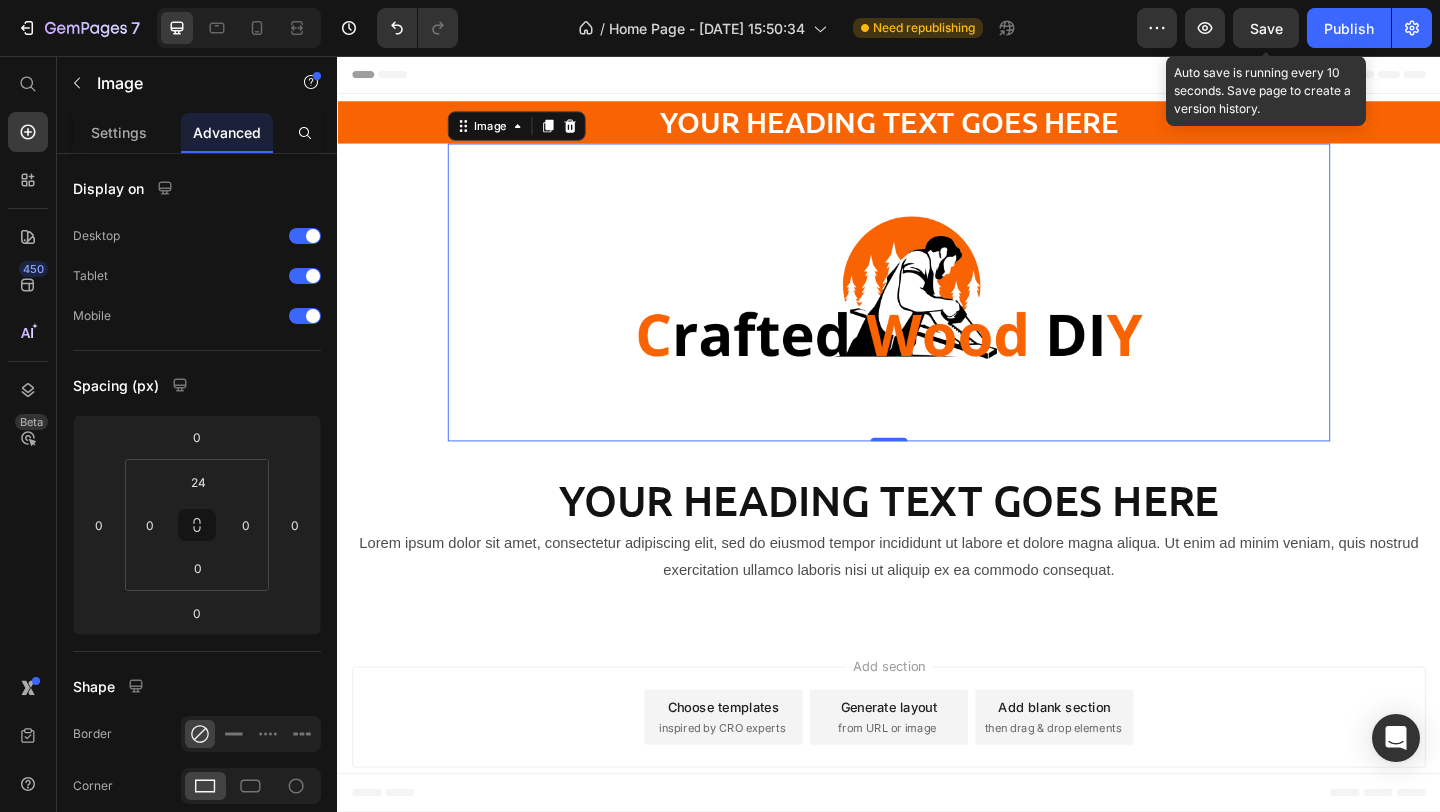 click on "Save" at bounding box center [1266, 28] 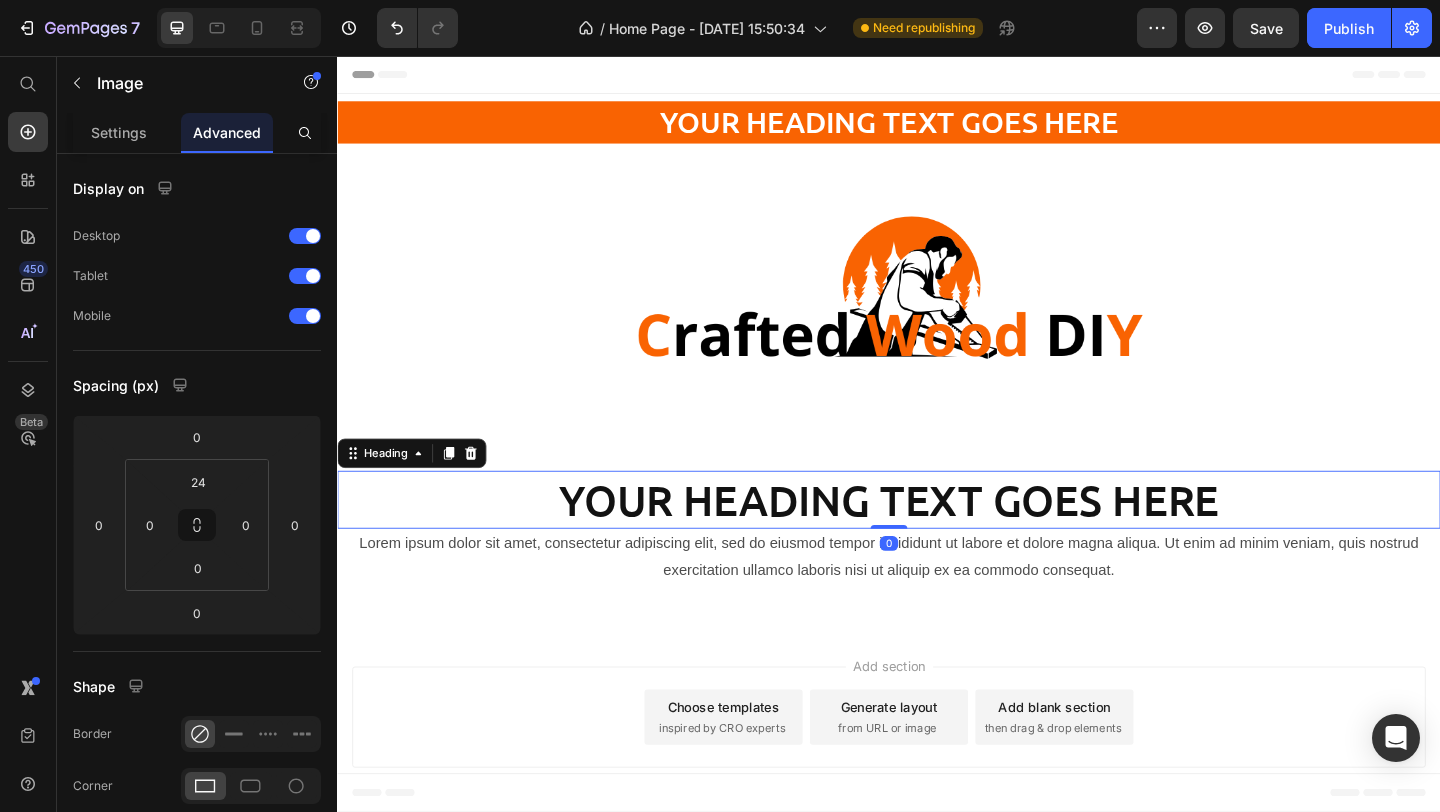 click on "Your heading text goes here" at bounding box center [937, 539] 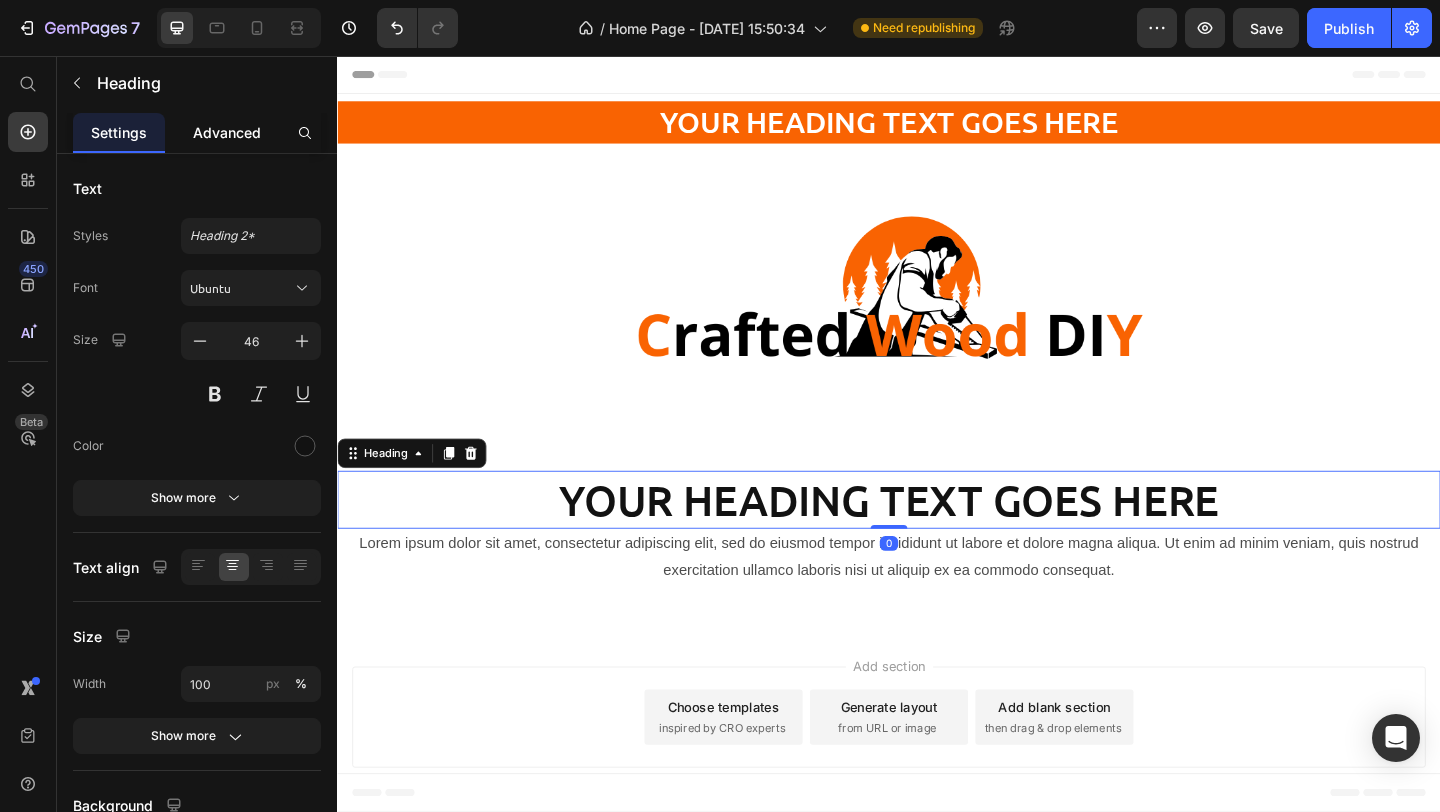 click on "Advanced" at bounding box center [227, 132] 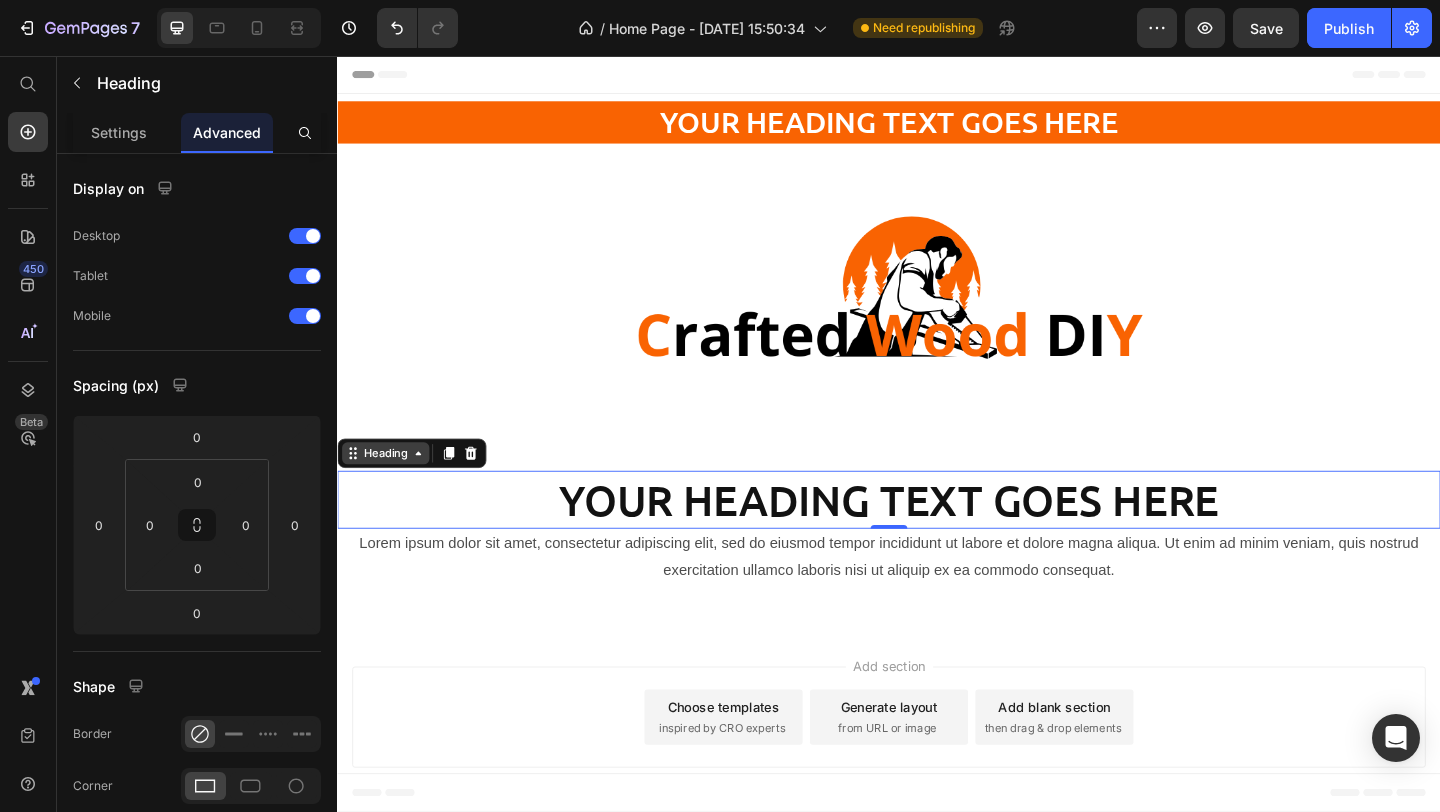 click on "Heading" at bounding box center (389, 488) 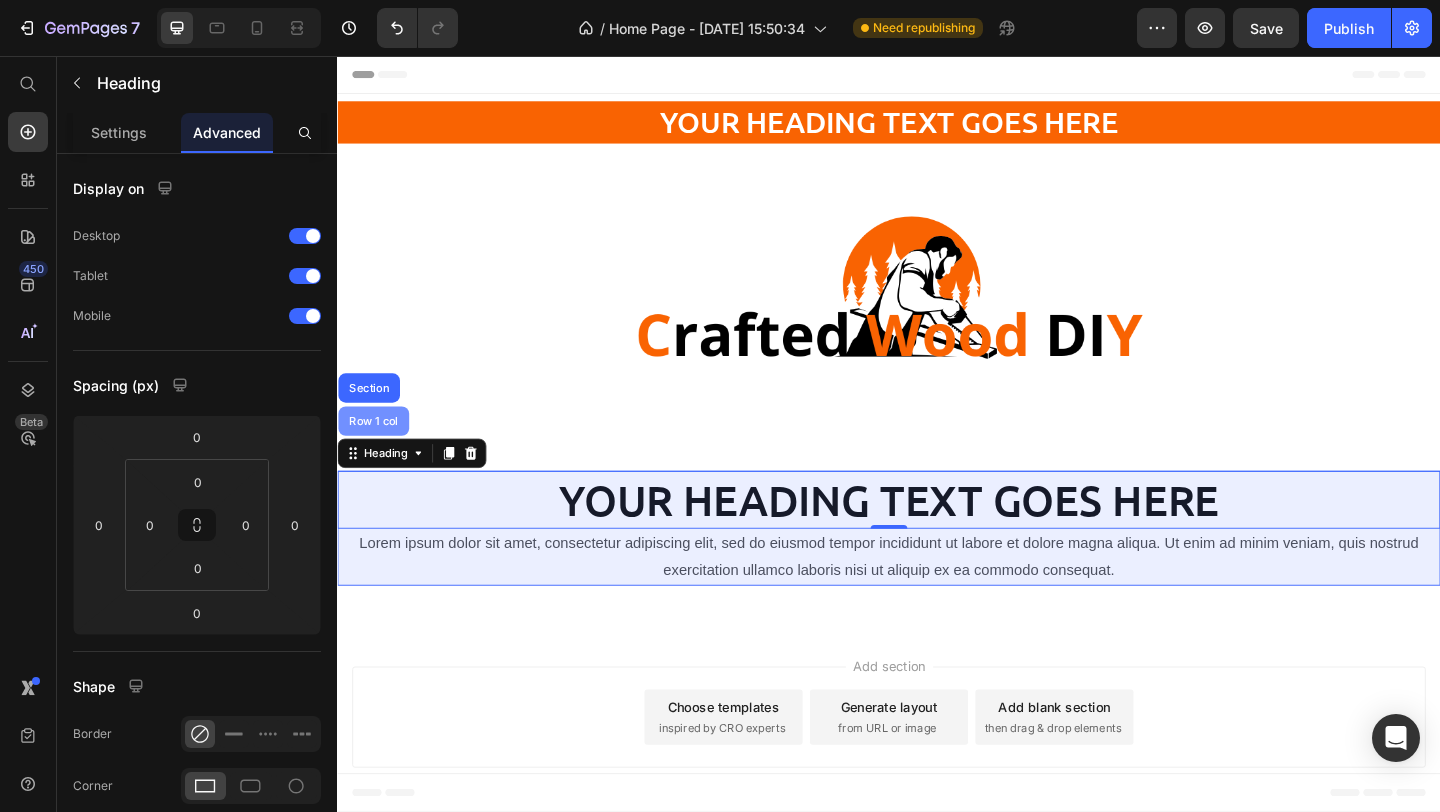 click on "Row 1 col" at bounding box center [376, 453] 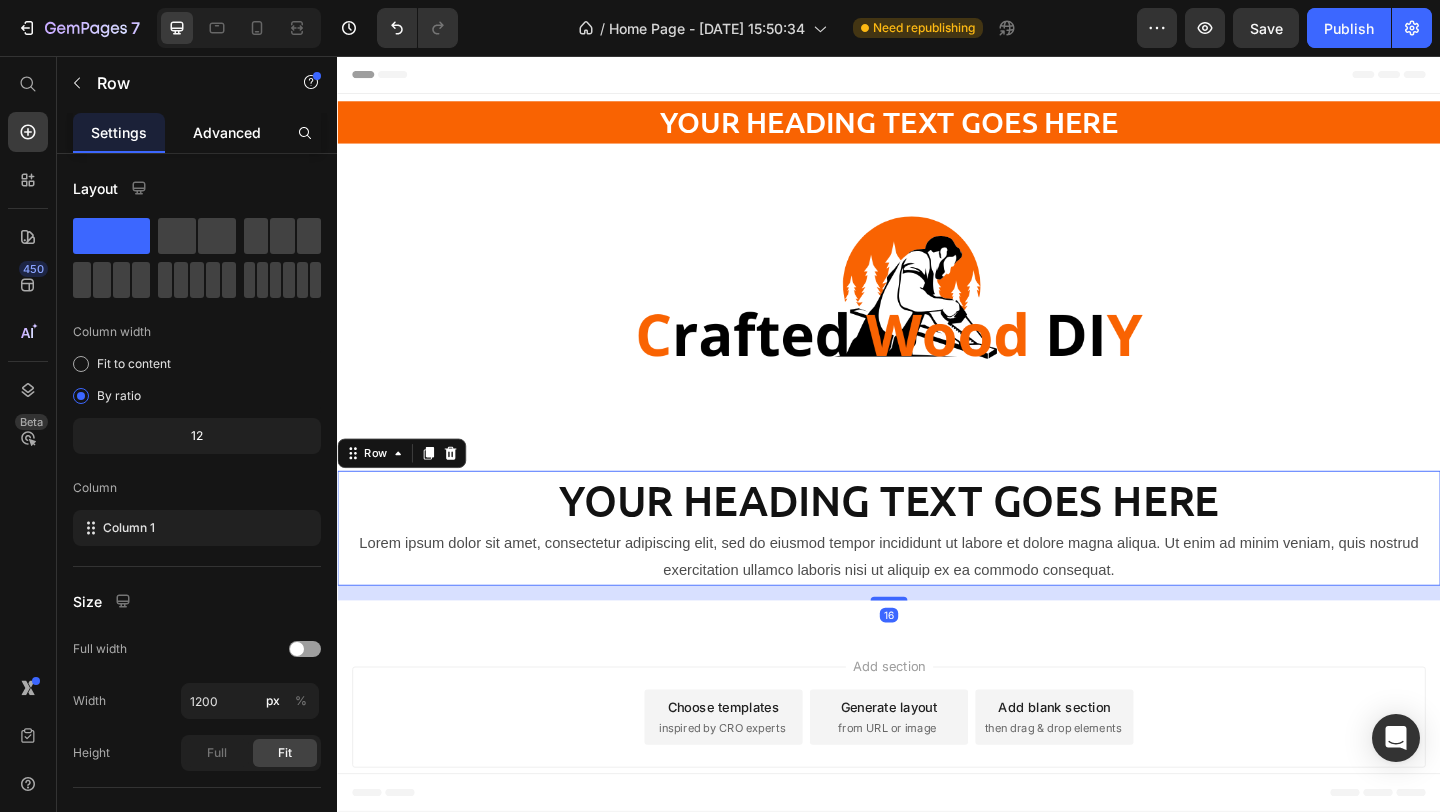 click on "Advanced" at bounding box center (227, 132) 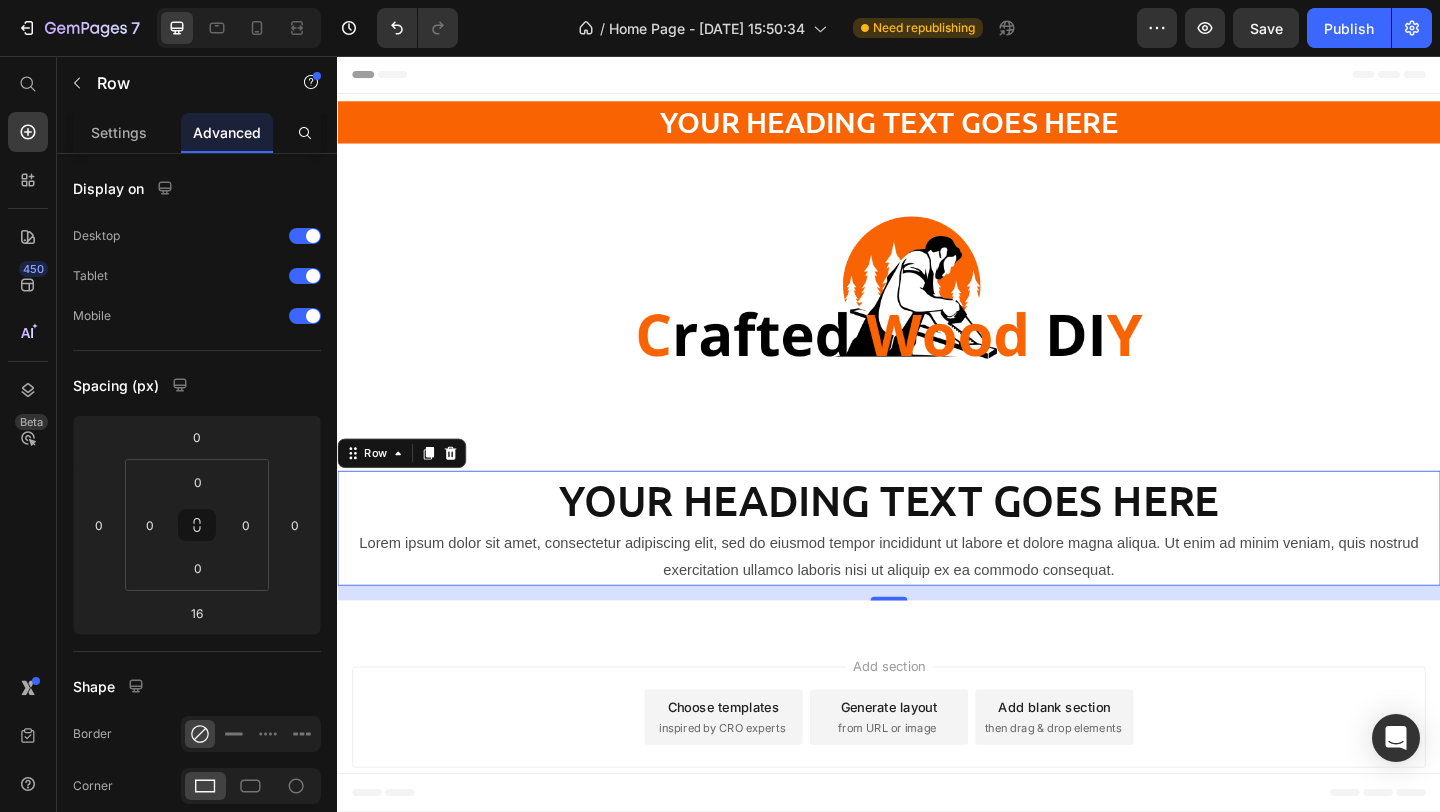click on "Row" at bounding box center (407, 488) 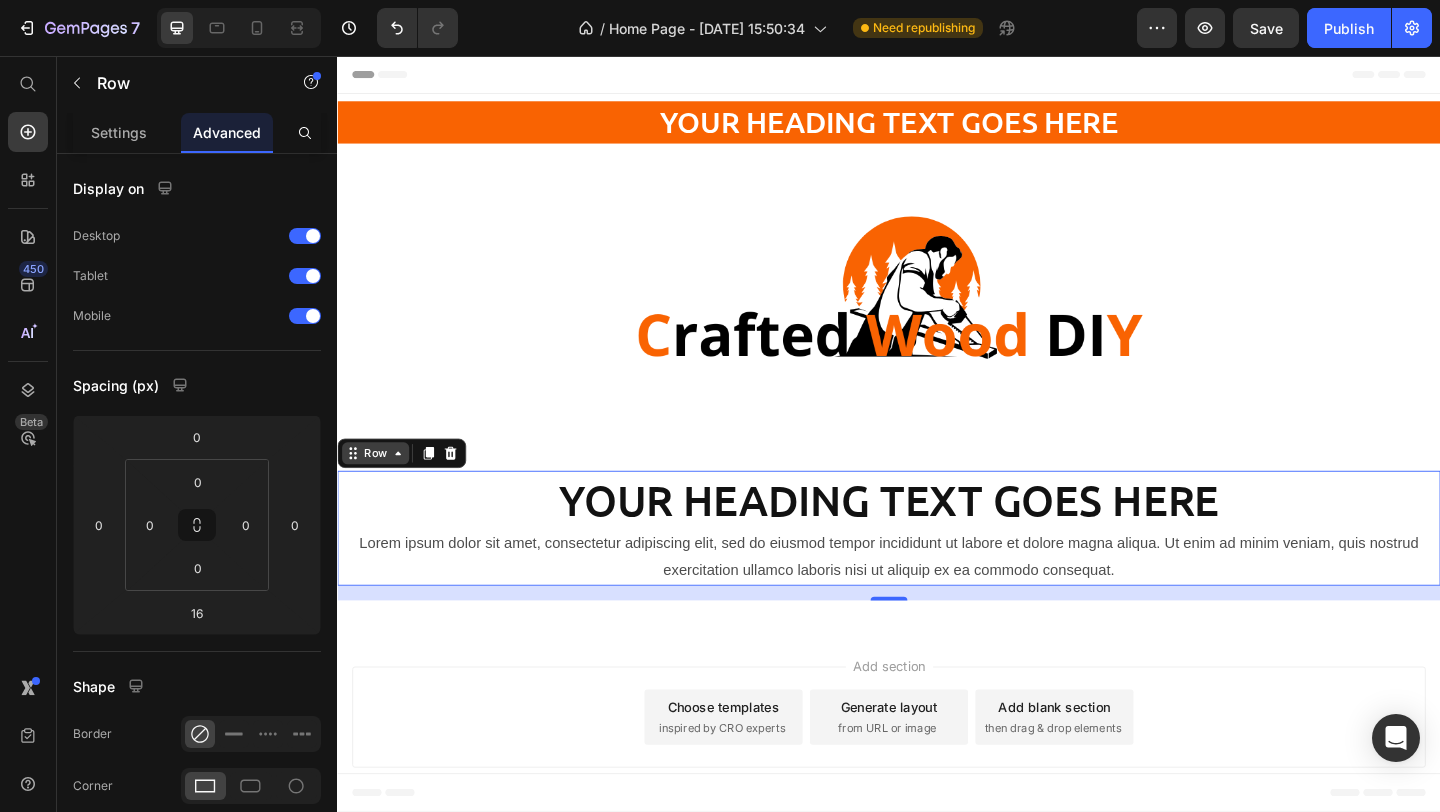 click on "Row" at bounding box center [378, 488] 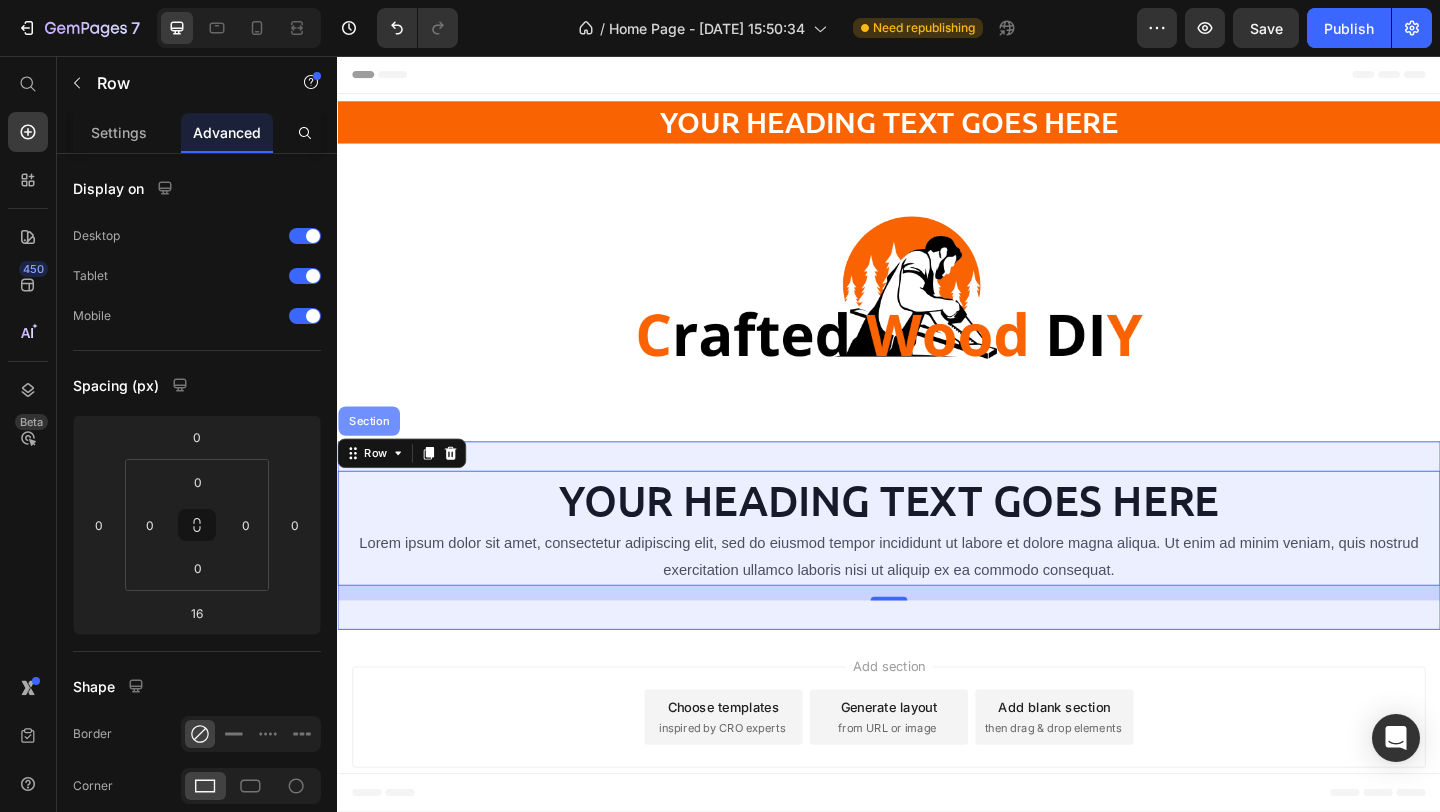 click on "Section" at bounding box center [371, 453] 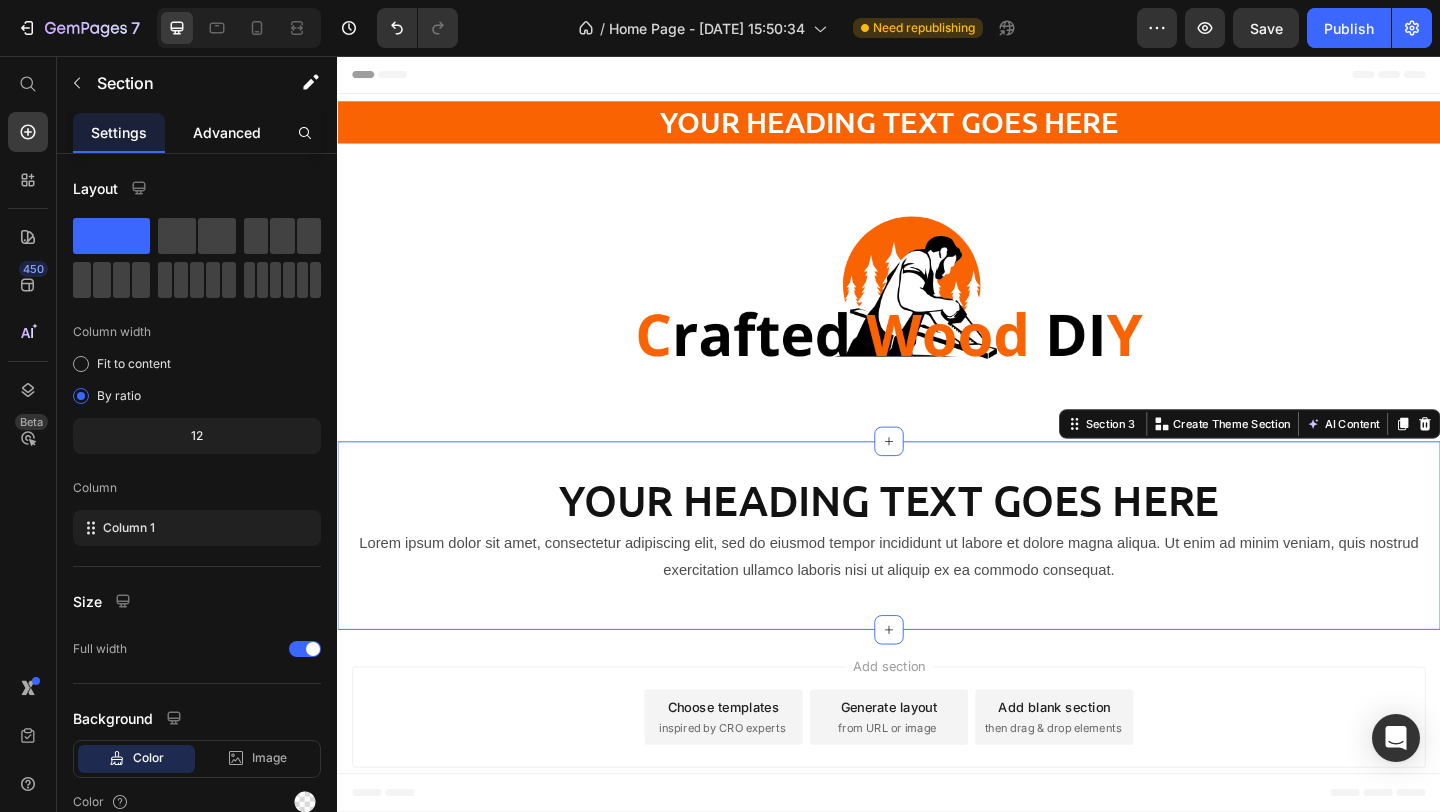 click on "Advanced" at bounding box center [227, 132] 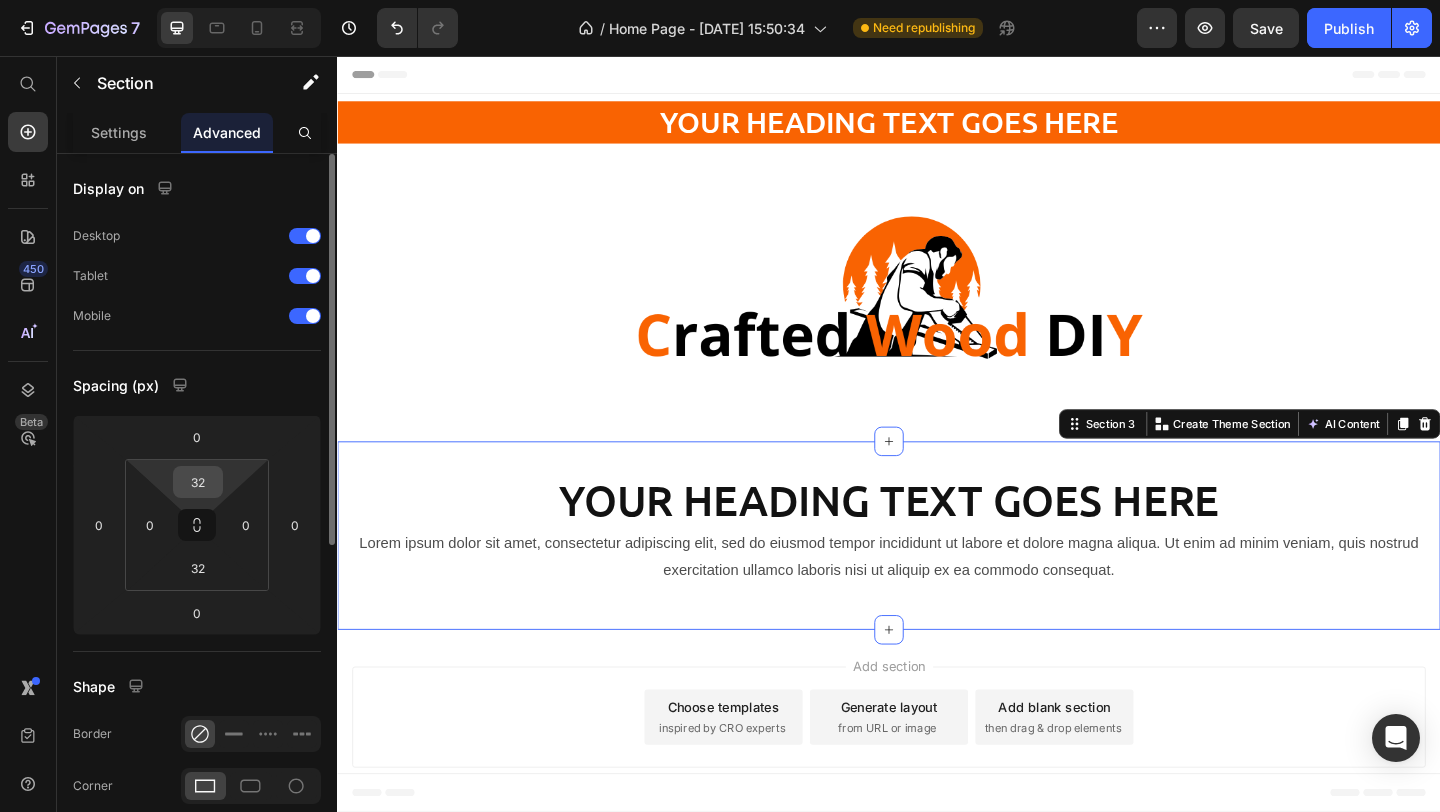click on "32" at bounding box center [198, 482] 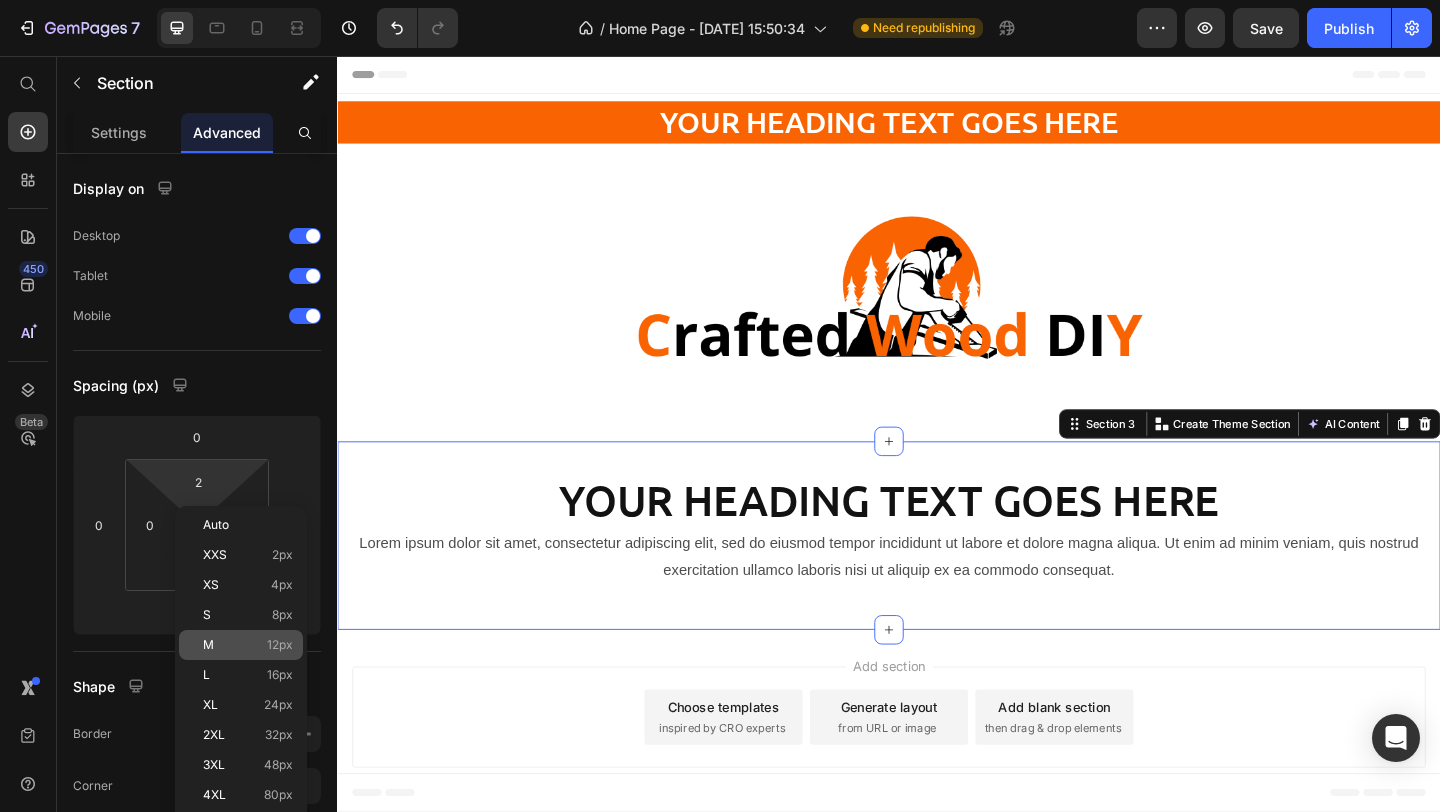 click on "12px" at bounding box center (280, 645) 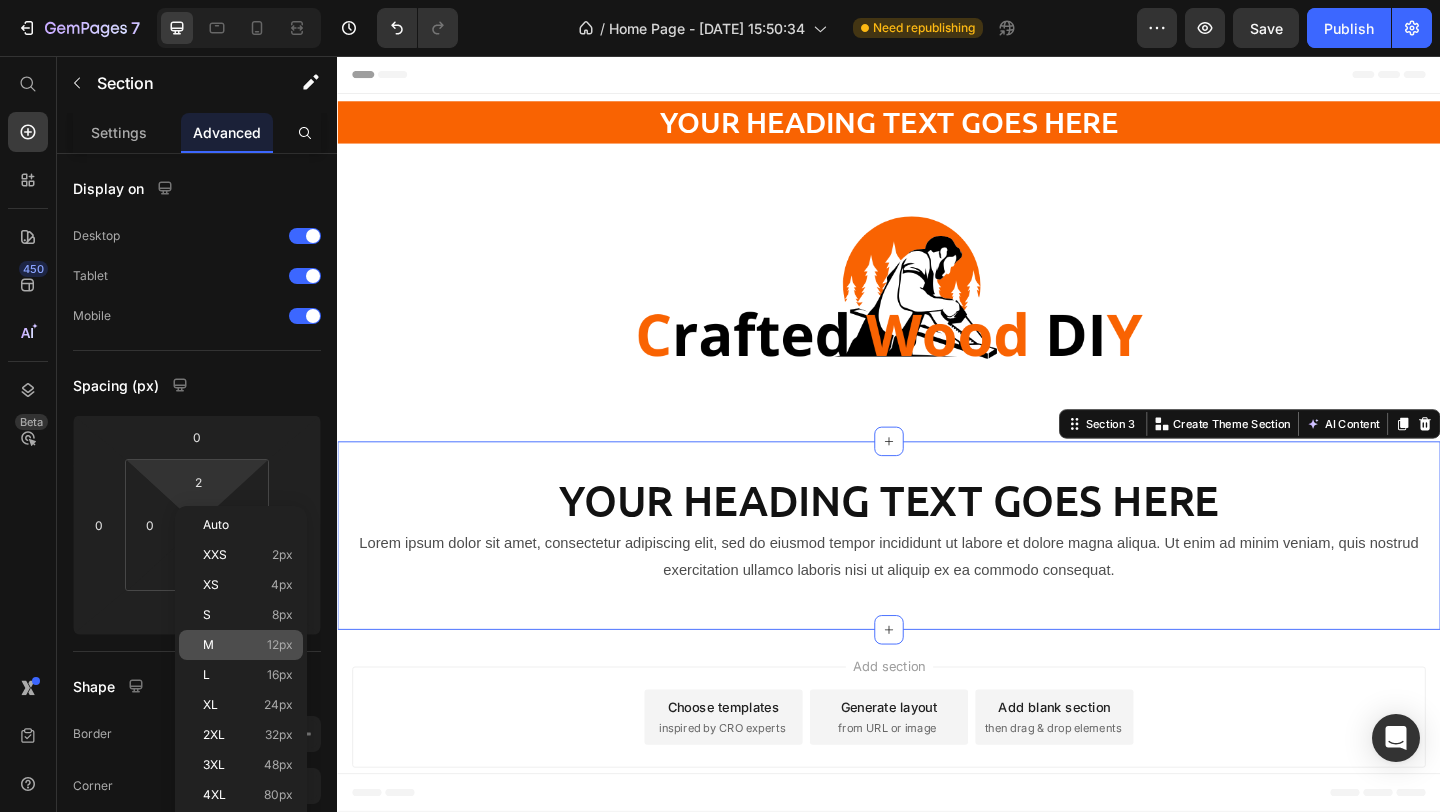 type on "12" 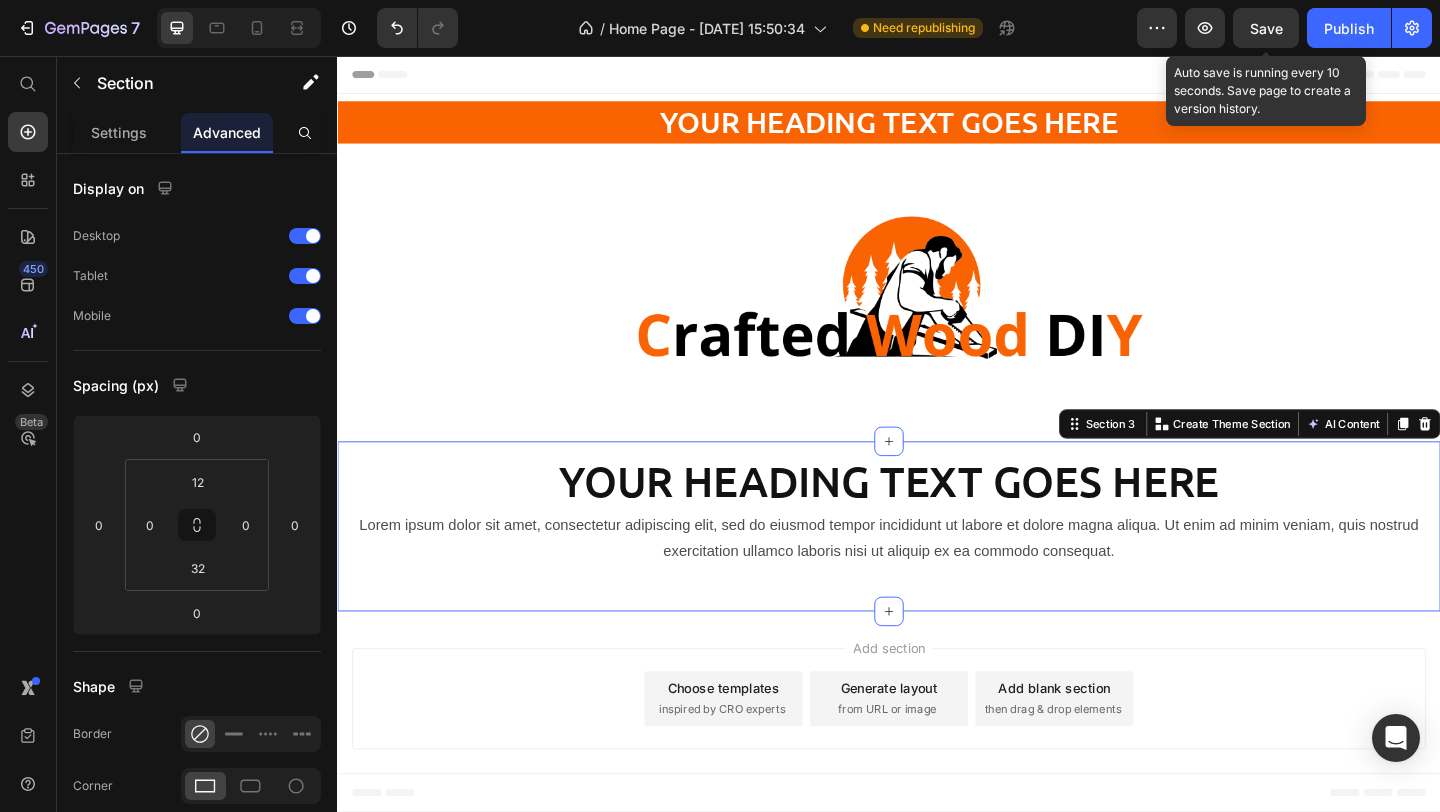 click on "Save" at bounding box center [1266, 28] 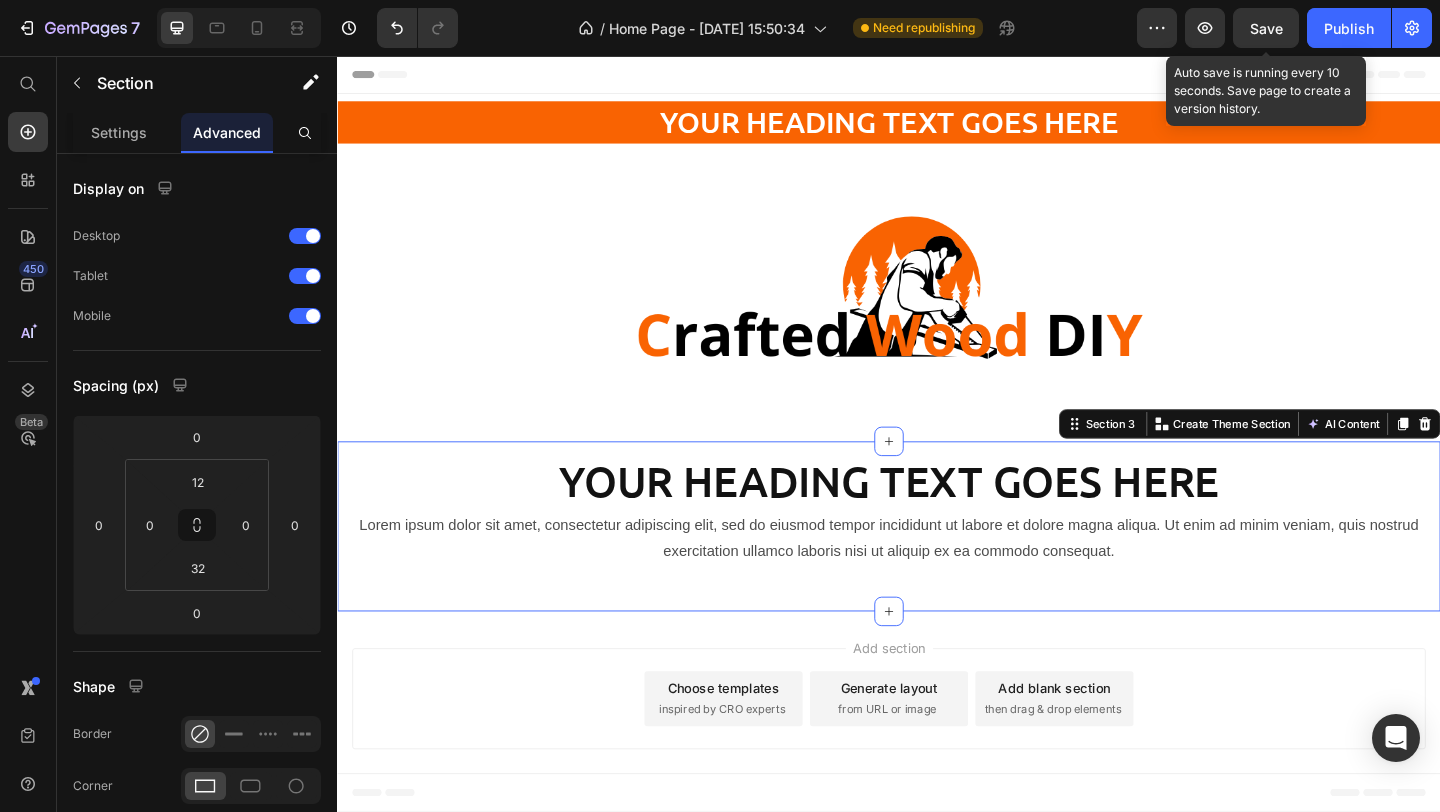 click on "Save" at bounding box center [1266, 28] 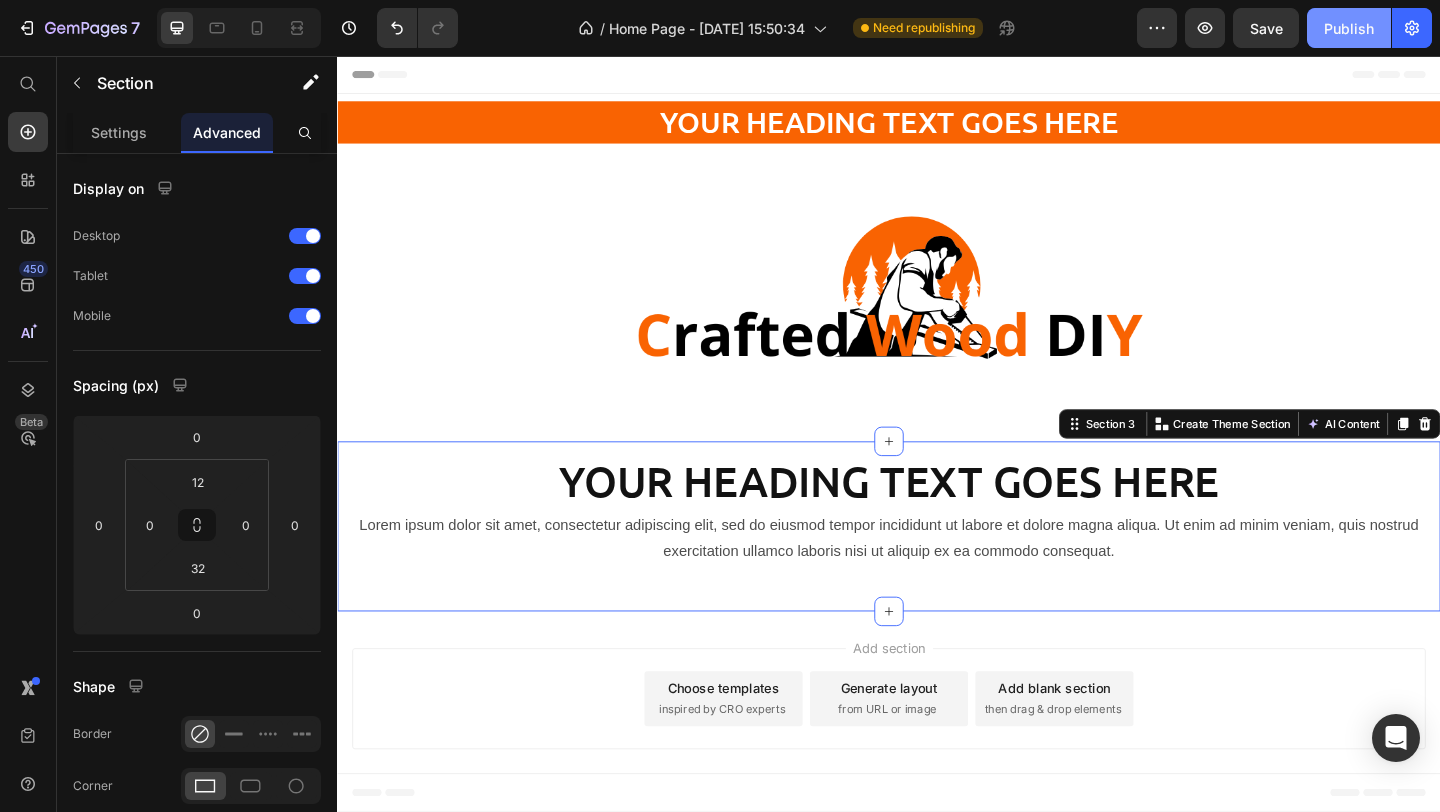 click on "Publish" at bounding box center (1349, 28) 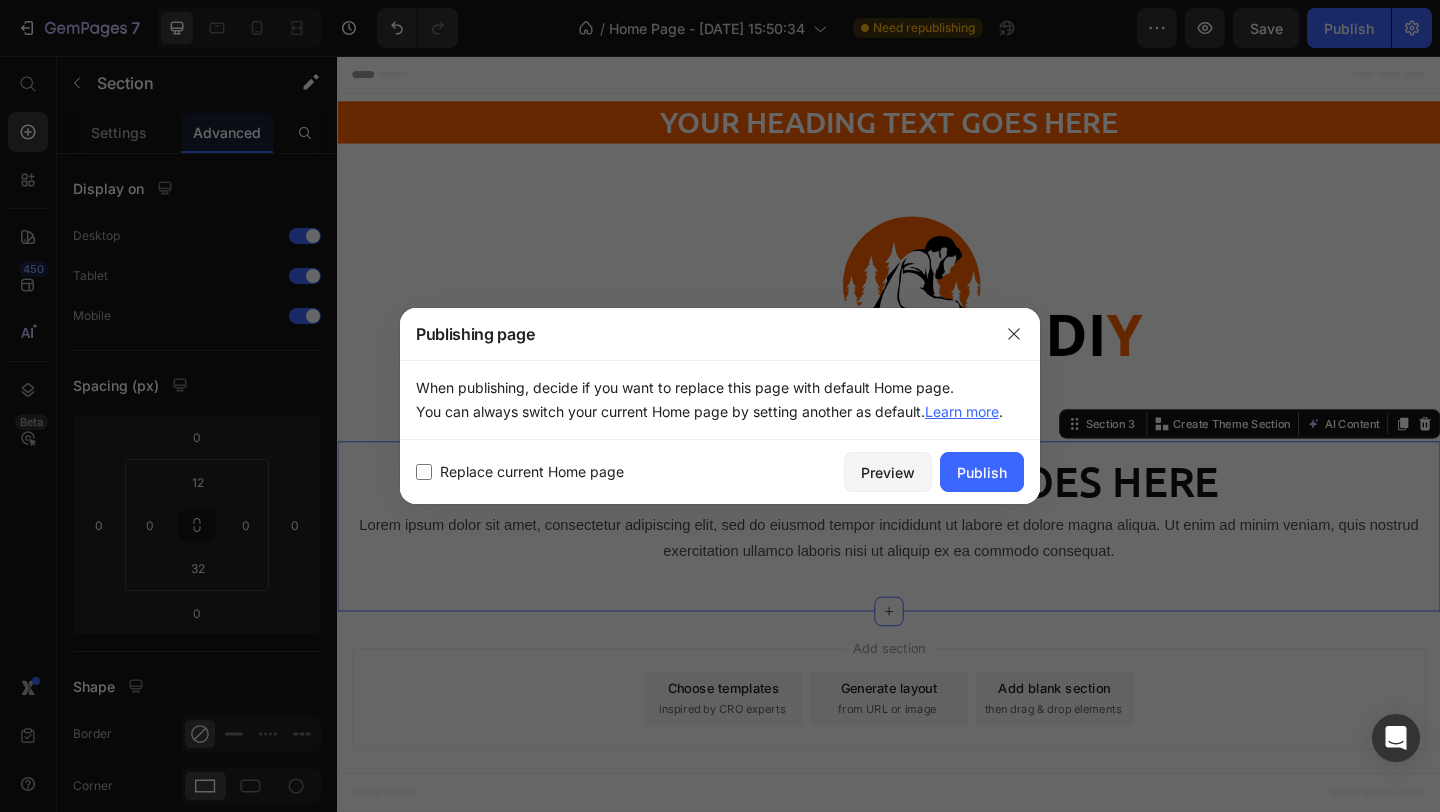 click on "Replace current Home page" at bounding box center (532, 472) 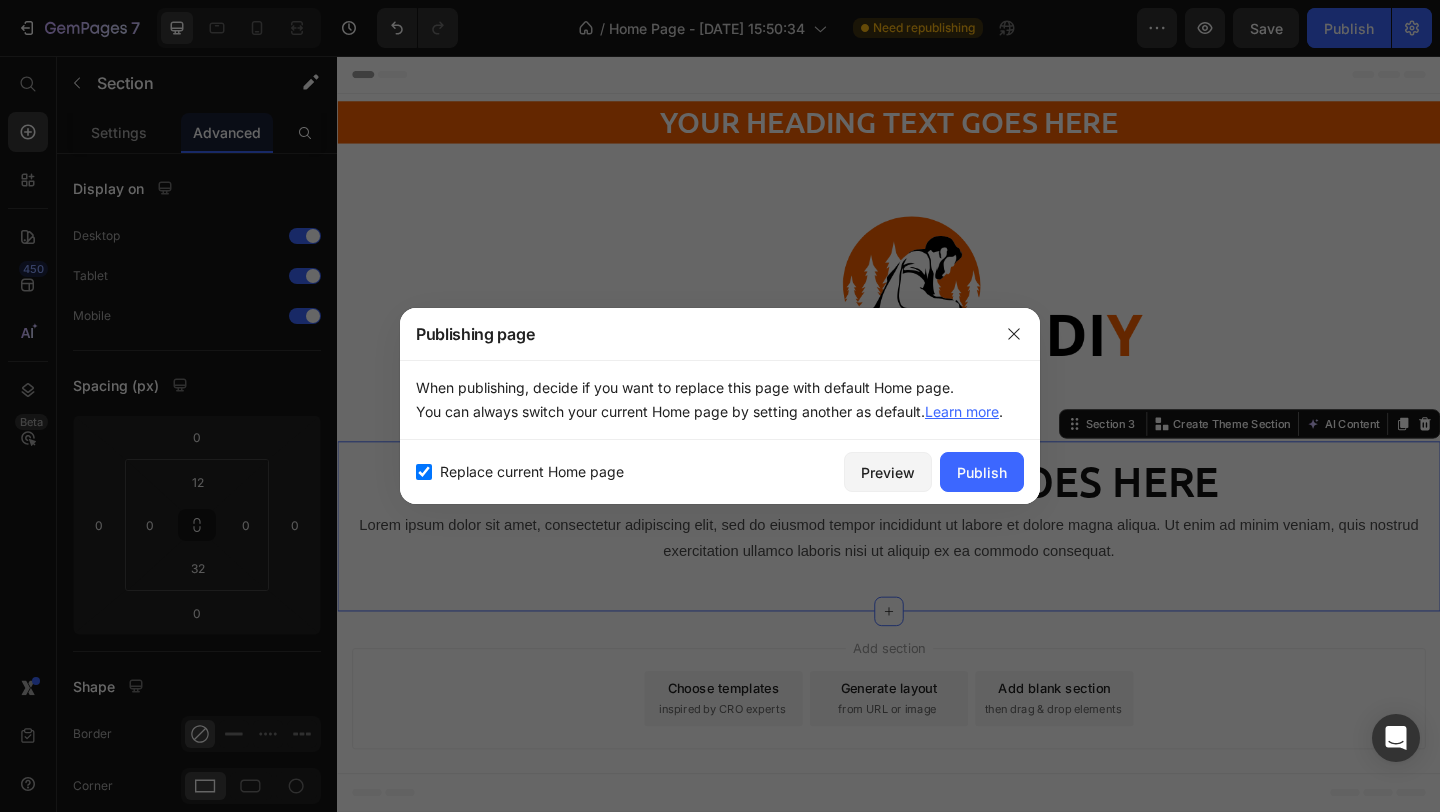 checkbox on "true" 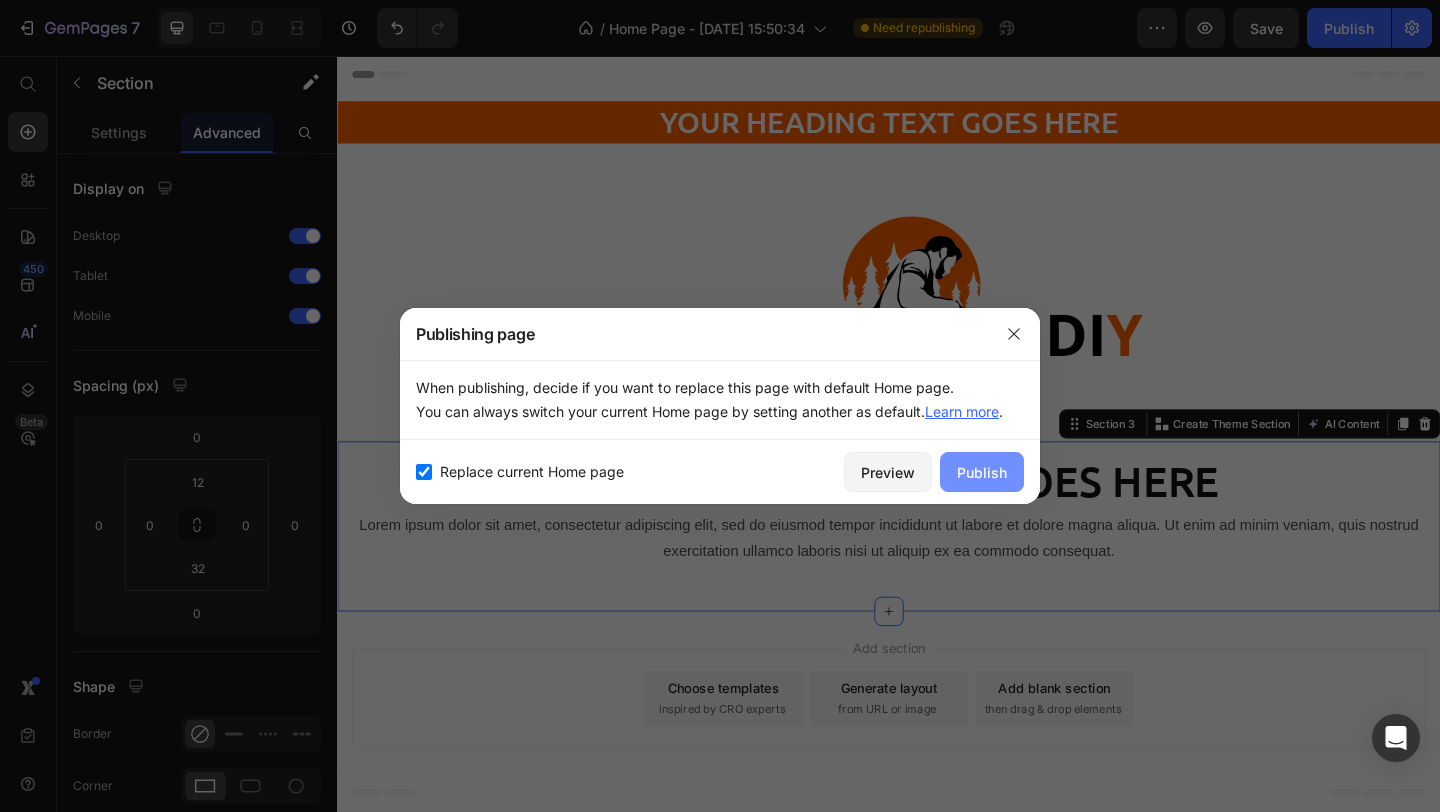 click on "Publish" at bounding box center (982, 472) 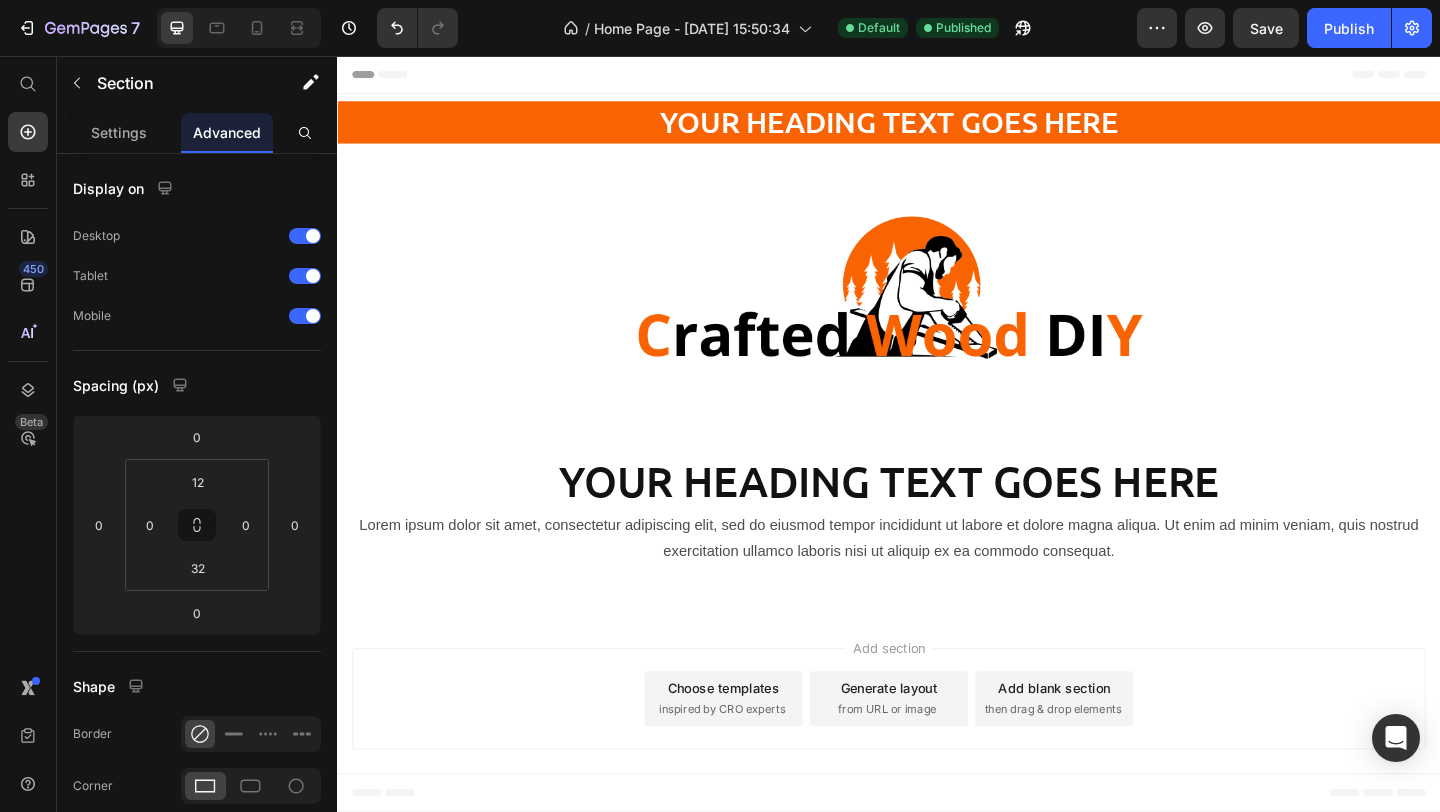 click on "Add section Choose templates inspired by CRO experts Generate layout from URL or image Add blank section then drag & drop elements" at bounding box center [937, 755] 